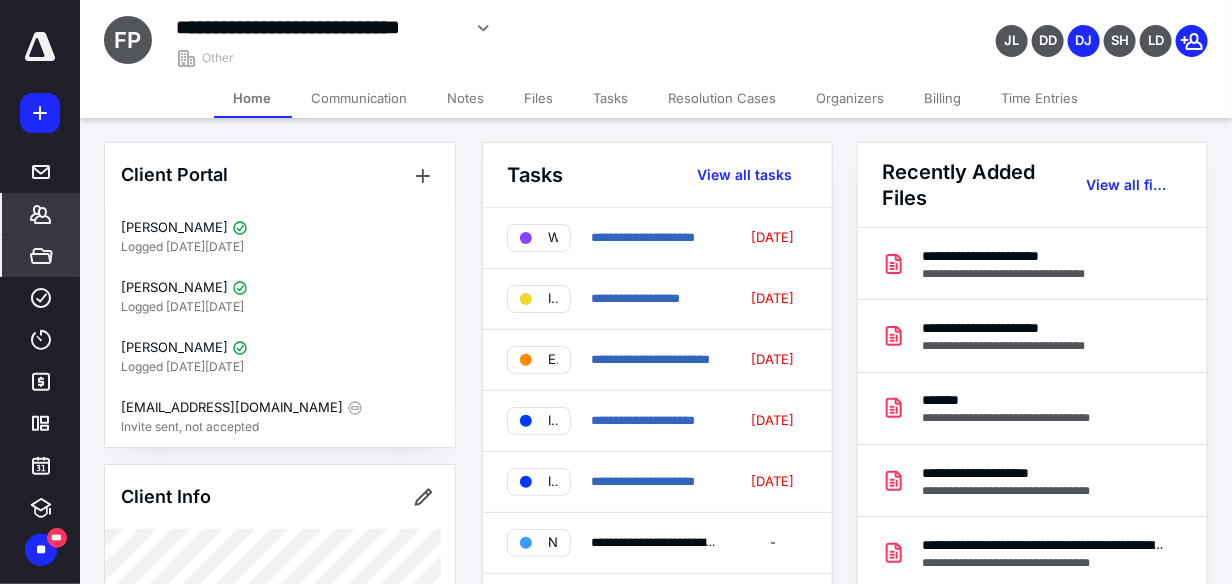 scroll, scrollTop: 0, scrollLeft: 0, axis: both 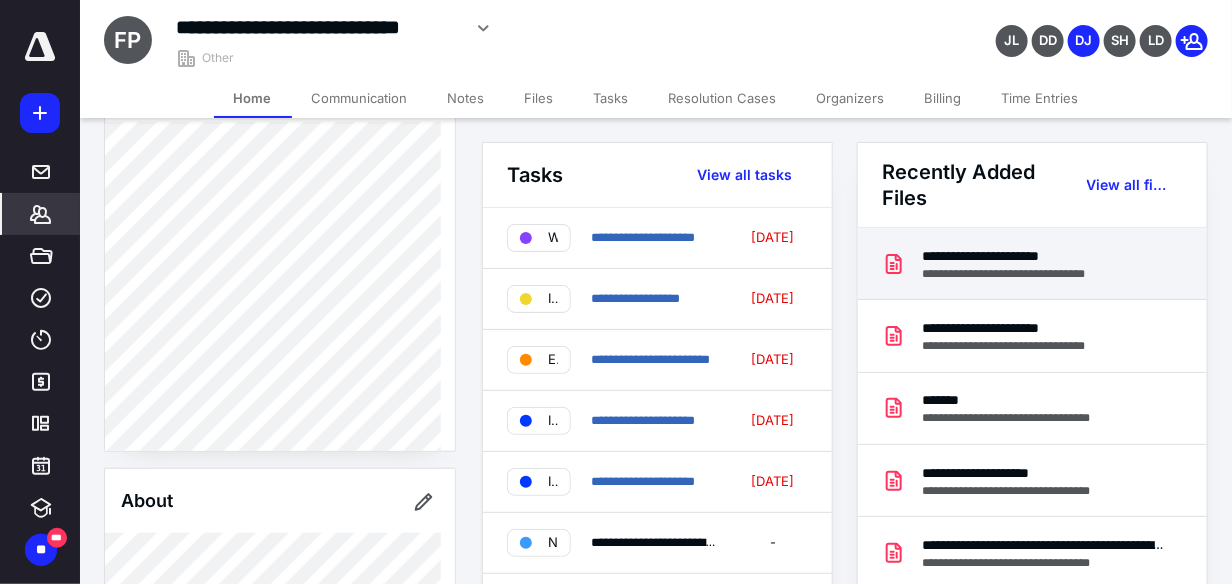 click on "**********" at bounding box center [1021, 256] 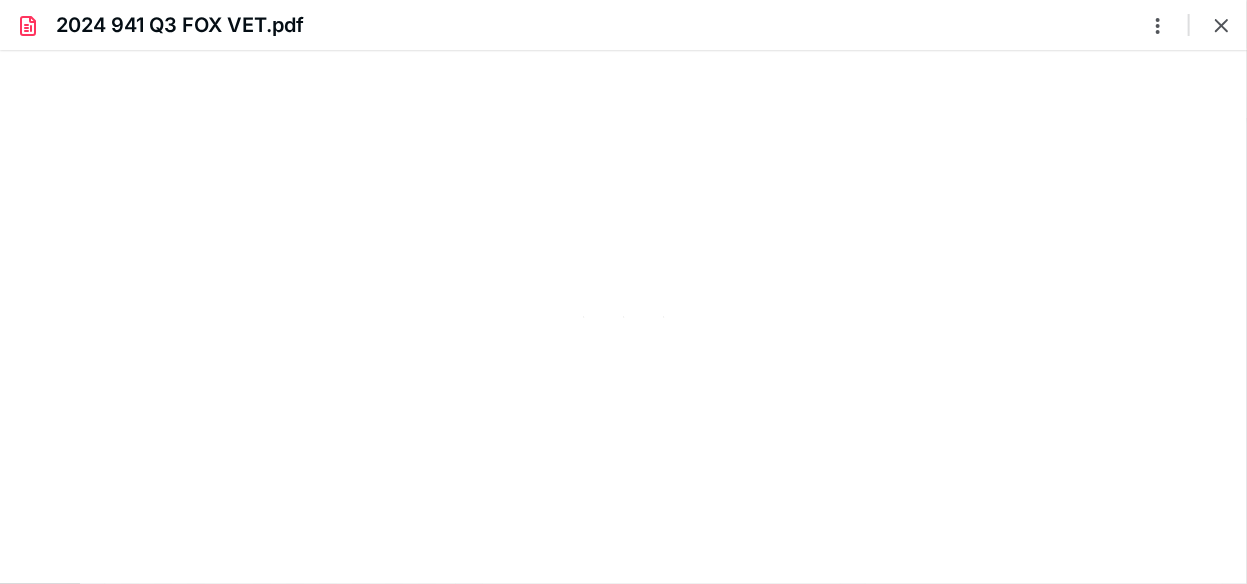 scroll, scrollTop: 0, scrollLeft: 0, axis: both 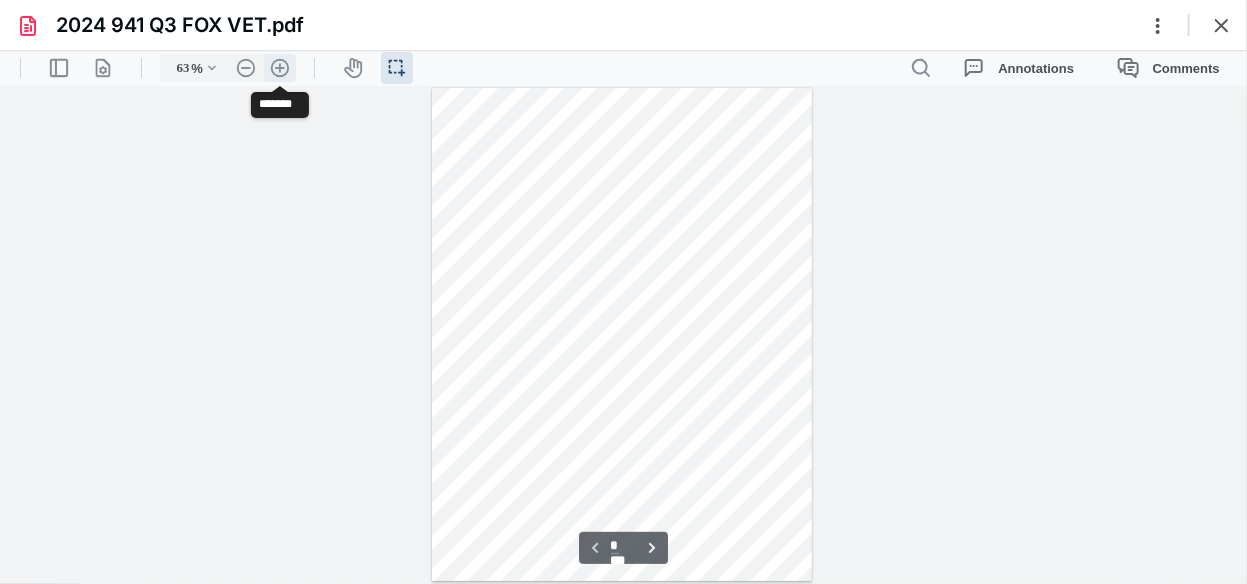 click on ".cls-1{fill:#abb0c4;} icon - header - zoom - in - line" at bounding box center [280, 67] 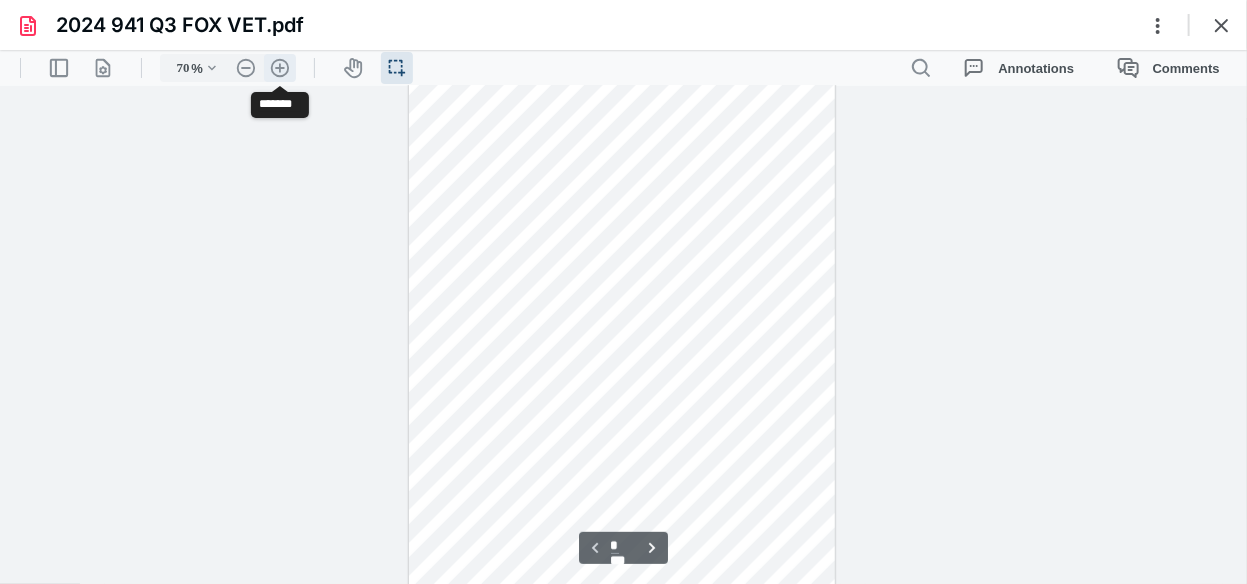 click on ".cls-1{fill:#abb0c4;} icon - header - zoom - in - line" at bounding box center [280, 67] 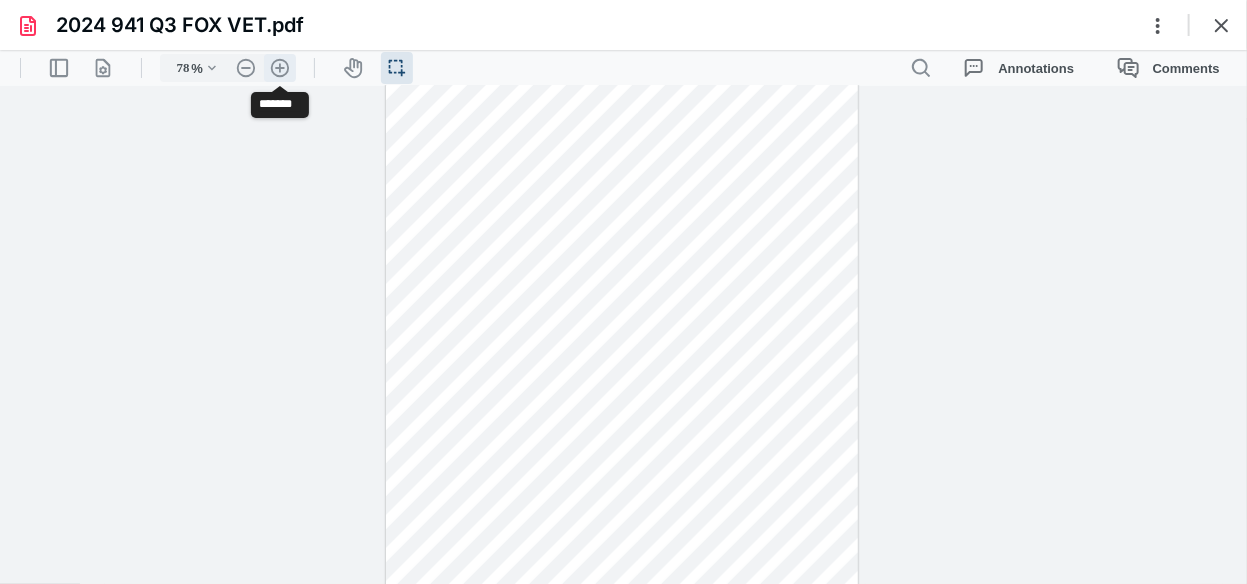 click on ".cls-1{fill:#abb0c4;} icon - header - zoom - in - line" at bounding box center (280, 67) 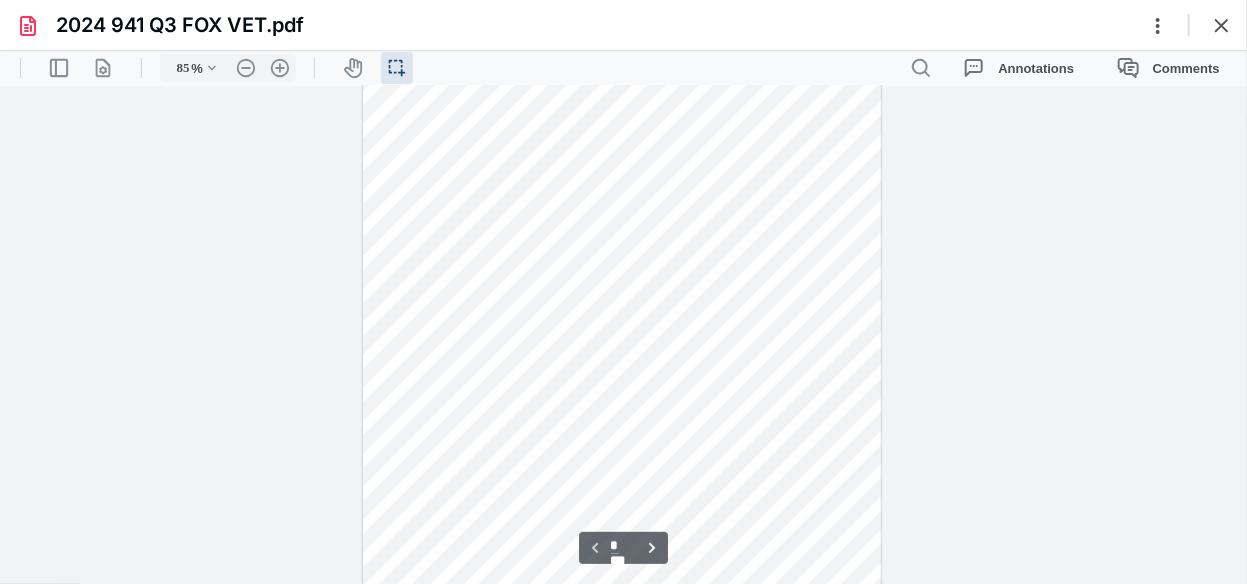 scroll, scrollTop: 0, scrollLeft: 0, axis: both 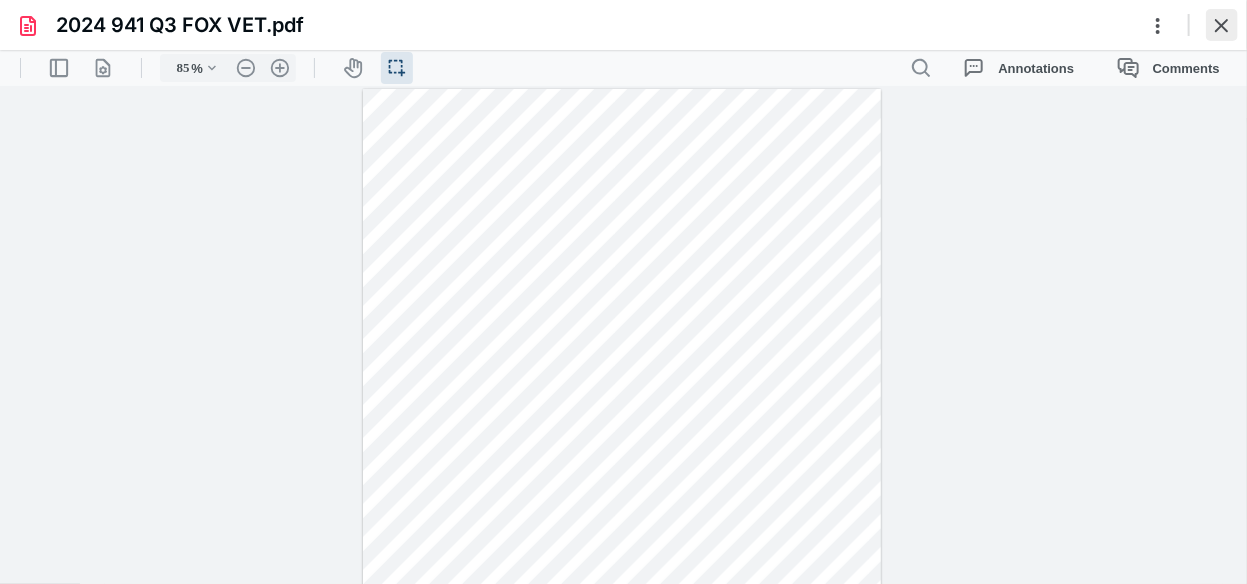 click at bounding box center [1222, 25] 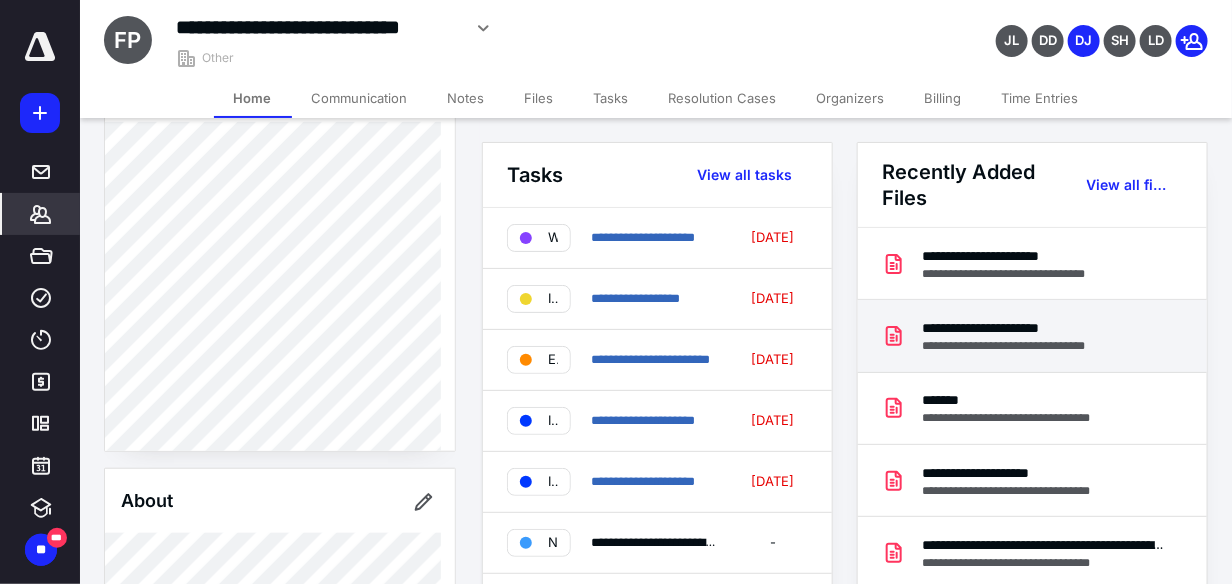 click on "**********" at bounding box center [1021, 328] 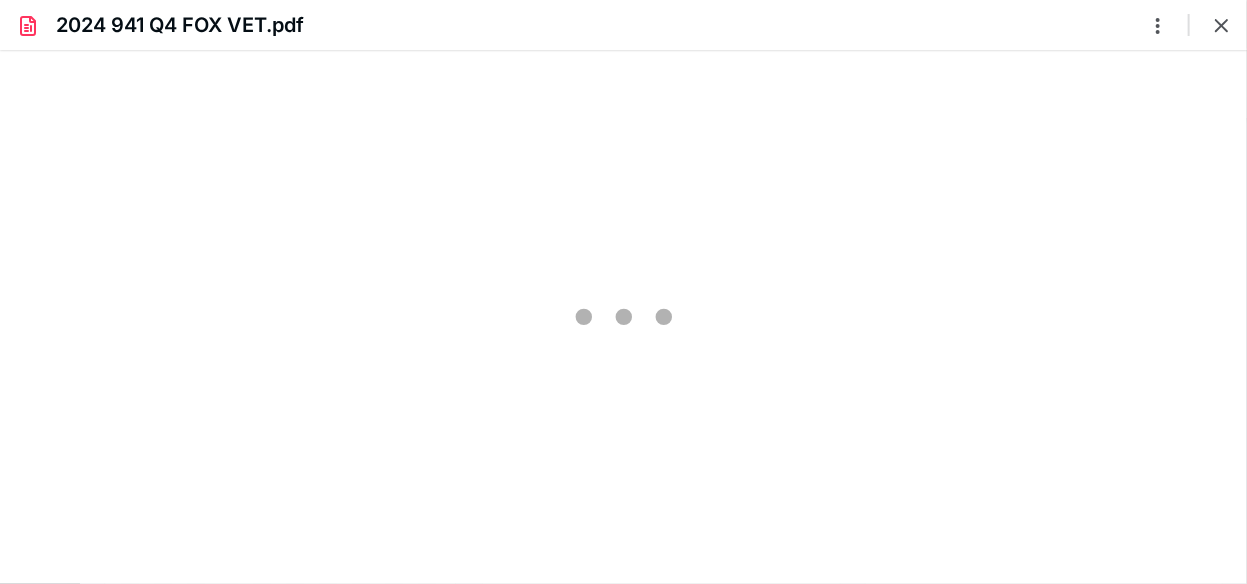 scroll, scrollTop: 0, scrollLeft: 0, axis: both 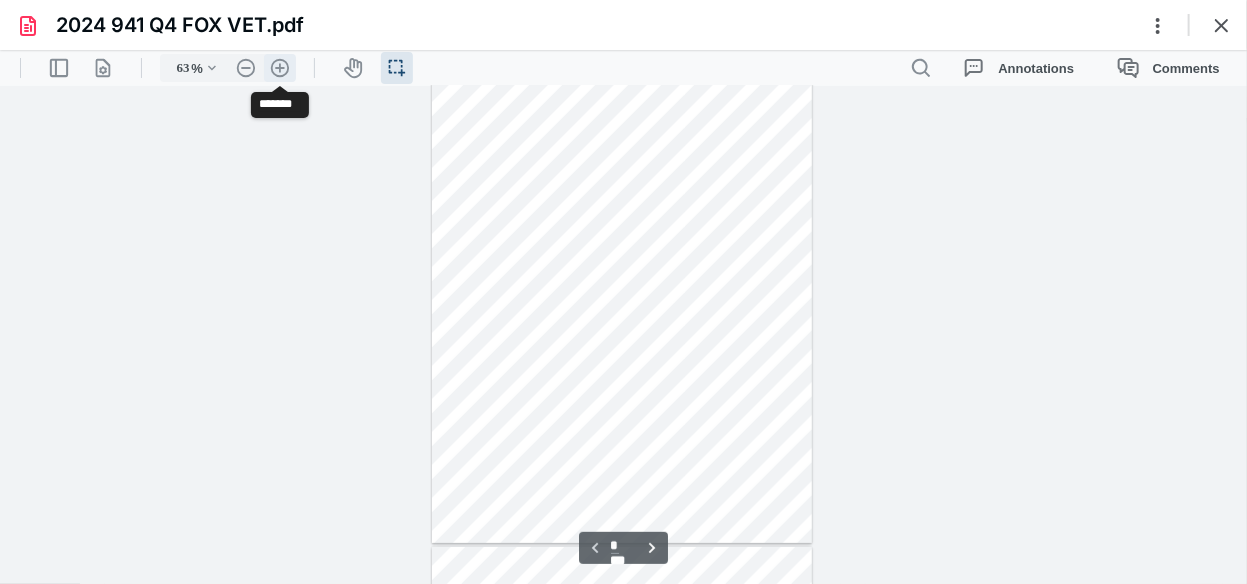 click on ".cls-1{fill:#abb0c4;} icon - header - zoom - in - line" at bounding box center (280, 67) 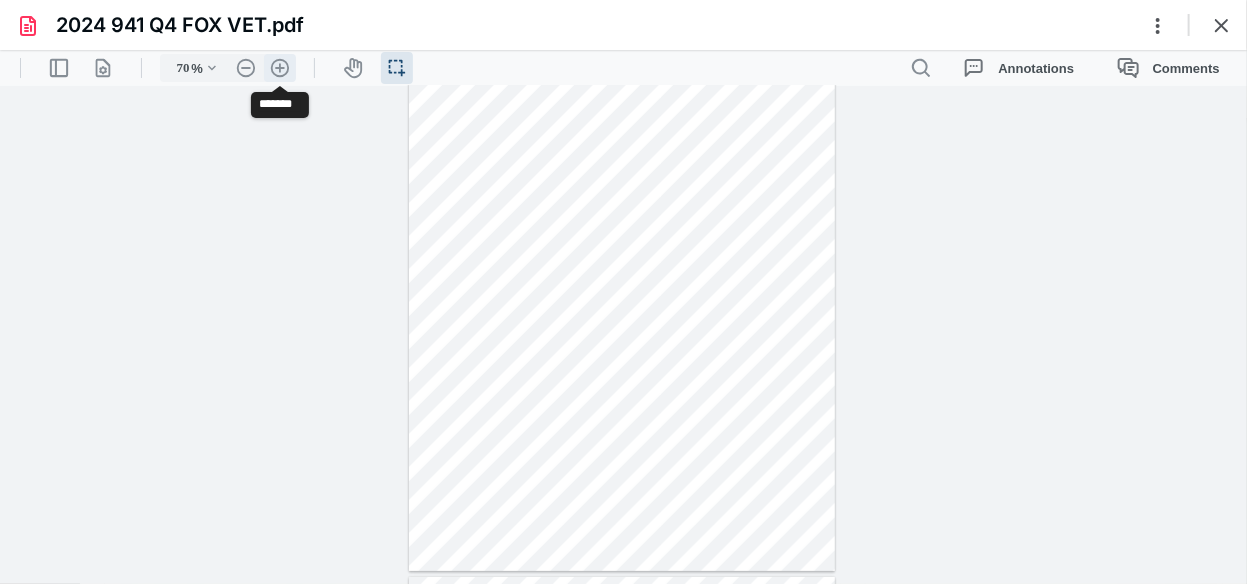 click on ".cls-1{fill:#abb0c4;} icon - header - zoom - in - line" at bounding box center (280, 67) 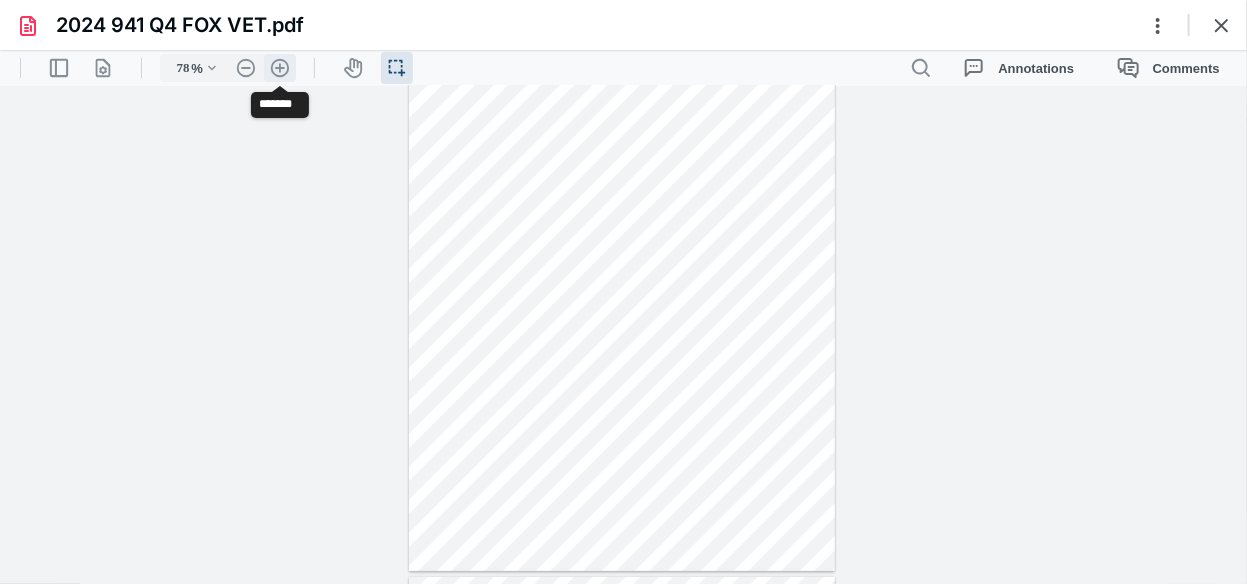 scroll, scrollTop: 103, scrollLeft: 0, axis: vertical 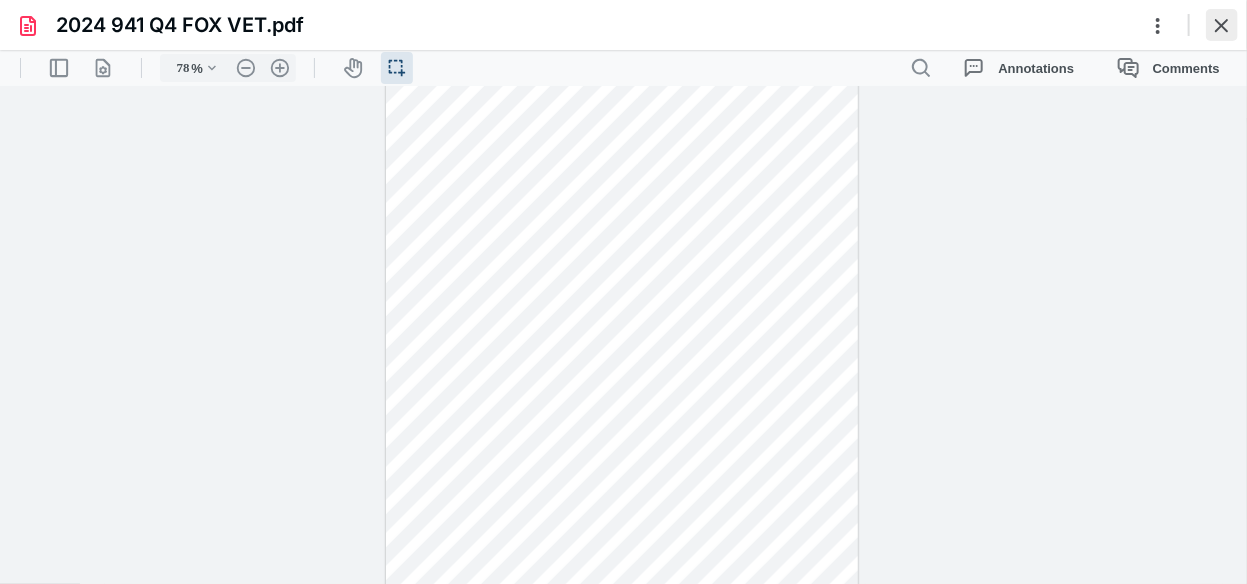 click at bounding box center (1222, 25) 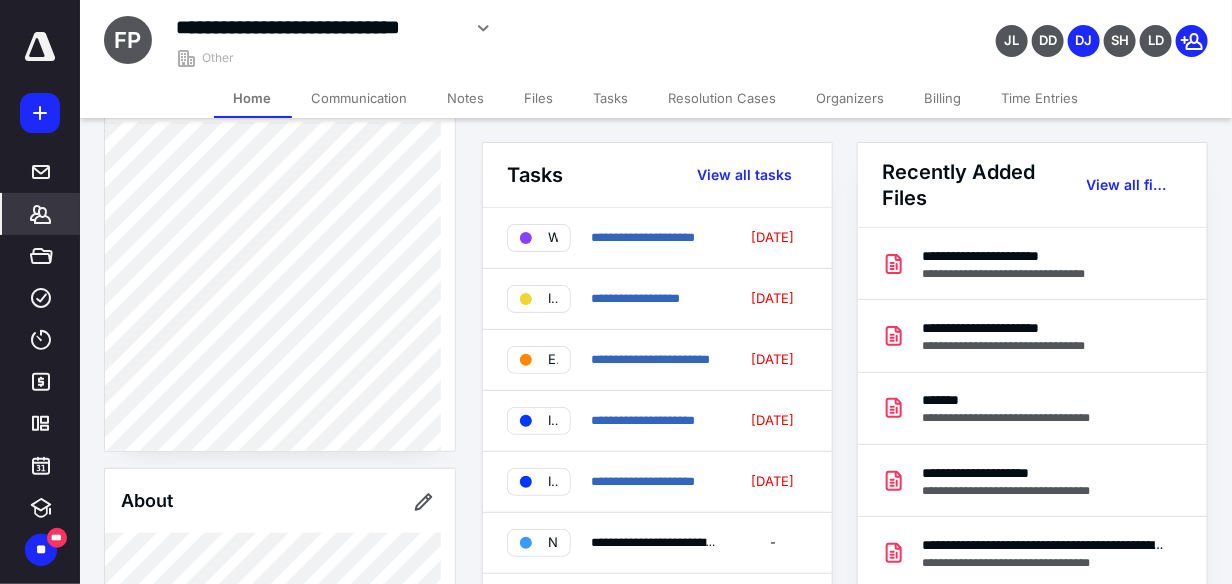 click on "Files" at bounding box center [539, 98] 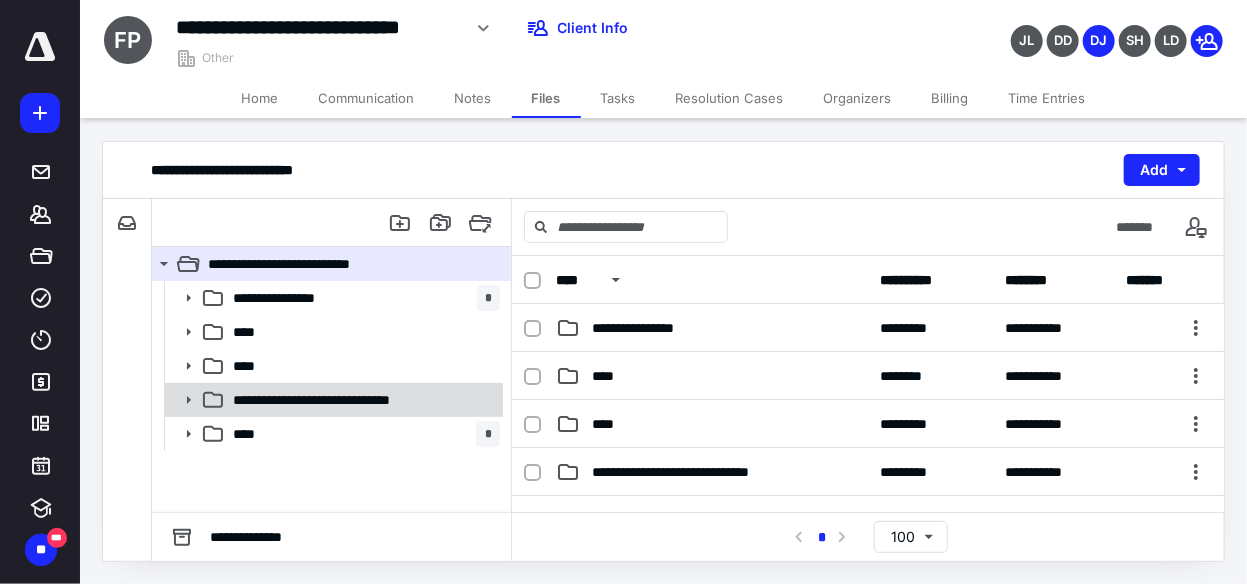 click 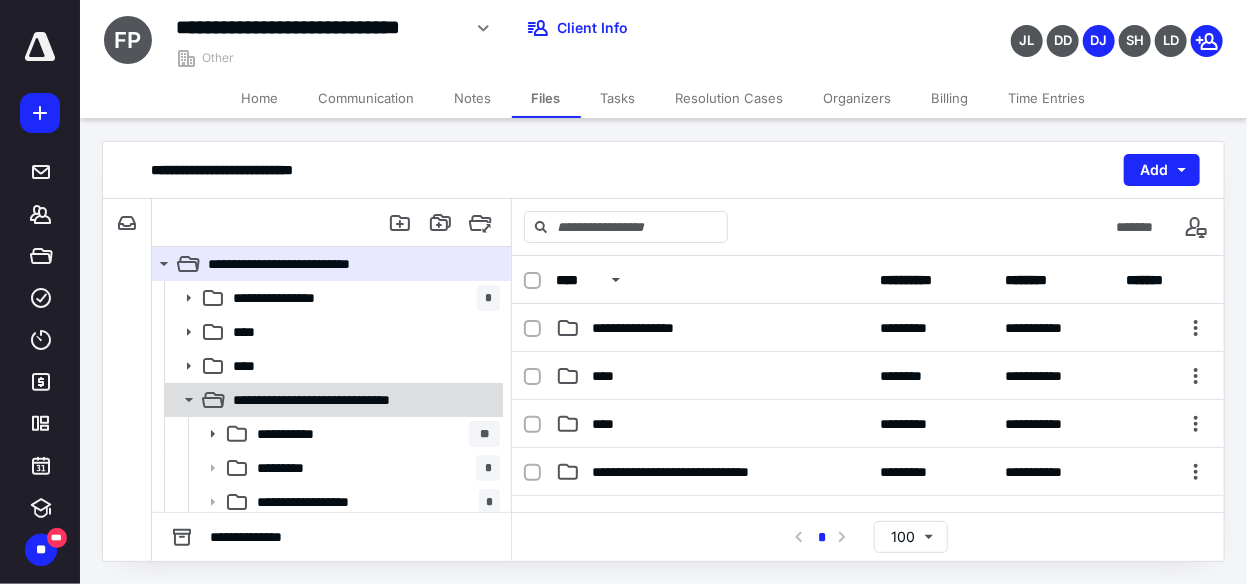 click 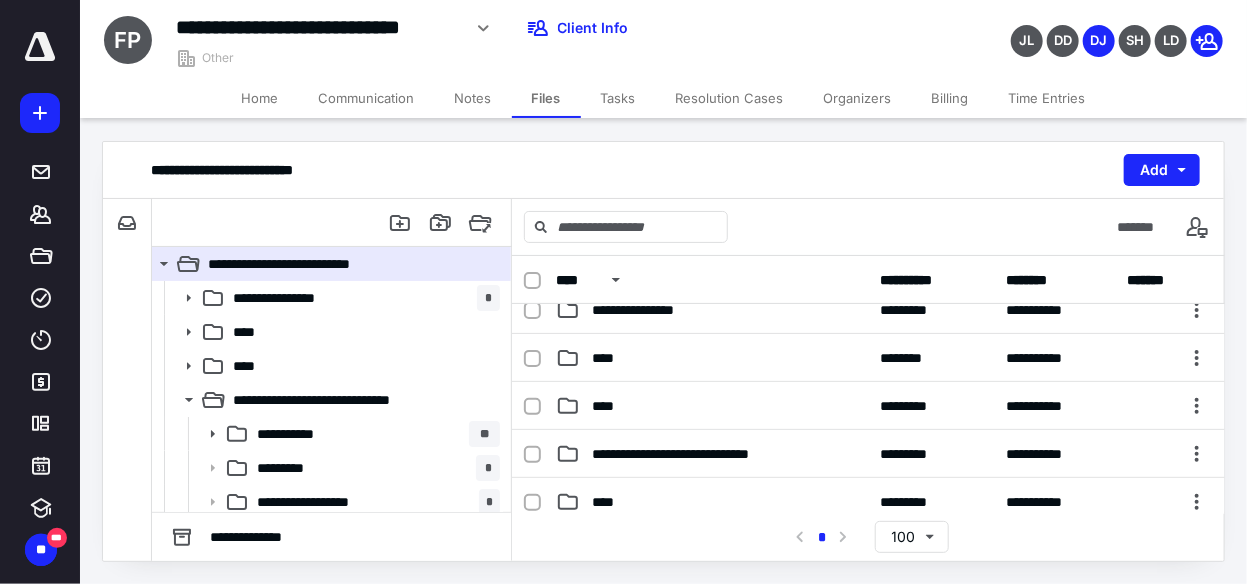 scroll, scrollTop: 0, scrollLeft: 0, axis: both 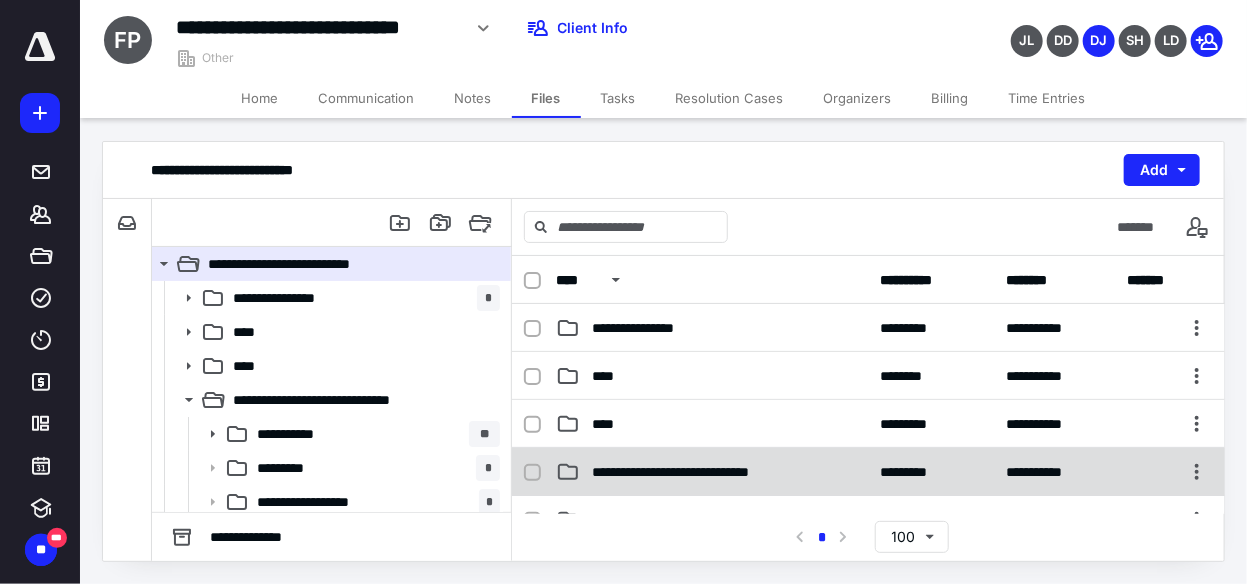 click 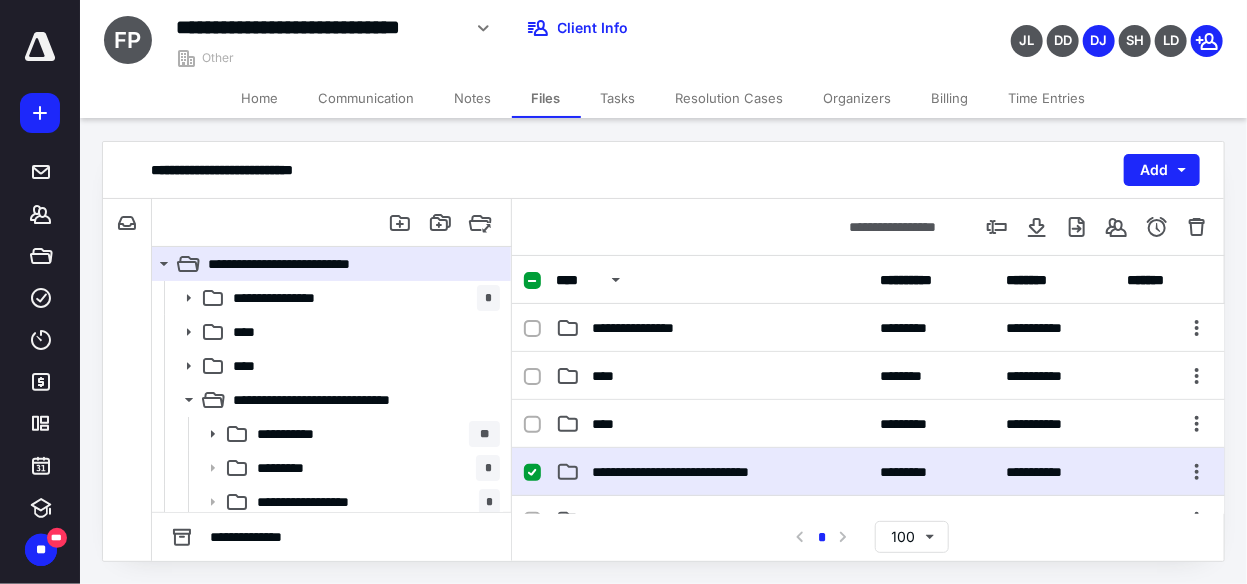 click 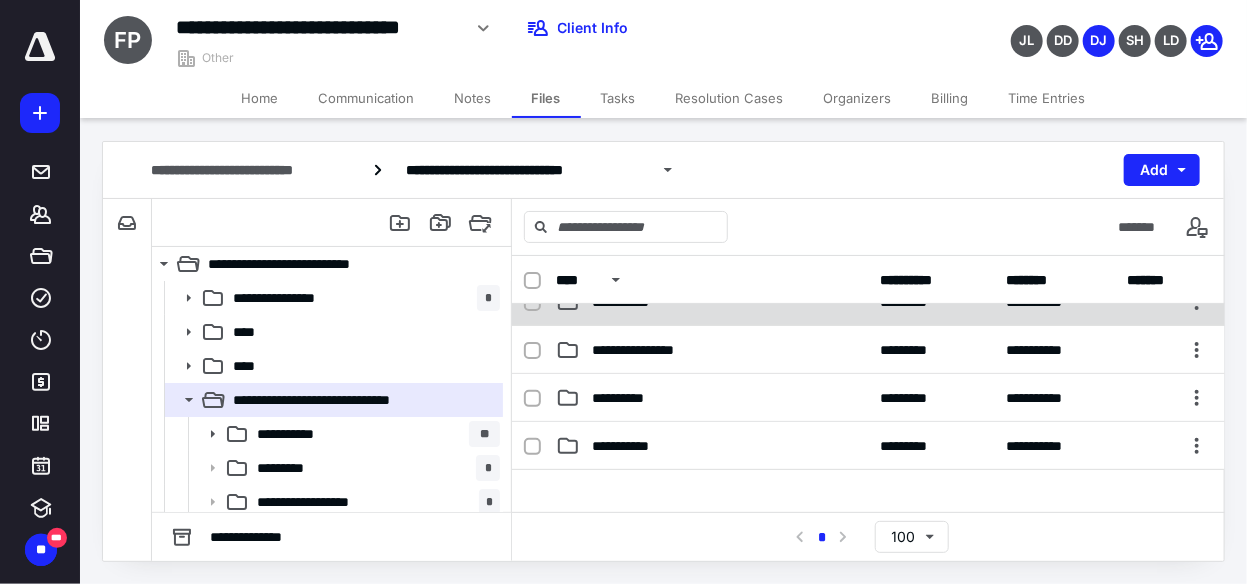 scroll, scrollTop: 184, scrollLeft: 0, axis: vertical 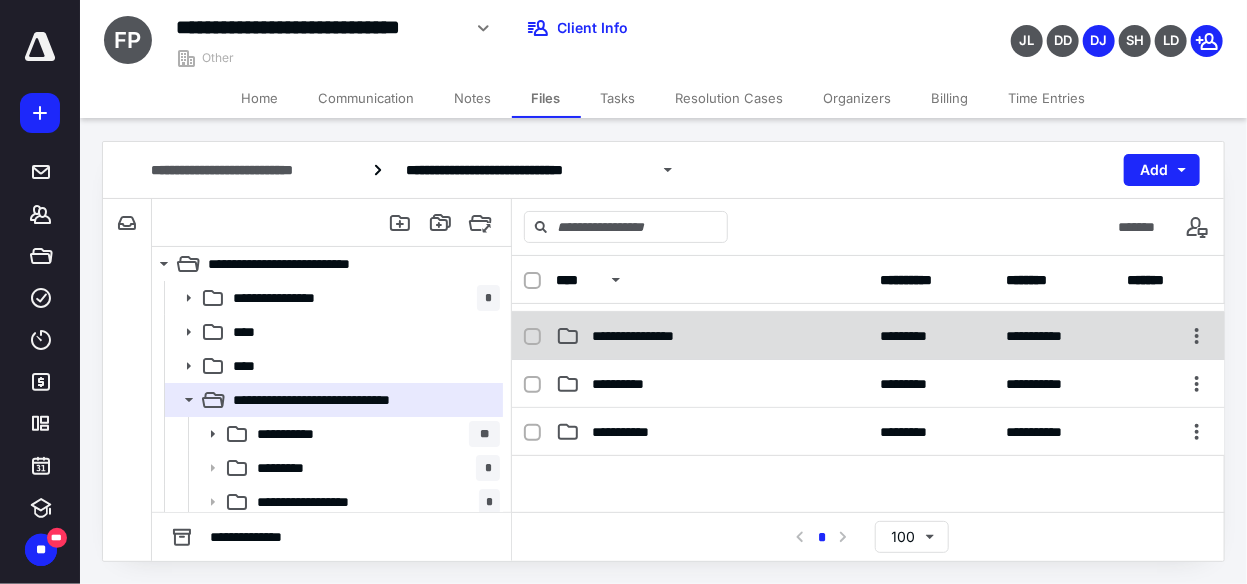 click 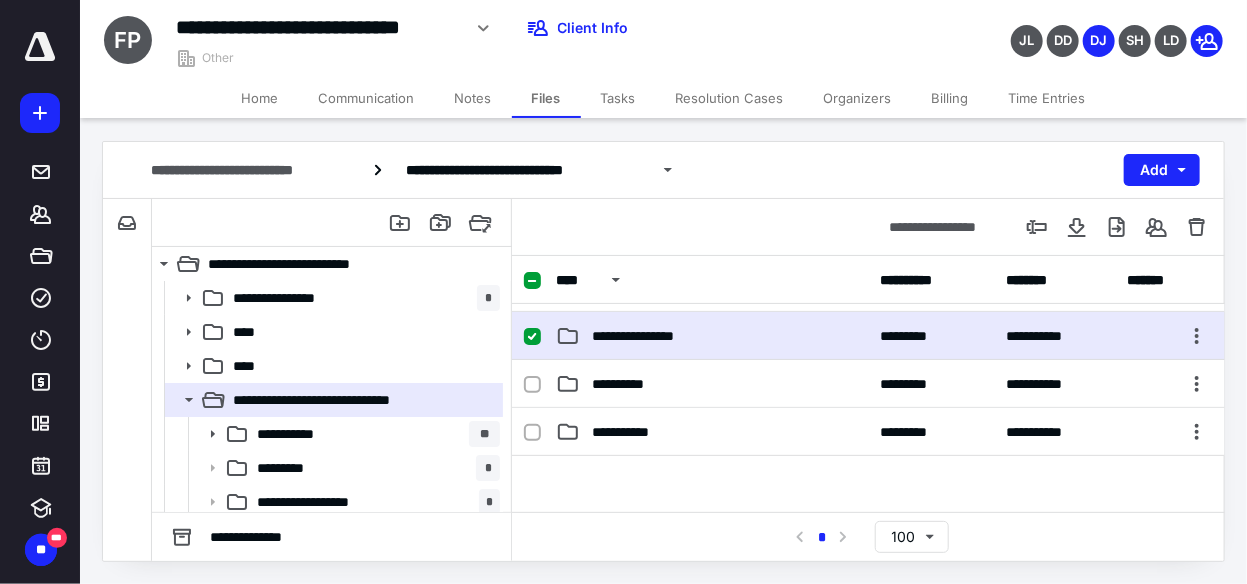 click 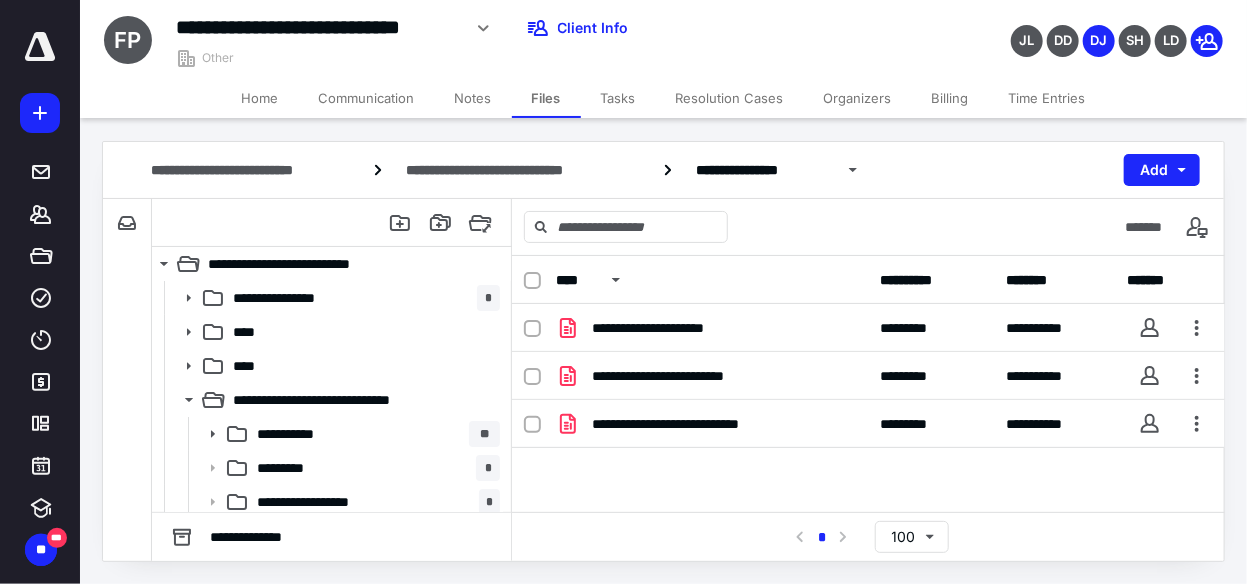 scroll, scrollTop: 0, scrollLeft: 0, axis: both 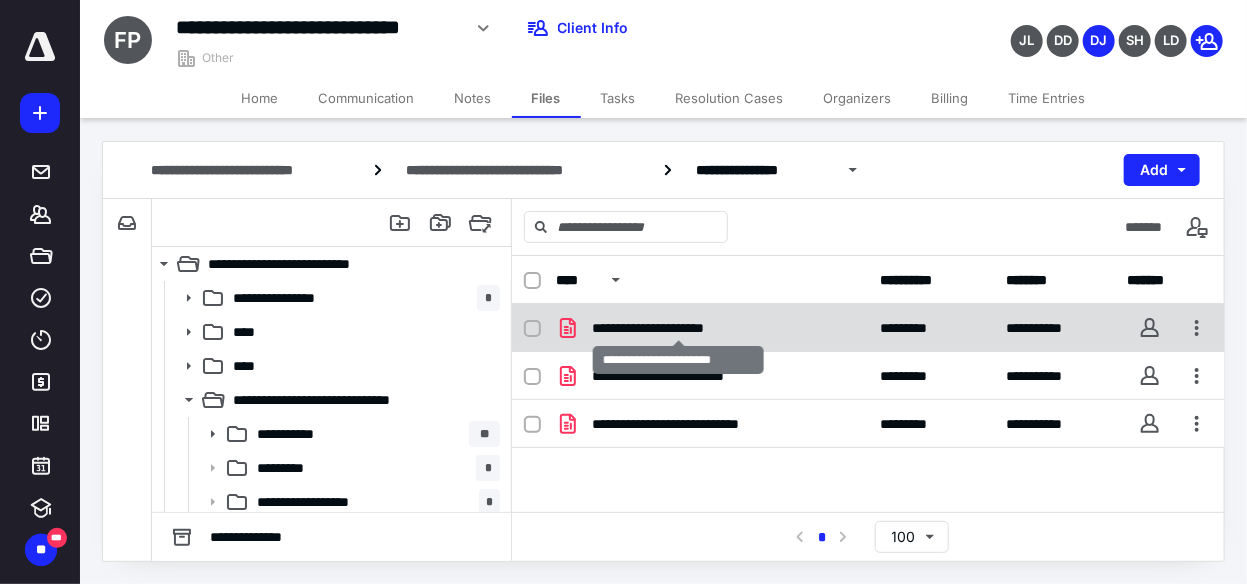 click on "**********" at bounding box center [679, 328] 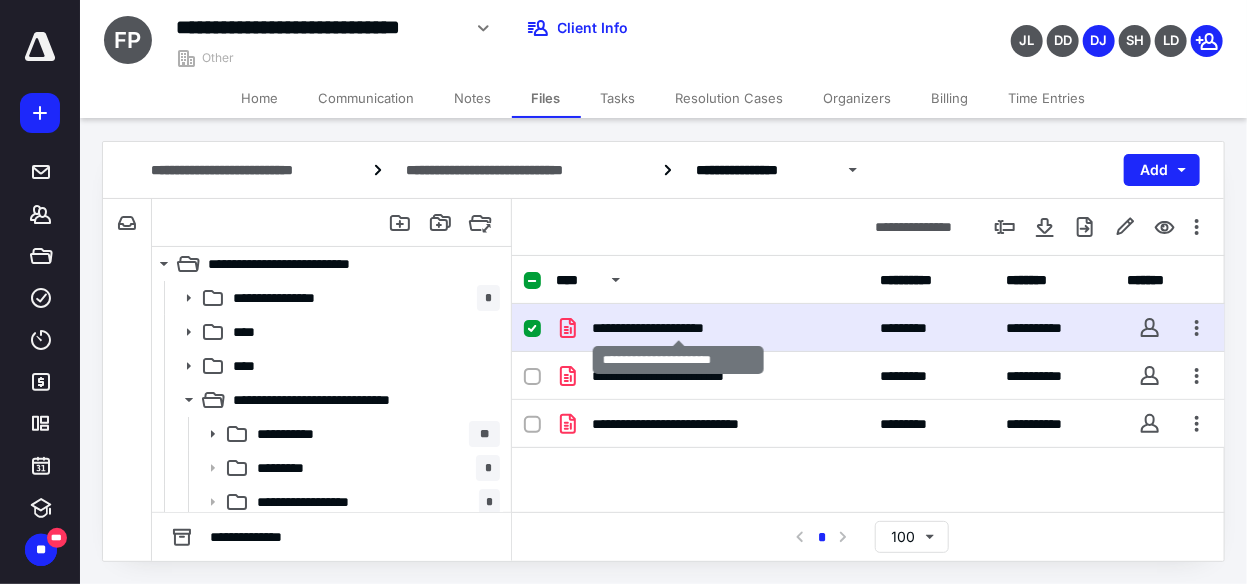 click on "**********" at bounding box center [679, 328] 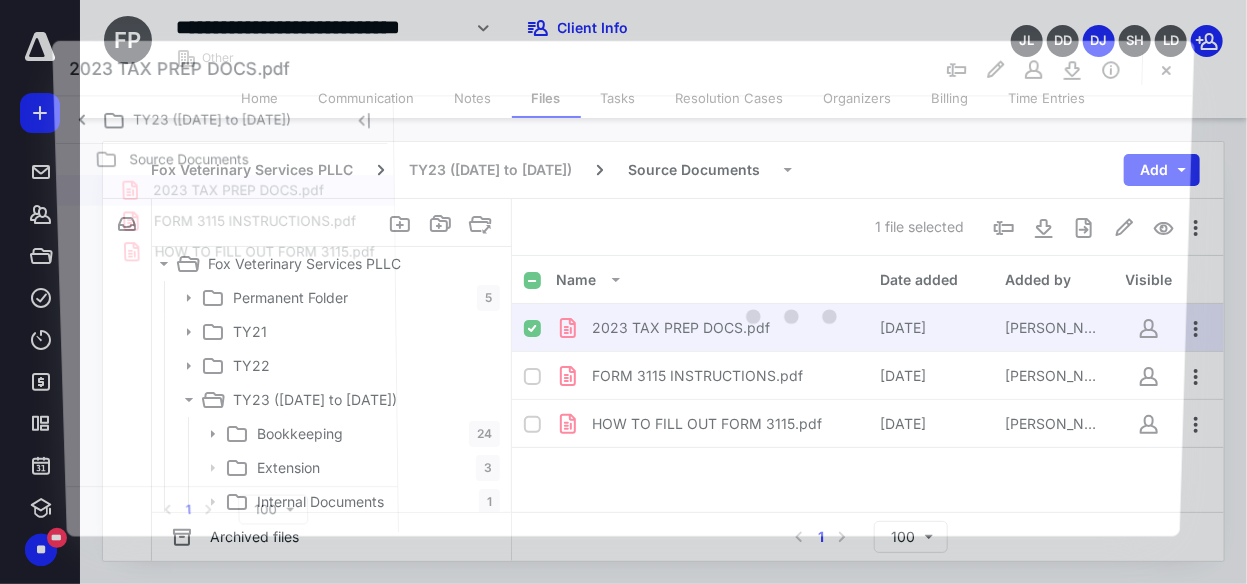 scroll, scrollTop: 0, scrollLeft: 0, axis: both 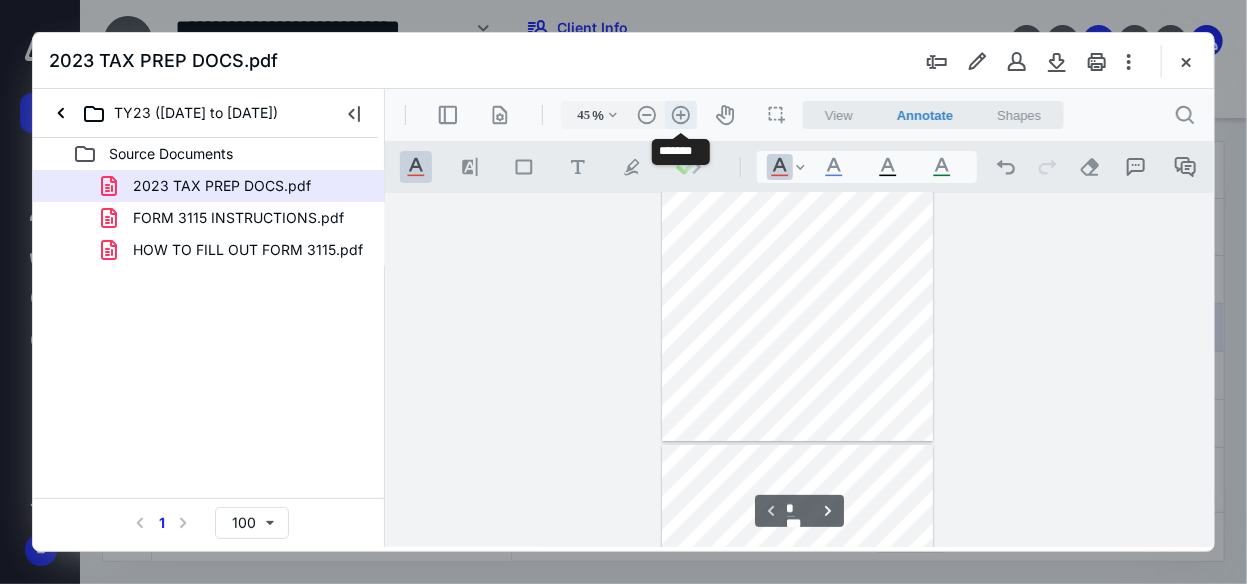 click on ".cls-1{fill:#abb0c4;} icon - header - zoom - in - line" at bounding box center (680, 114) 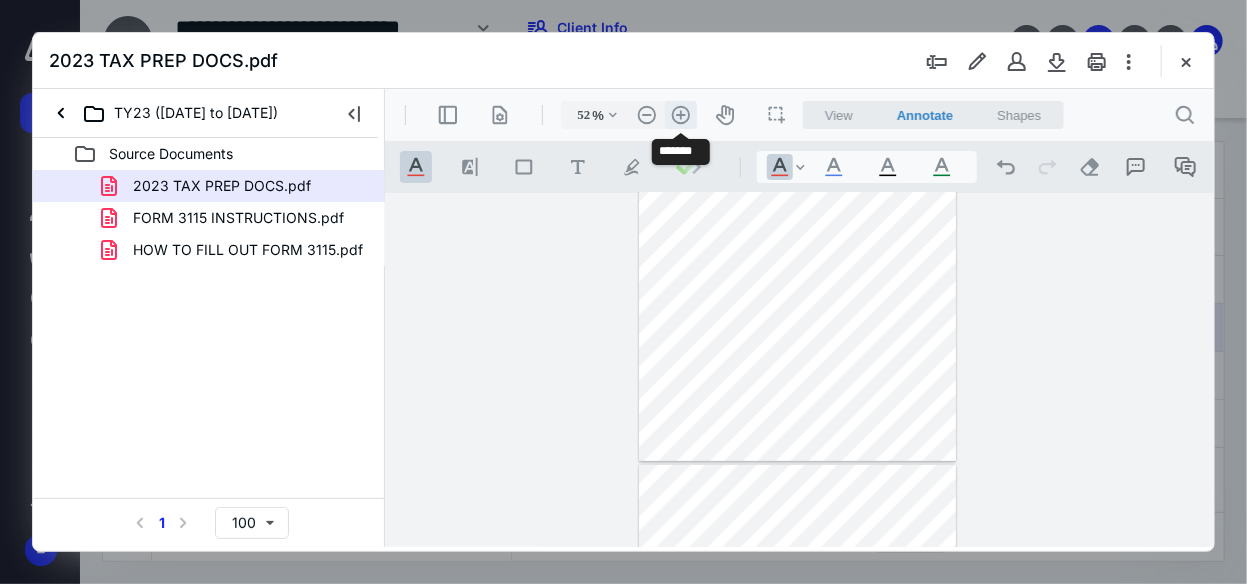 click on ".cls-1{fill:#abb0c4;} icon - header - zoom - in - line" at bounding box center [680, 114] 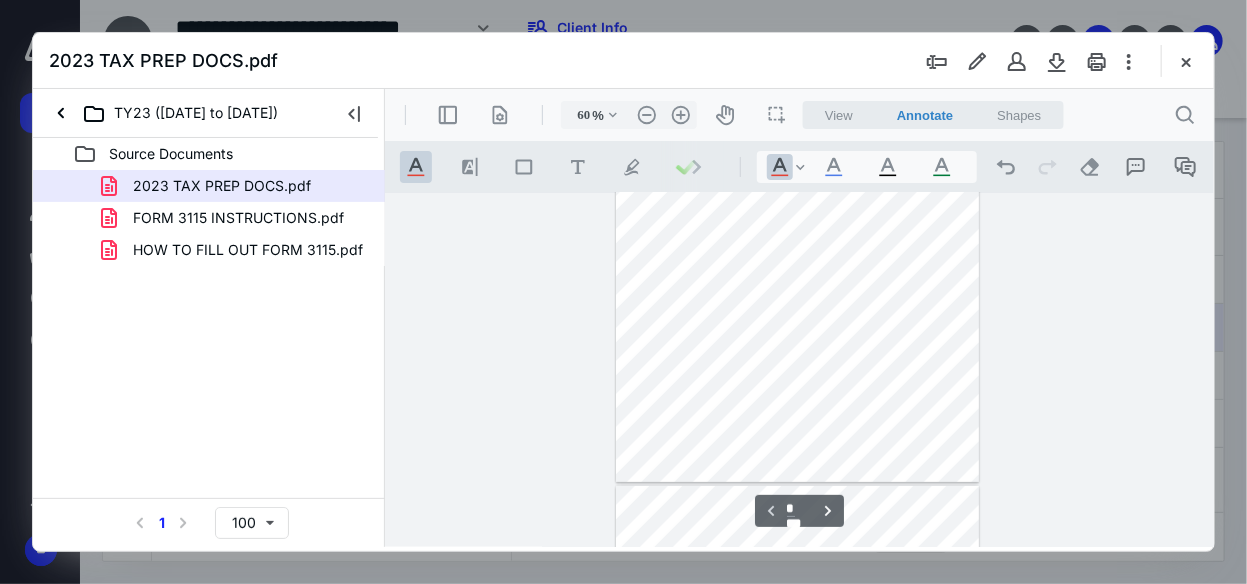 scroll, scrollTop: 0, scrollLeft: 0, axis: both 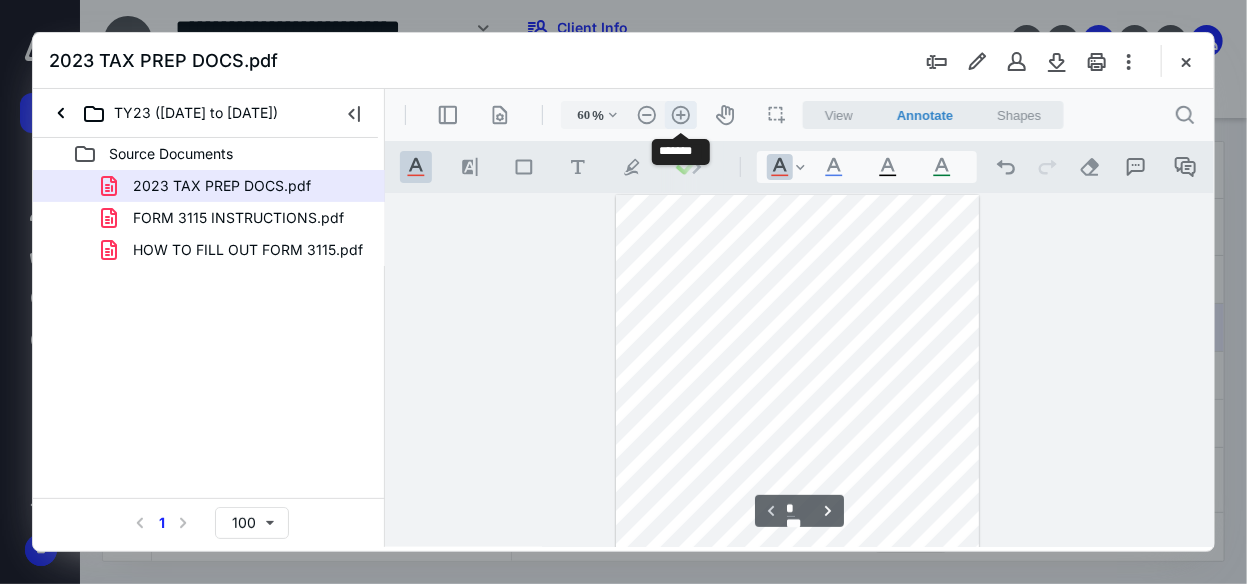 click on ".cls-1{fill:#abb0c4;} icon - header - zoom - in - line" at bounding box center (680, 114) 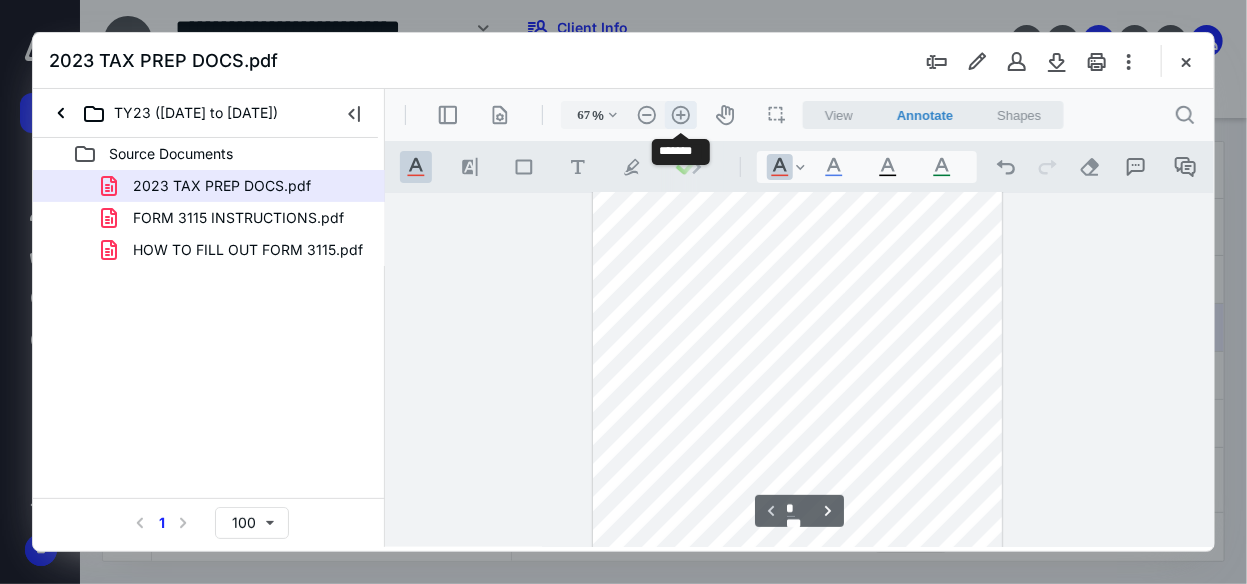 click on ".cls-1{fill:#abb0c4;} icon - header - zoom - in - line" at bounding box center [680, 114] 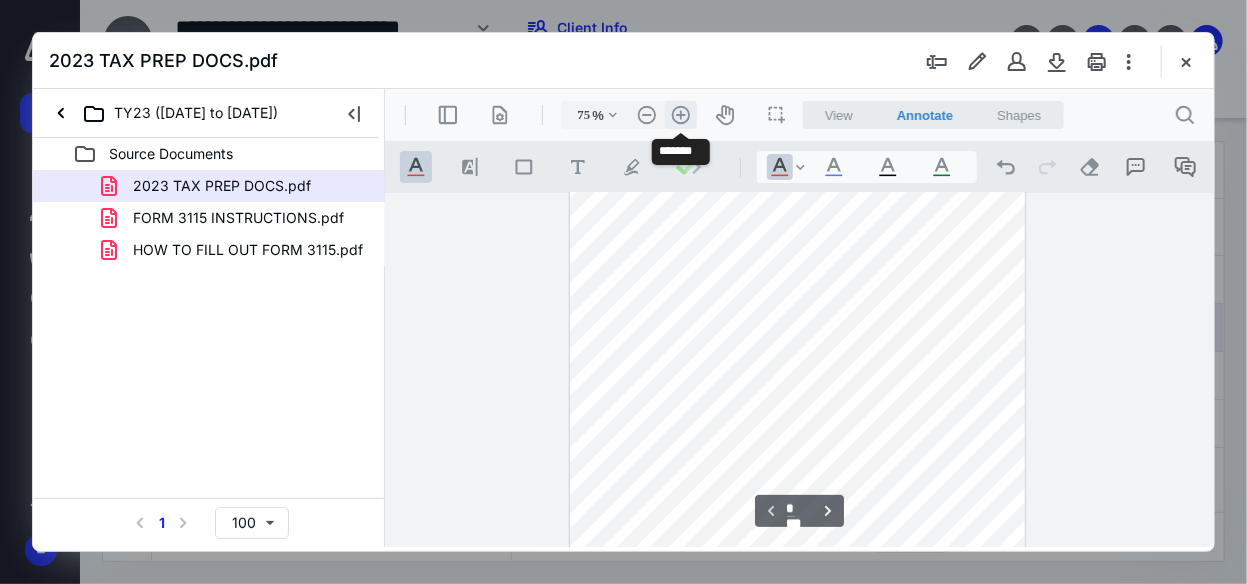 click on ".cls-1{fill:#abb0c4;} icon - header - zoom - in - line" at bounding box center (680, 114) 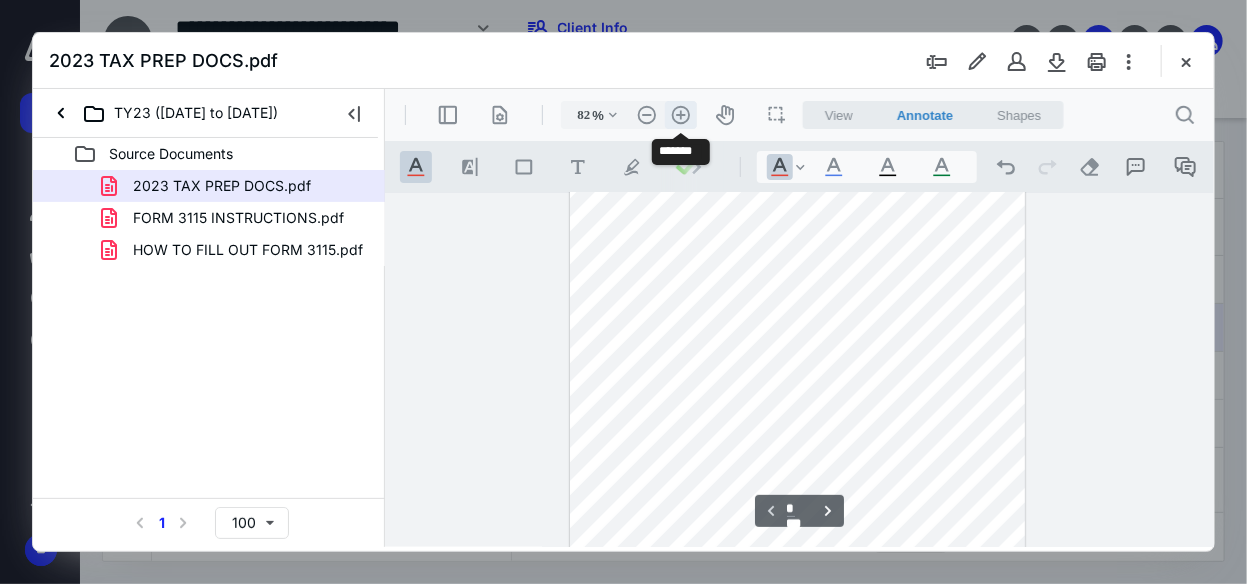 scroll, scrollTop: 46, scrollLeft: 0, axis: vertical 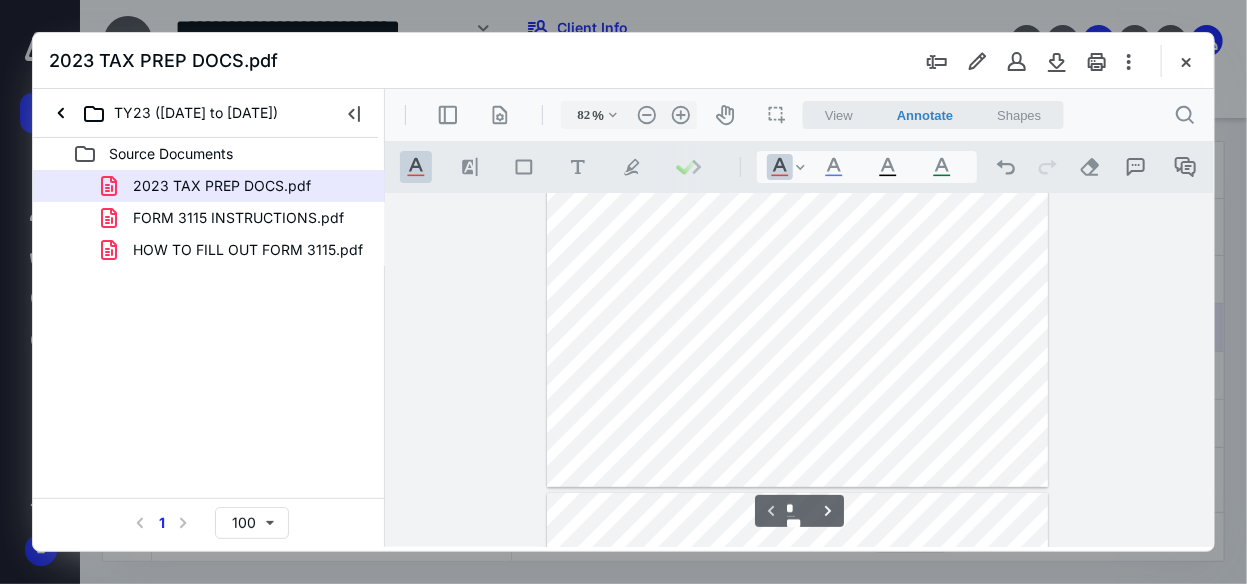 type on "*" 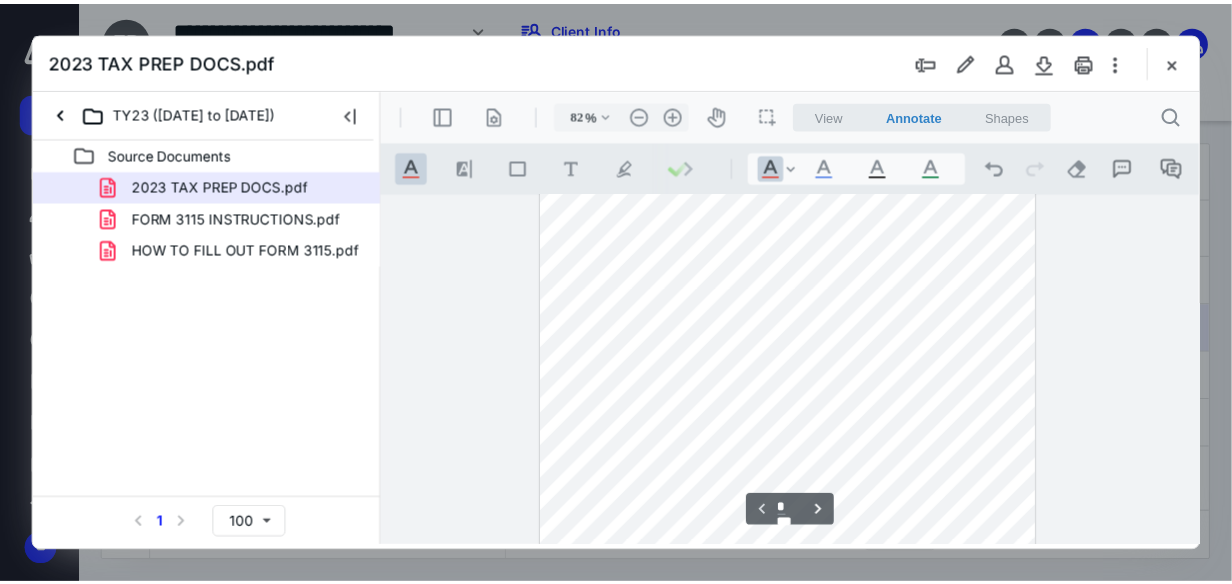 scroll, scrollTop: 979, scrollLeft: 0, axis: vertical 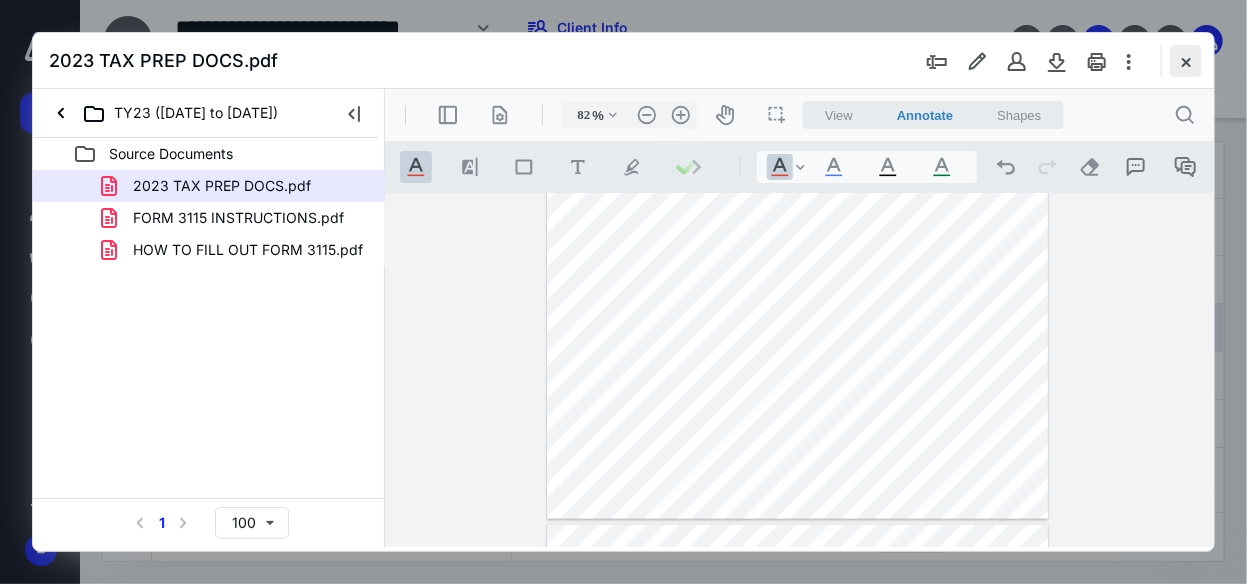 click at bounding box center (1186, 61) 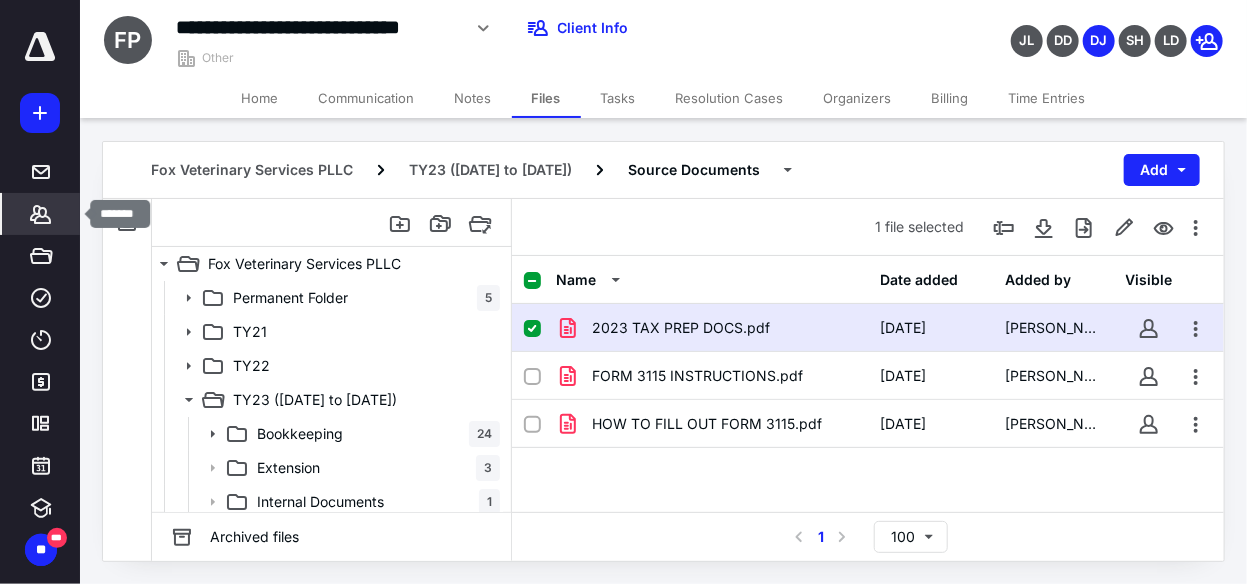 click 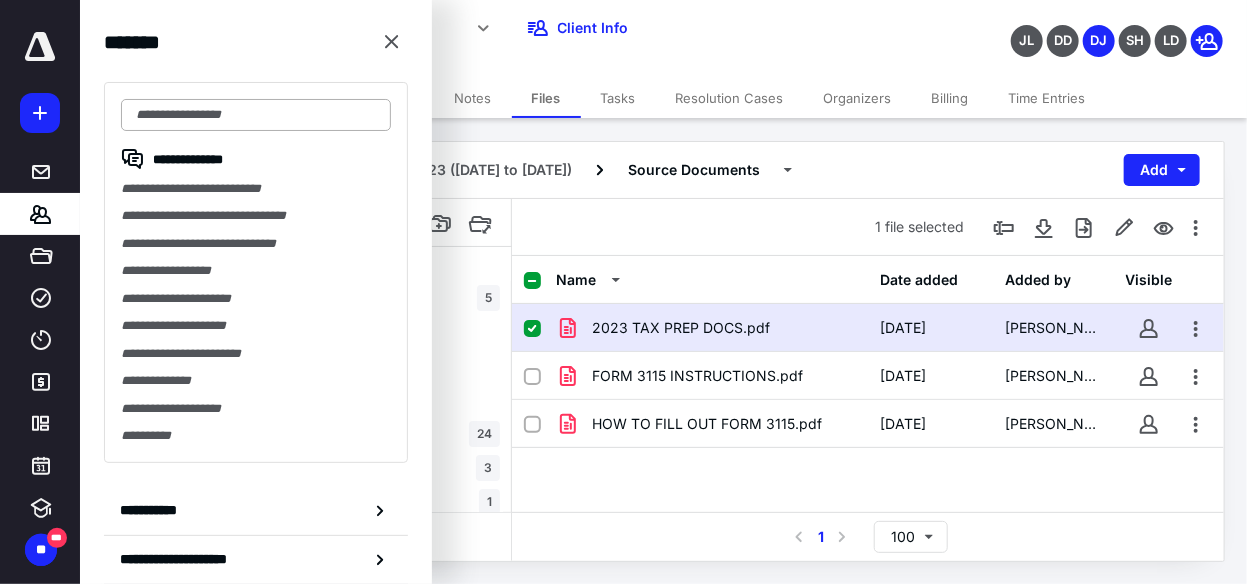 click at bounding box center (256, 115) 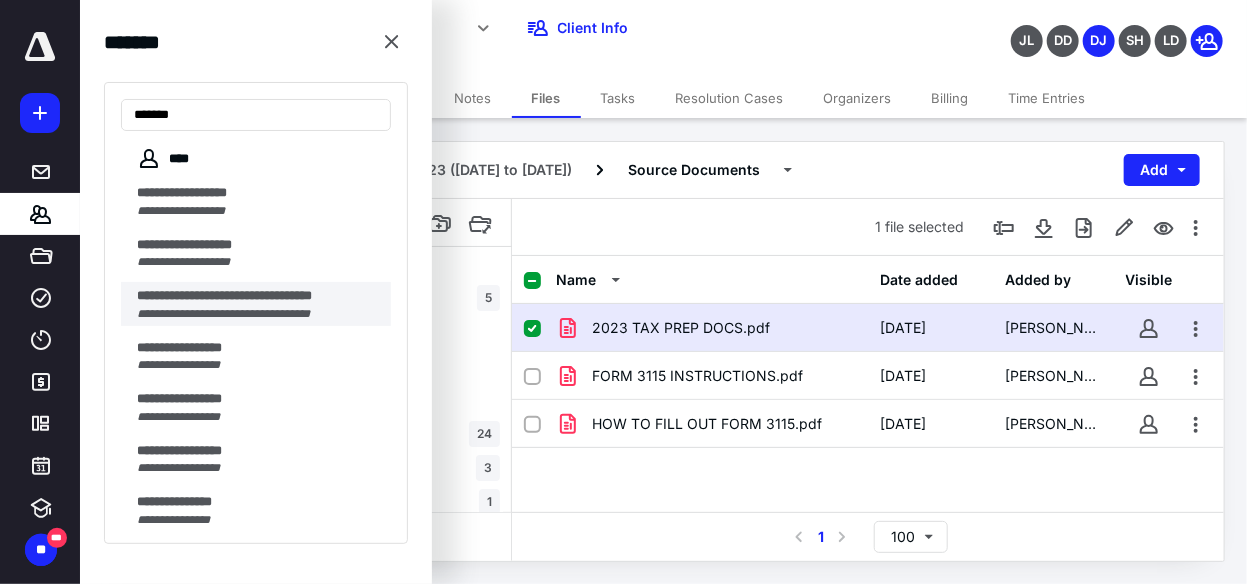 type on "******" 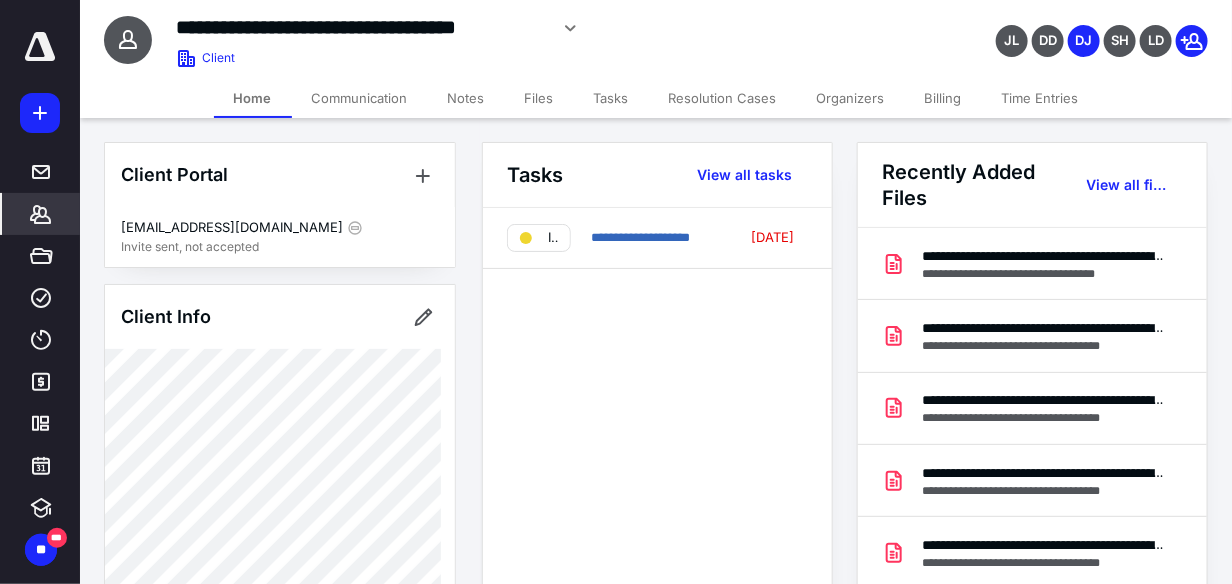 scroll, scrollTop: 407, scrollLeft: 0, axis: vertical 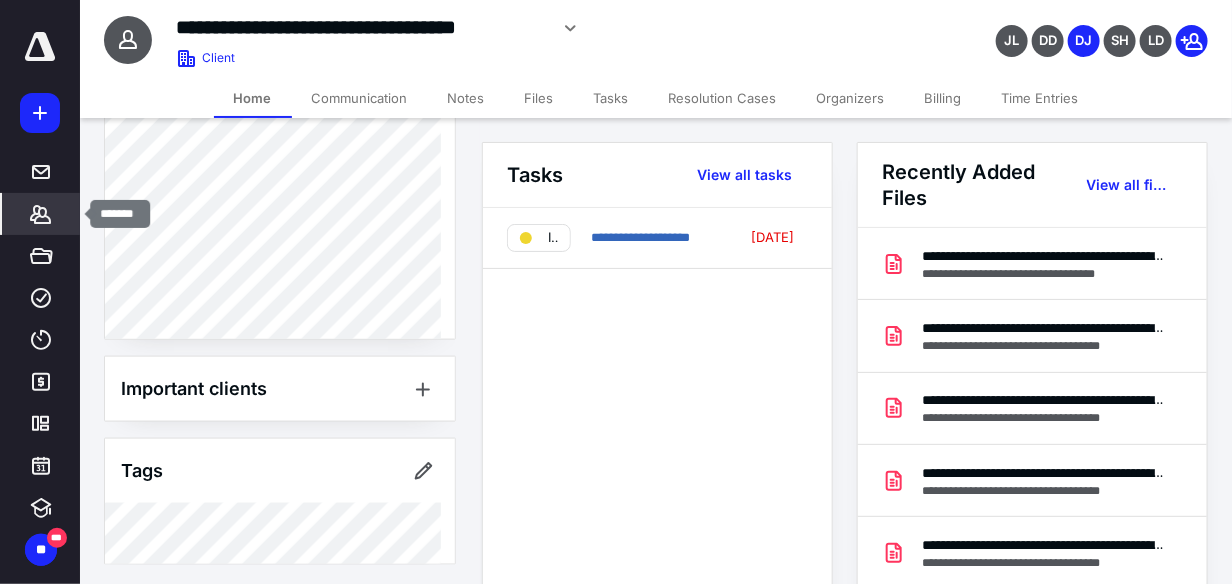 click 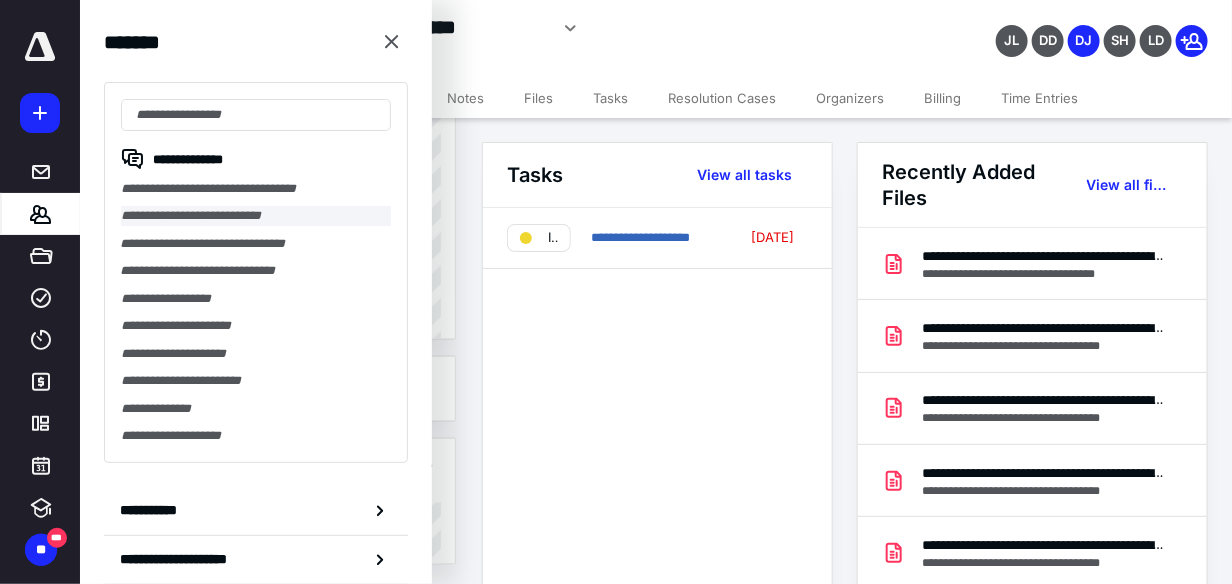 click on "**********" at bounding box center (256, 215) 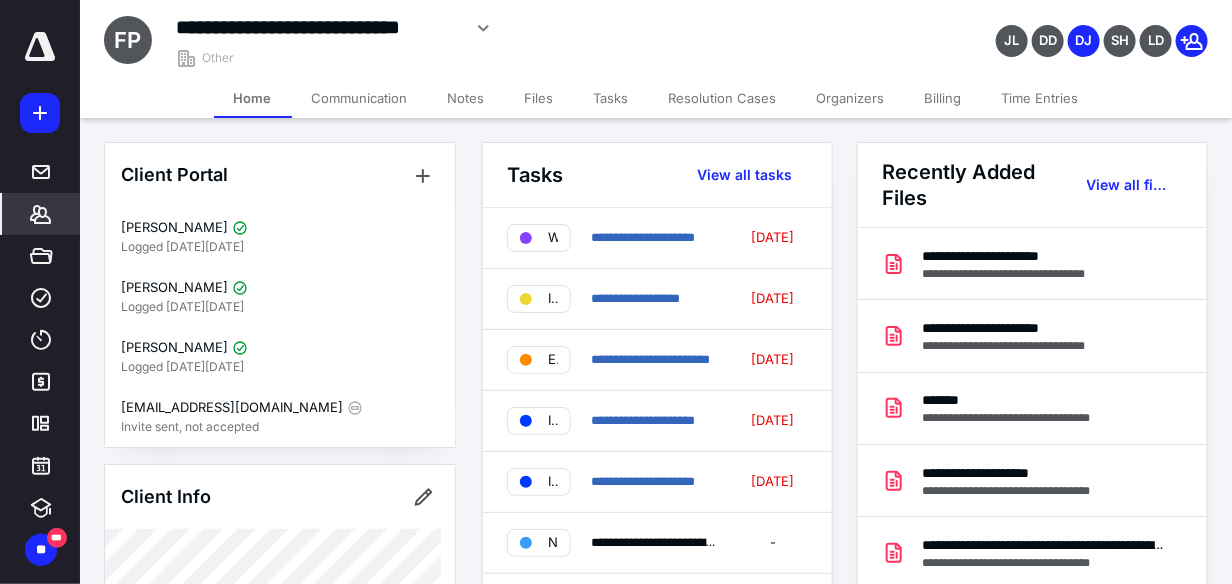 click on "Files" at bounding box center [539, 98] 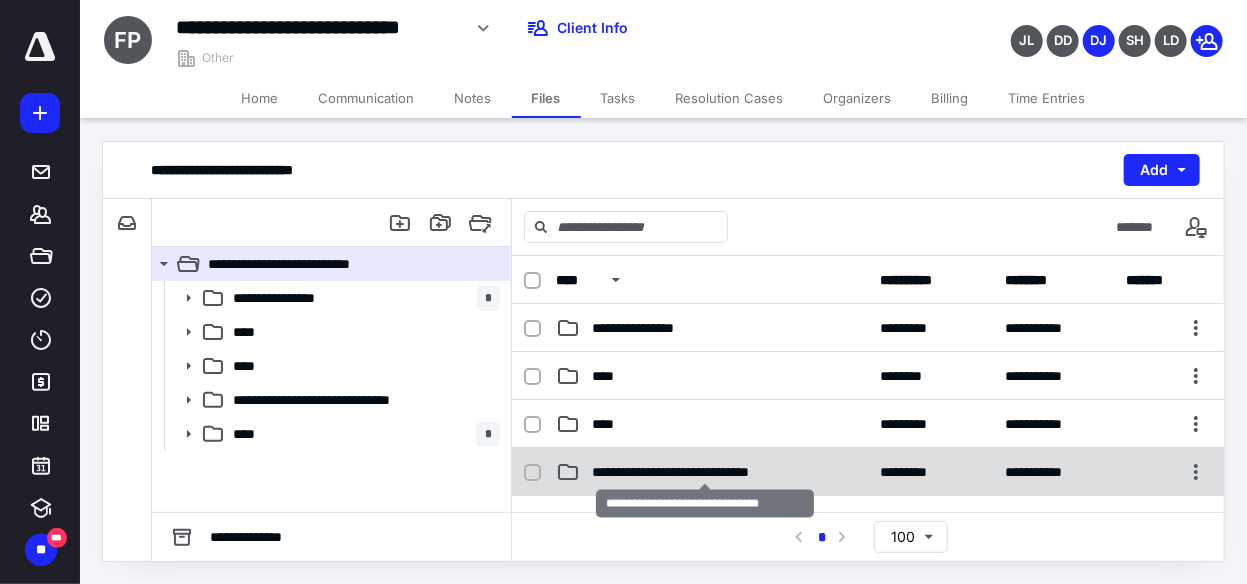 click on "**********" at bounding box center [706, 472] 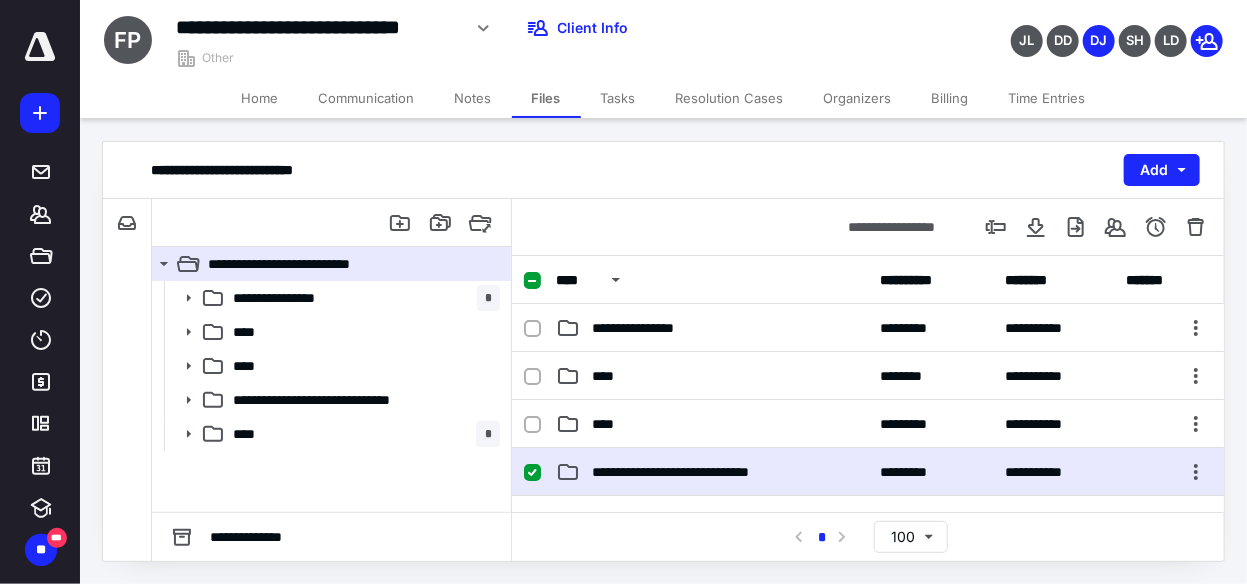 click 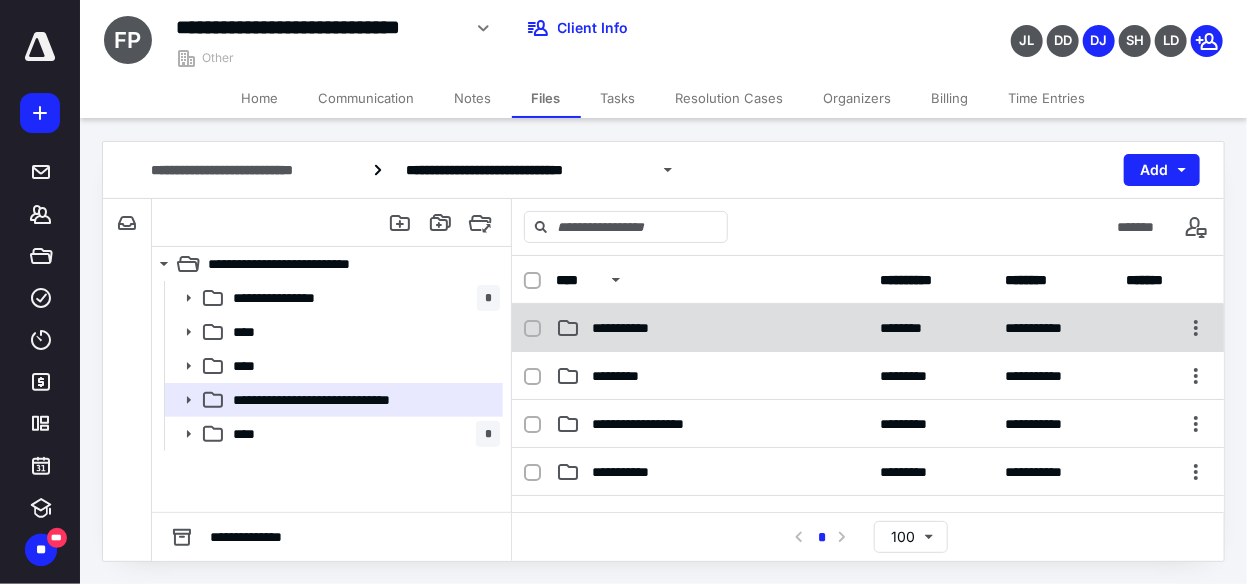 click 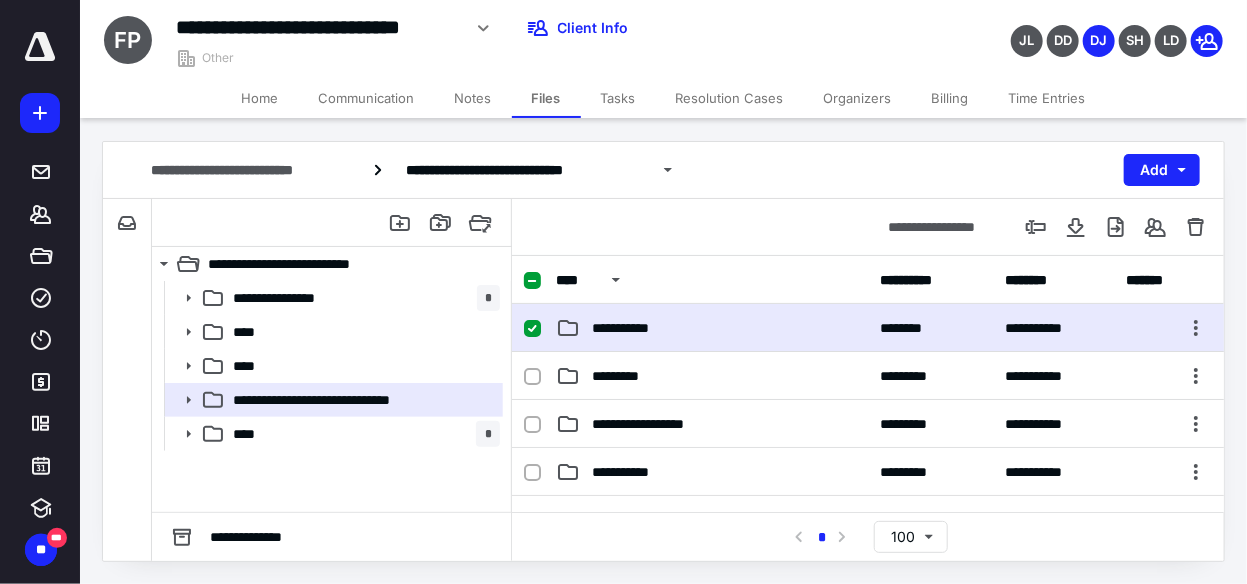 click 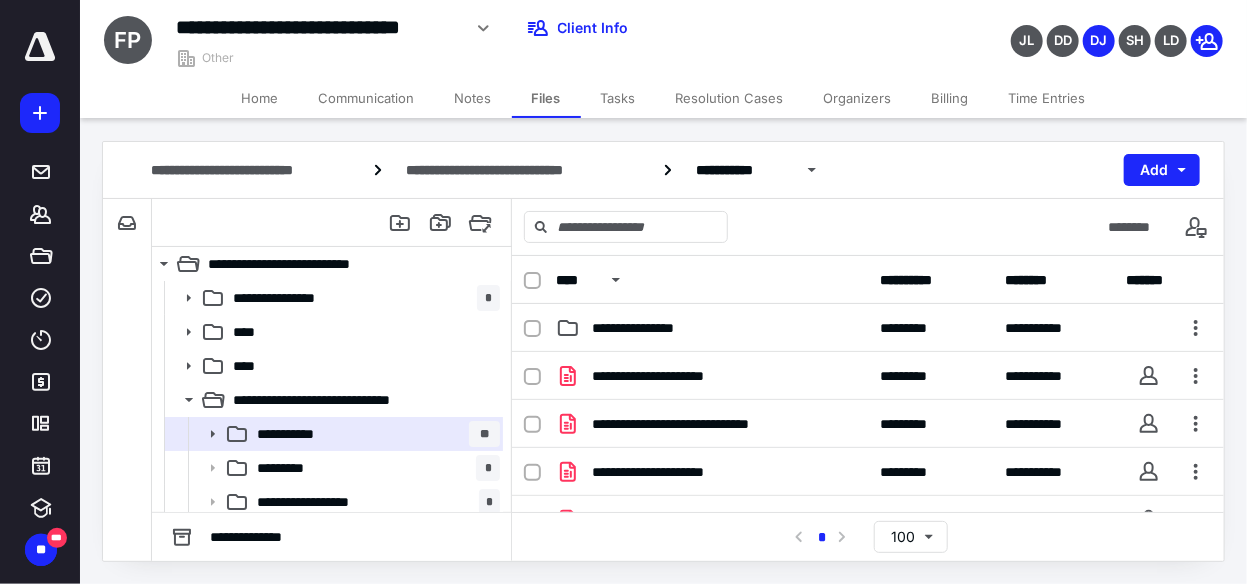 scroll, scrollTop: 40, scrollLeft: 0, axis: vertical 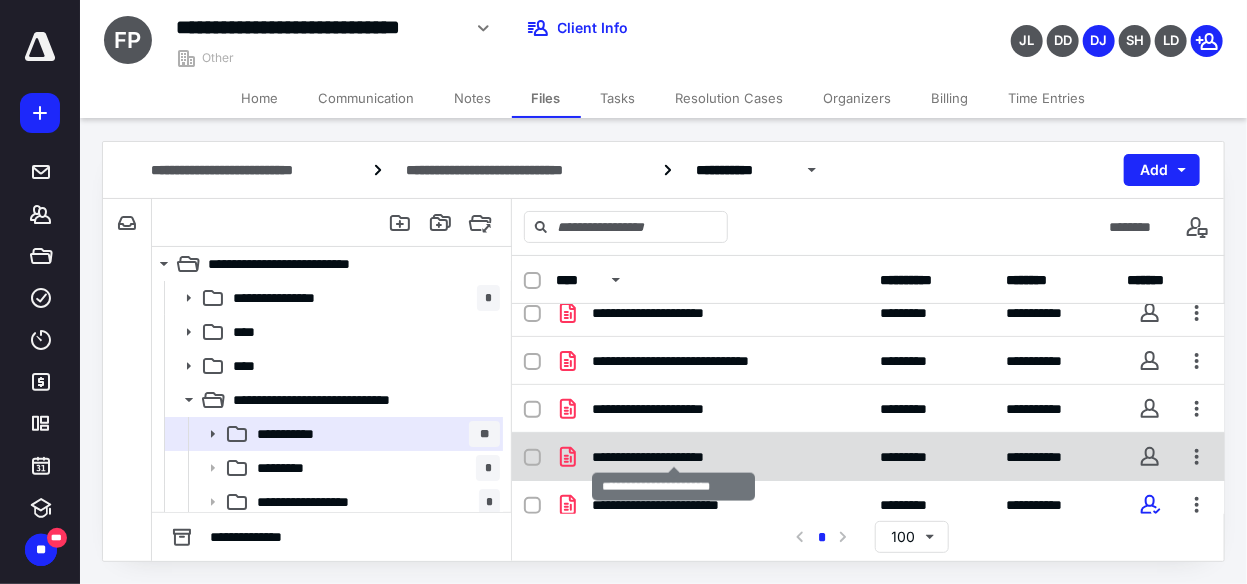click on "**********" at bounding box center (675, 457) 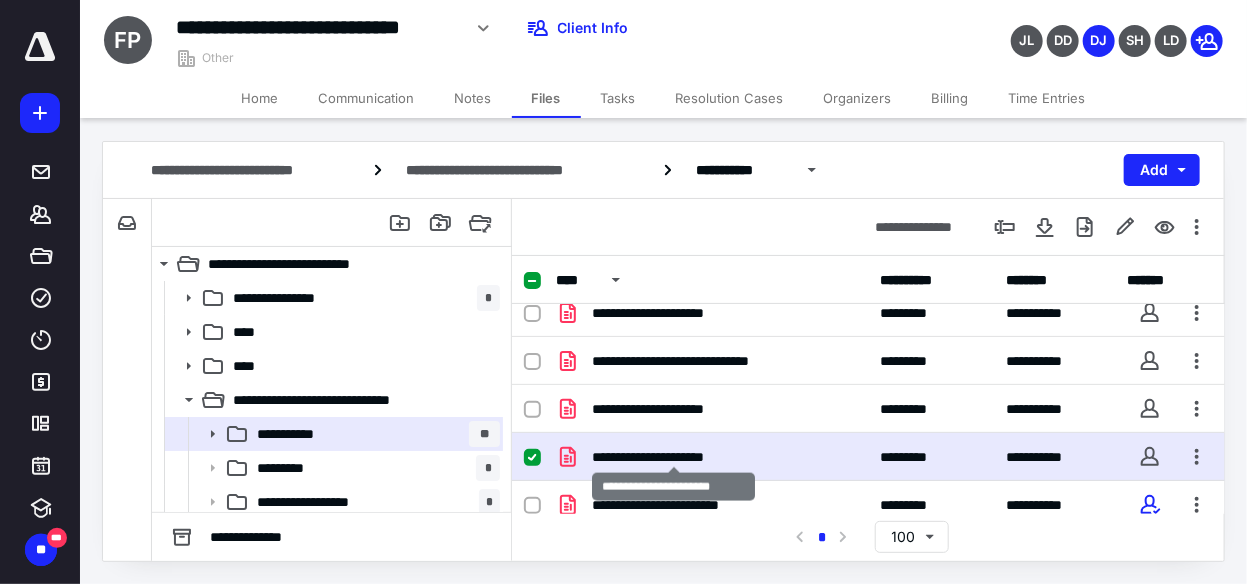 click on "**********" at bounding box center (675, 457) 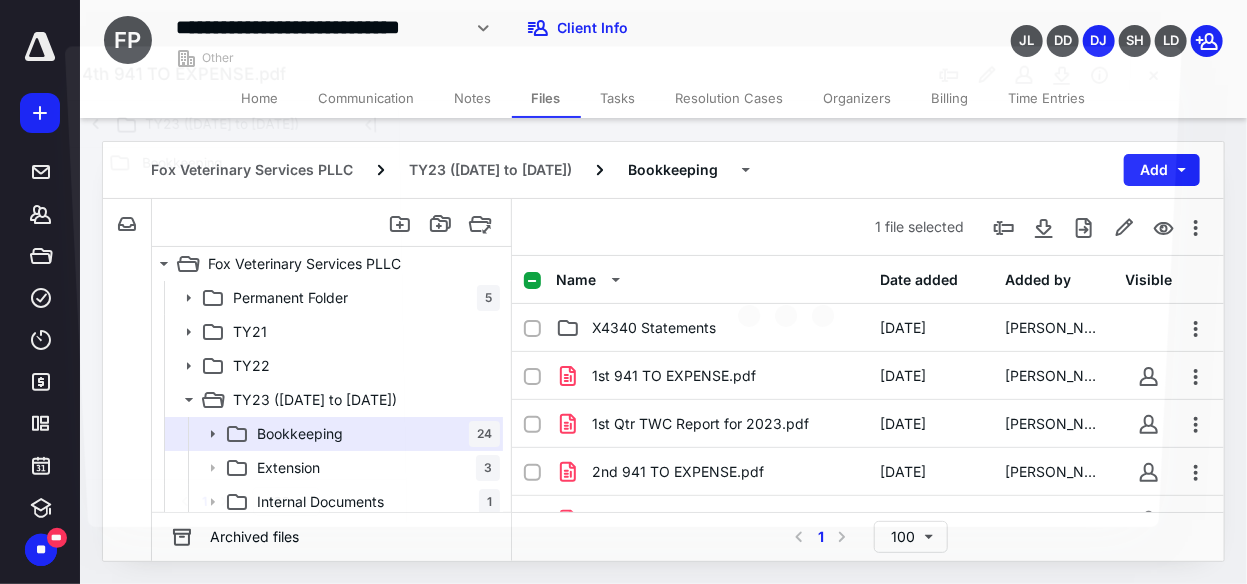 scroll, scrollTop: 159, scrollLeft: 0, axis: vertical 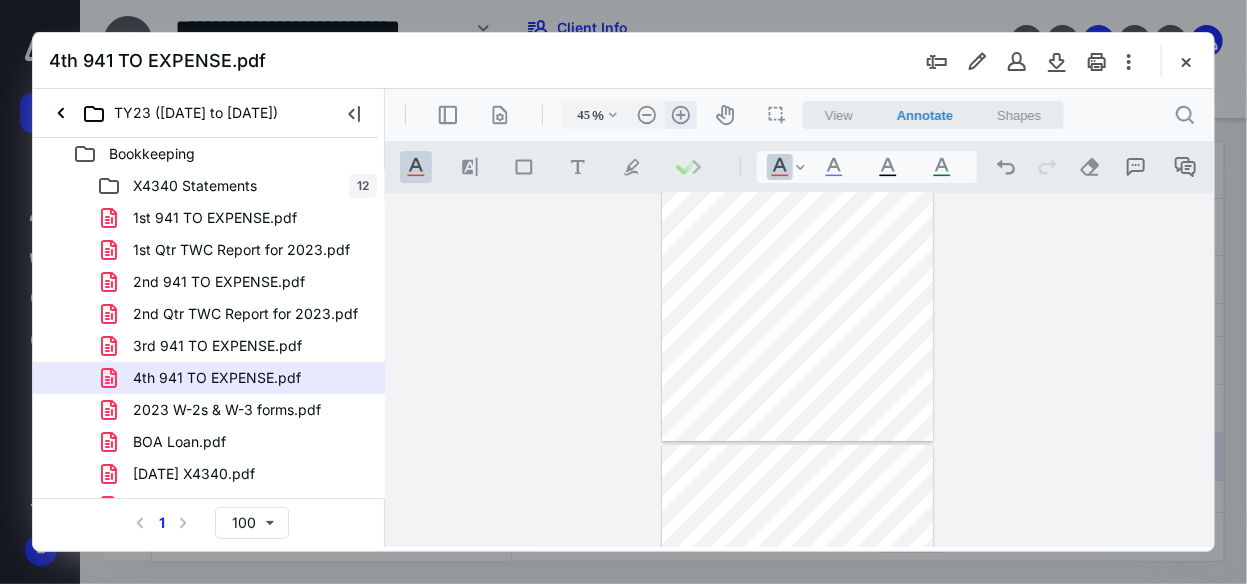 click on ".cls-1{fill:#abb0c4;} icon - header - zoom - in - line" at bounding box center [680, 114] 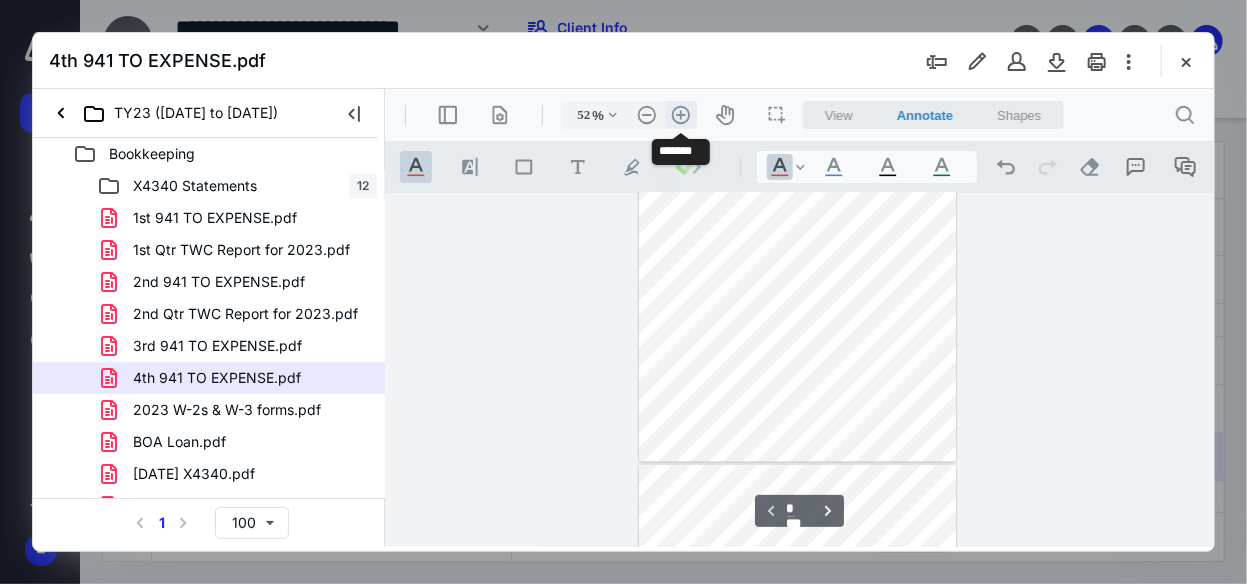 click on ".cls-1{fill:#abb0c4;} icon - header - zoom - in - line" at bounding box center (680, 114) 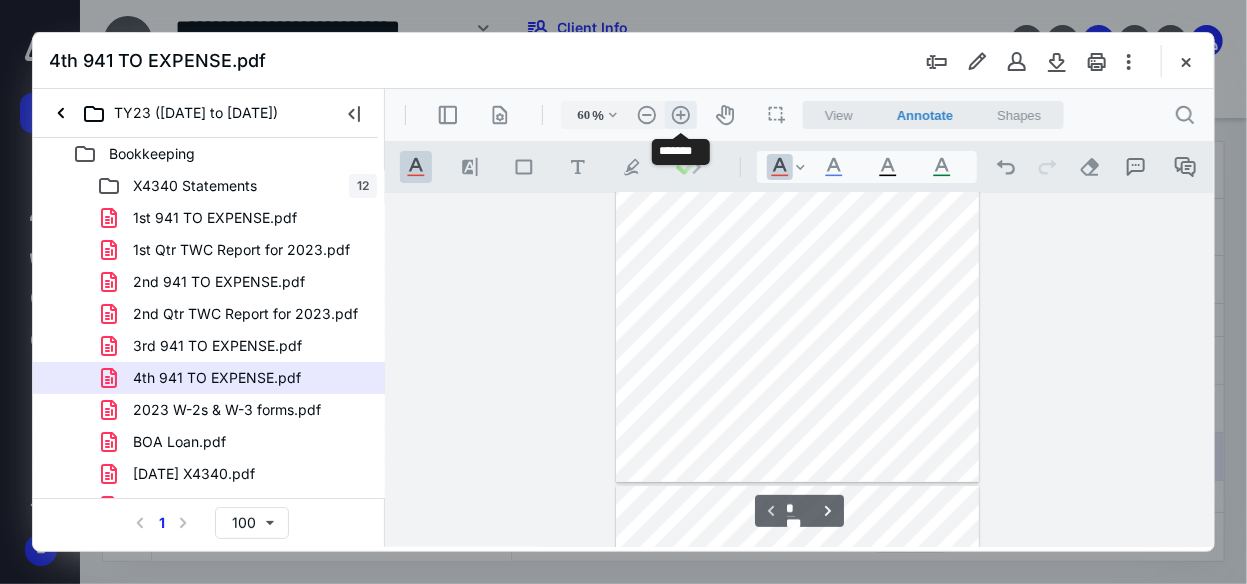 click on ".cls-1{fill:#abb0c4;} icon - header - zoom - in - line" at bounding box center [680, 114] 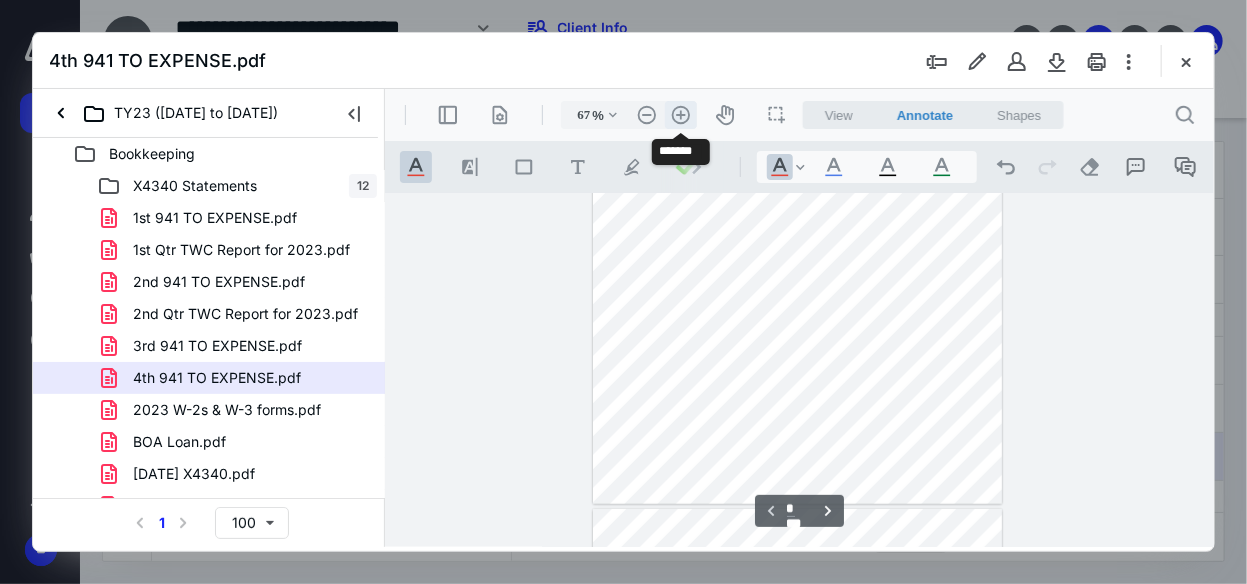 click on ".cls-1{fill:#abb0c4;} icon - header - zoom - in - line" at bounding box center [680, 114] 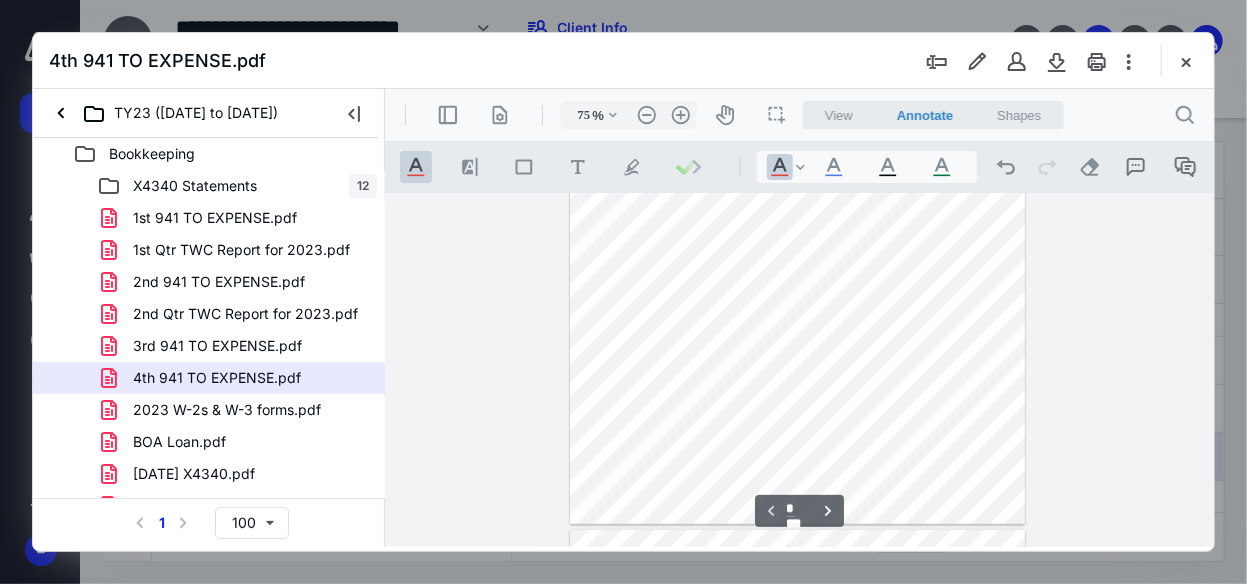 scroll, scrollTop: 0, scrollLeft: 0, axis: both 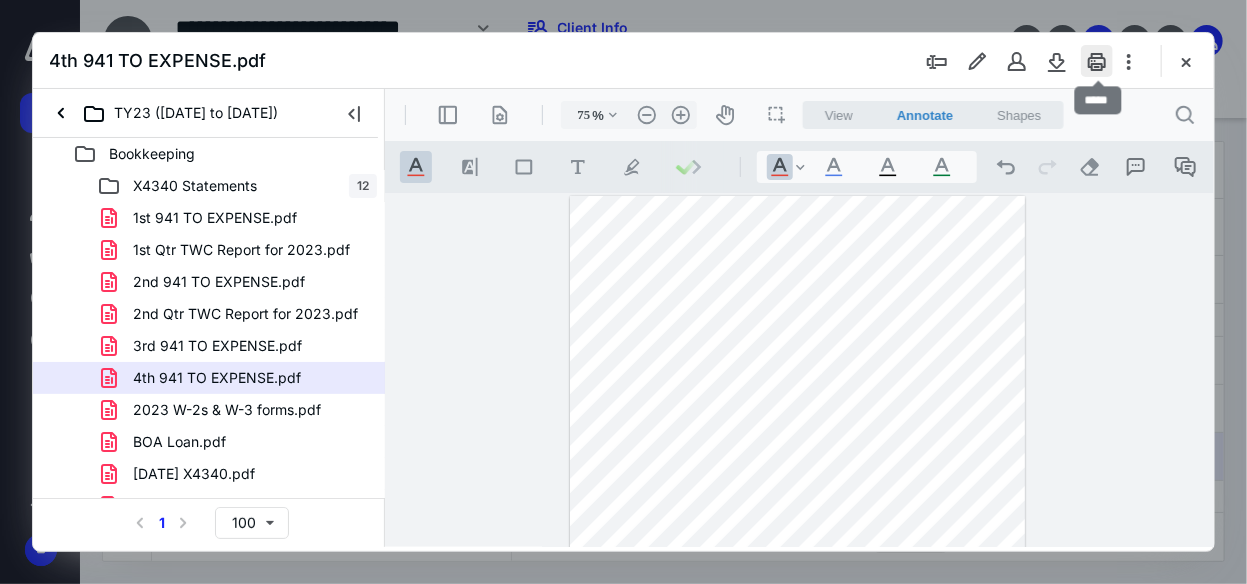 click at bounding box center [1097, 61] 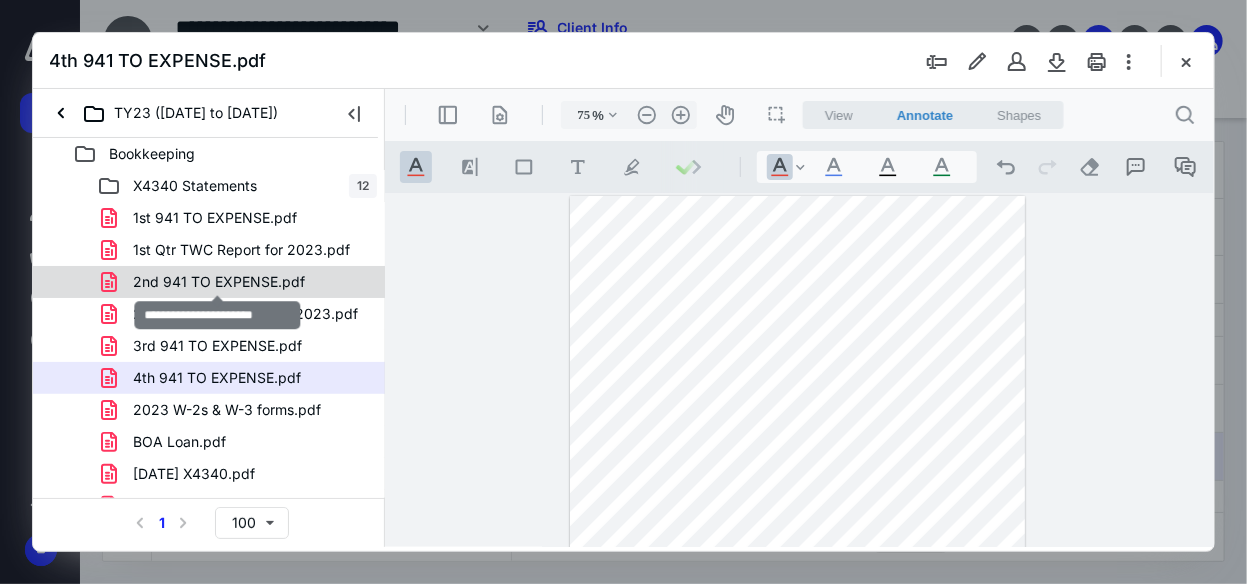 click on "2nd 941 TO EXPENSE.pdf" at bounding box center [219, 282] 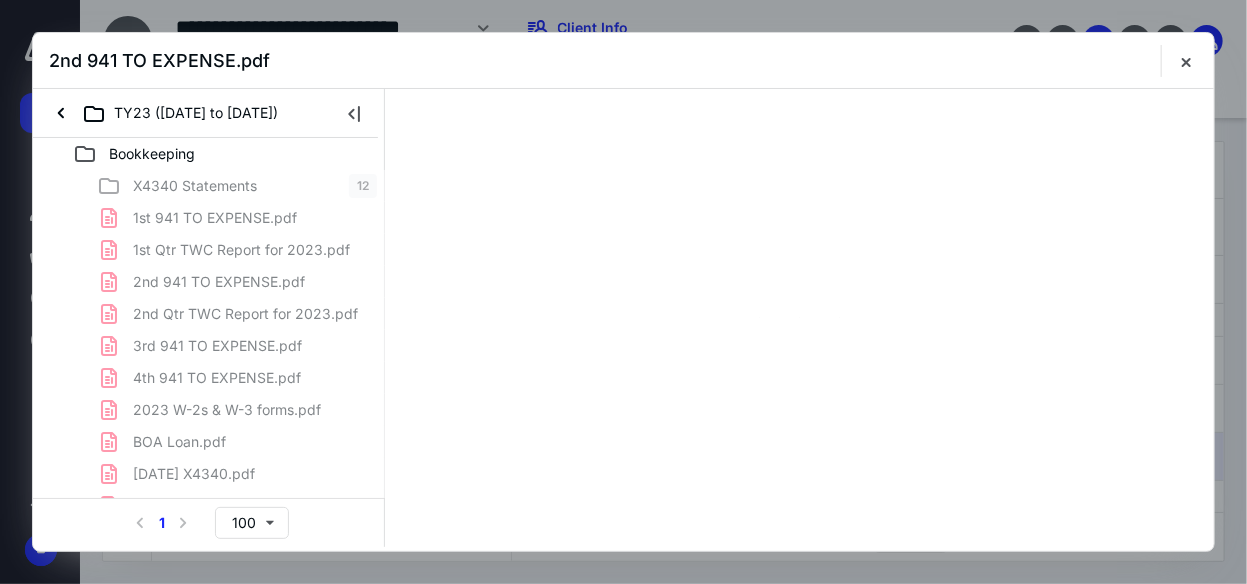 click on "X4340 Statements 12 1st 941 TO EXPENSE.pdf 1st Qtr TWC Report for 2023.pdf 2nd 941 TO EXPENSE.pdf 2nd Qtr TWC Report for 2023.pdf 3rd 941 TO EXPENSE.pdf 4th 941 TO EXPENSE.pdf 2023 W-2s & W-3 forms.pdf BOA Loan.pdf [DATE] X4340.pdf DO NOT NEED #2.pdf do not need.pdf eStmt_[DATE] X9377.pdf eStmt_[DATE] X8975.pdf eStmt_[DATE] X4340.pdf Form 940 for 2023.pdf Screen Shot [DATE] 7.42.01 AM.png Software login.msg Tundra purchase agreement.pdf TWC Report for 1st Qtr.pdf TWC Report for 2nd Qtr.pdf TWC Report for 3rd Qtr of 2023.pdf TWC Report for 4th Qtr of 2023.pdf Vehicle Loan Beg [MEDICAL_DATA].pdf vehicle loan end balance.pdf" at bounding box center (209, 570) 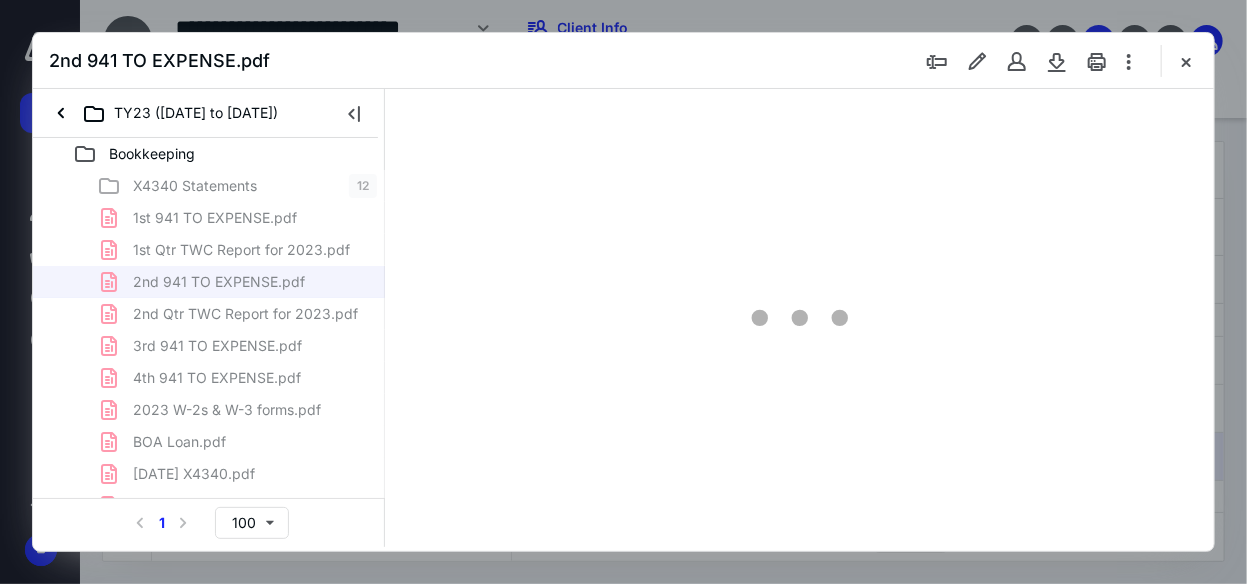 scroll, scrollTop: 105, scrollLeft: 0, axis: vertical 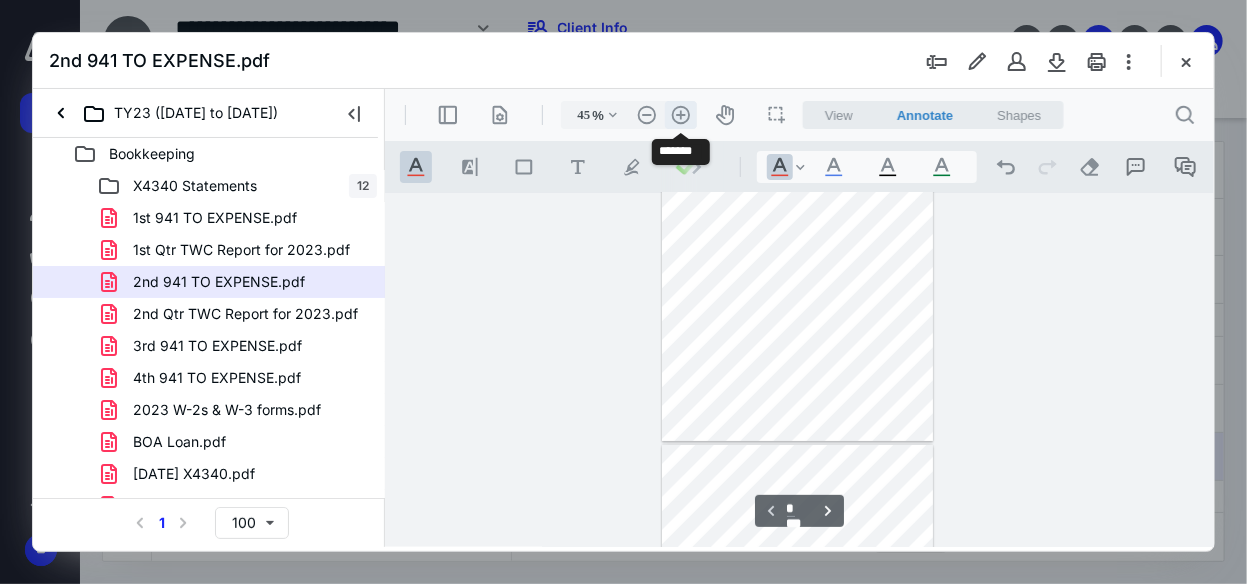click on ".cls-1{fill:#abb0c4;} icon - header - zoom - in - line" at bounding box center [680, 114] 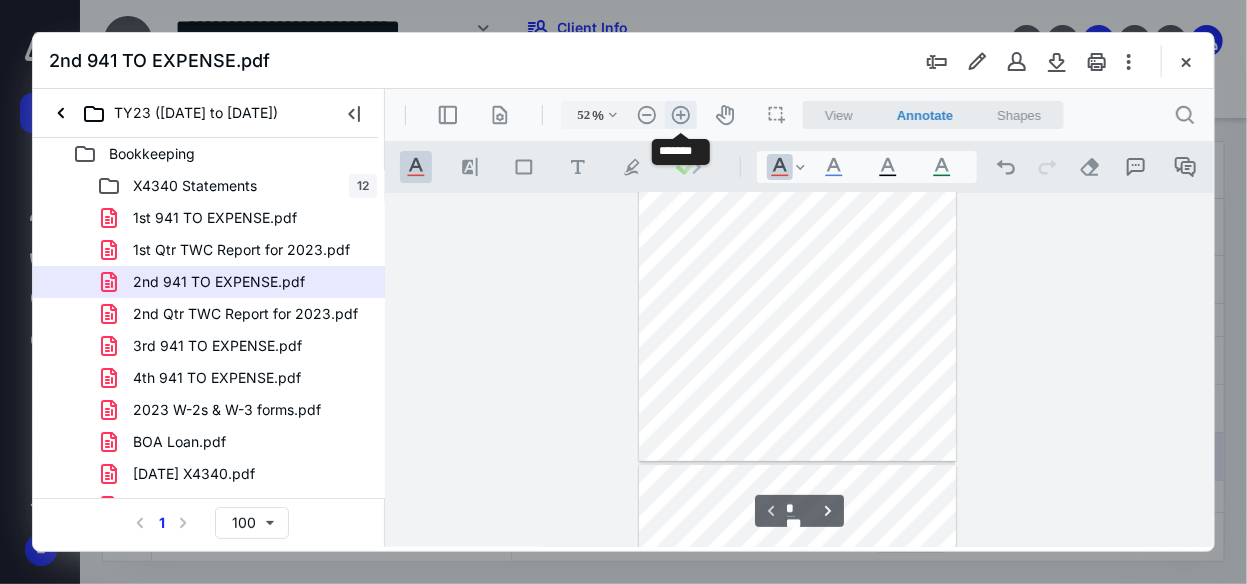 click on ".cls-1{fill:#abb0c4;} icon - header - zoom - in - line" at bounding box center [680, 114] 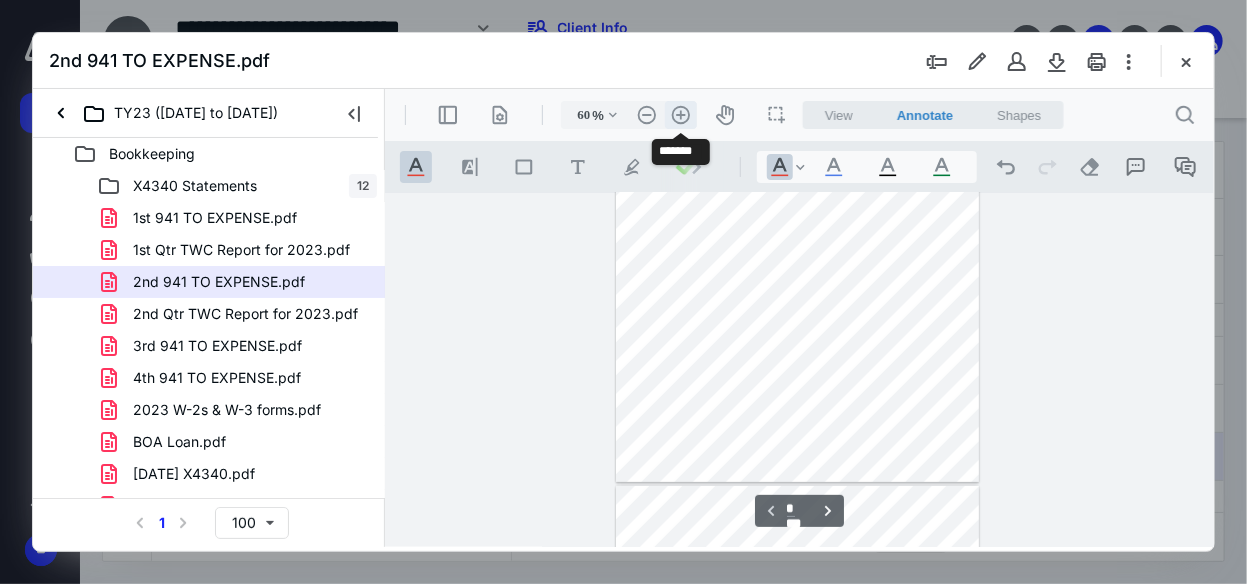 click on ".cls-1{fill:#abb0c4;} icon - header - zoom - in - line" at bounding box center [680, 114] 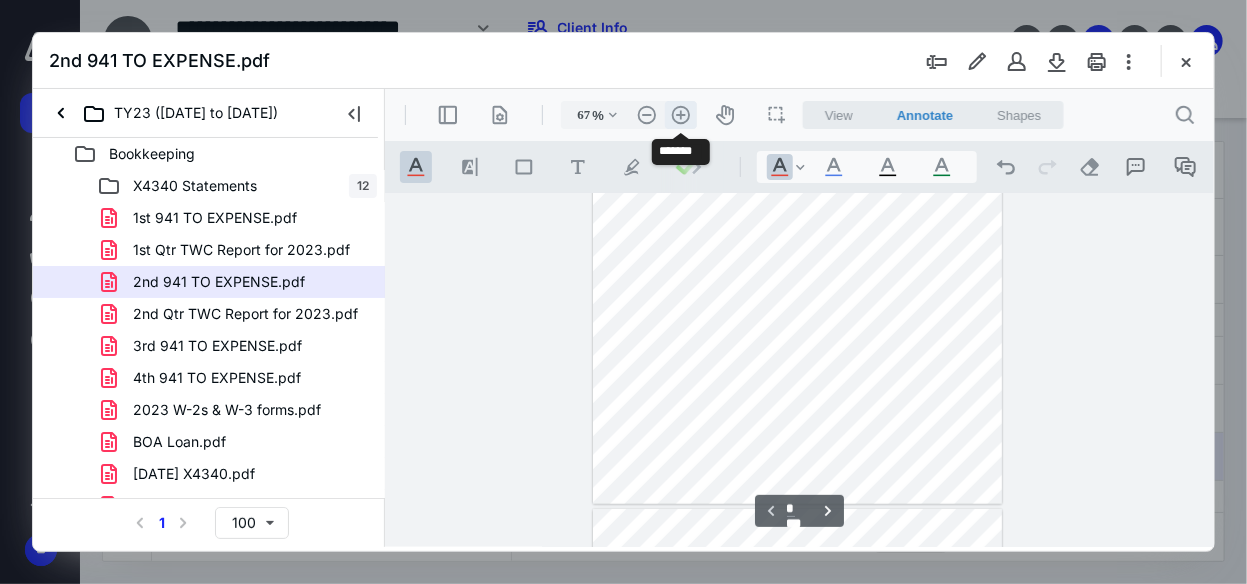 click on ".cls-1{fill:#abb0c4;} icon - header - zoom - in - line" at bounding box center (680, 114) 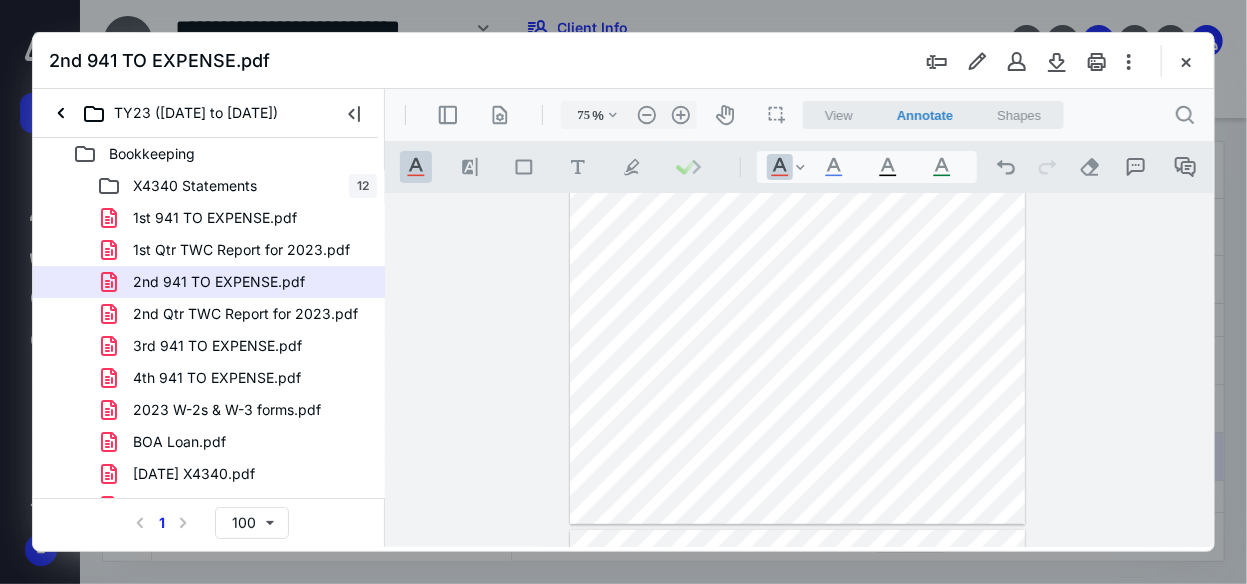 scroll, scrollTop: 0, scrollLeft: 0, axis: both 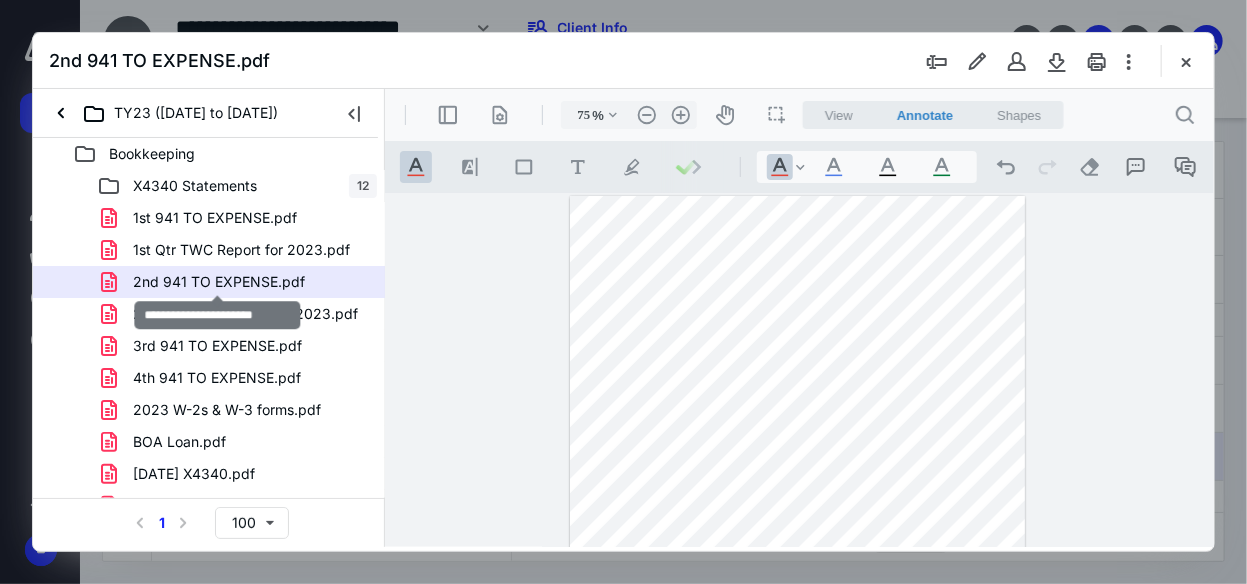 click on "2nd 941 TO EXPENSE.pdf" at bounding box center [219, 282] 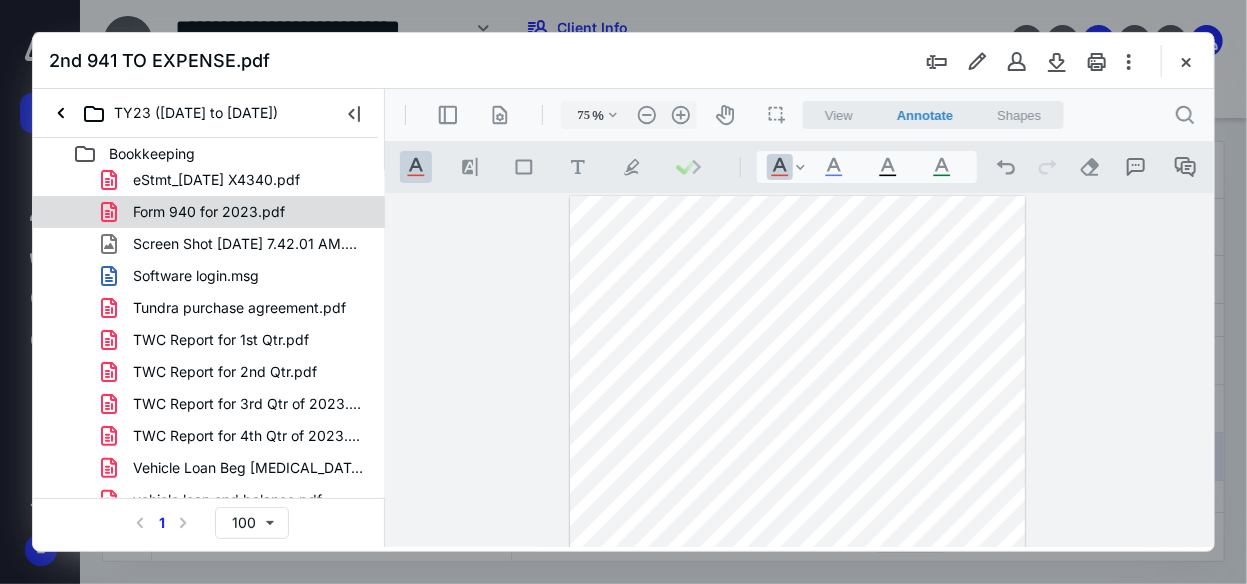 scroll, scrollTop: 469, scrollLeft: 0, axis: vertical 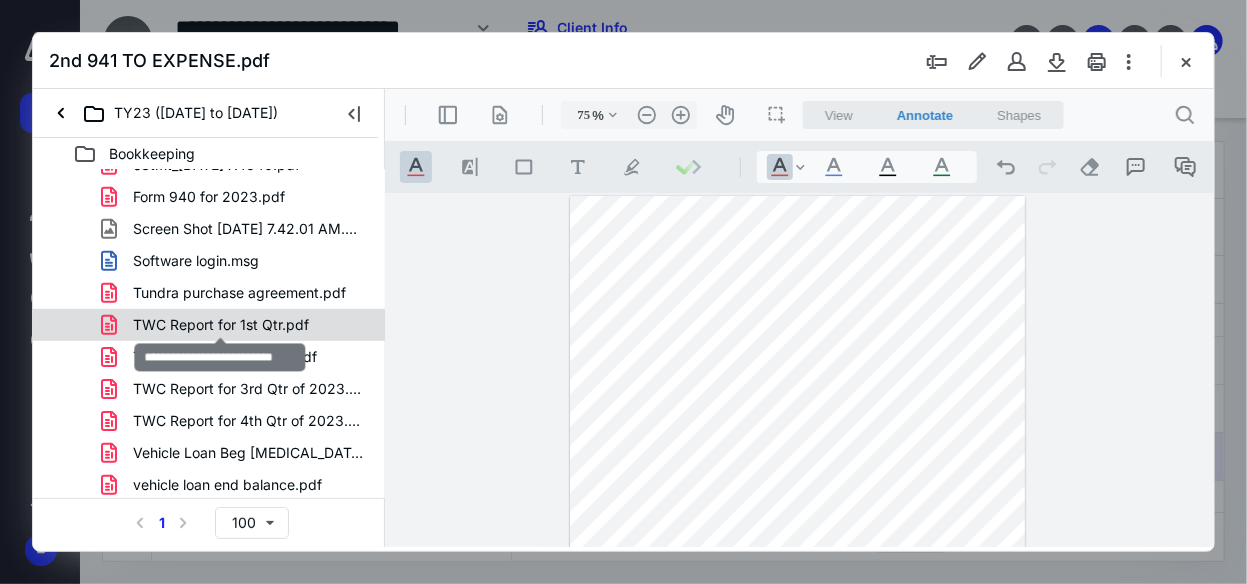 click on "TWC Report for 1st Qtr.pdf" at bounding box center (221, 325) 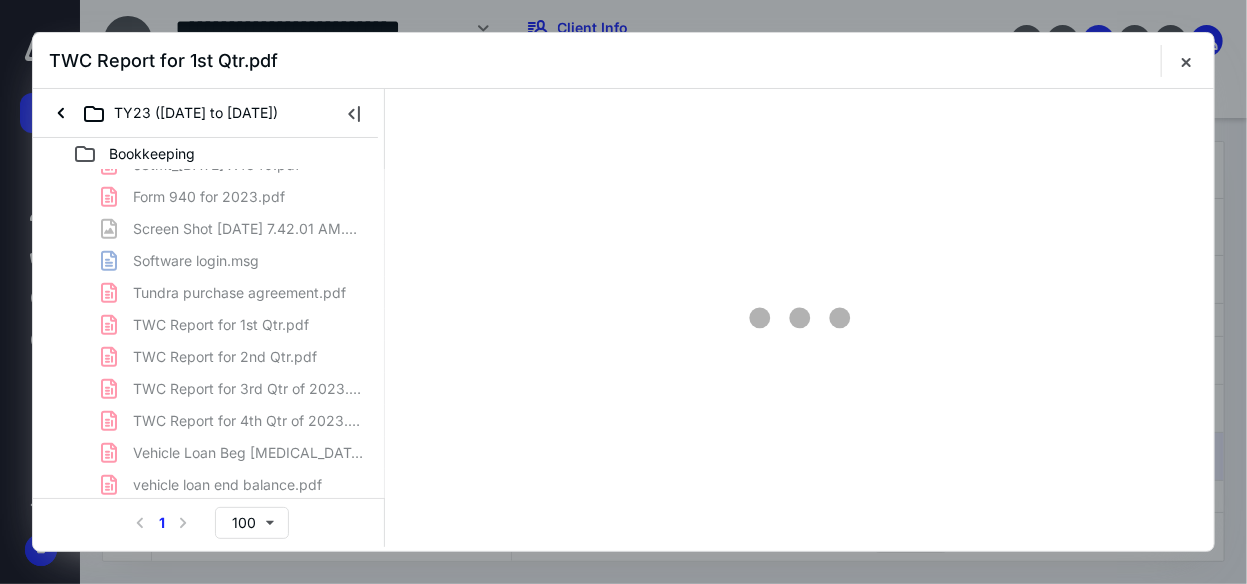 click on "X4340 Statements 12 1st 941 TO EXPENSE.pdf 1st Qtr TWC Report for 2023.pdf 2nd 941 TO EXPENSE.pdf 2nd Qtr TWC Report for 2023.pdf 3rd 941 TO EXPENSE.pdf 4th 941 TO EXPENSE.pdf 2023 W-2s & W-3 forms.pdf BOA Loan.pdf [DATE] X4340.pdf DO NOT NEED #2.pdf do not need.pdf eStmt_[DATE] X9377.pdf eStmt_[DATE] X8975.pdf eStmt_[DATE] X4340.pdf Form 940 for 2023.pdf Screen Shot [DATE] 7.42.01 AM.png Software login.msg Tundra purchase agreement.pdf TWC Report for 1st Qtr.pdf TWC Report for 2nd Qtr.pdf TWC Report for 3rd Qtr of 2023.pdf TWC Report for 4th Qtr of 2023.pdf Vehicle Loan Beg [MEDICAL_DATA].pdf vehicle loan end balance.pdf" at bounding box center [209, 101] 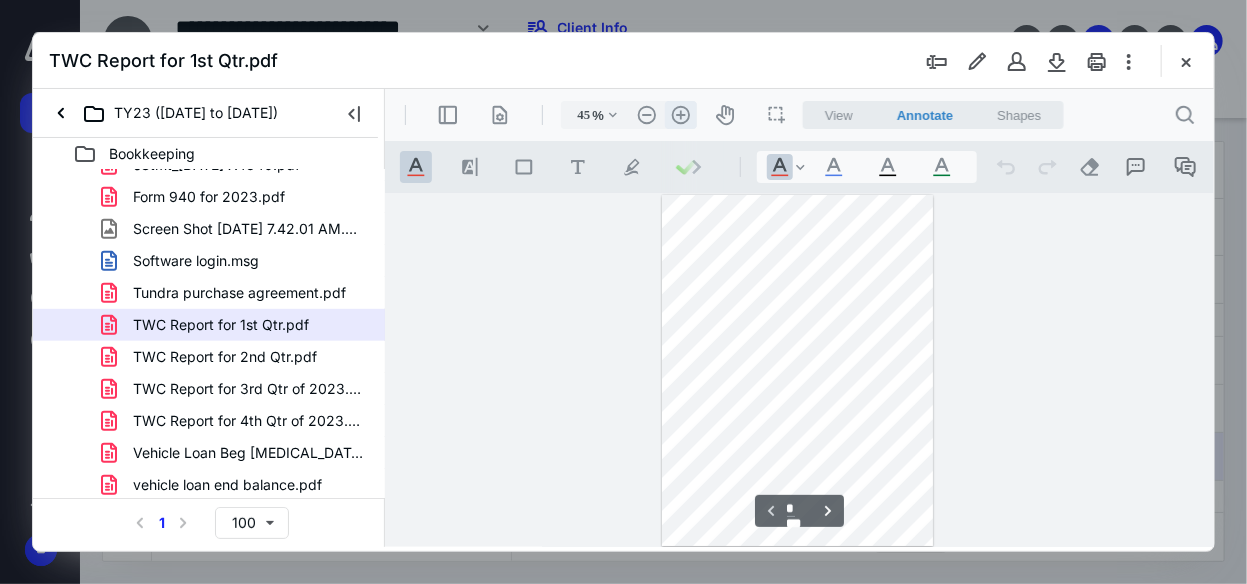 click on ".cls-1{fill:#abb0c4;} icon - header - zoom - in - line" at bounding box center [680, 114] 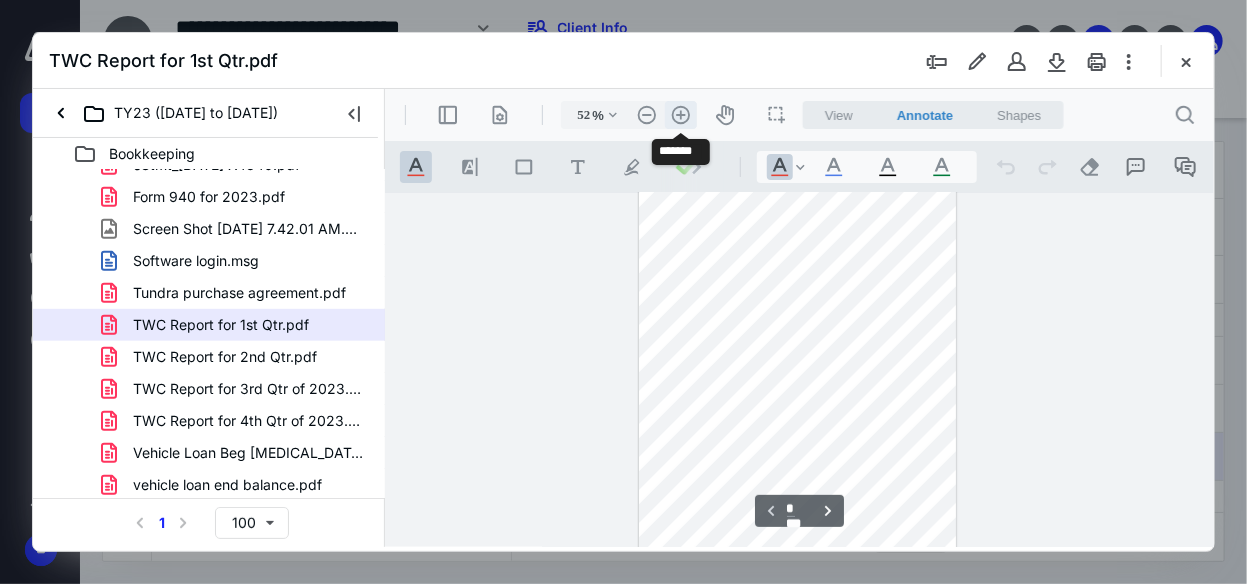 click on ".cls-1{fill:#abb0c4;} icon - header - zoom - in - line" at bounding box center [680, 114] 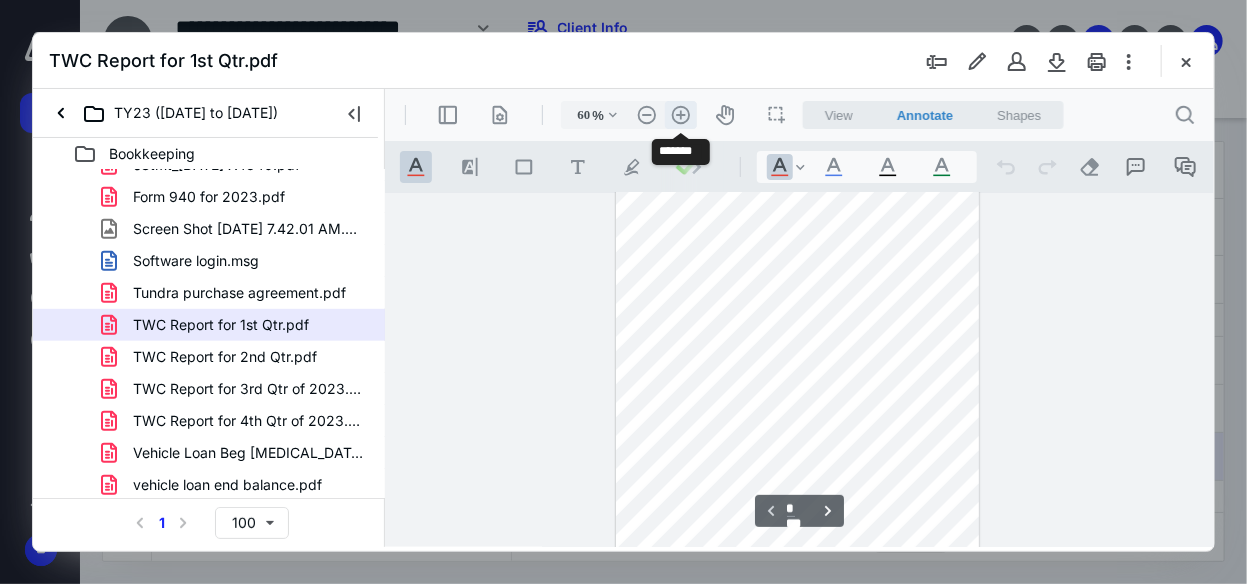 click on ".cls-1{fill:#abb0c4;} icon - header - zoom - in - line" at bounding box center [680, 114] 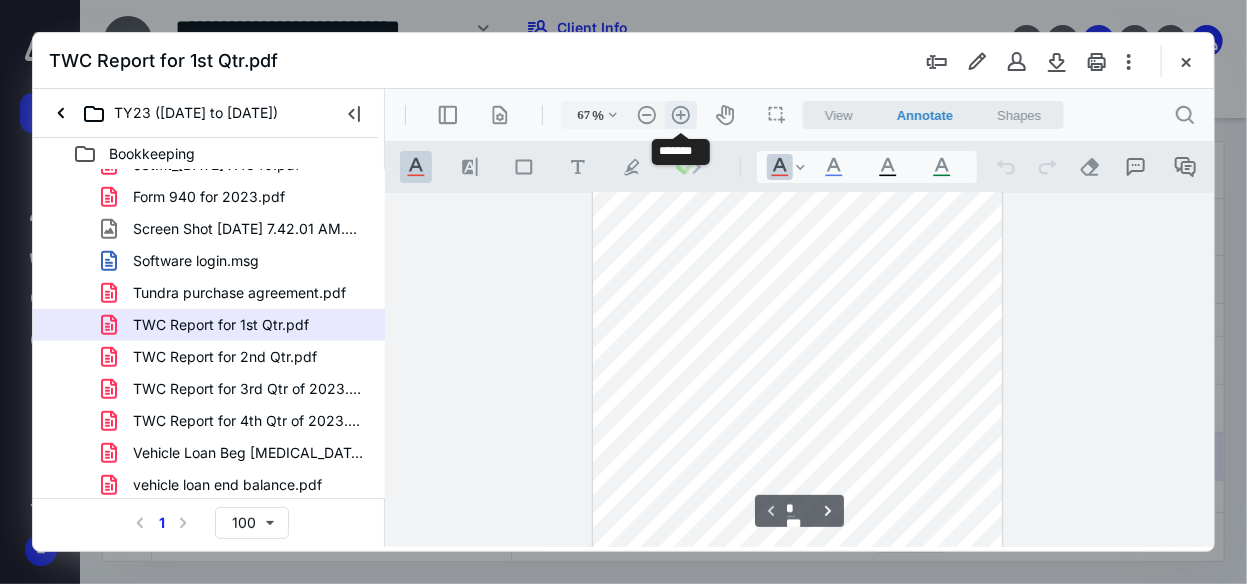 click on ".cls-1{fill:#abb0c4;} icon - header - zoom - in - line" at bounding box center (680, 114) 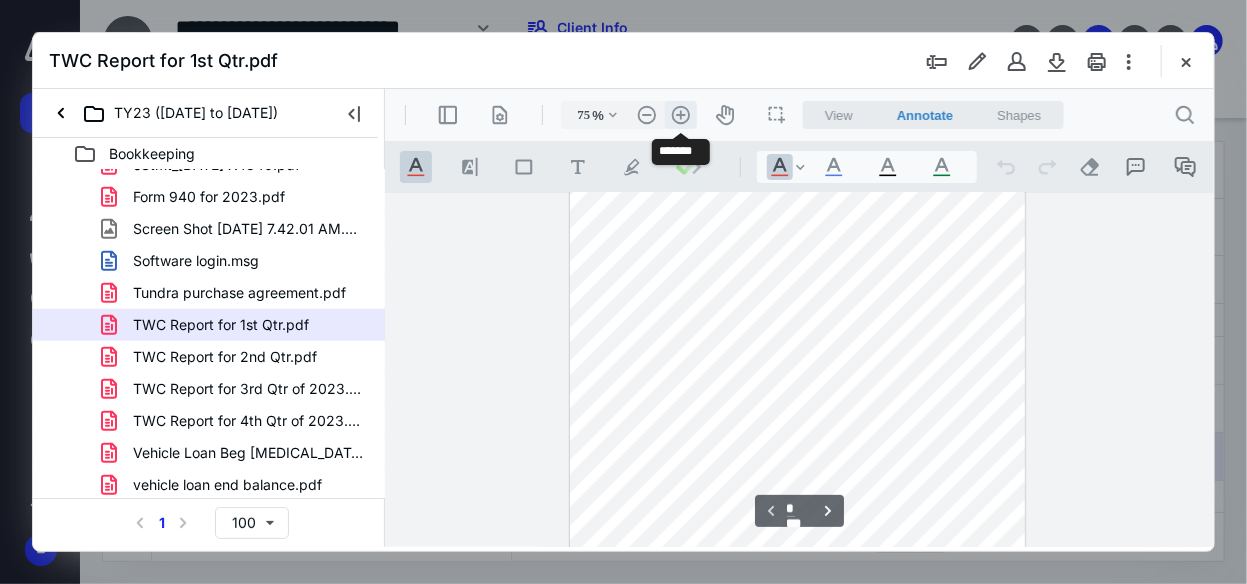 click on ".cls-1{fill:#abb0c4;} icon - header - zoom - in - line" at bounding box center (680, 114) 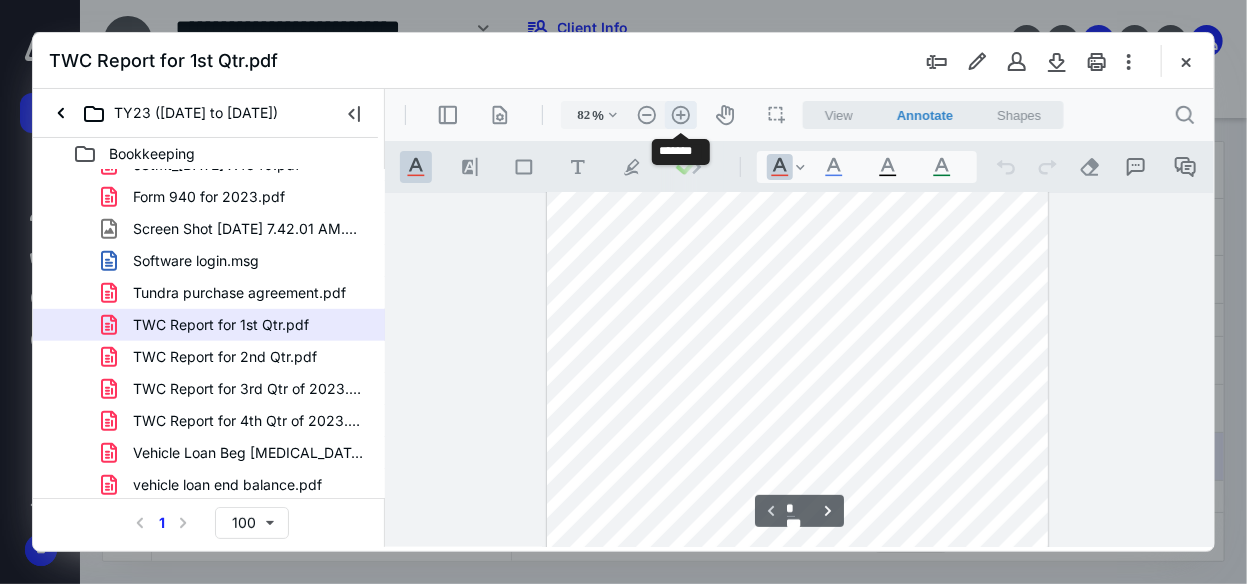 click on ".cls-1{fill:#abb0c4;} icon - header - zoom - in - line" at bounding box center [680, 114] 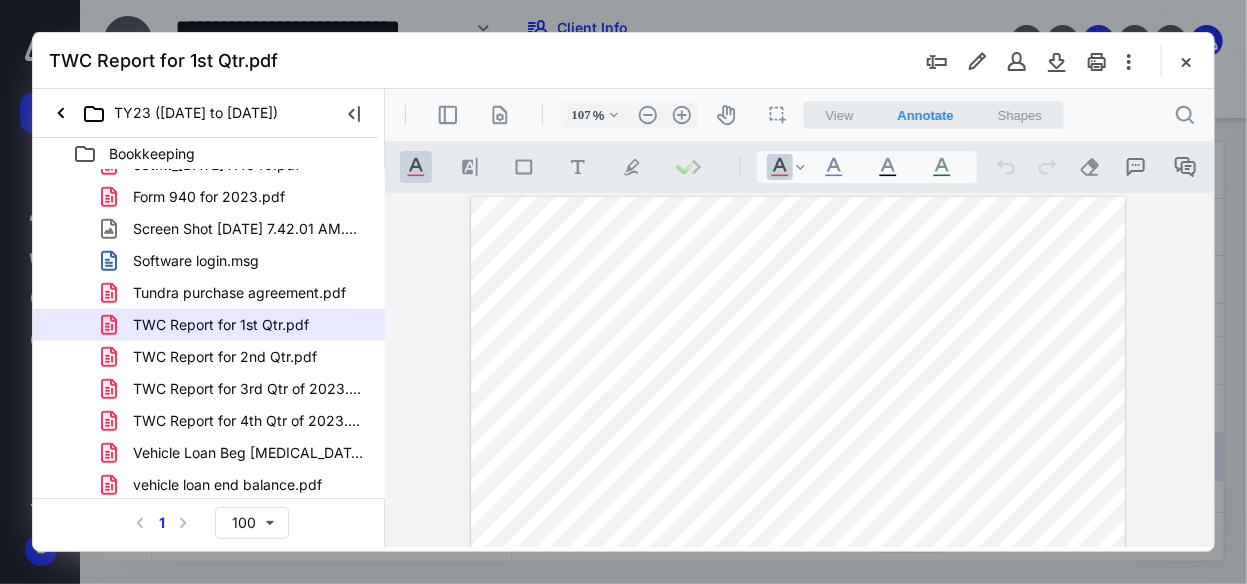 scroll, scrollTop: 311, scrollLeft: 0, axis: vertical 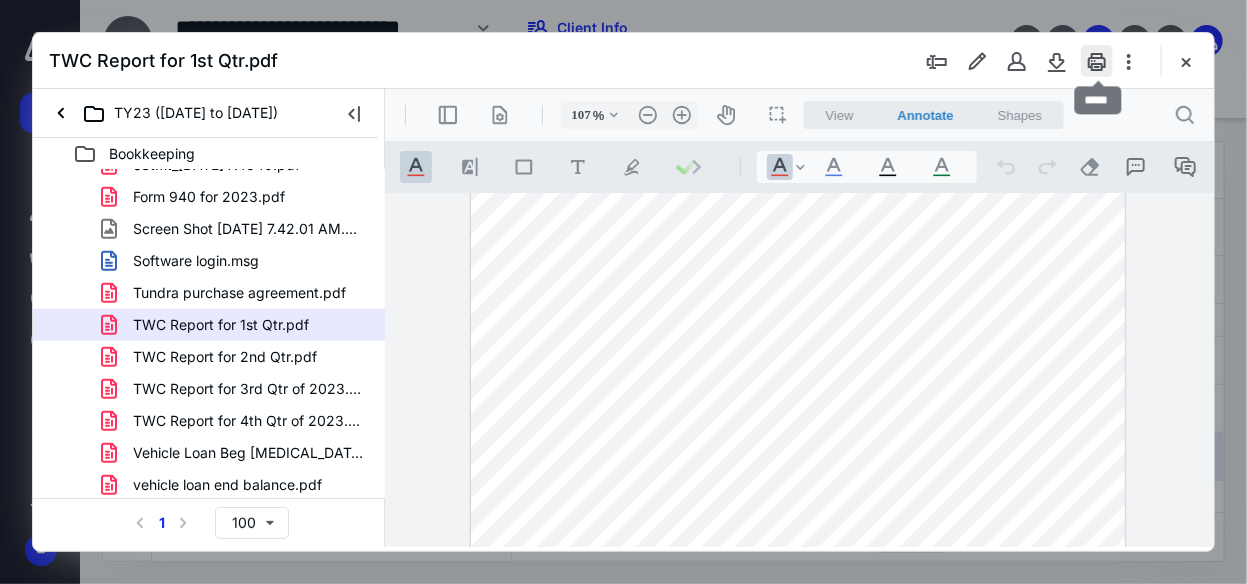 click at bounding box center (1097, 61) 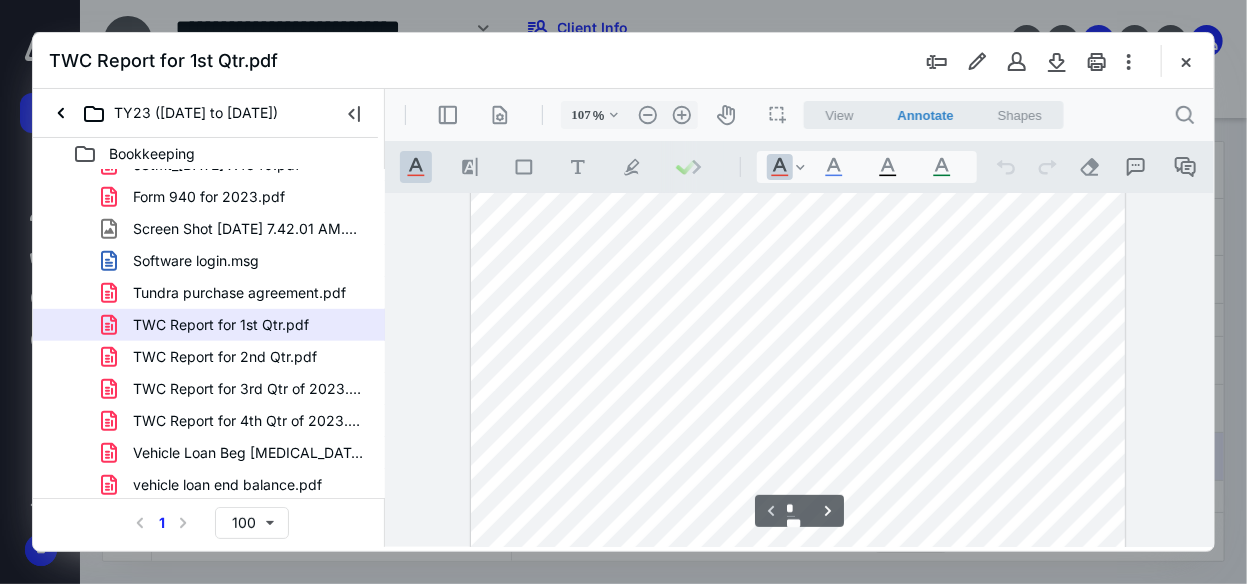 scroll, scrollTop: 0, scrollLeft: 0, axis: both 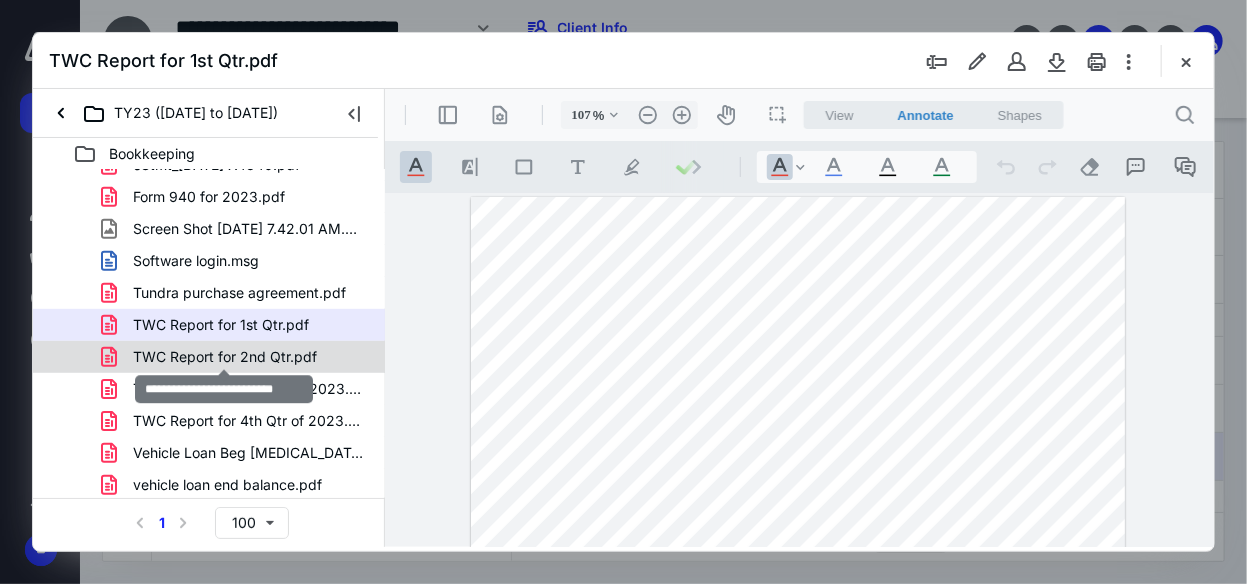 click on "TWC Report for 2nd Qtr.pdf" at bounding box center (225, 357) 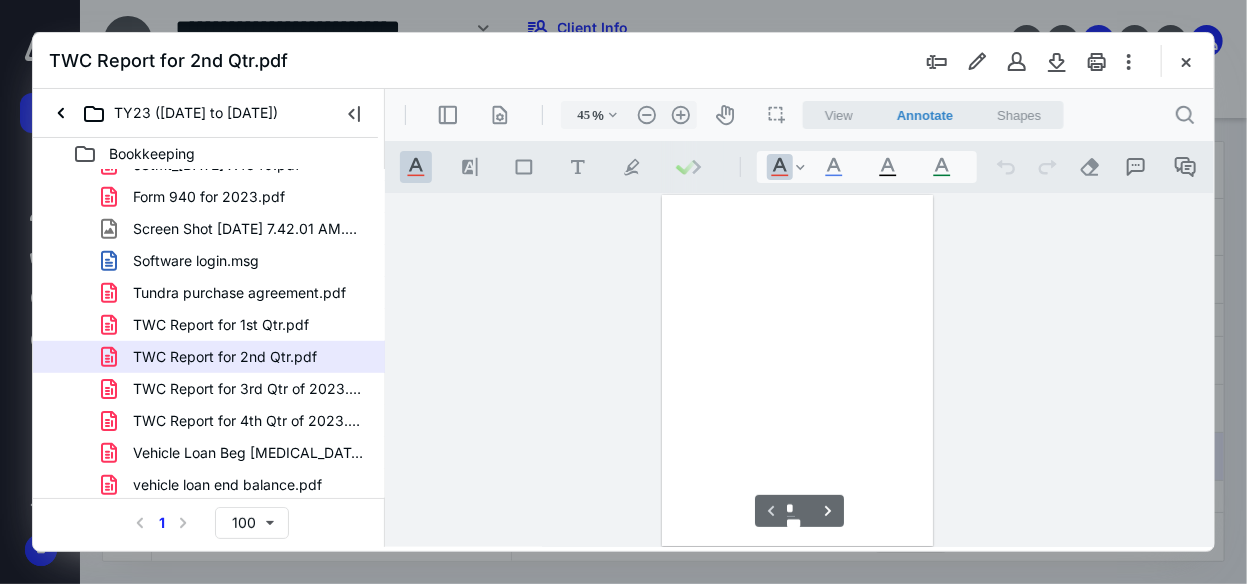 scroll, scrollTop: 105, scrollLeft: 0, axis: vertical 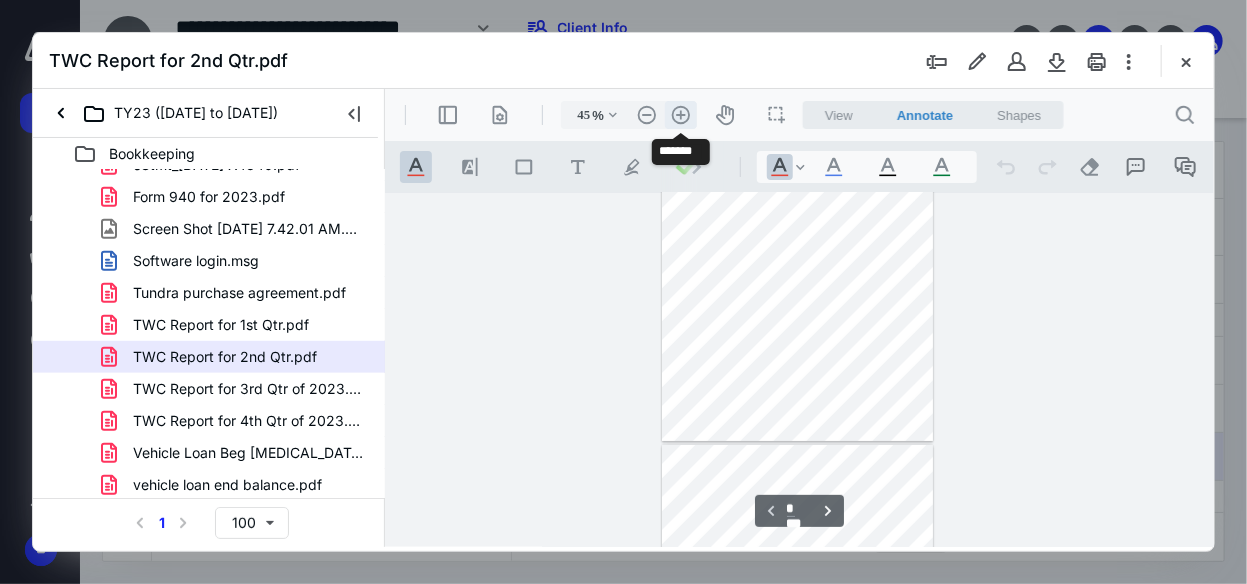 click on ".cls-1{fill:#abb0c4;} icon - header - zoom - in - line" at bounding box center [680, 114] 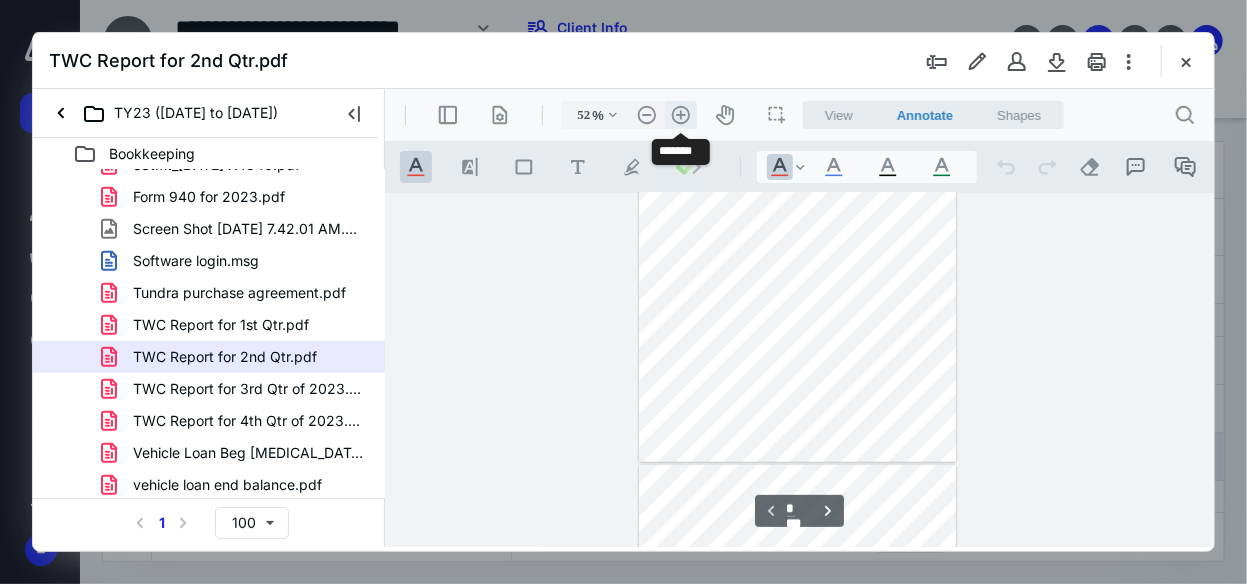 click on ".cls-1{fill:#abb0c4;} icon - header - zoom - in - line" at bounding box center [680, 114] 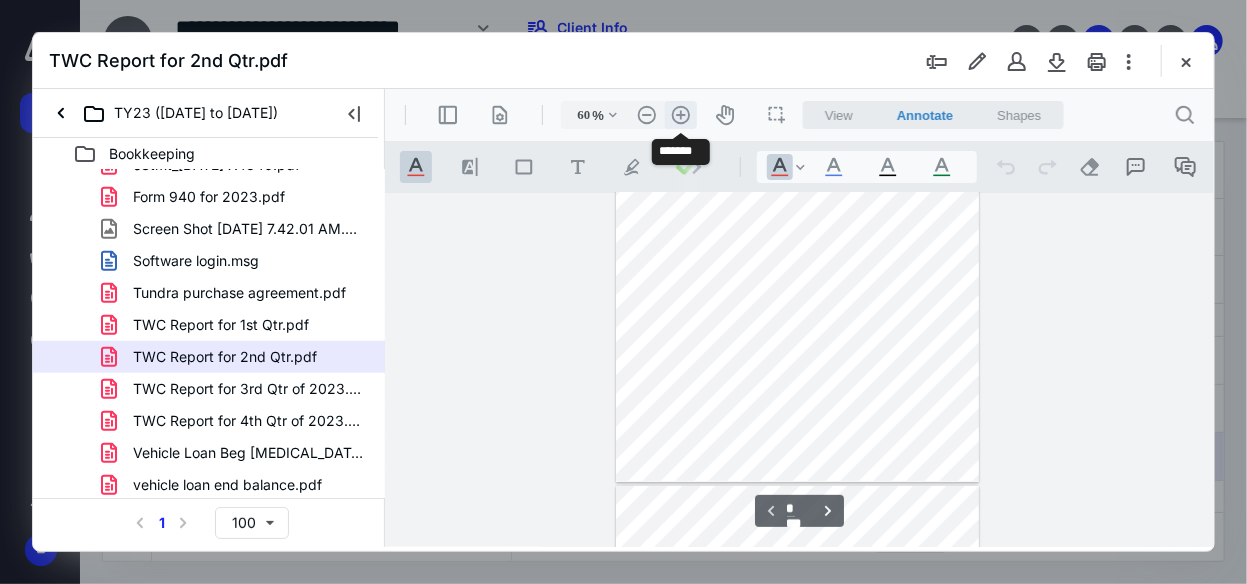 click on ".cls-1{fill:#abb0c4;} icon - header - zoom - in - line" at bounding box center (680, 114) 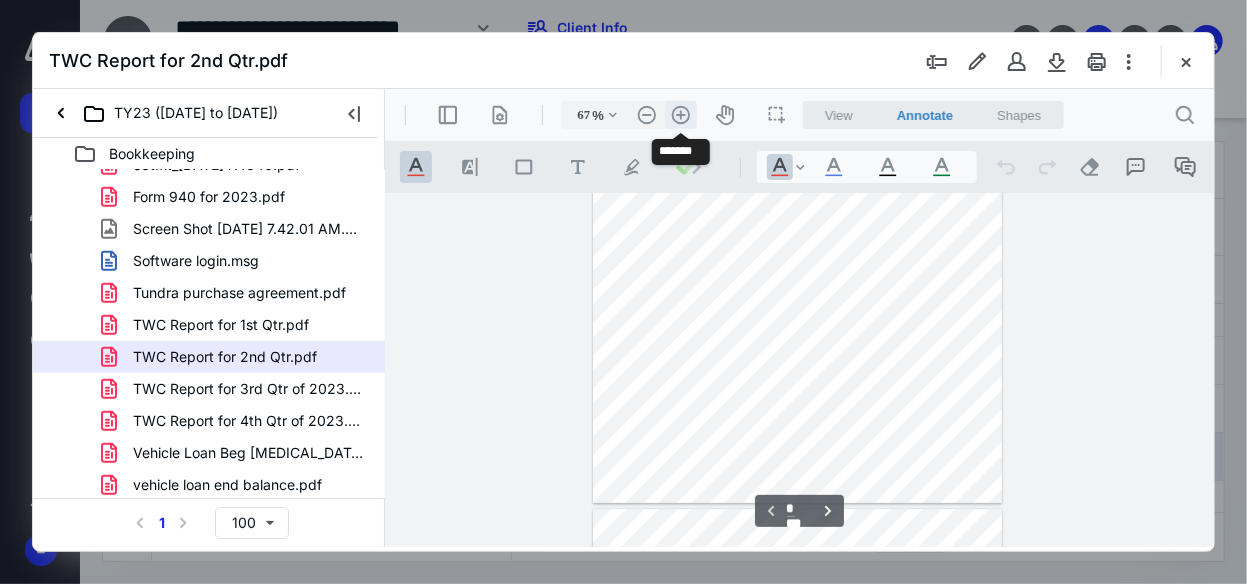 click on ".cls-1{fill:#abb0c4;} icon - header - zoom - in - line" at bounding box center (680, 114) 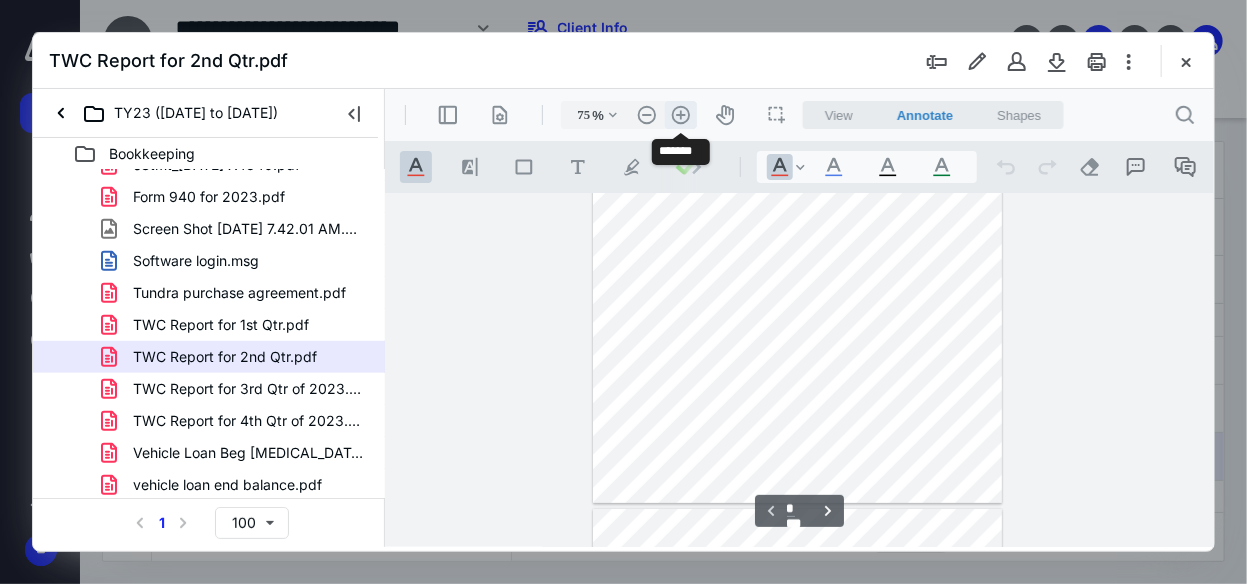 scroll, scrollTop: 261, scrollLeft: 0, axis: vertical 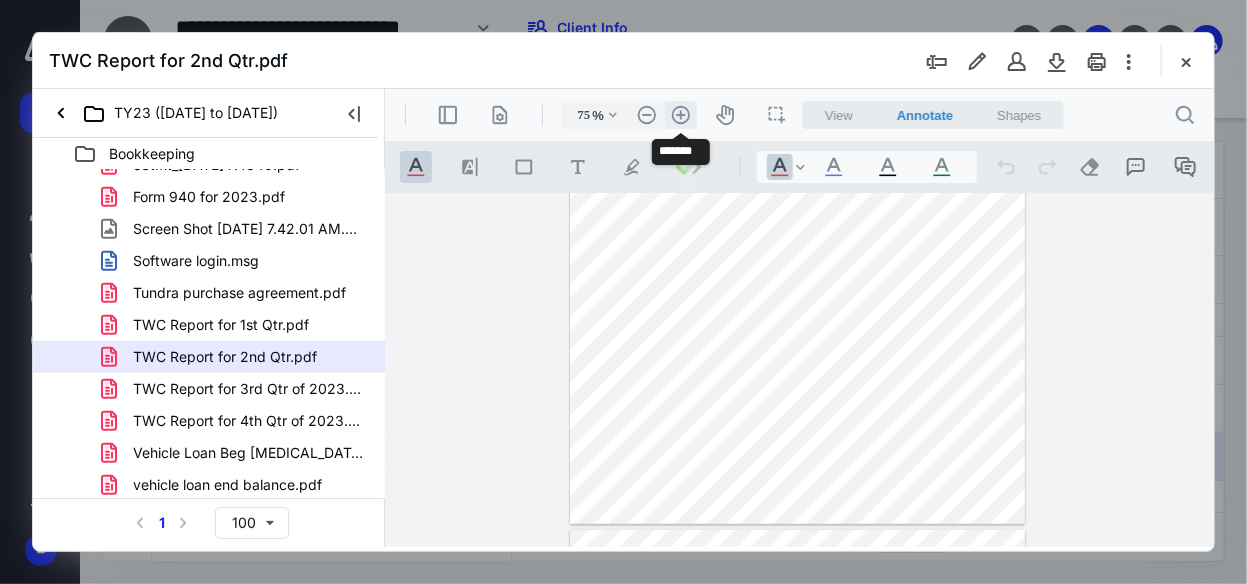 click on ".cls-1{fill:#abb0c4;} icon - header - zoom - in - line" at bounding box center [680, 114] 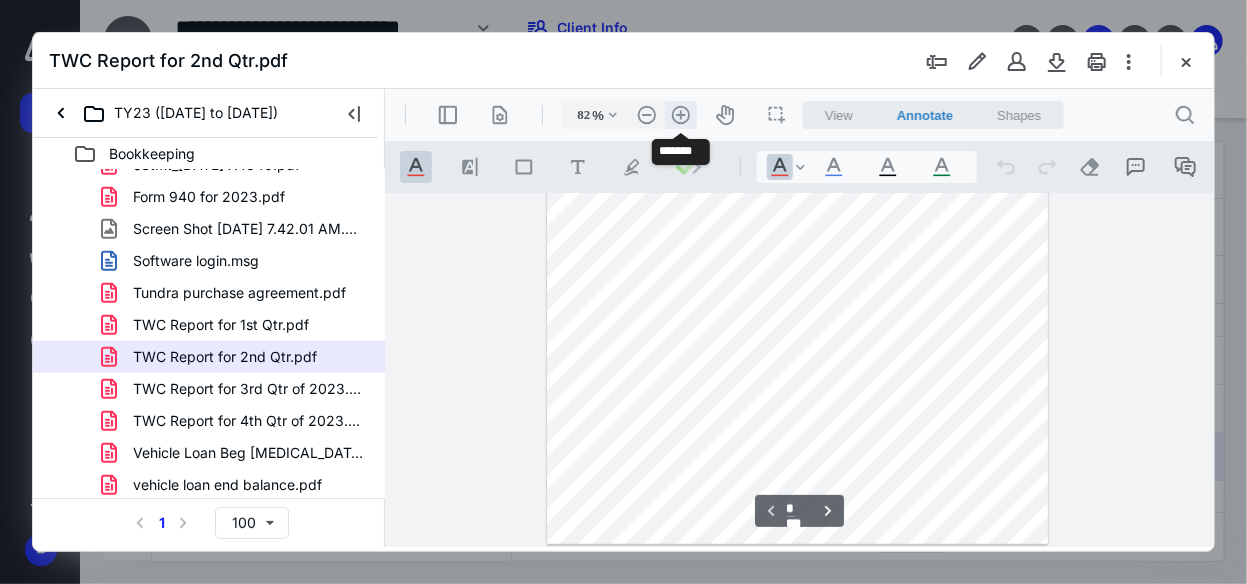 click on ".cls-1{fill:#abb0c4;} icon - header - zoom - in - line" at bounding box center [680, 114] 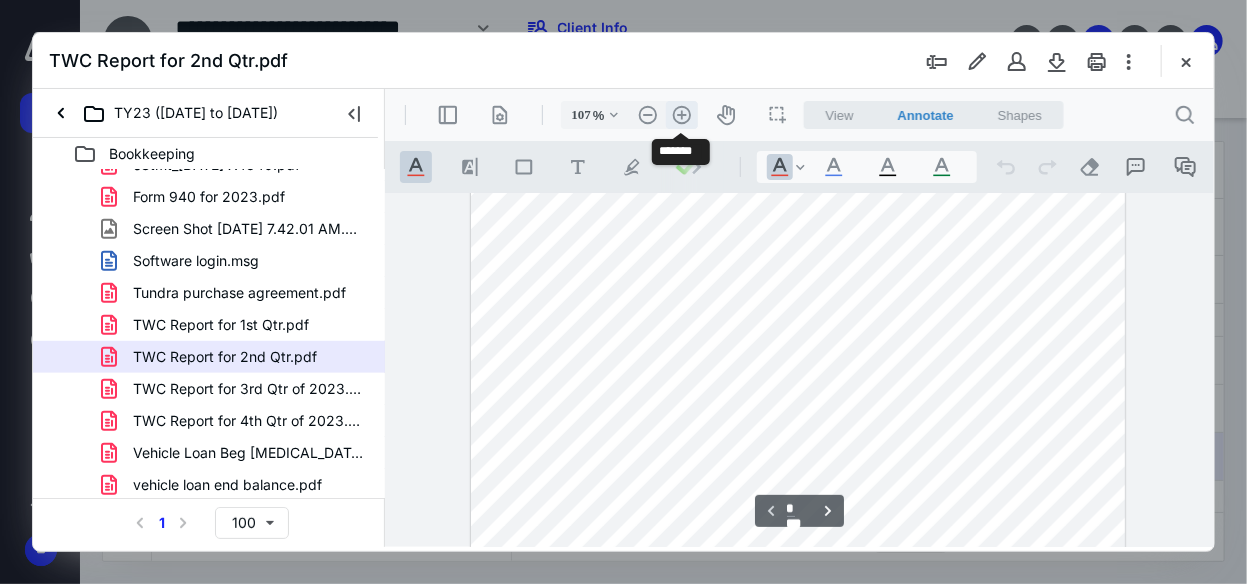 click on ".cls-1{fill:#abb0c4;} icon - header - zoom - in - line" at bounding box center [681, 114] 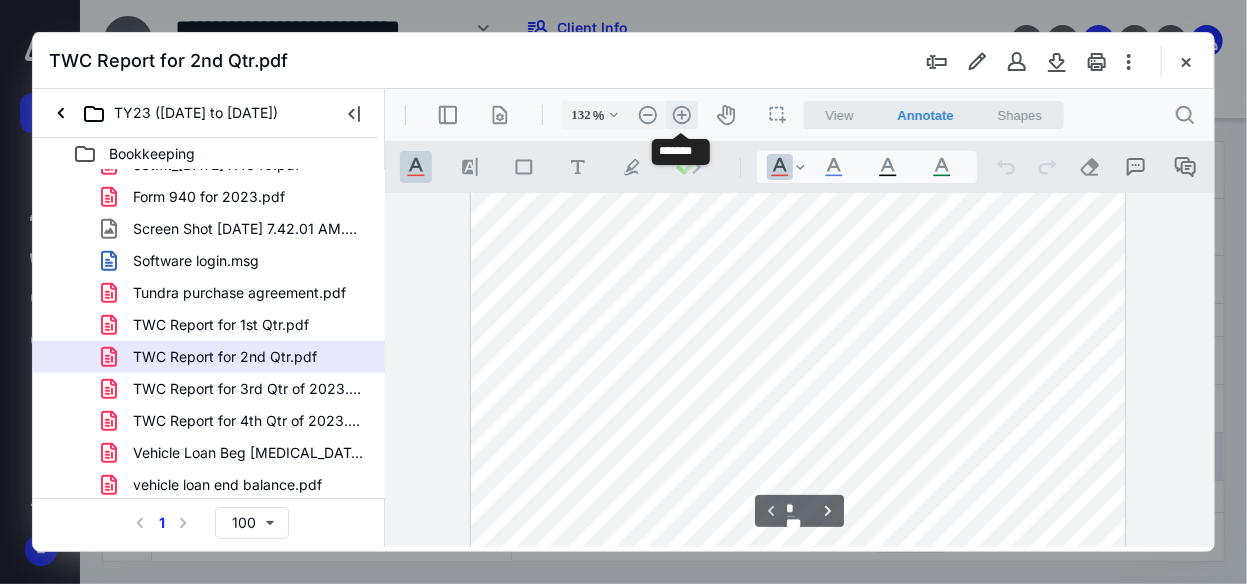 scroll, scrollTop: 560, scrollLeft: 0, axis: vertical 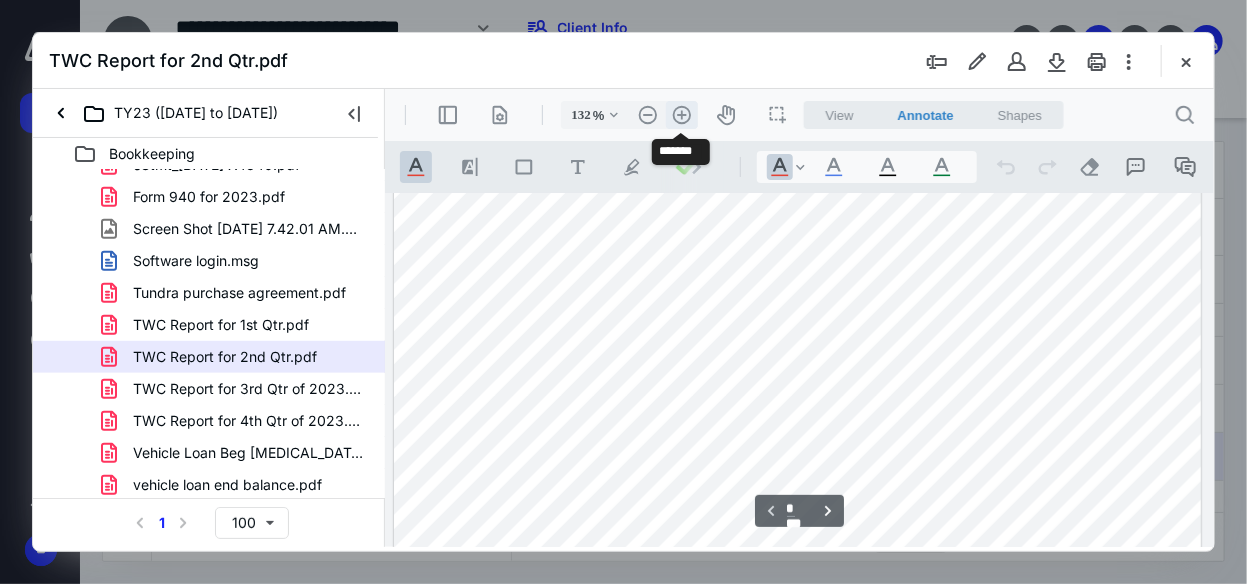click on ".cls-1{fill:#abb0c4;} icon - header - zoom - in - line" at bounding box center (681, 114) 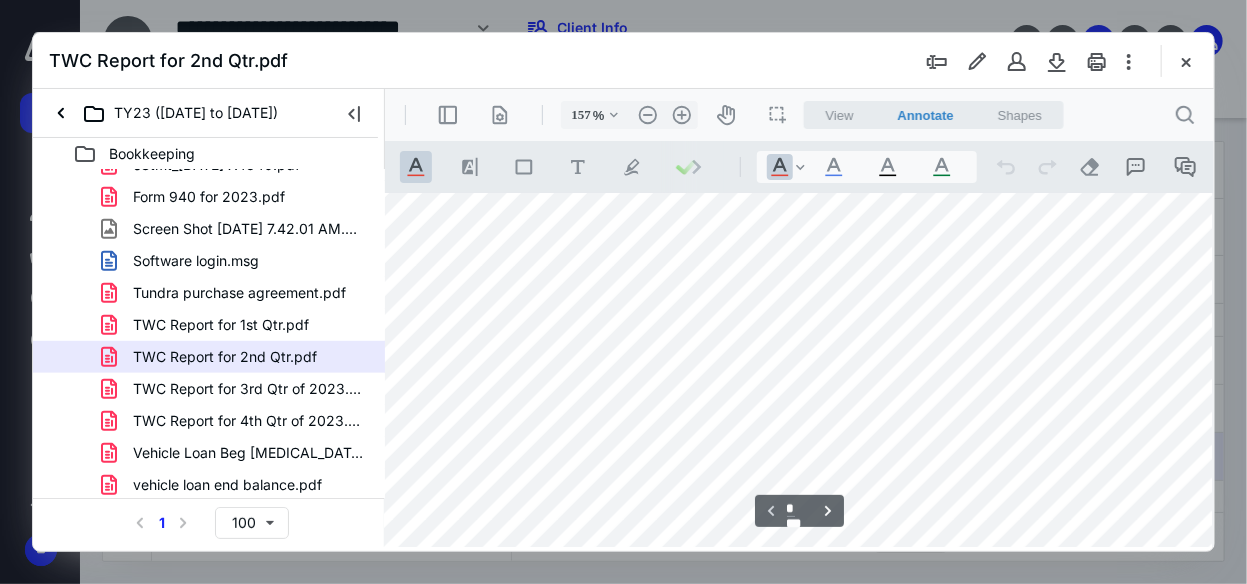 scroll, scrollTop: 385, scrollLeft: 77, axis: both 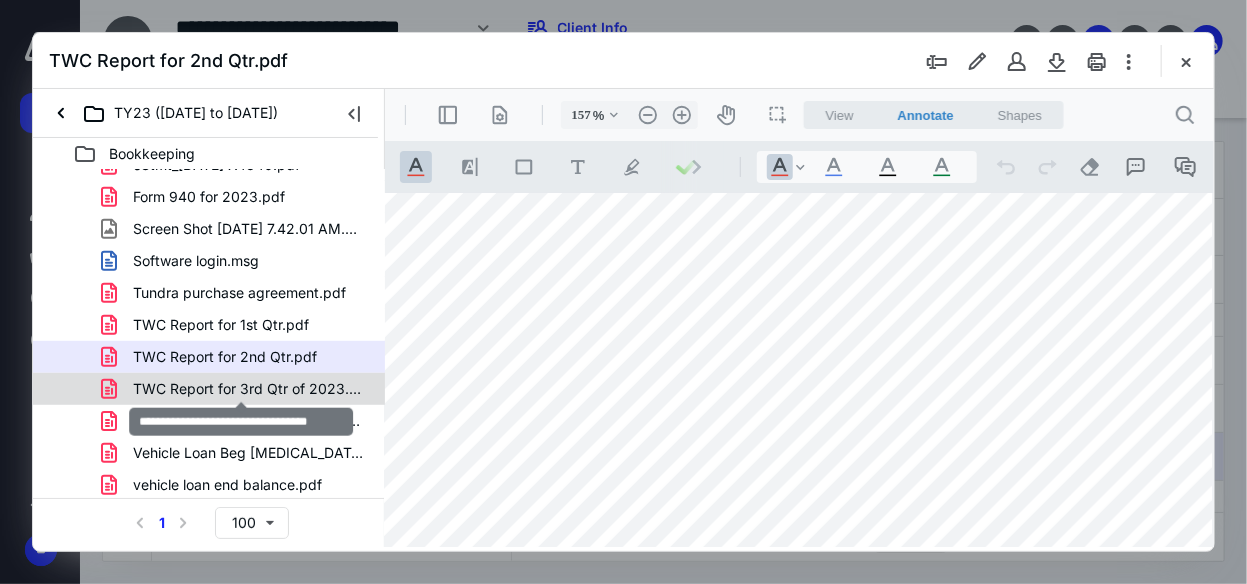 click on "TWC Report for 3rd Qtr of 2023.pdf" at bounding box center (249, 389) 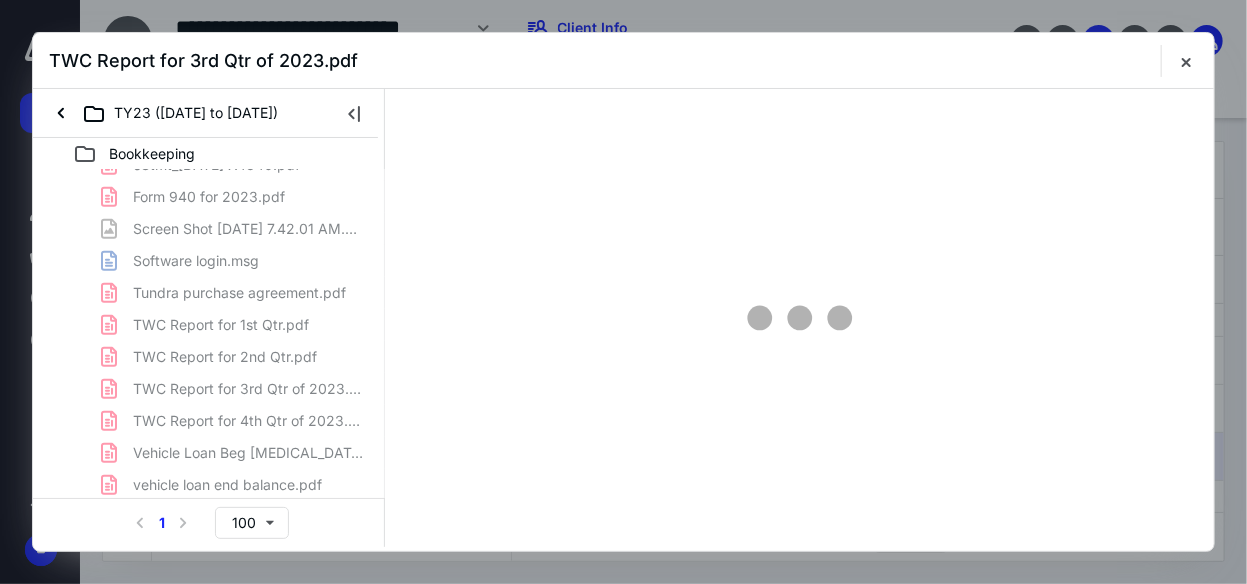 click on "X4340 Statements 12 1st 941 TO EXPENSE.pdf 1st Qtr TWC Report for 2023.pdf 2nd 941 TO EXPENSE.pdf 2nd Qtr TWC Report for 2023.pdf 3rd 941 TO EXPENSE.pdf 4th 941 TO EXPENSE.pdf 2023 W-2s & W-3 forms.pdf BOA Loan.pdf [DATE] X4340.pdf DO NOT NEED #2.pdf do not need.pdf eStmt_[DATE] X9377.pdf eStmt_[DATE] X8975.pdf eStmt_[DATE] X4340.pdf Form 940 for 2023.pdf Screen Shot [DATE] 7.42.01 AM.png Software login.msg Tundra purchase agreement.pdf TWC Report for 1st Qtr.pdf TWC Report for 2nd Qtr.pdf TWC Report for 3rd Qtr of 2023.pdf TWC Report for 4th Qtr of 2023.pdf Vehicle Loan Beg [MEDICAL_DATA].pdf vehicle loan end balance.pdf" at bounding box center (209, 101) 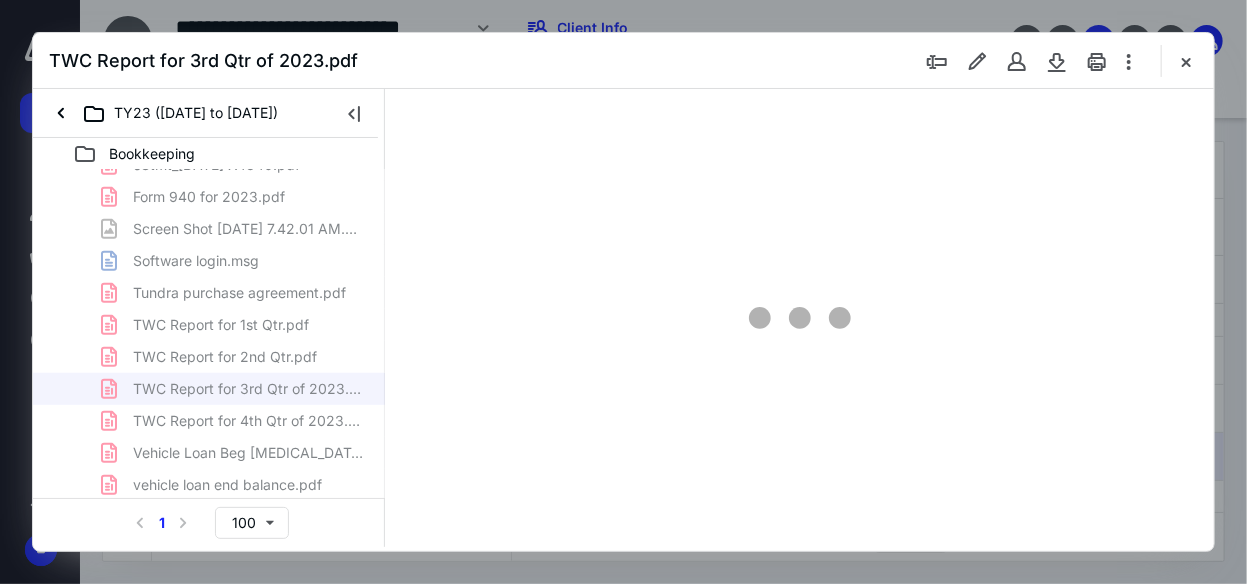 scroll, scrollTop: 105, scrollLeft: 0, axis: vertical 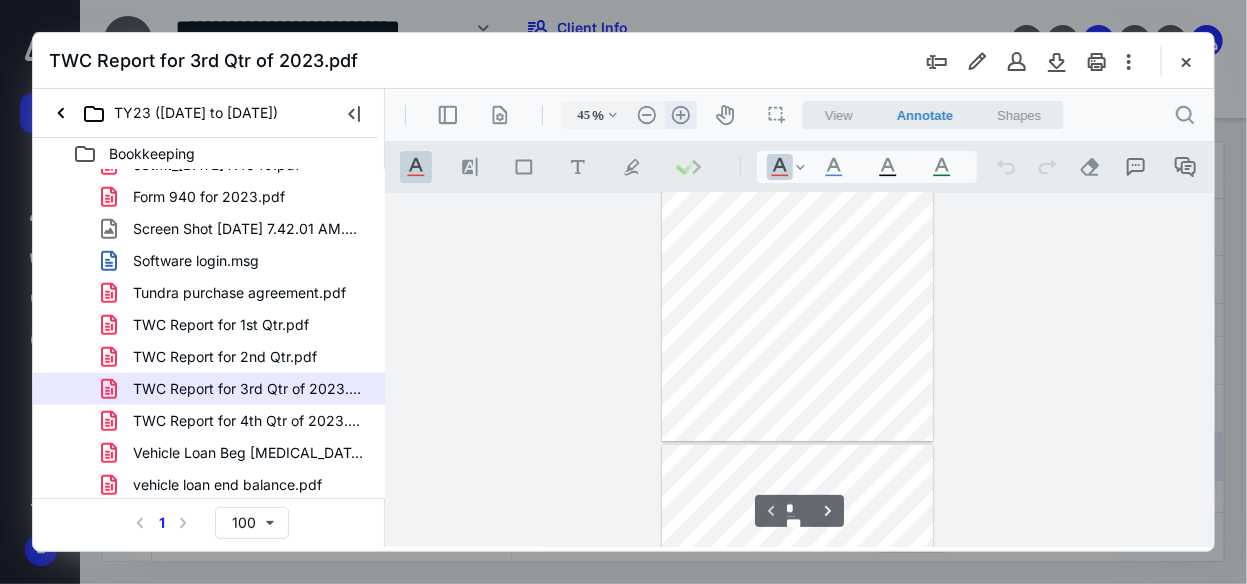 click on ".cls-1{fill:#abb0c4;} icon - header - zoom - in - line" at bounding box center [680, 114] 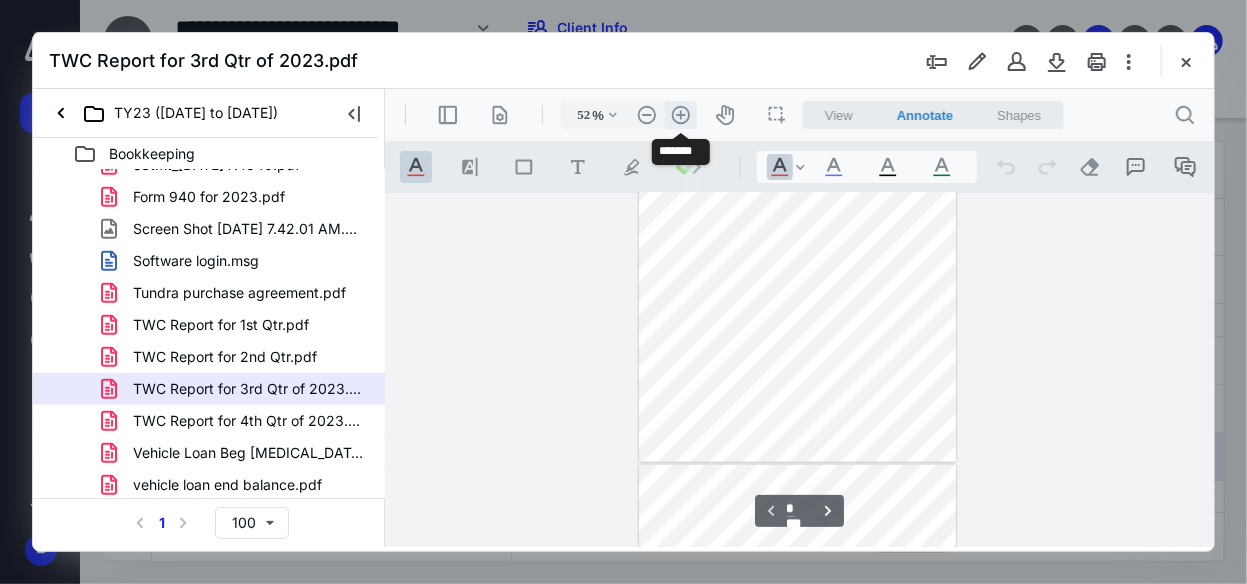 click on ".cls-1{fill:#abb0c4;} icon - header - zoom - in - line" at bounding box center [680, 114] 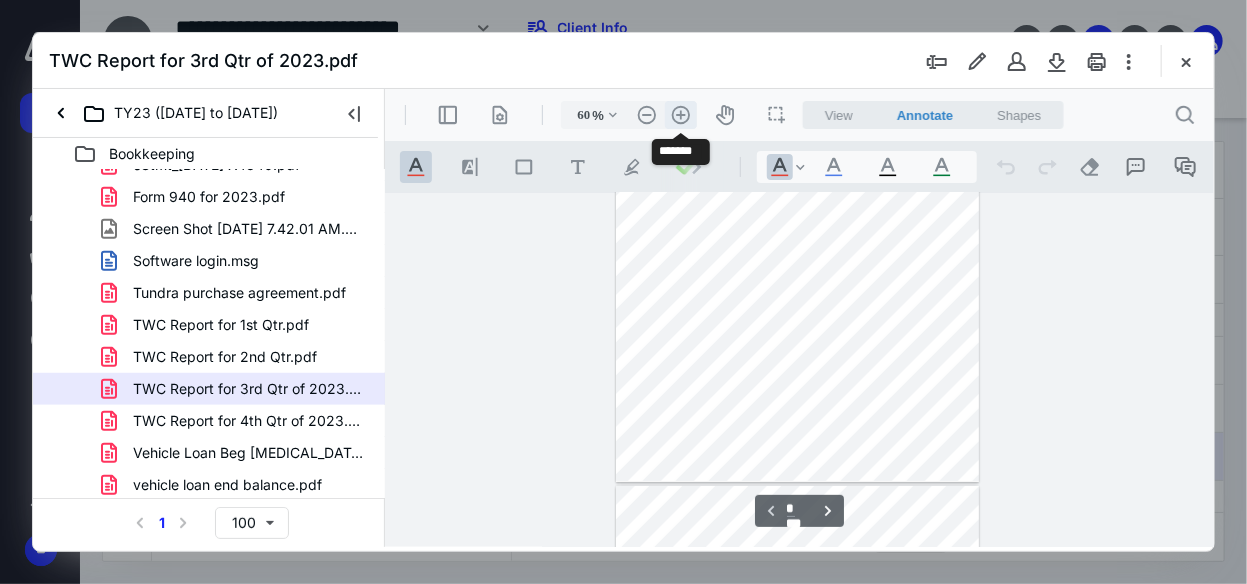 click on ".cls-1{fill:#abb0c4;} icon - header - zoom - in - line" at bounding box center [680, 114] 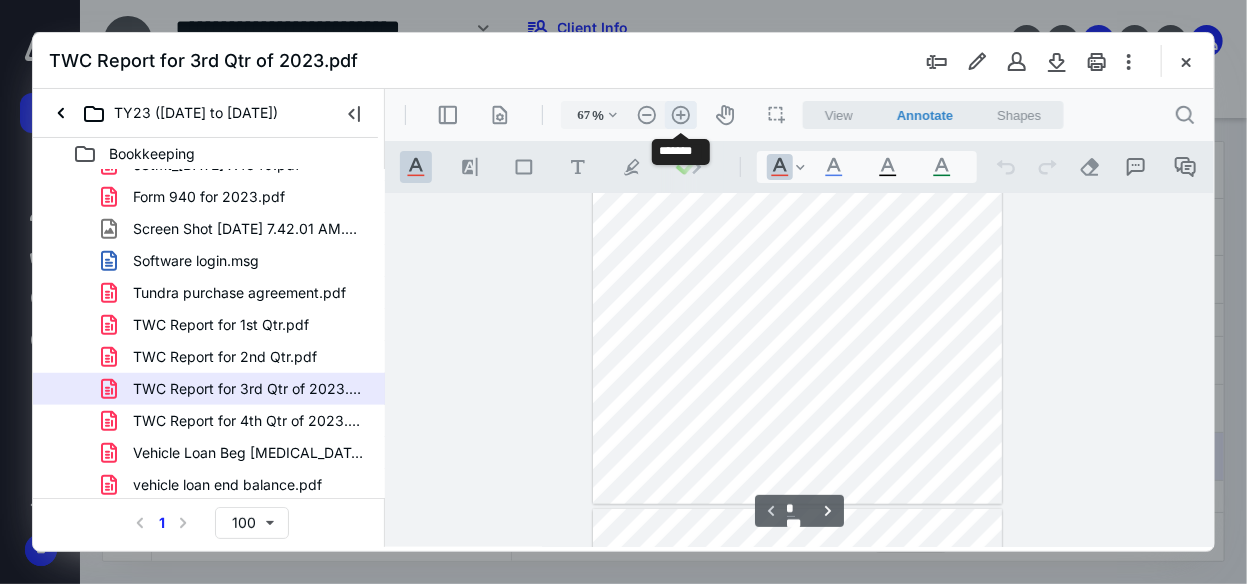 click on ".cls-1{fill:#abb0c4;} icon - header - zoom - in - line" at bounding box center (680, 114) 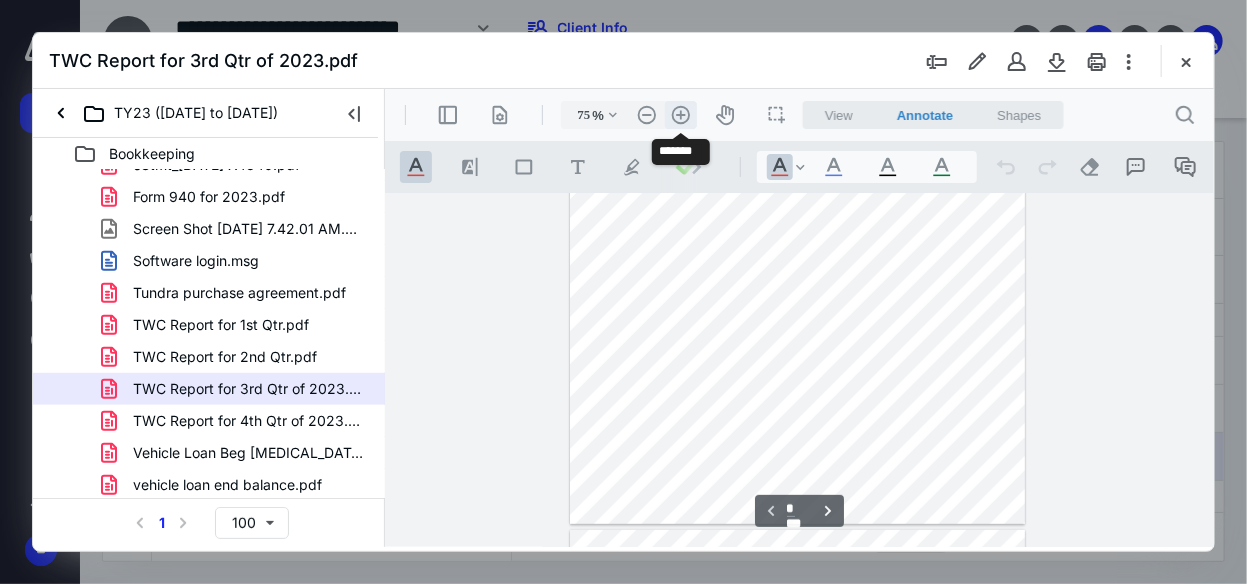click on ".cls-1{fill:#abb0c4;} icon - header - zoom - in - line" at bounding box center (680, 114) 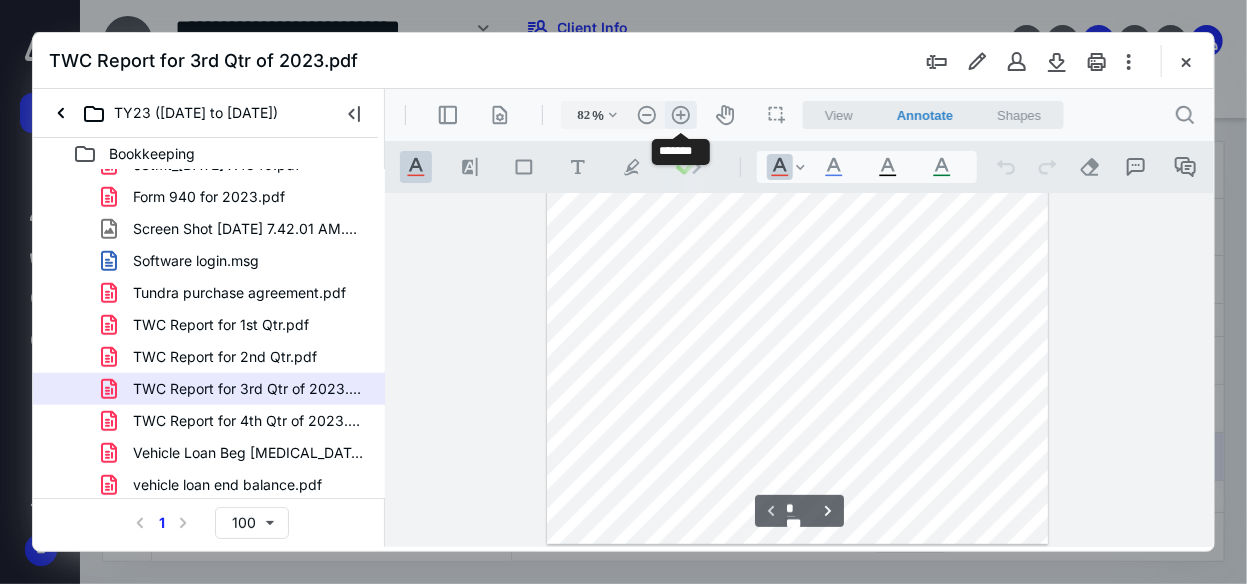 click on ".cls-1{fill:#abb0c4;} icon - header - zoom - in - line" at bounding box center (680, 114) 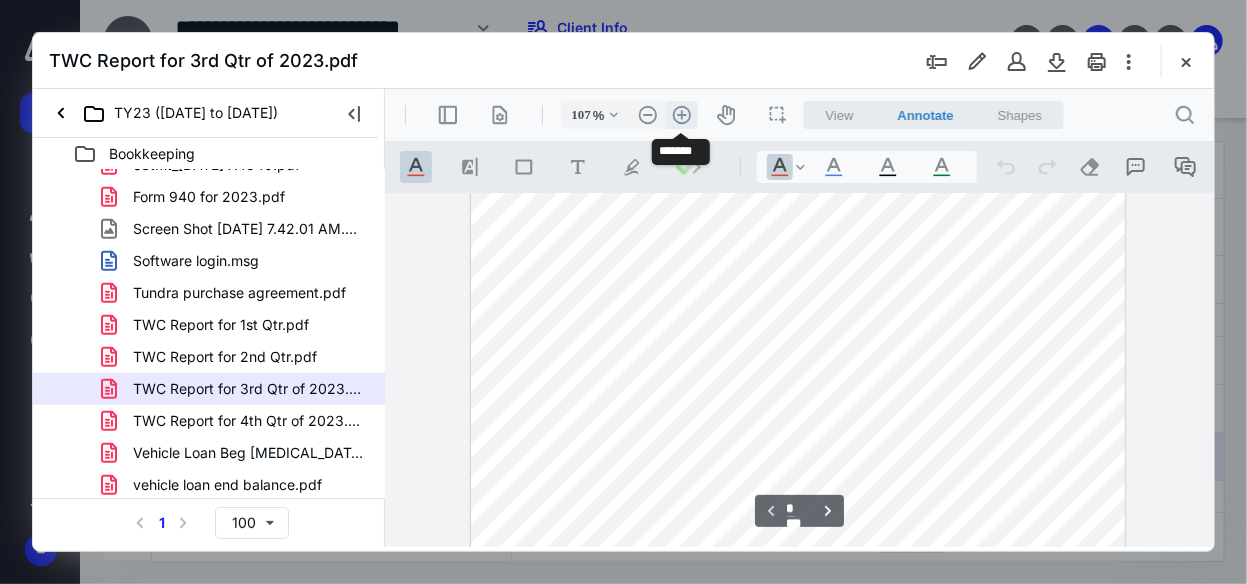 scroll, scrollTop: 430, scrollLeft: 0, axis: vertical 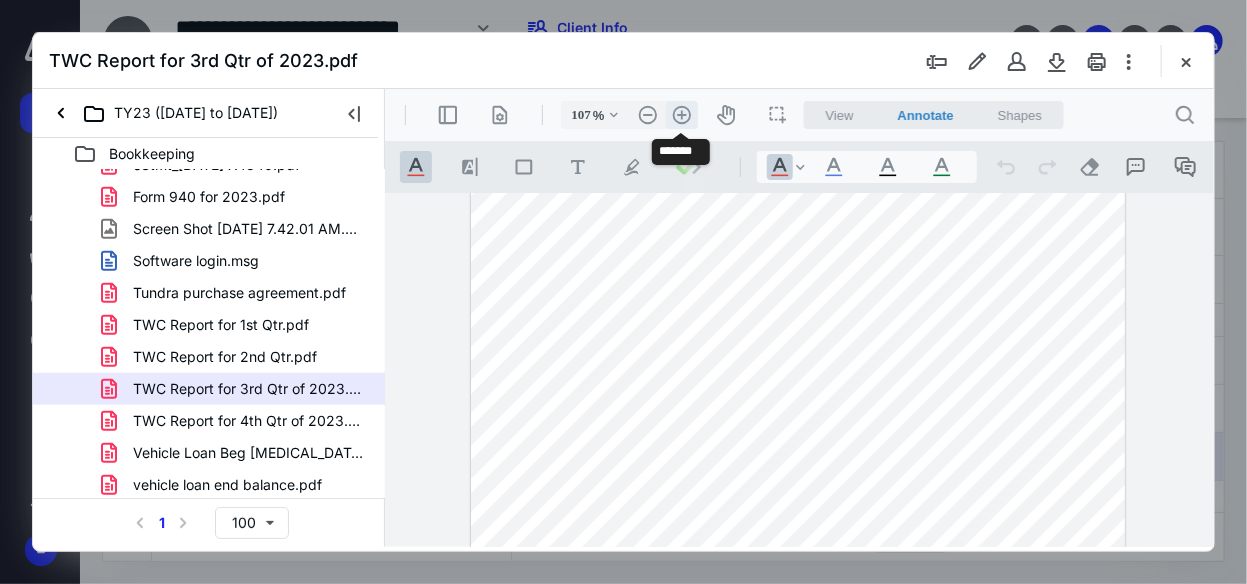 click on ".cls-1{fill:#abb0c4;} icon - header - zoom - in - line" at bounding box center (681, 114) 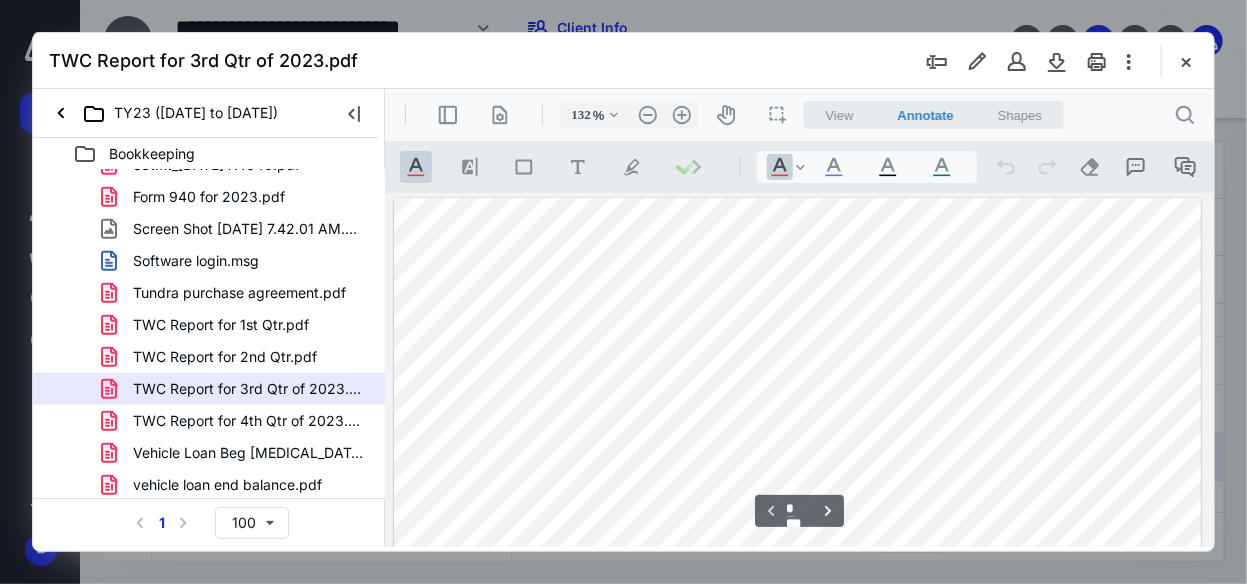 scroll, scrollTop: 311, scrollLeft: 0, axis: vertical 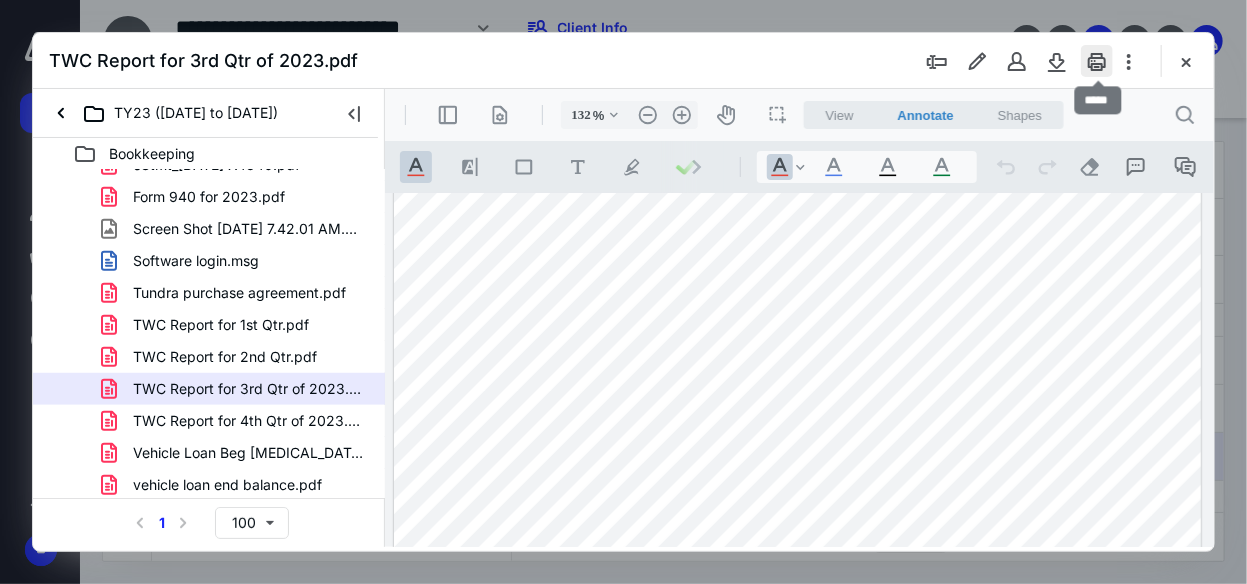 click at bounding box center (1097, 61) 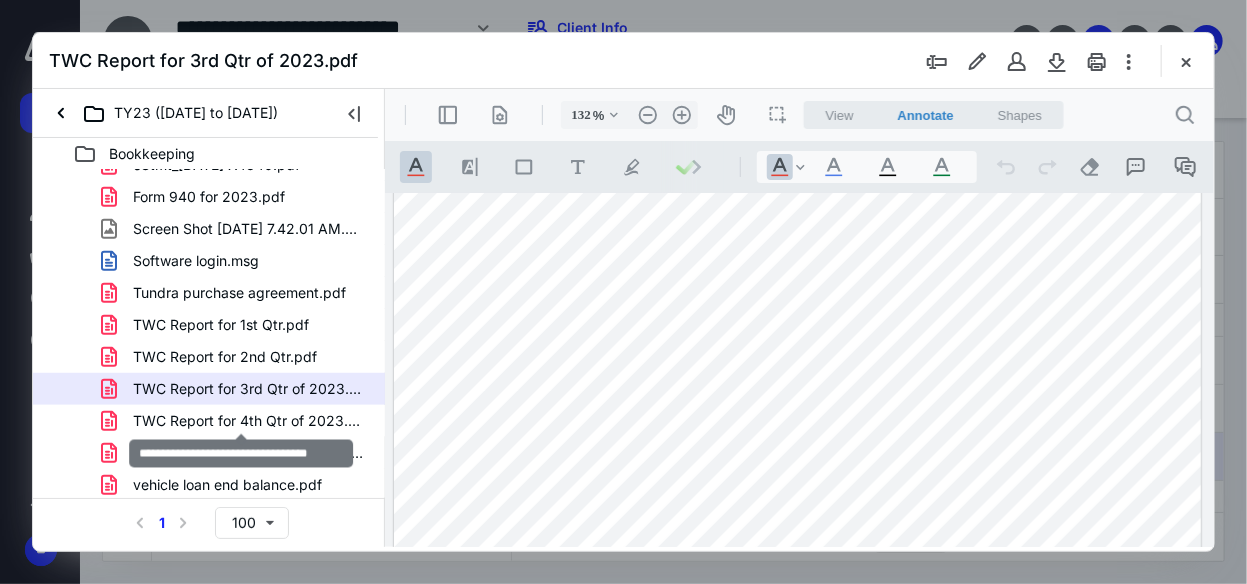 click on "TWC Report for 4th Qtr of 2023.pdf" at bounding box center [249, 421] 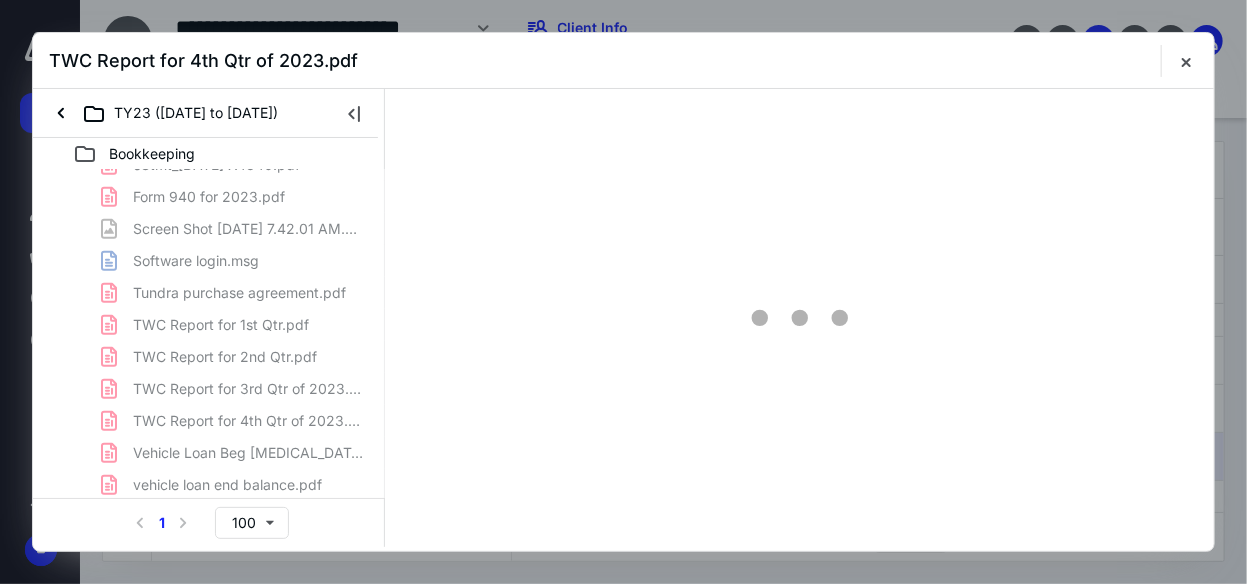 click on "X4340 Statements 12 1st 941 TO EXPENSE.pdf 1st Qtr TWC Report for 2023.pdf 2nd 941 TO EXPENSE.pdf 2nd Qtr TWC Report for 2023.pdf 3rd 941 TO EXPENSE.pdf 4th 941 TO EXPENSE.pdf 2023 W-2s & W-3 forms.pdf BOA Loan.pdf [DATE] X4340.pdf DO NOT NEED #2.pdf do not need.pdf eStmt_[DATE] X9377.pdf eStmt_[DATE] X8975.pdf eStmt_[DATE] X4340.pdf Form 940 for 2023.pdf Screen Shot [DATE] 7.42.01 AM.png Software login.msg Tundra purchase agreement.pdf TWC Report for 1st Qtr.pdf TWC Report for 2nd Qtr.pdf TWC Report for 3rd Qtr of 2023.pdf TWC Report for 4th Qtr of 2023.pdf Vehicle Loan Beg [MEDICAL_DATA].pdf vehicle loan end balance.pdf" at bounding box center [209, 101] 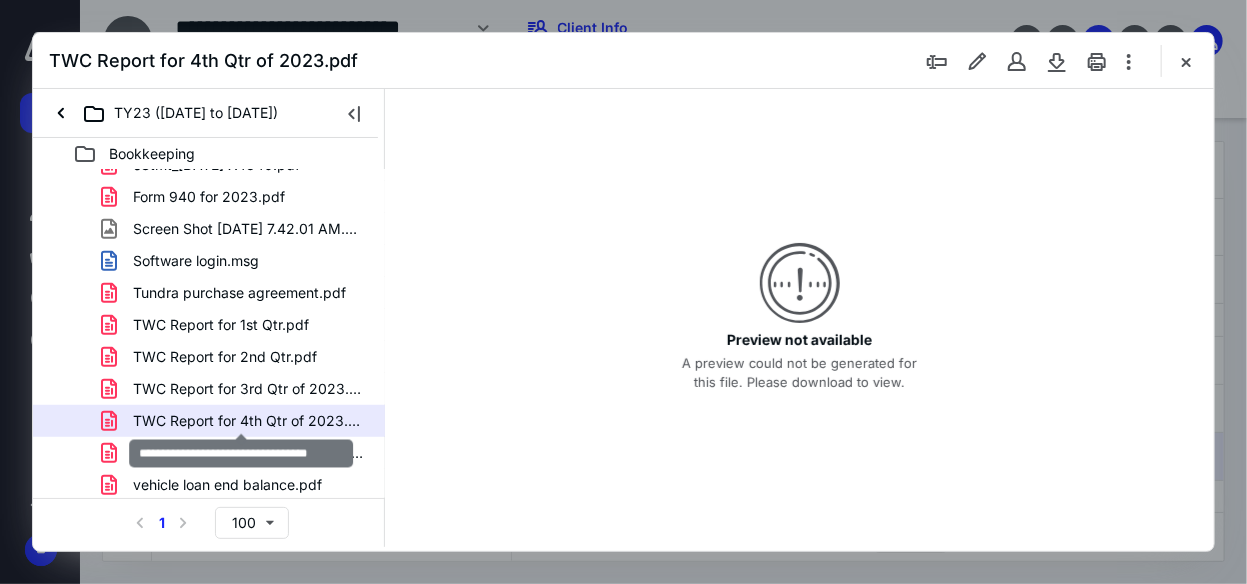 click on "TWC Report for 4th Qtr of 2023.pdf" at bounding box center [249, 421] 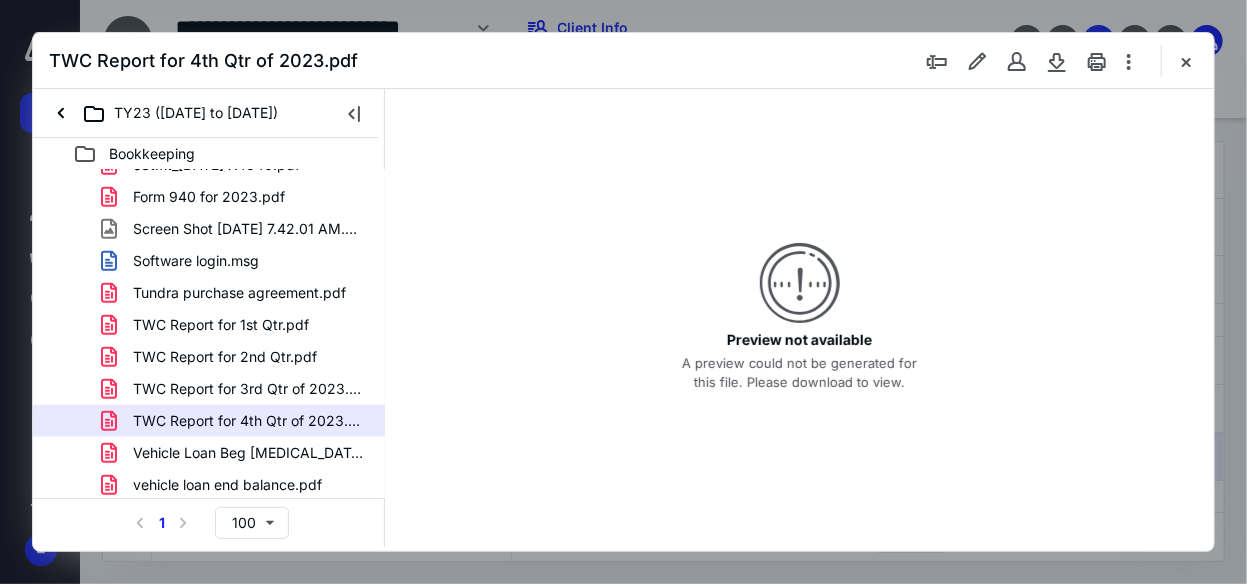 click on "Preview not available A preview could not be generated for this file. Please download to view." at bounding box center [799, 318] 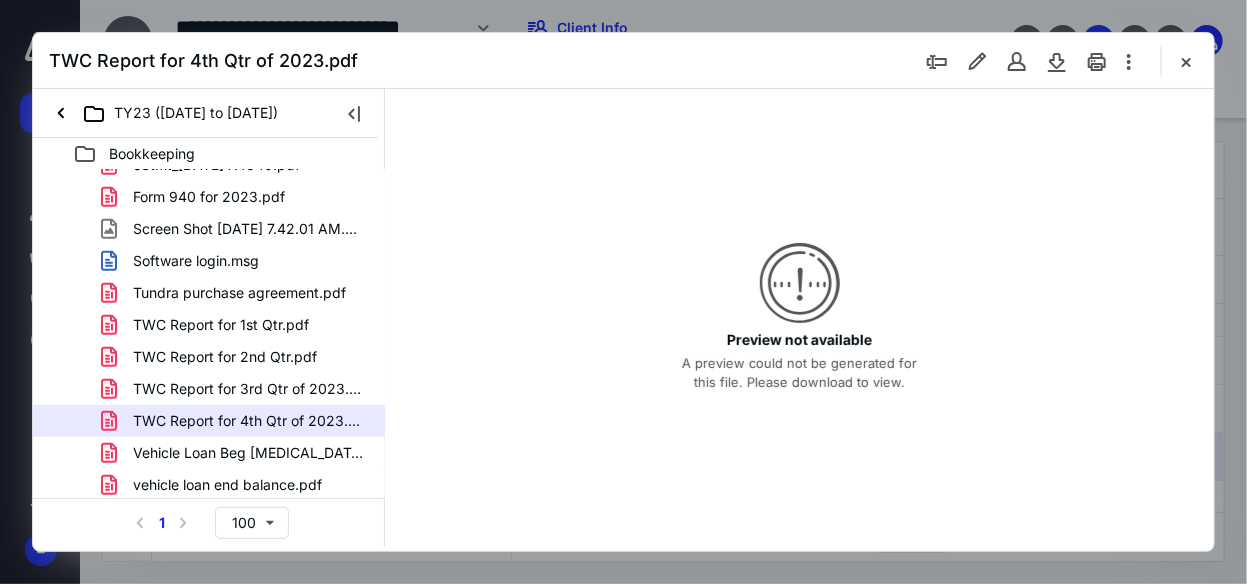 click 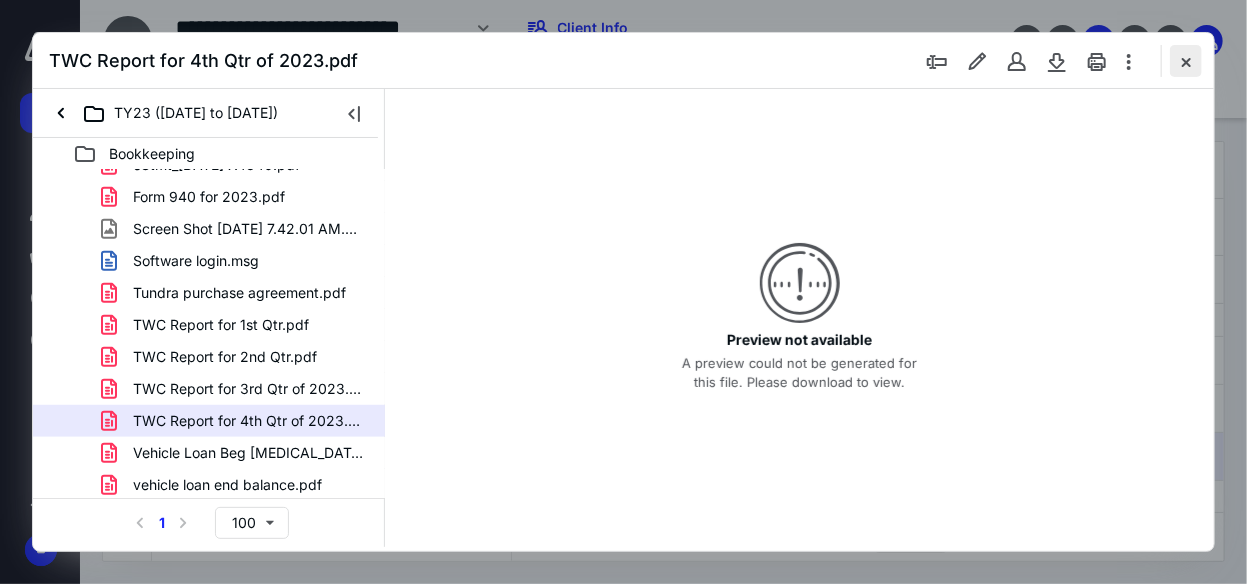 click at bounding box center (1186, 61) 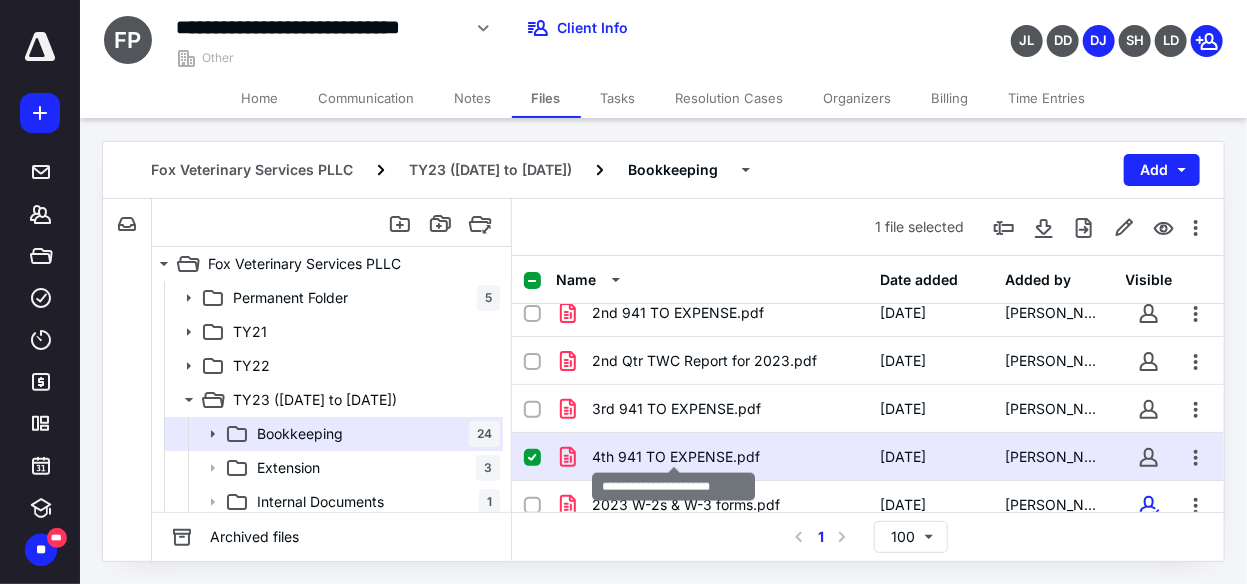 click on "4th 941 TO EXPENSE.pdf" at bounding box center (676, 457) 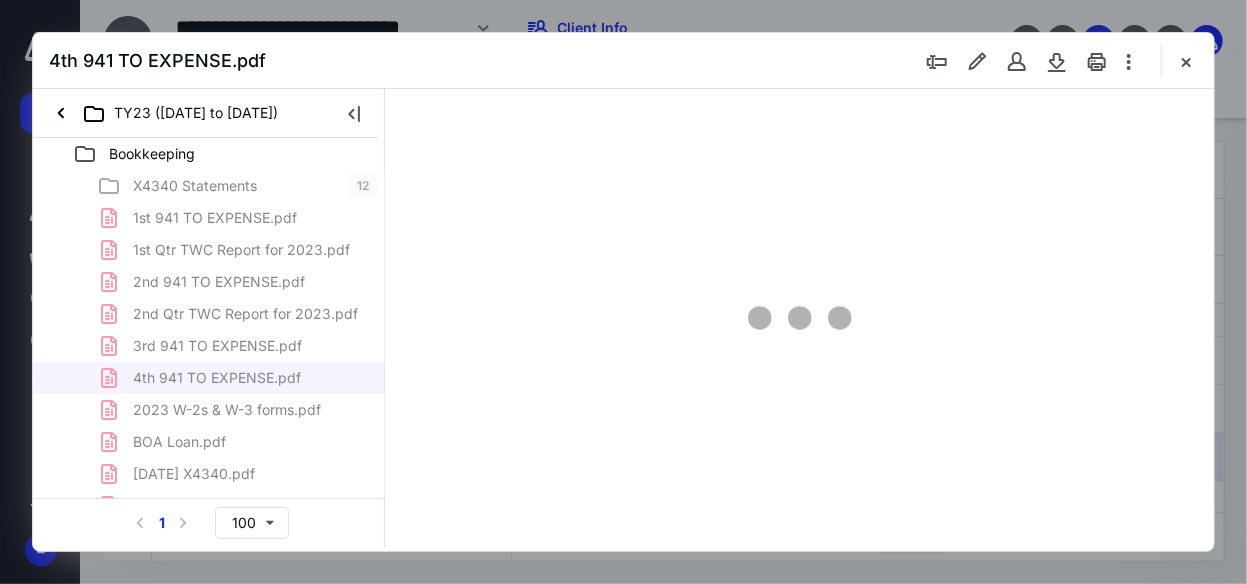 scroll, scrollTop: 0, scrollLeft: 0, axis: both 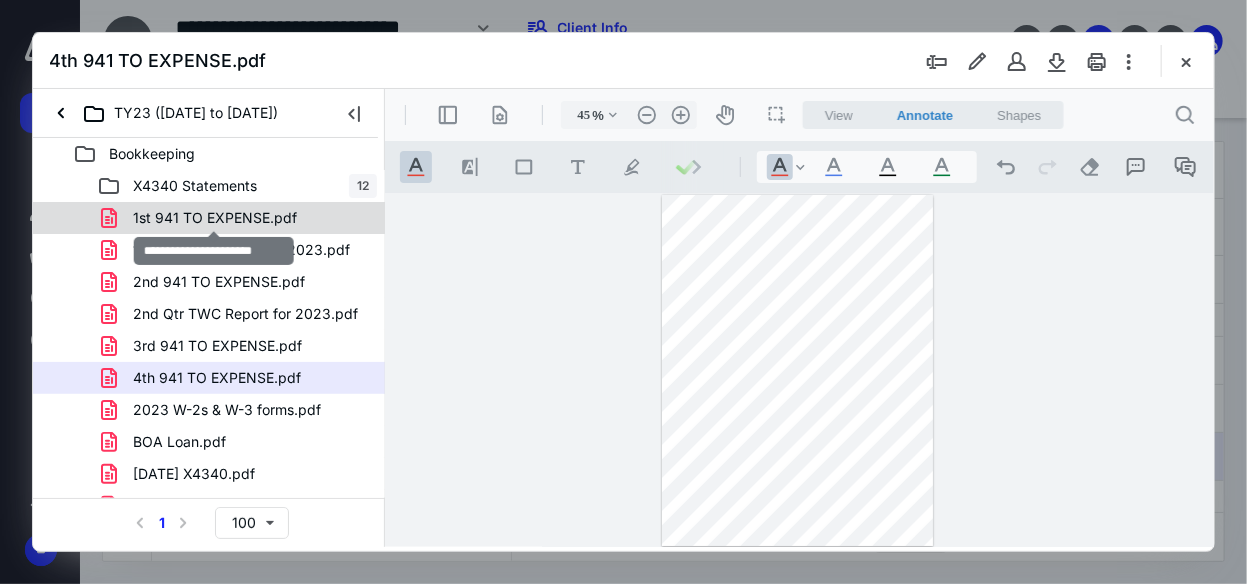 click on "1st 941 TO EXPENSE.pdf" at bounding box center [215, 218] 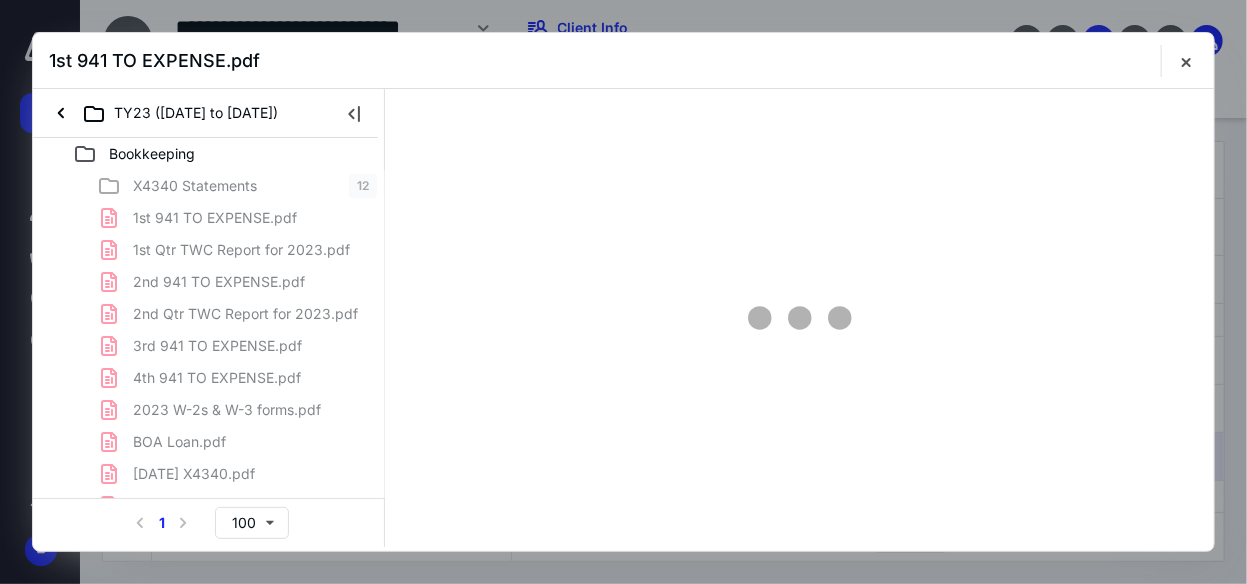 click on "X4340 Statements 12 1st 941 TO EXPENSE.pdf 1st Qtr TWC Report for 2023.pdf 2nd 941 TO EXPENSE.pdf 2nd Qtr TWC Report for 2023.pdf 3rd 941 TO EXPENSE.pdf 4th 941 TO EXPENSE.pdf 2023 W-2s & W-3 forms.pdf BOA Loan.pdf [DATE] X4340.pdf DO NOT NEED #2.pdf do not need.pdf eStmt_[DATE] X9377.pdf eStmt_[DATE] X8975.pdf eStmt_[DATE] X4340.pdf Form 940 for 2023.pdf Screen Shot [DATE] 7.42.01 AM.png Software login.msg Tundra purchase agreement.pdf TWC Report for 1st Qtr.pdf TWC Report for 2nd Qtr.pdf TWC Report for 3rd Qtr of 2023.pdf TWC Report for 4th Qtr of 2023.pdf Vehicle Loan Beg [MEDICAL_DATA].pdf vehicle loan end balance.pdf" at bounding box center (209, 570) 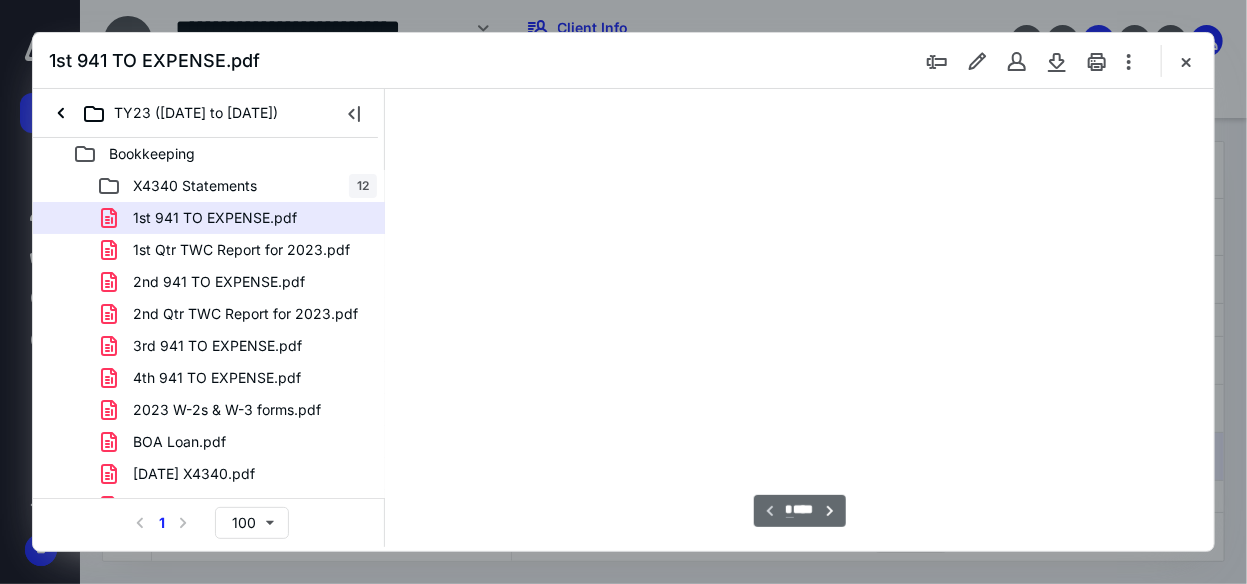 scroll, scrollTop: 105, scrollLeft: 0, axis: vertical 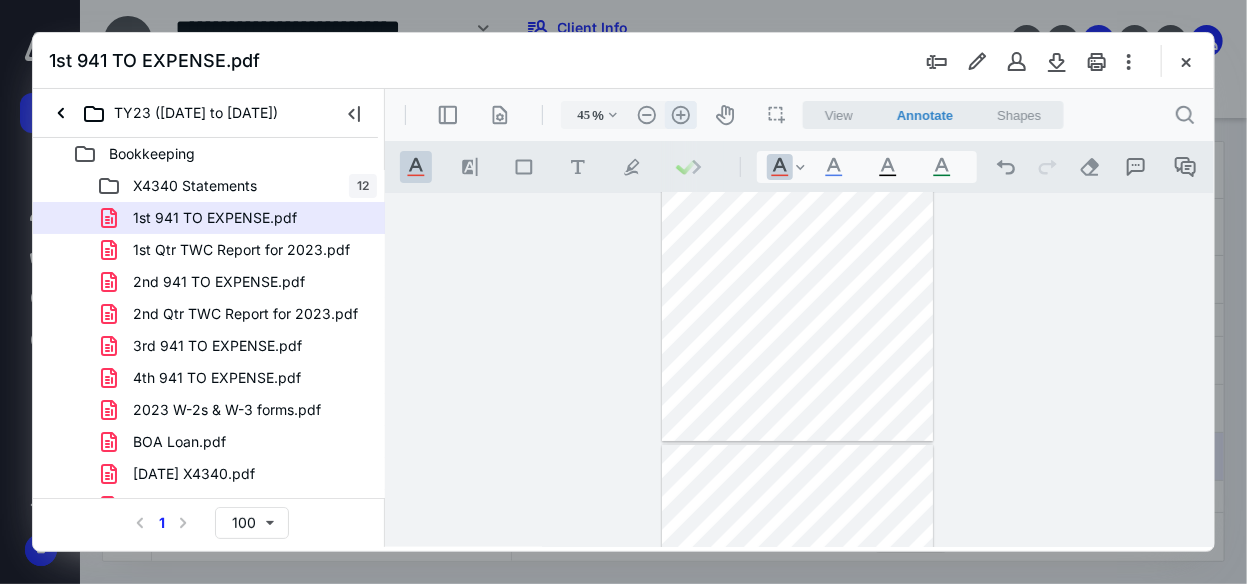 click on ".cls-1{fill:#abb0c4;} icon - header - zoom - in - line" at bounding box center [680, 114] 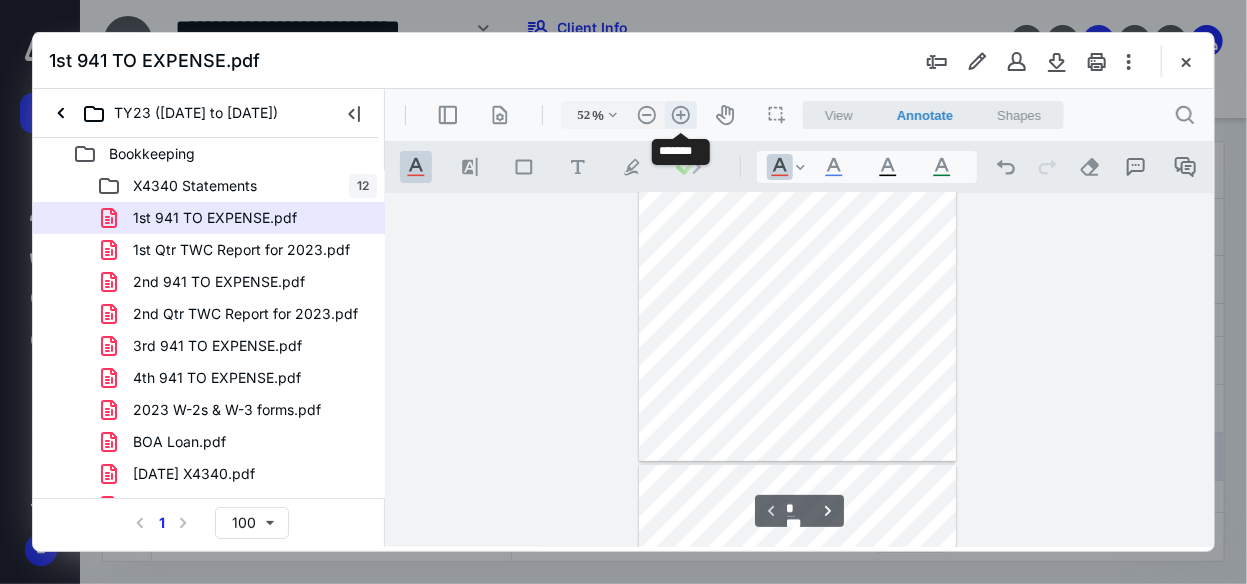 click on ".cls-1{fill:#abb0c4;} icon - header - zoom - in - line" at bounding box center (680, 114) 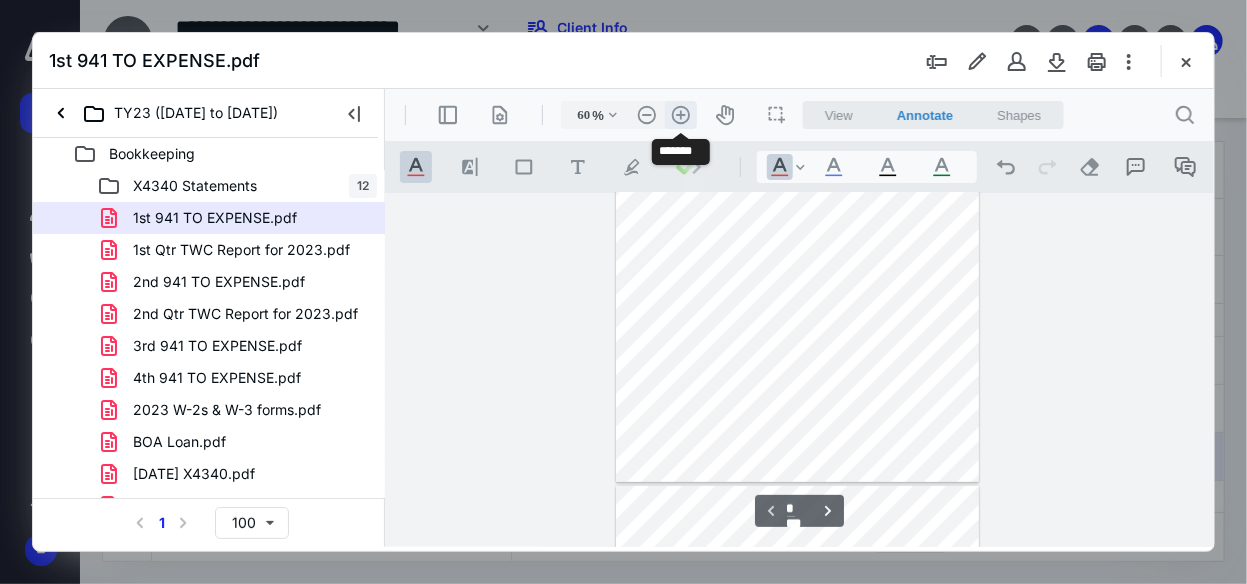 click on ".cls-1{fill:#abb0c4;} icon - header - zoom - in - line" at bounding box center (680, 114) 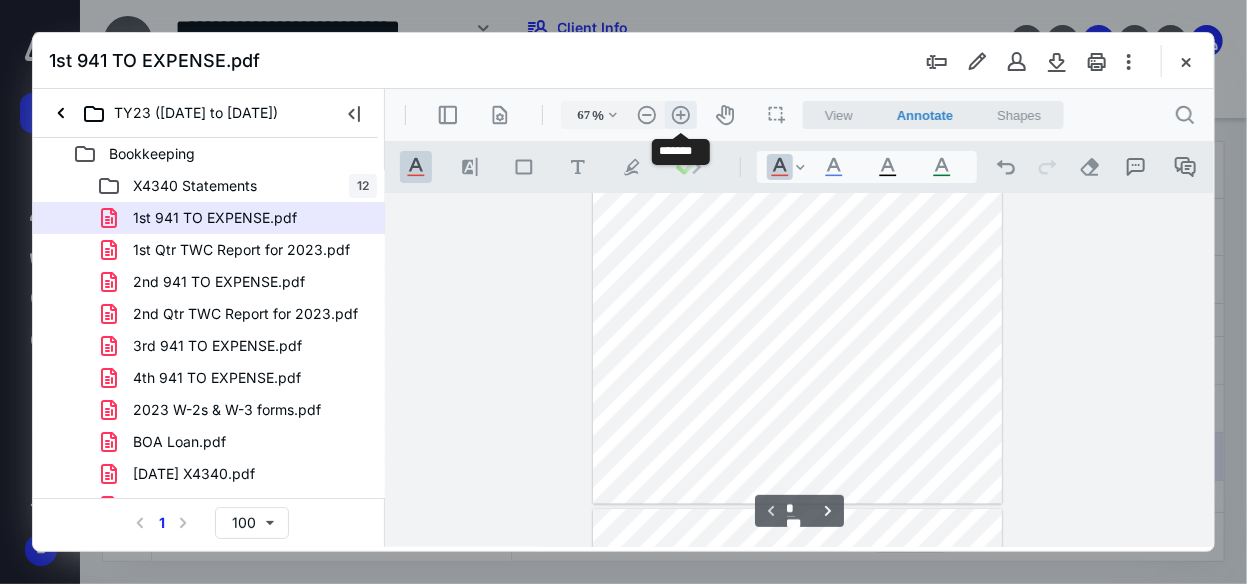 click on ".cls-1{fill:#abb0c4;} icon - header - zoom - in - line" at bounding box center [680, 114] 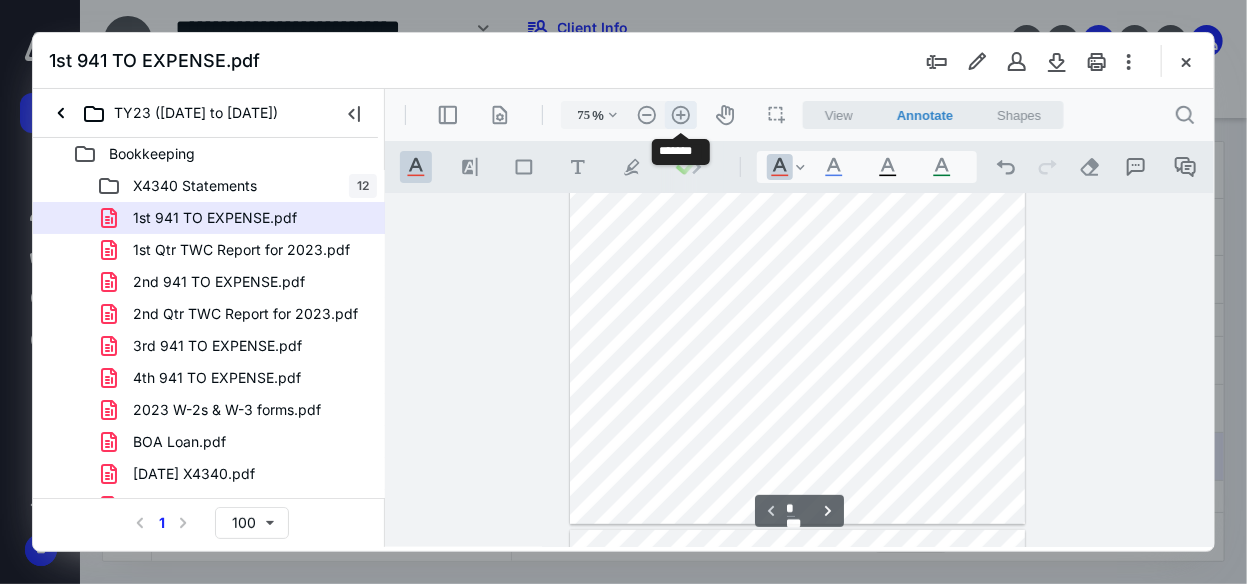 click on ".cls-1{fill:#abb0c4;} icon - header - zoom - in - line" at bounding box center [680, 114] 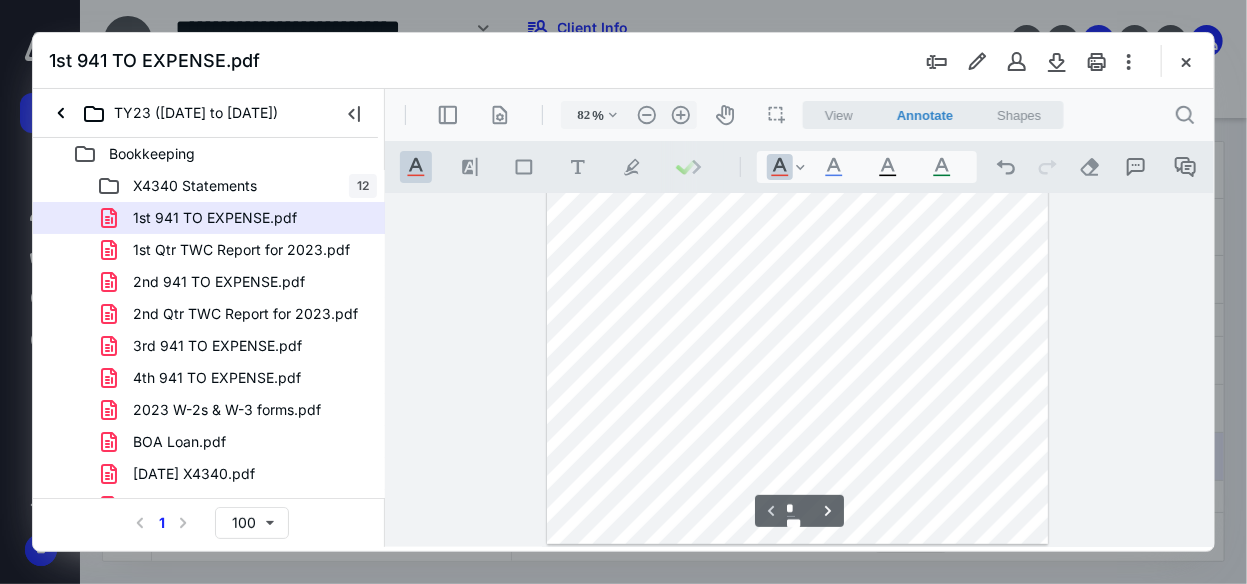scroll, scrollTop: 0, scrollLeft: 0, axis: both 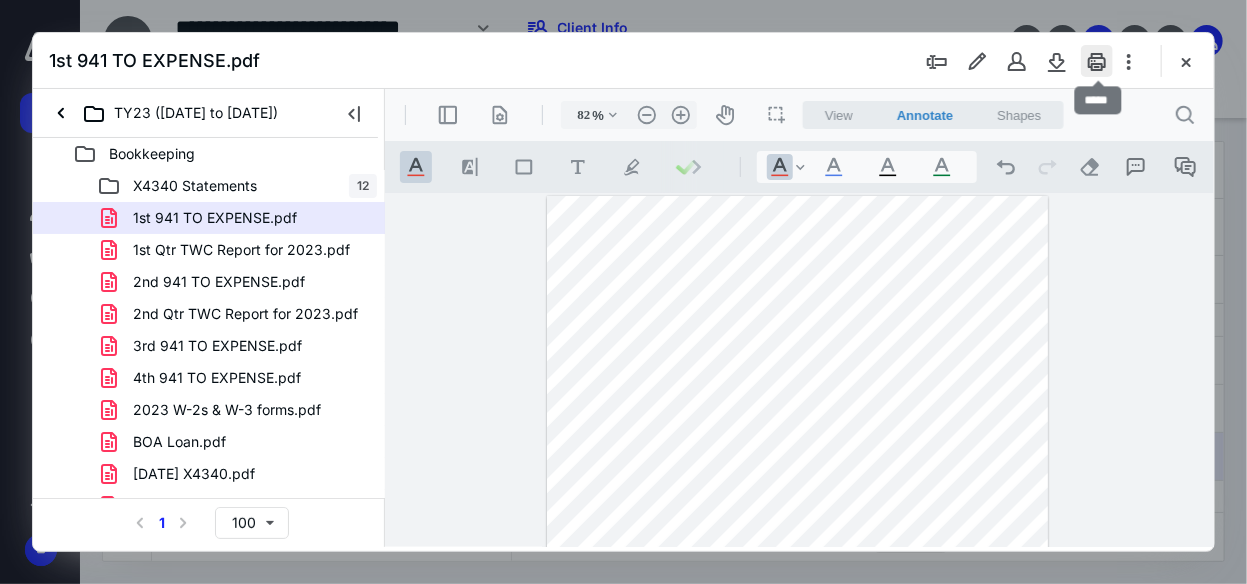 click at bounding box center (1097, 61) 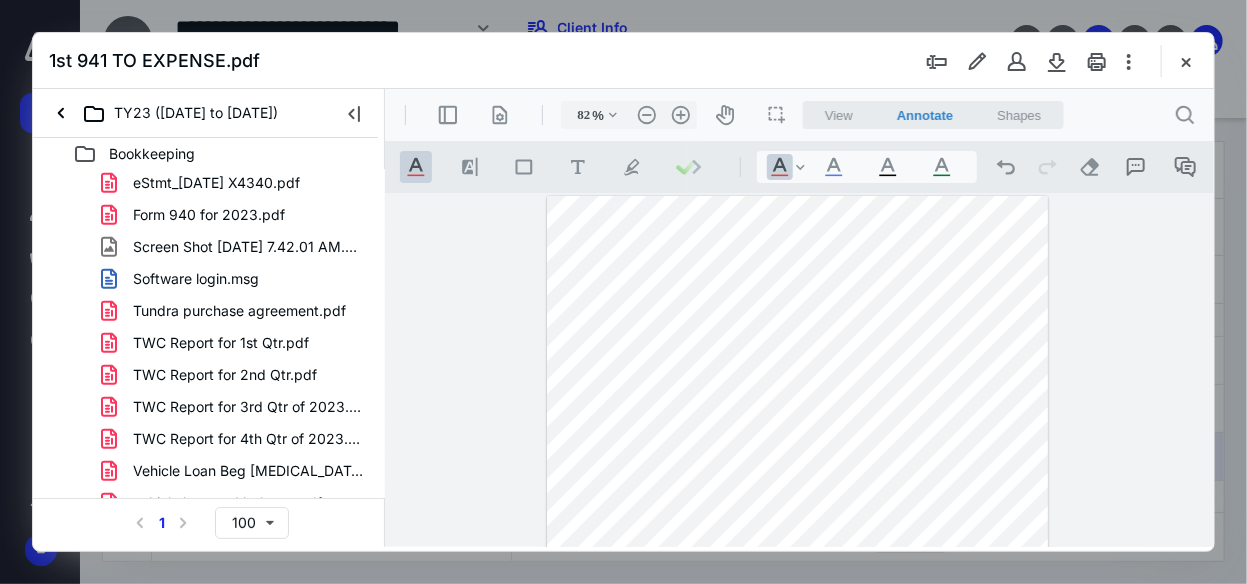 scroll, scrollTop: 469, scrollLeft: 0, axis: vertical 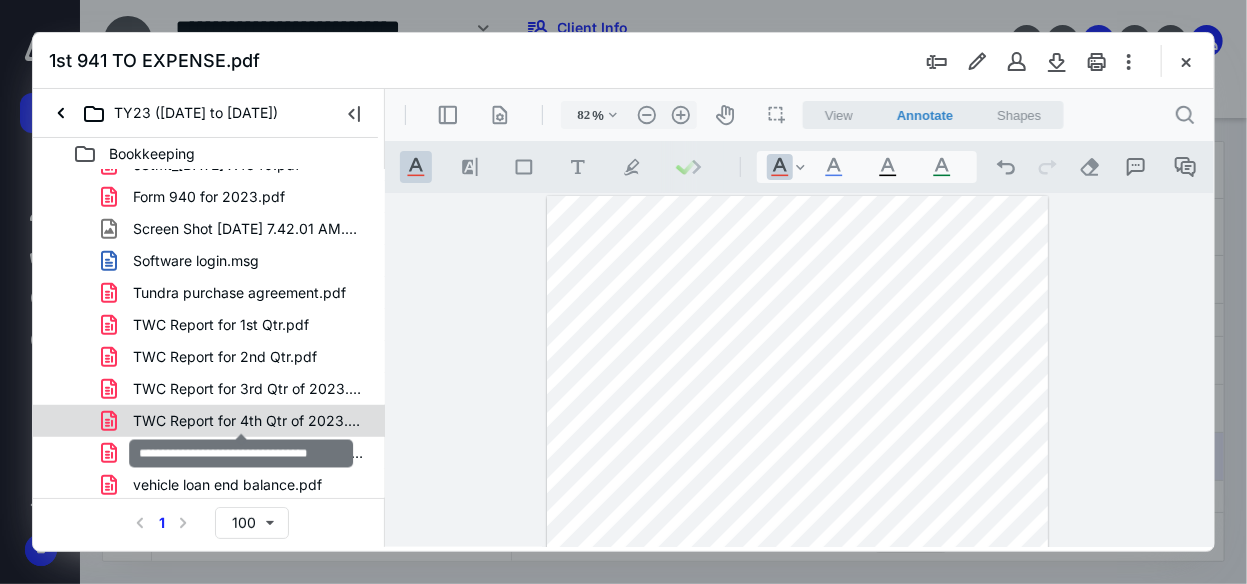click on "TWC Report for 4th Qtr of 2023.pdf" at bounding box center (249, 421) 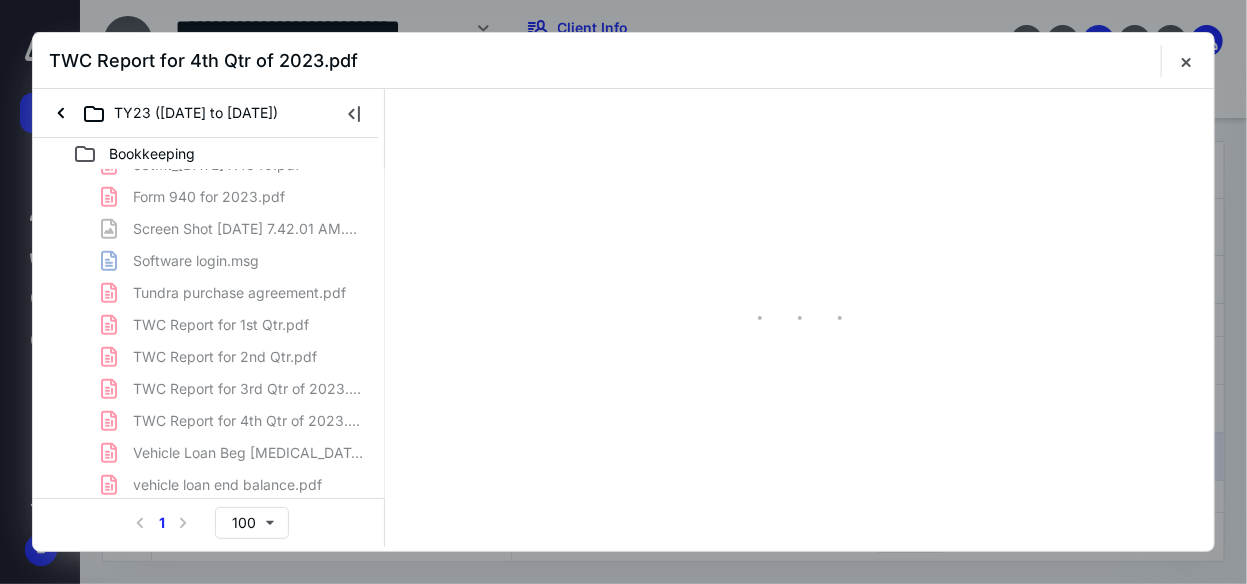 click on "X4340 Statements 12 1st 941 TO EXPENSE.pdf 1st Qtr TWC Report for 2023.pdf 2nd 941 TO EXPENSE.pdf 2nd Qtr TWC Report for 2023.pdf 3rd 941 TO EXPENSE.pdf 4th 941 TO EXPENSE.pdf 2023 W-2s & W-3 forms.pdf BOA Loan.pdf [DATE] X4340.pdf DO NOT NEED #2.pdf do not need.pdf eStmt_[DATE] X9377.pdf eStmt_[DATE] X8975.pdf eStmt_[DATE] X4340.pdf Form 940 for 2023.pdf Screen Shot [DATE] 7.42.01 AM.png Software login.msg Tundra purchase agreement.pdf TWC Report for 1st Qtr.pdf TWC Report for 2nd Qtr.pdf TWC Report for 3rd Qtr of 2023.pdf TWC Report for 4th Qtr of 2023.pdf Vehicle Loan Beg [MEDICAL_DATA].pdf vehicle loan end balance.pdf" at bounding box center [209, 101] 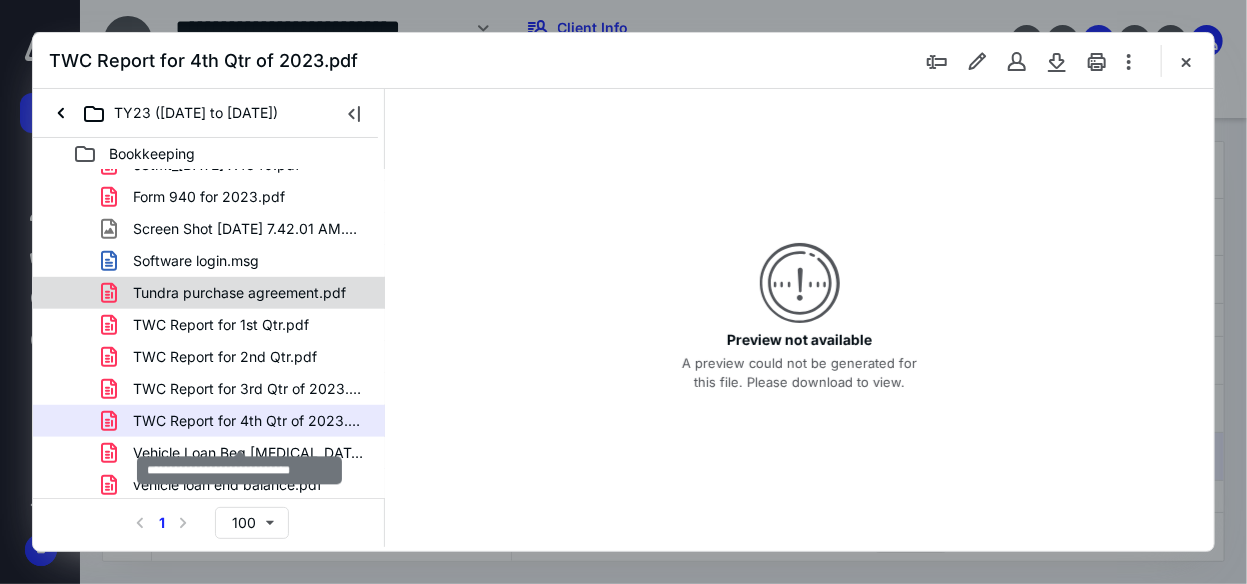 scroll, scrollTop: 181, scrollLeft: 0, axis: vertical 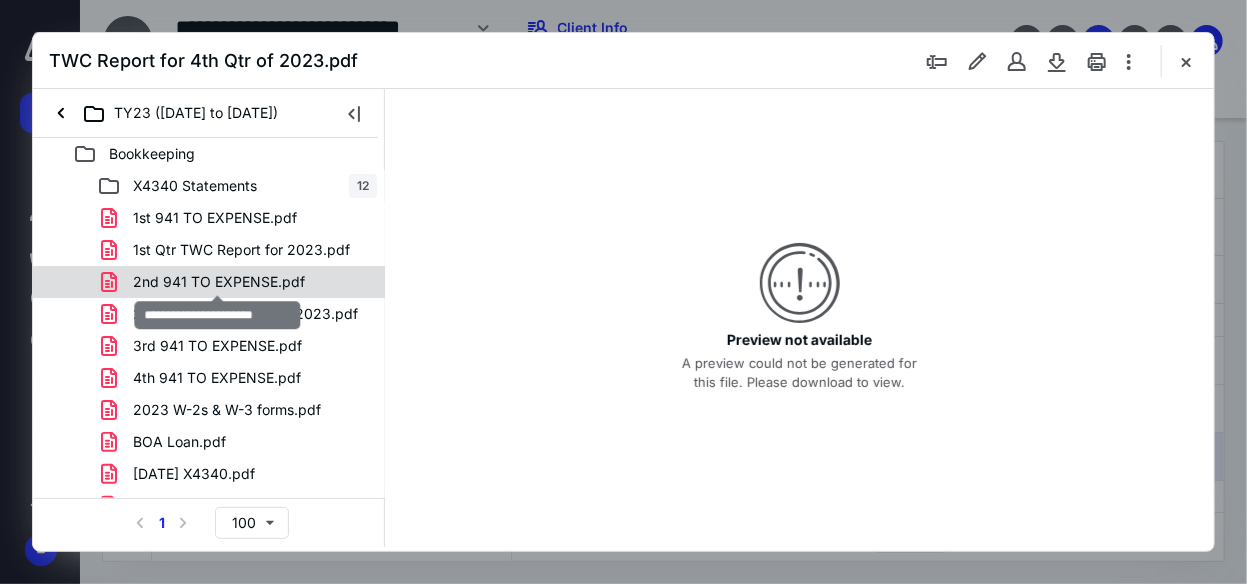 click on "2nd 941 TO EXPENSE.pdf" at bounding box center [219, 282] 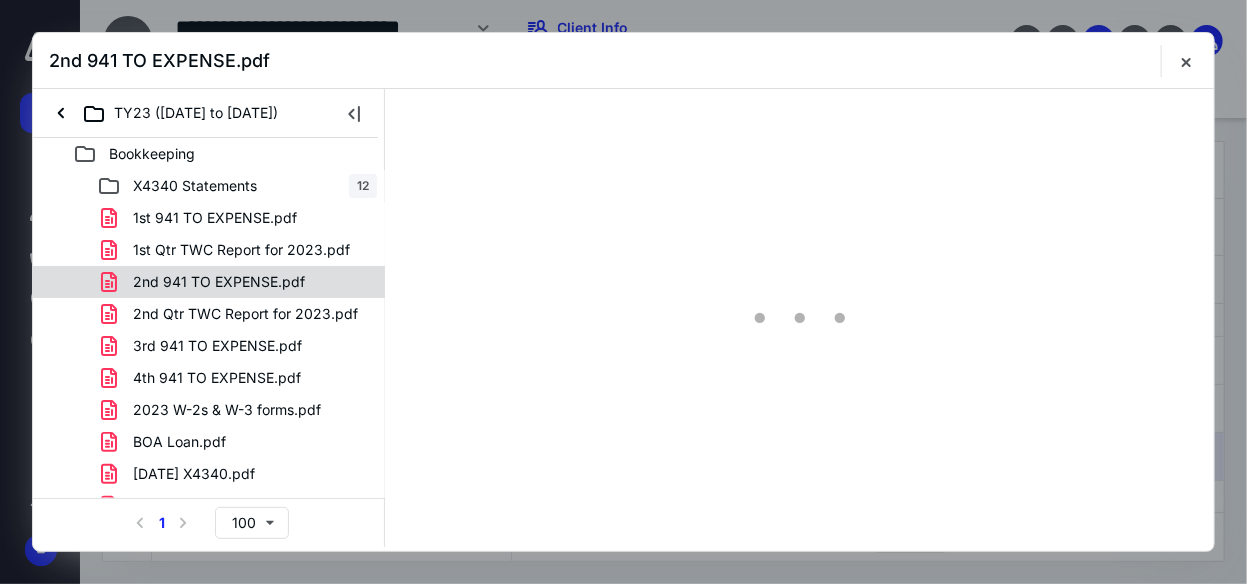 click on "2nd 941 TO EXPENSE.pdf" at bounding box center [219, 282] 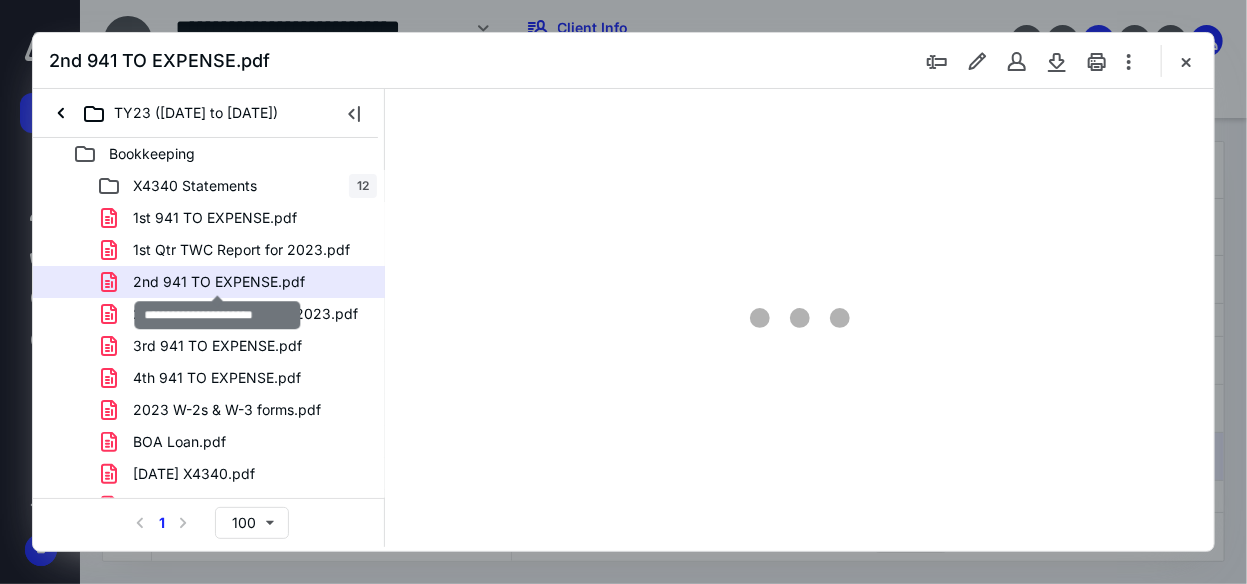 scroll, scrollTop: 105, scrollLeft: 0, axis: vertical 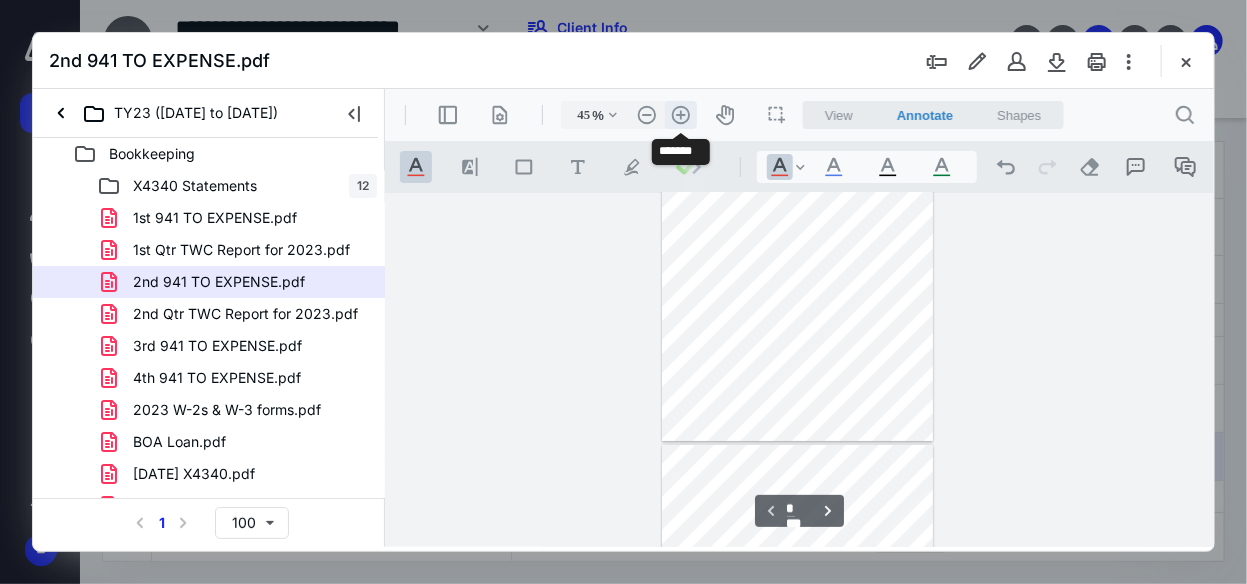 click on ".cls-1{fill:#abb0c4;} icon - header - zoom - in - line" at bounding box center [680, 114] 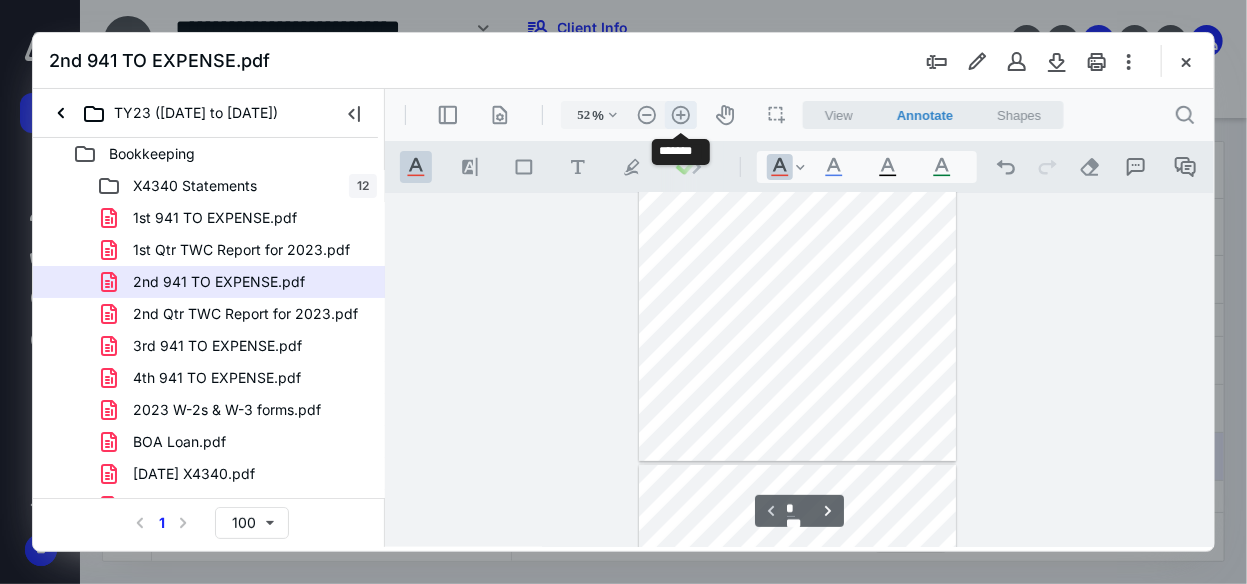 click on ".cls-1{fill:#abb0c4;} icon - header - zoom - in - line" at bounding box center (680, 114) 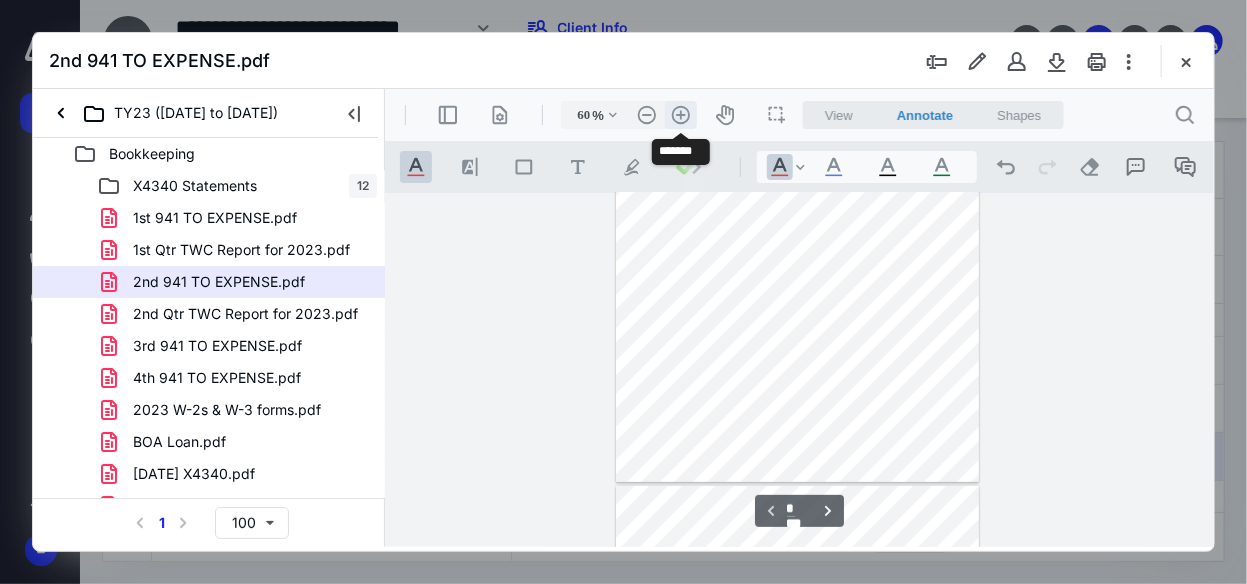 click on ".cls-1{fill:#abb0c4;} icon - header - zoom - in - line" at bounding box center [680, 114] 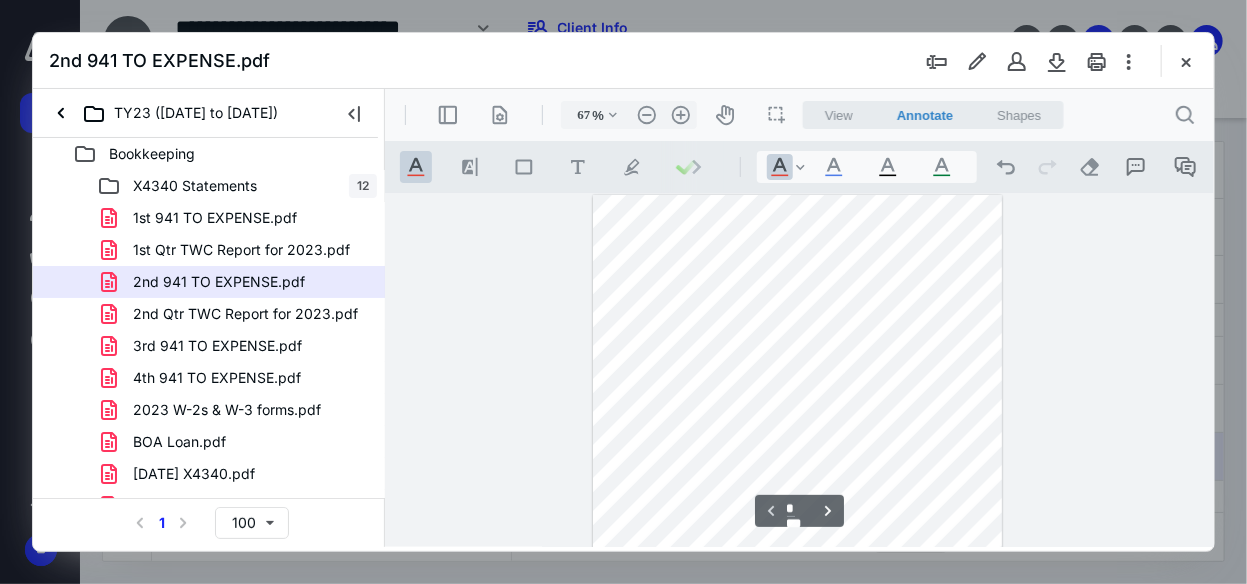 scroll, scrollTop: 0, scrollLeft: 0, axis: both 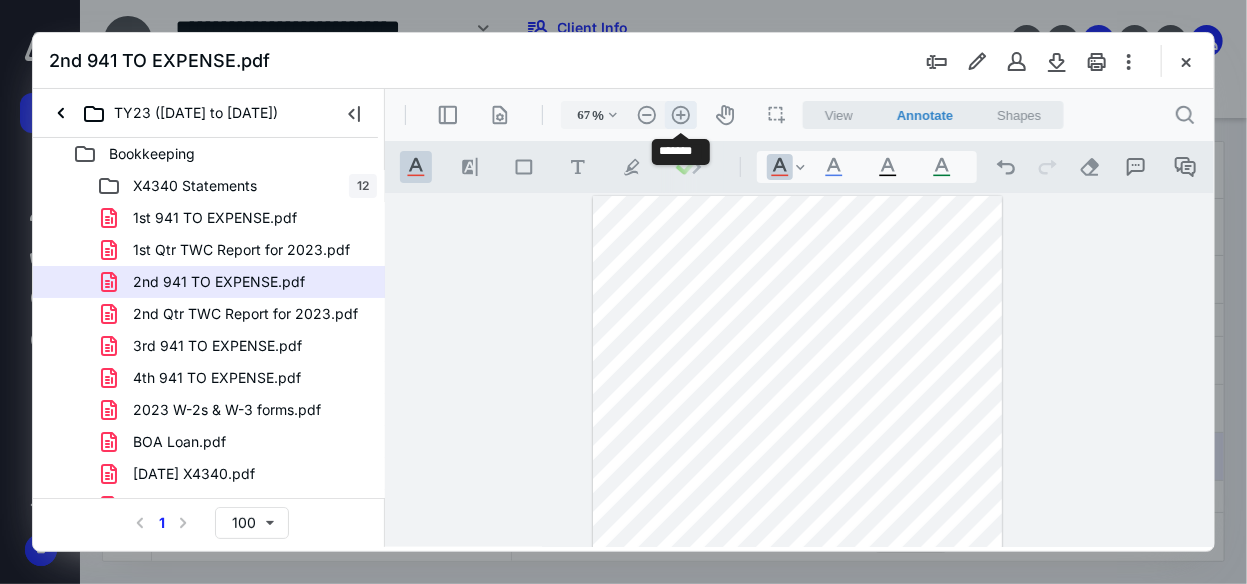 click on ".cls-1{fill:#abb0c4;} icon - header - zoom - in - line" at bounding box center [680, 114] 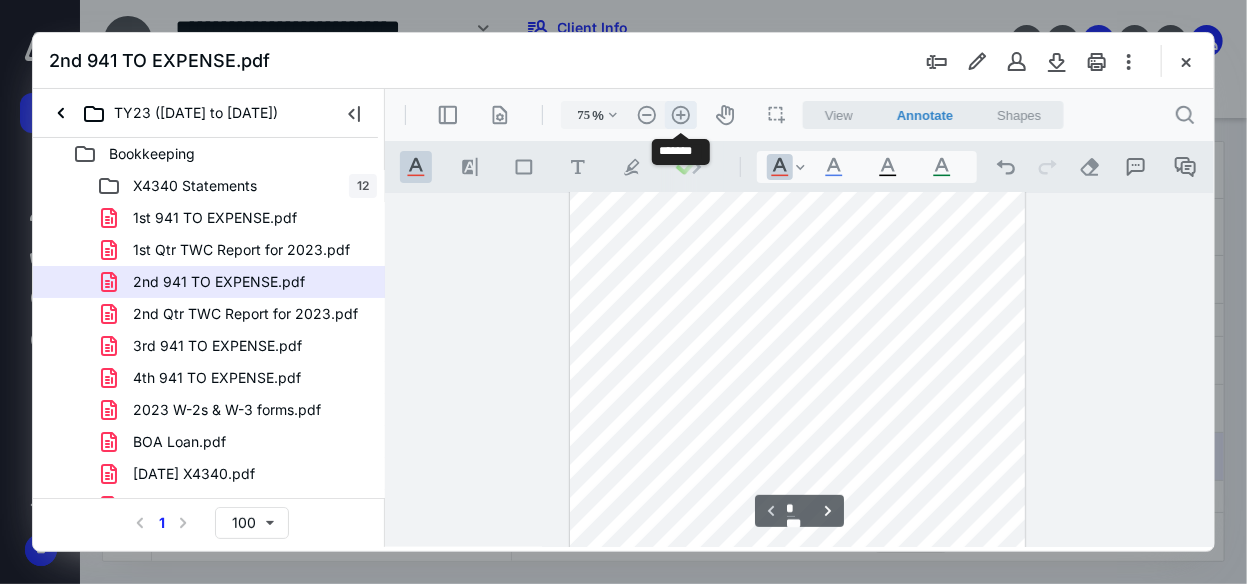 click on ".cls-1{fill:#abb0c4;} icon - header - zoom - in - line" at bounding box center [680, 114] 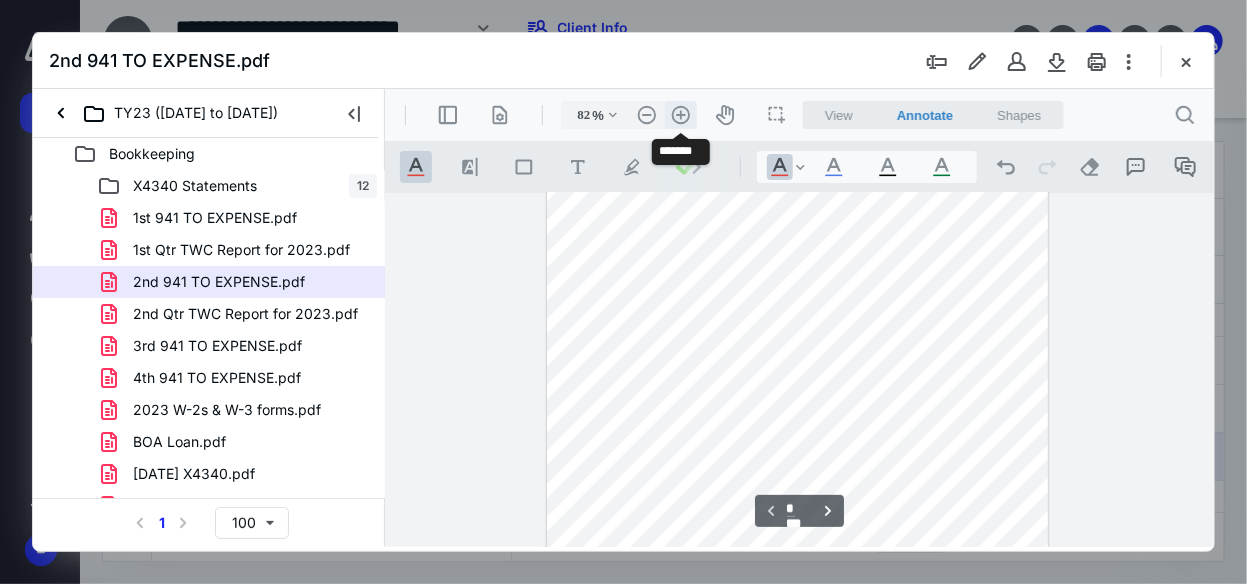 click on ".cls-1{fill:#abb0c4;} icon - header - zoom - in - line" at bounding box center (680, 114) 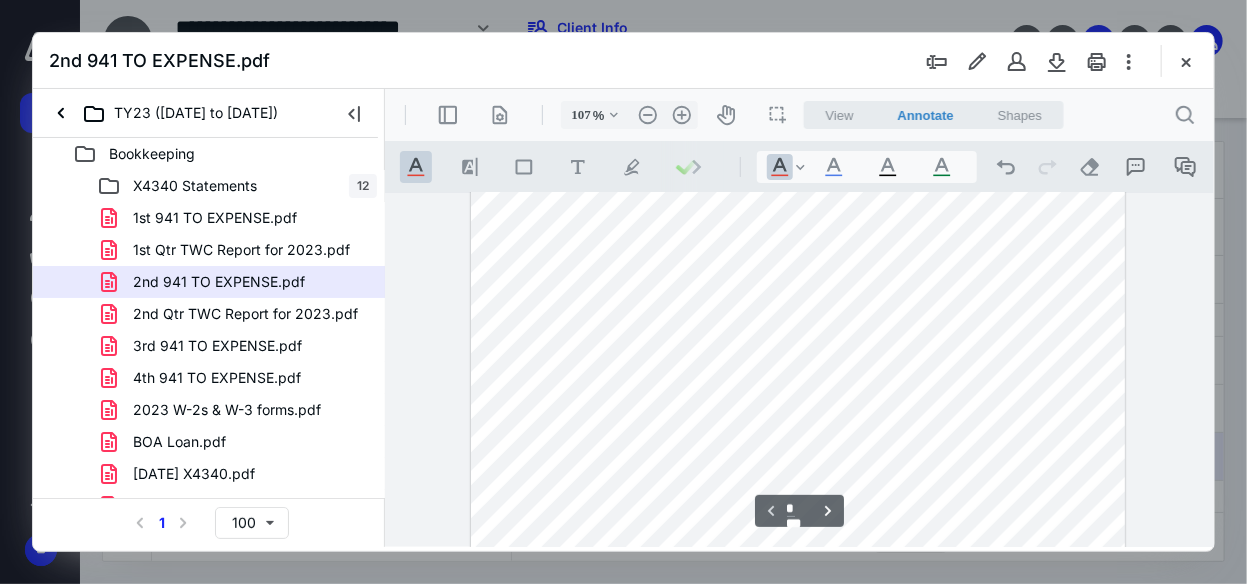 scroll, scrollTop: 0, scrollLeft: 0, axis: both 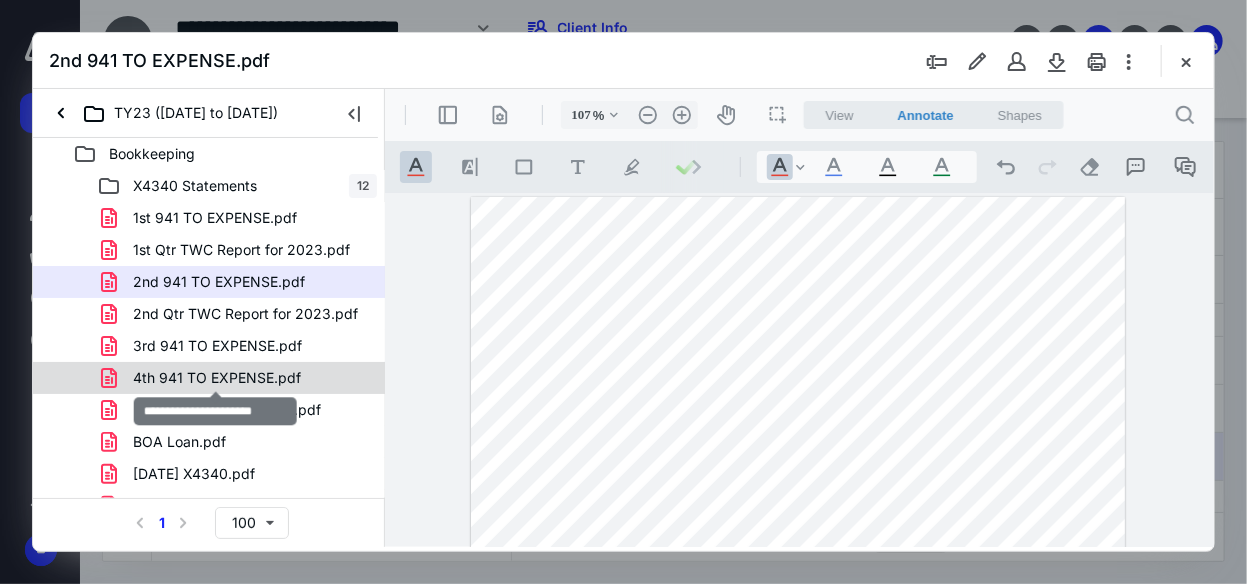 click on "4th 941 TO EXPENSE.pdf" at bounding box center [217, 378] 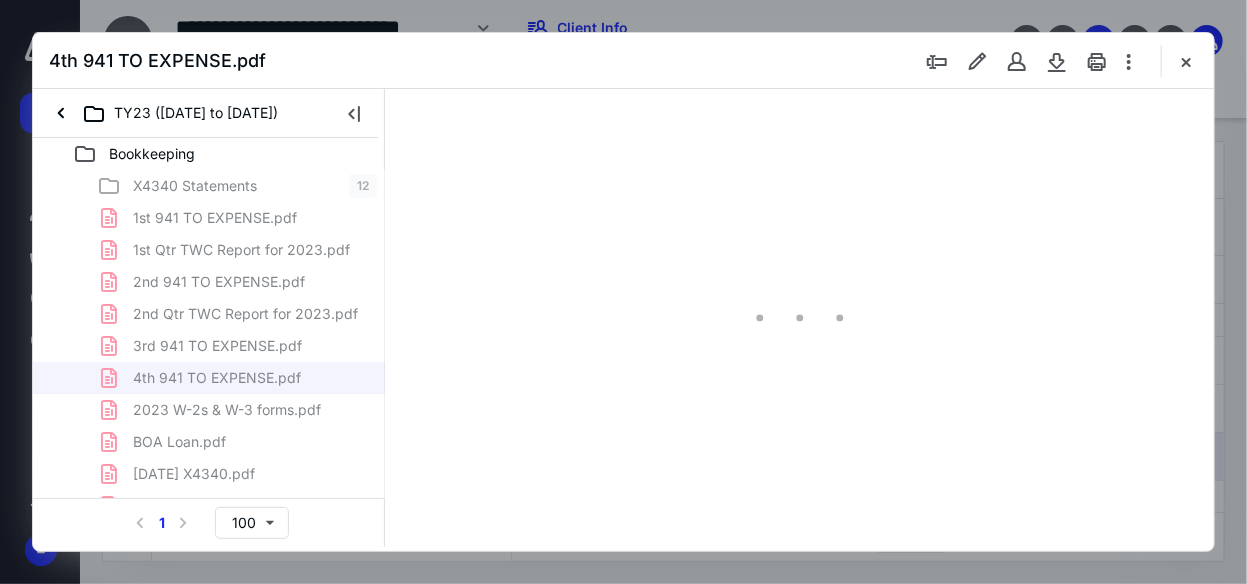 click on "X4340 Statements 12 1st 941 TO EXPENSE.pdf 1st Qtr TWC Report for 2023.pdf 2nd 941 TO EXPENSE.pdf 2nd Qtr TWC Report for 2023.pdf 3rd 941 TO EXPENSE.pdf 4th 941 TO EXPENSE.pdf 2023 W-2s & W-3 forms.pdf BOA Loan.pdf [DATE] X4340.pdf DO NOT NEED #2.pdf do not need.pdf eStmt_[DATE] X9377.pdf eStmt_[DATE] X8975.pdf eStmt_[DATE] X4340.pdf Form 940 for 2023.pdf Screen Shot [DATE] 7.42.01 AM.png Software login.msg Tundra purchase agreement.pdf TWC Report for 1st Qtr.pdf TWC Report for 2nd Qtr.pdf TWC Report for 3rd Qtr of 2023.pdf TWC Report for 4th Qtr of 2023.pdf Vehicle Loan Beg [MEDICAL_DATA].pdf vehicle loan end balance.pdf" at bounding box center [209, 570] 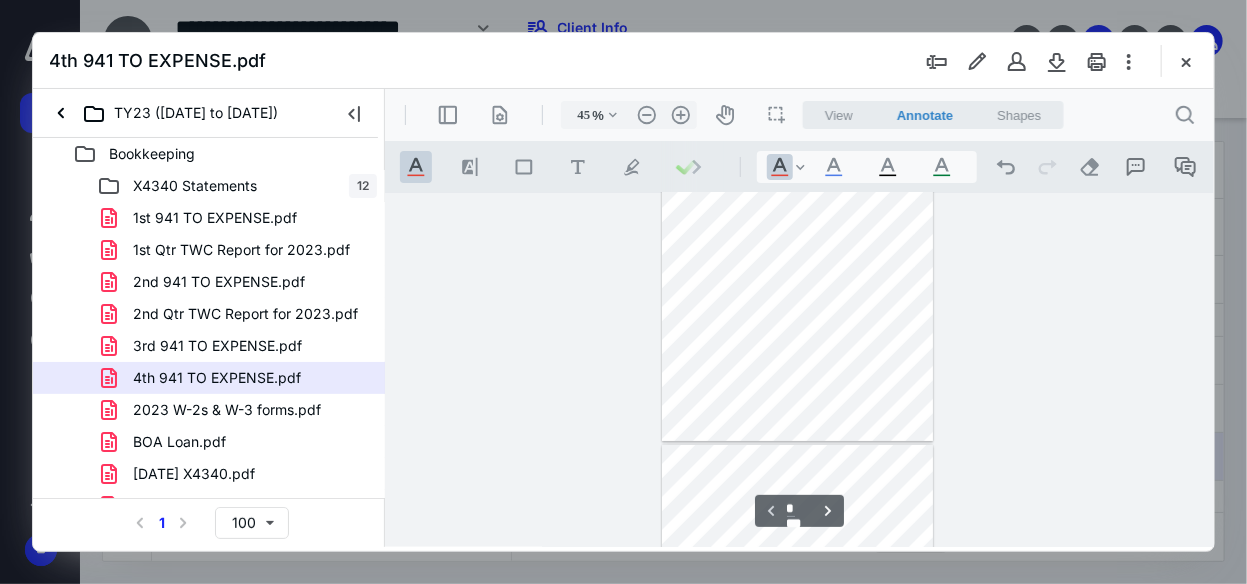 scroll, scrollTop: 0, scrollLeft: 0, axis: both 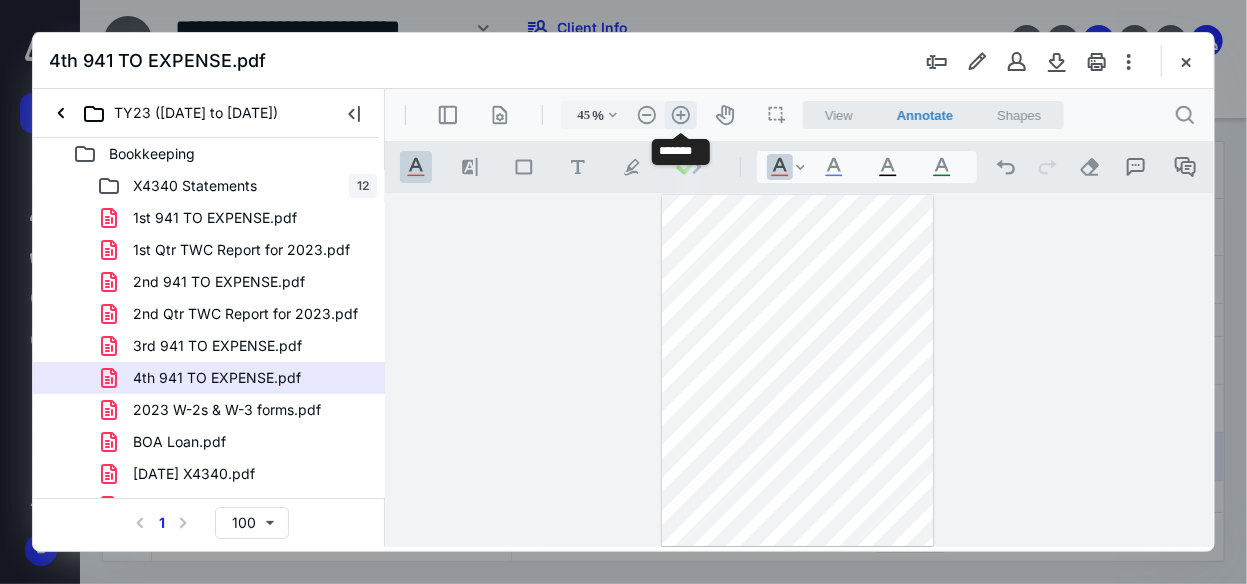 click on ".cls-1{fill:#abb0c4;} icon - header - zoom - in - line" at bounding box center [680, 114] 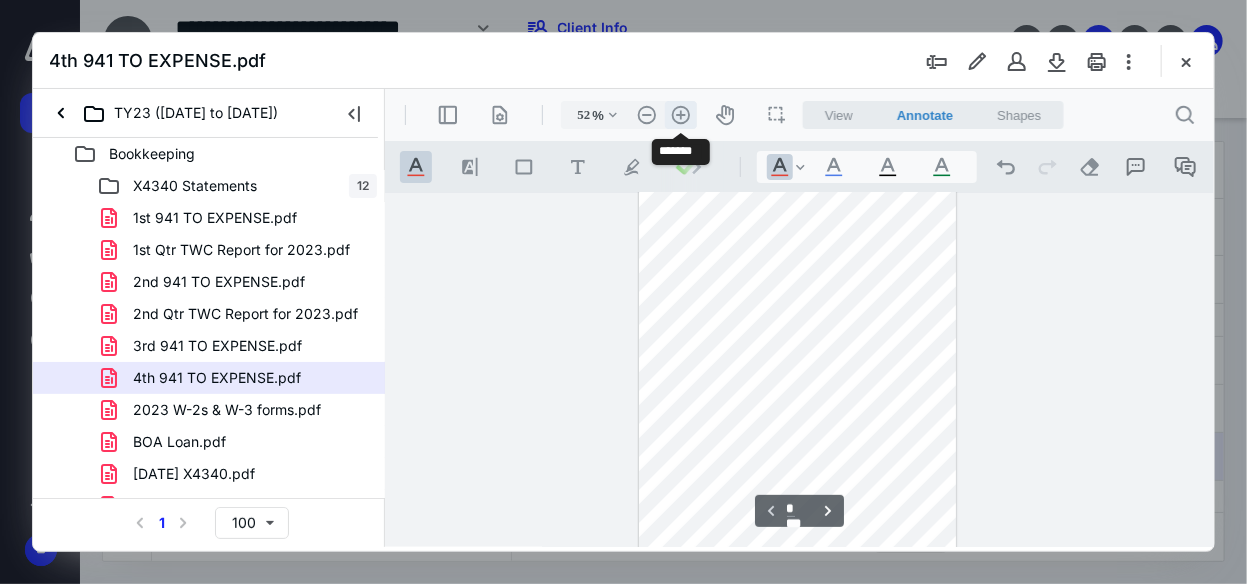 click on ".cls-1{fill:#abb0c4;} icon - header - zoom - in - line" at bounding box center [680, 114] 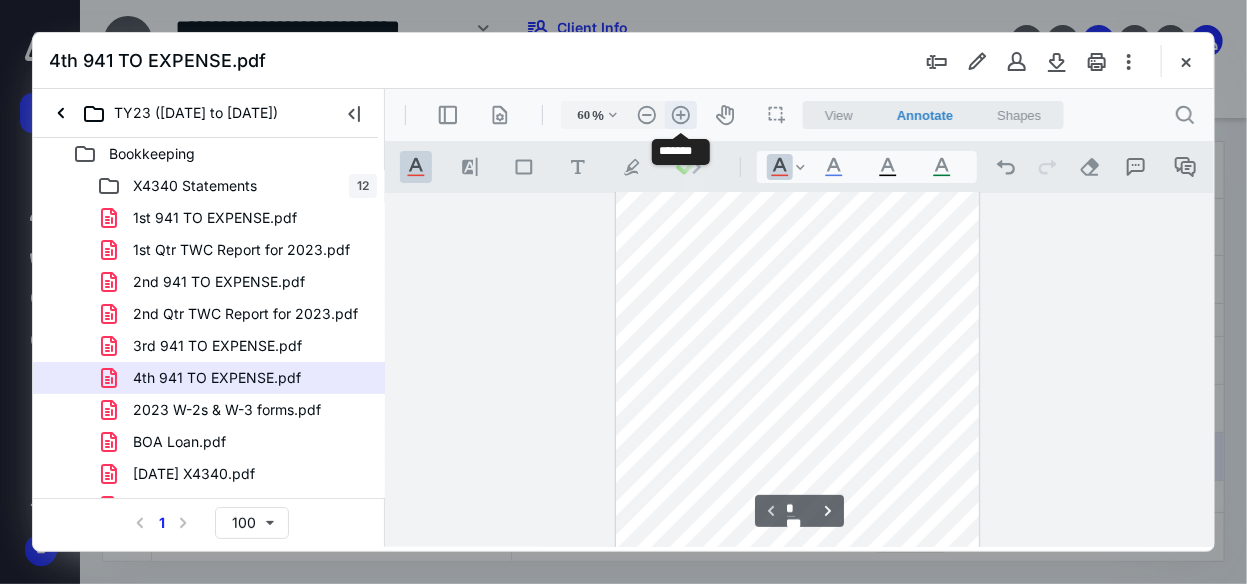 click on ".cls-1{fill:#abb0c4;} icon - header - zoom - in - line" at bounding box center [680, 114] 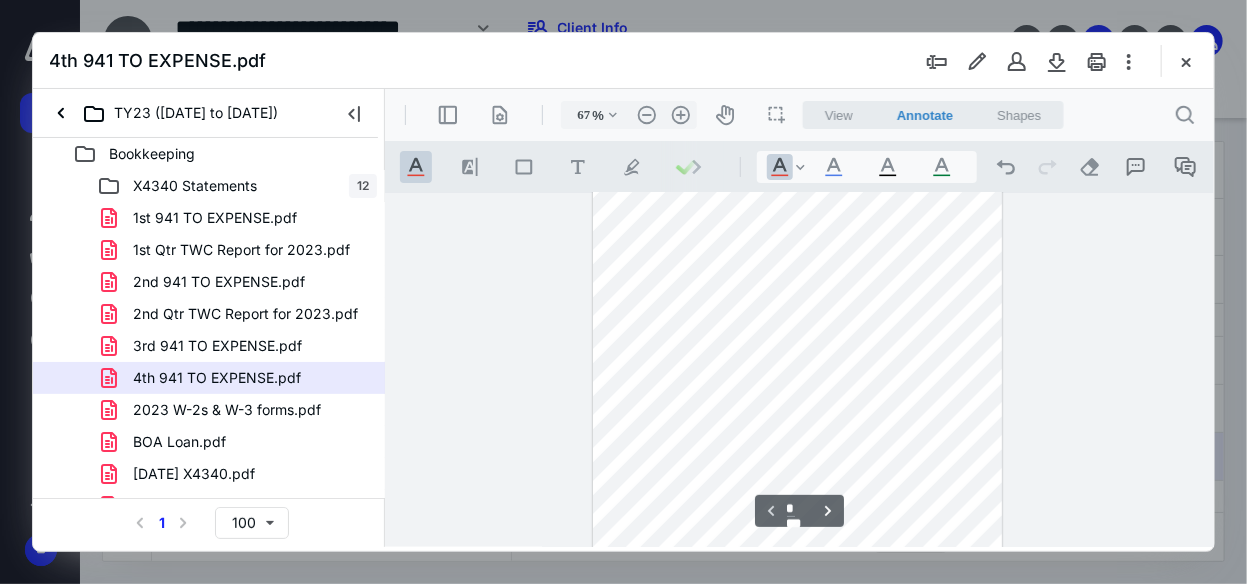 scroll, scrollTop: 0, scrollLeft: 0, axis: both 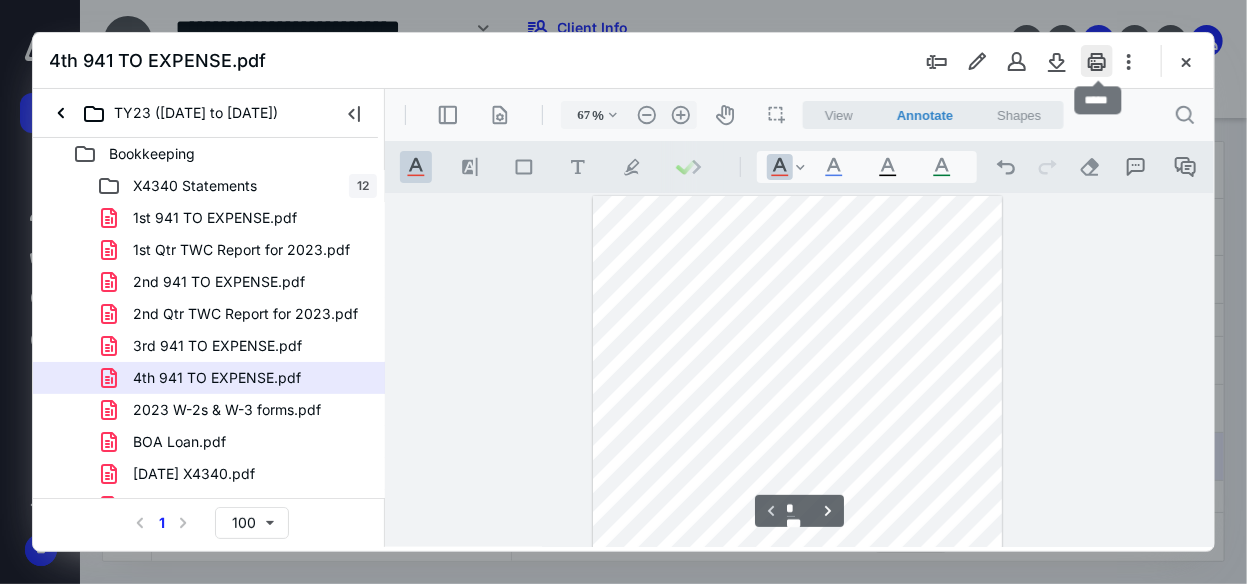 click at bounding box center (1097, 61) 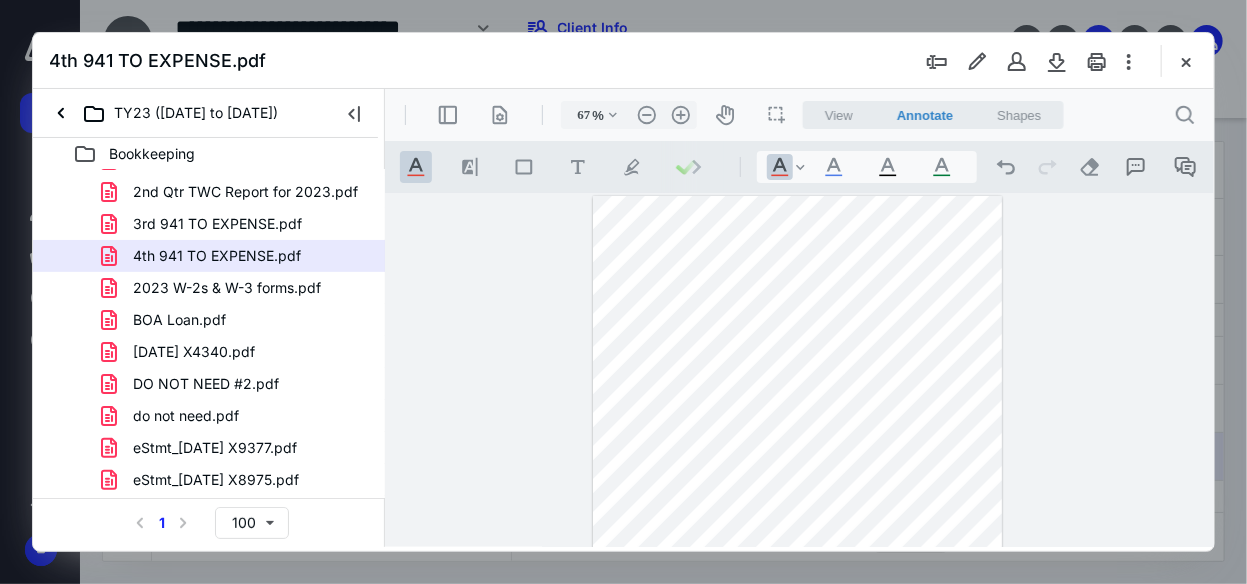 scroll, scrollTop: 159, scrollLeft: 0, axis: vertical 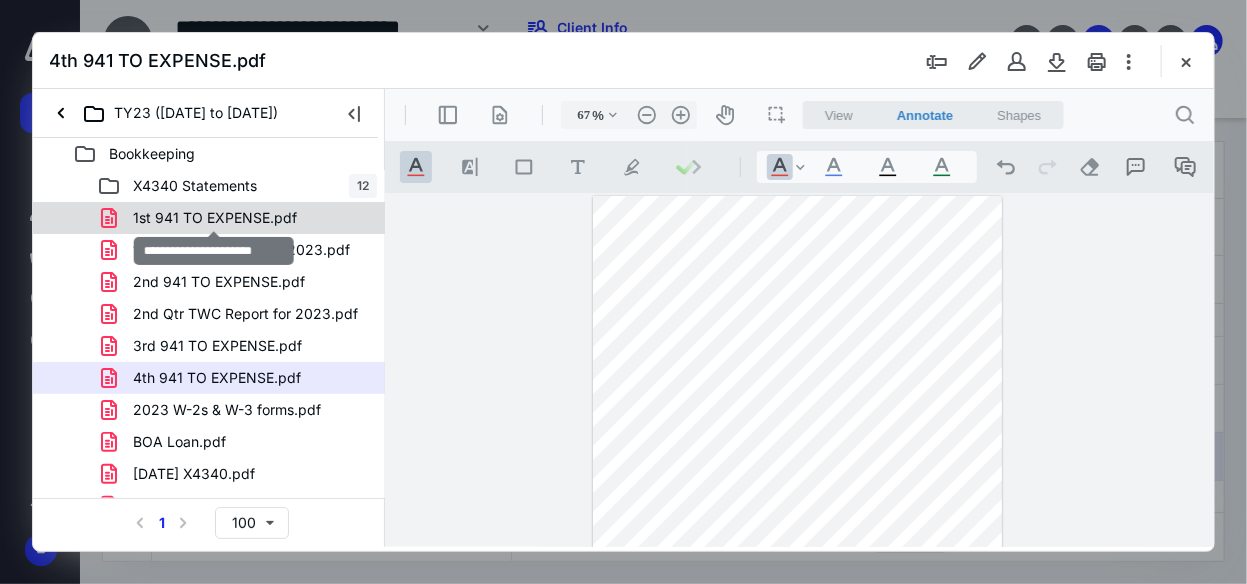 click on "1st 941 TO EXPENSE.pdf" at bounding box center (215, 218) 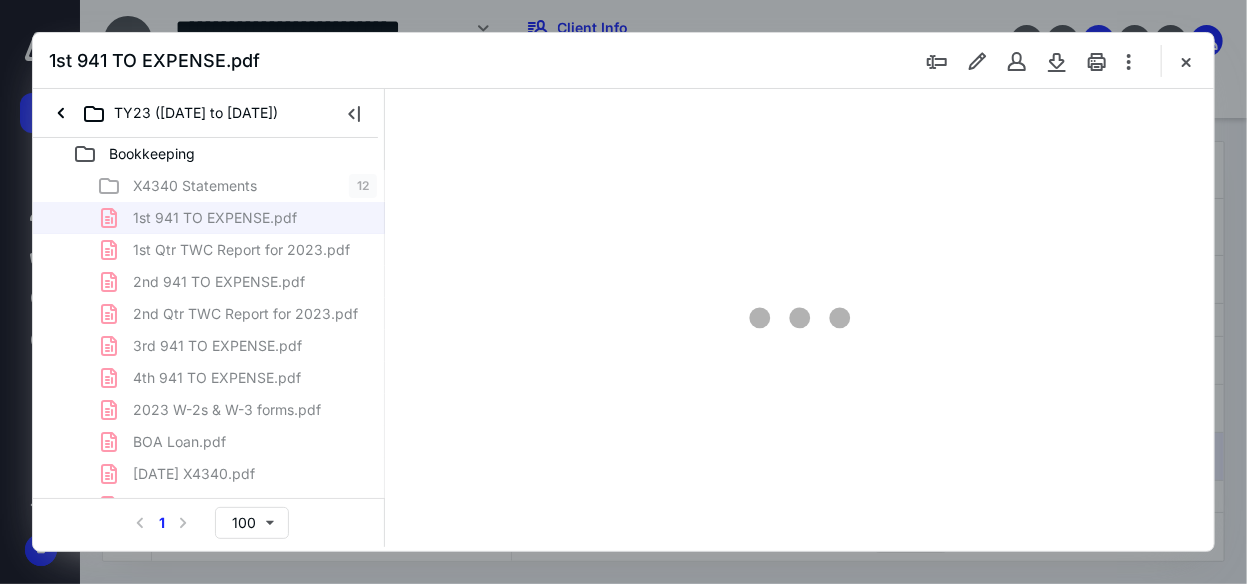 click on "X4340 Statements 12 1st 941 TO EXPENSE.pdf 1st Qtr TWC Report for 2023.pdf 2nd 941 TO EXPENSE.pdf 2nd Qtr TWC Report for 2023.pdf 3rd 941 TO EXPENSE.pdf 4th 941 TO EXPENSE.pdf 2023 W-2s & W-3 forms.pdf BOA Loan.pdf [DATE] X4340.pdf DO NOT NEED #2.pdf do not need.pdf eStmt_[DATE] X9377.pdf eStmt_[DATE] X8975.pdf eStmt_[DATE] X4340.pdf Form 940 for 2023.pdf Screen Shot [DATE] 7.42.01 AM.png Software login.msg Tundra purchase agreement.pdf TWC Report for 1st Qtr.pdf TWC Report for 2nd Qtr.pdf TWC Report for 3rd Qtr of 2023.pdf TWC Report for 4th Qtr of 2023.pdf Vehicle Loan Beg [MEDICAL_DATA].pdf vehicle loan end balance.pdf" at bounding box center (209, 570) 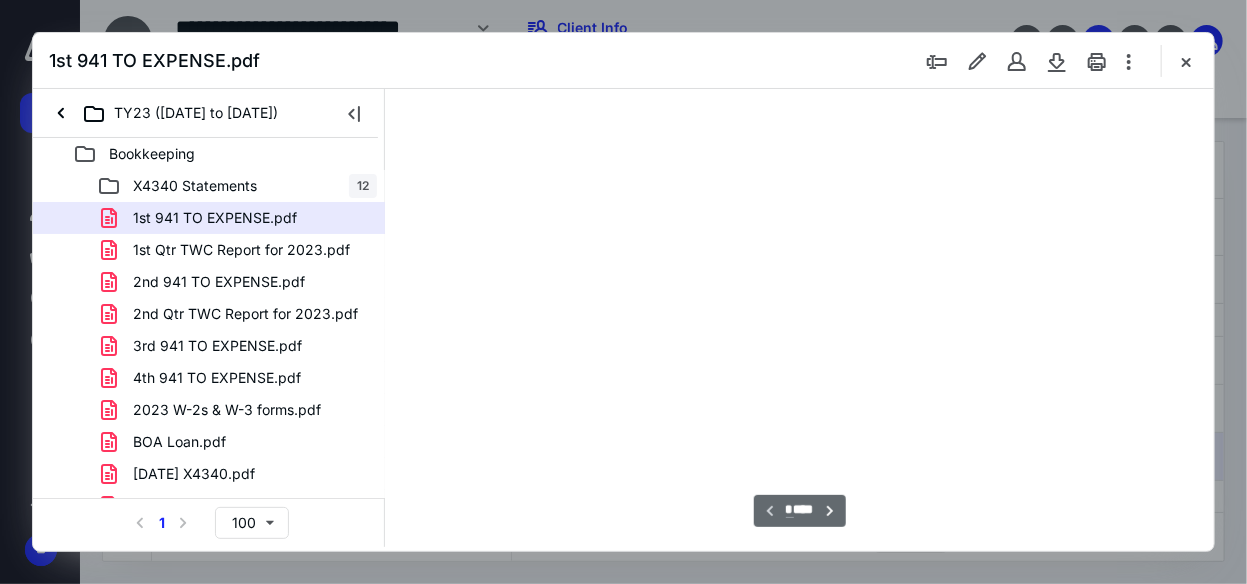 scroll, scrollTop: 105, scrollLeft: 0, axis: vertical 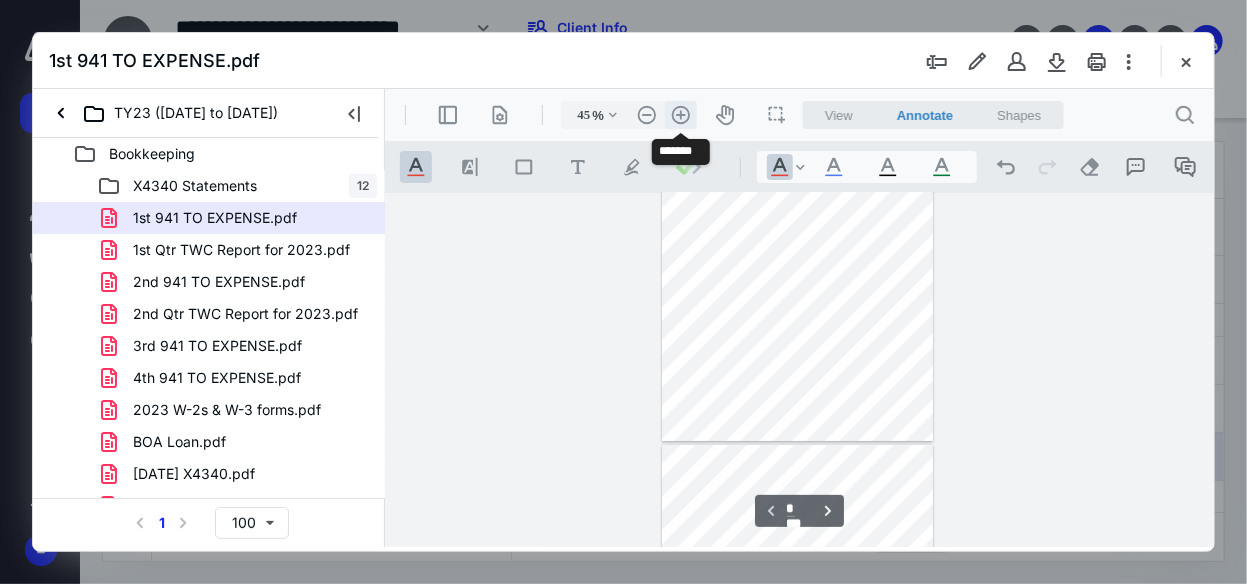 click on ".cls-1{fill:#abb0c4;} icon - header - zoom - in - line" at bounding box center (680, 114) 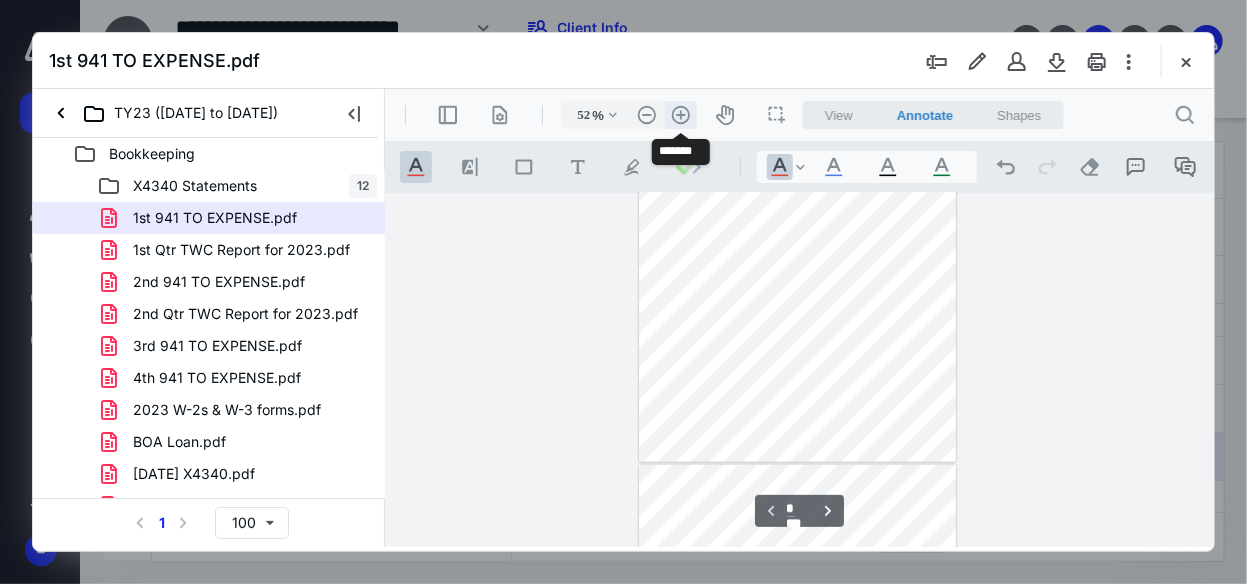 click on ".cls-1{fill:#abb0c4;} icon - header - zoom - in - line" at bounding box center [680, 114] 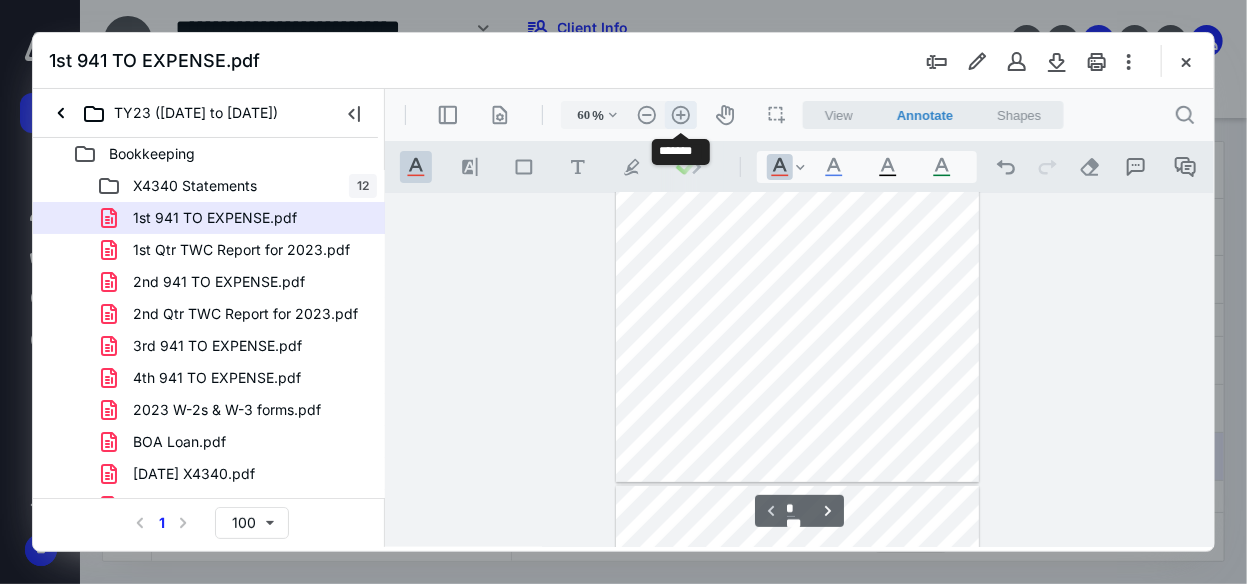 click on ".cls-1{fill:#abb0c4;} icon - header - zoom - in - line" at bounding box center (680, 114) 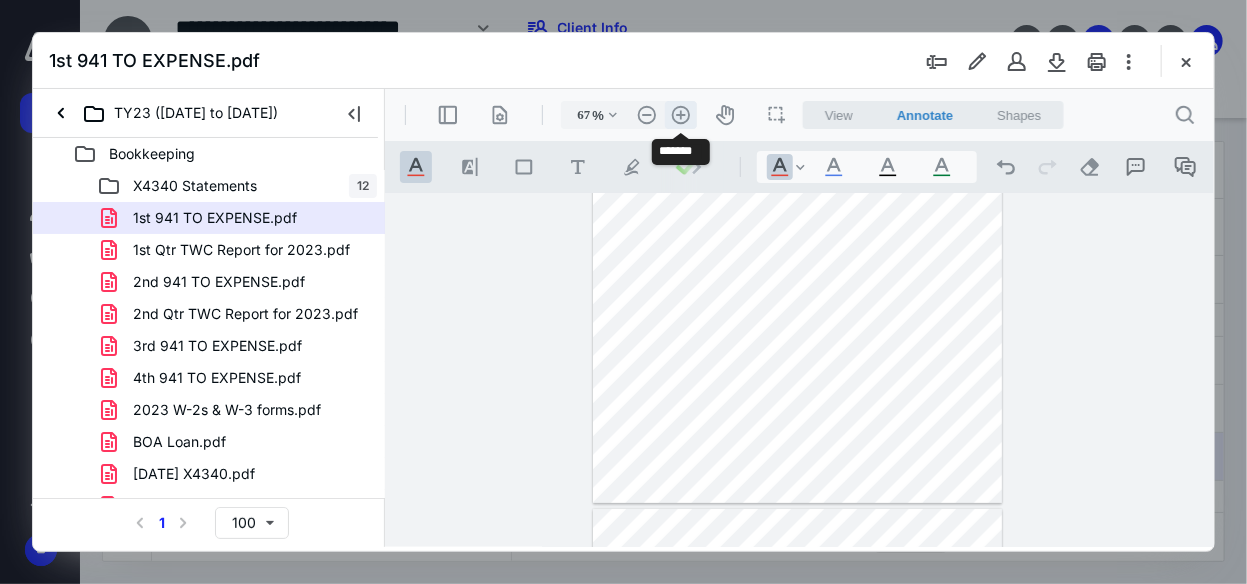 click on ".cls-1{fill:#abb0c4;} icon - header - zoom - in - line" at bounding box center (680, 114) 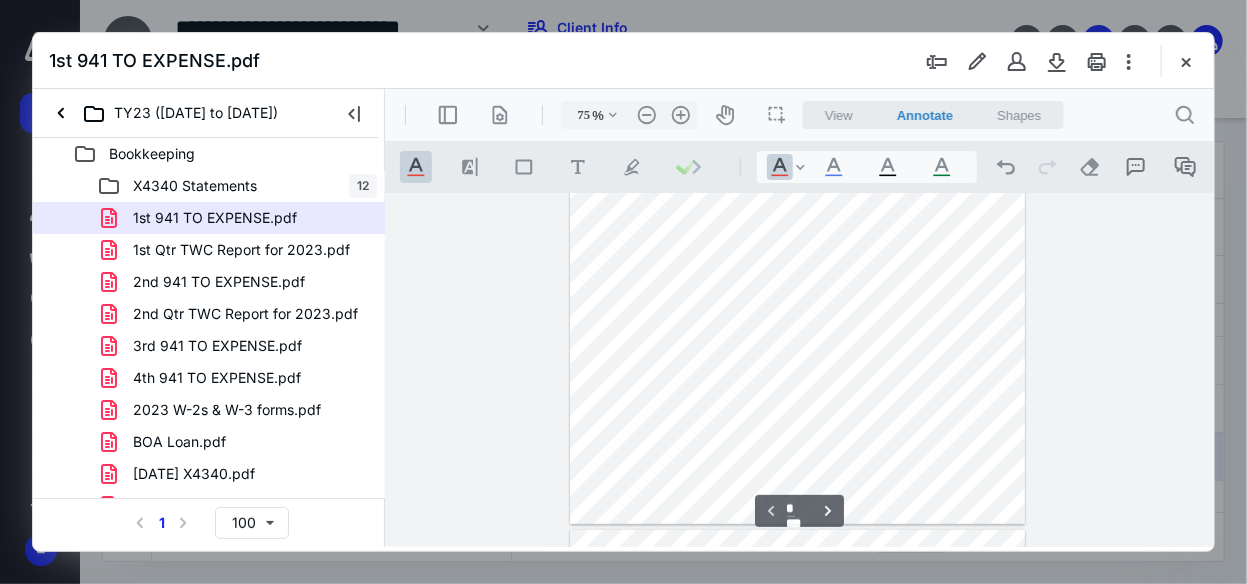 scroll, scrollTop: 0, scrollLeft: 0, axis: both 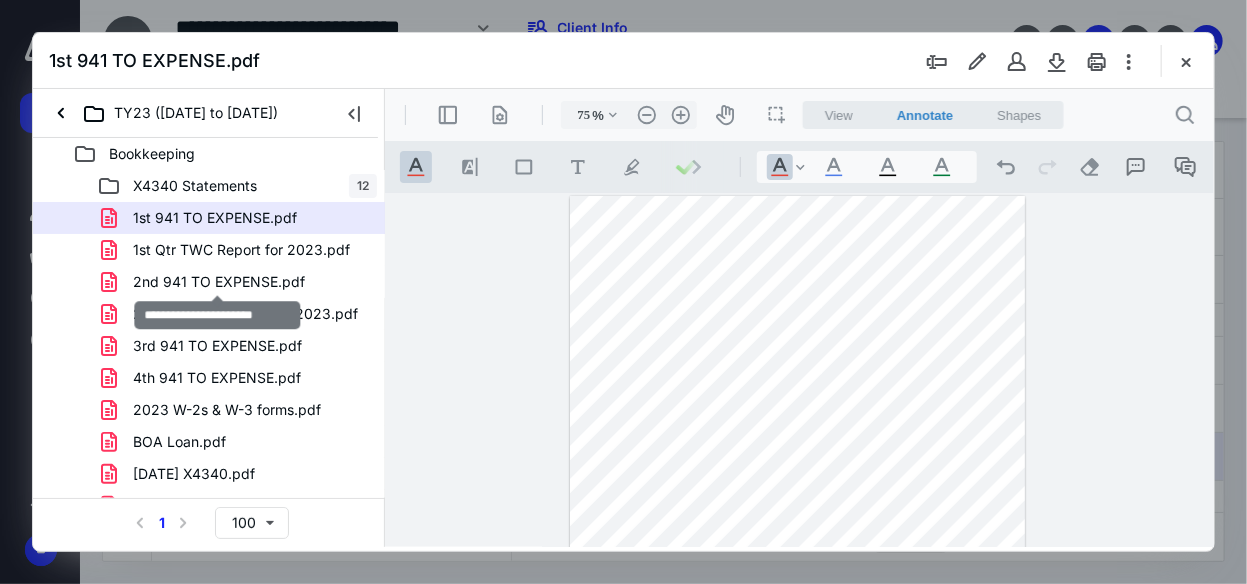 click on "2nd 941 TO EXPENSE.pdf" at bounding box center (219, 282) 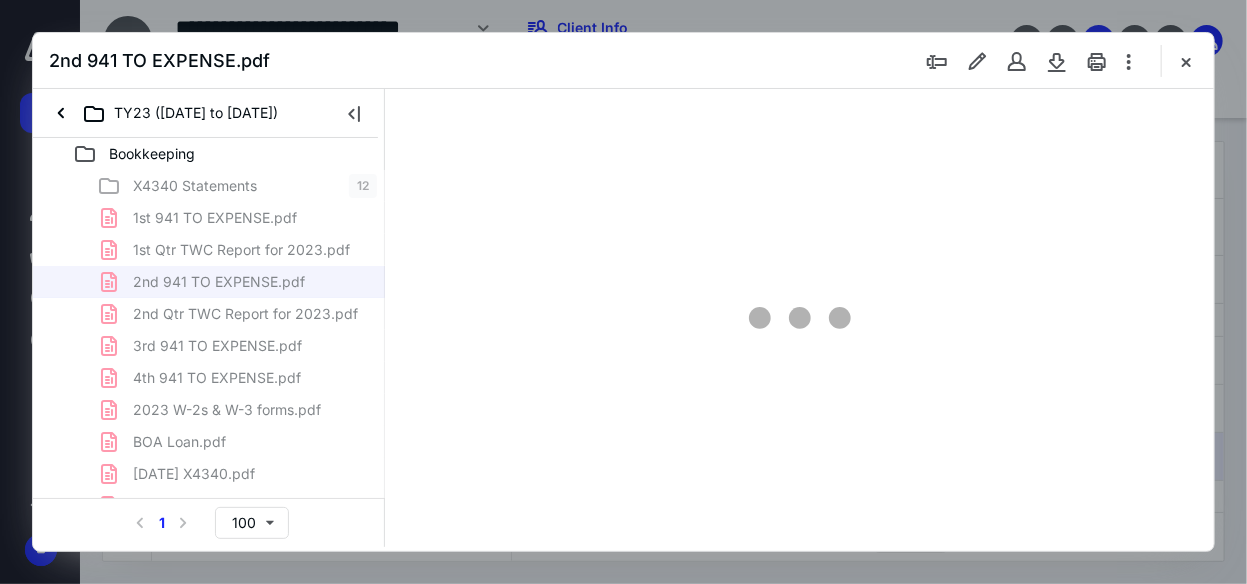 click on "X4340 Statements 12 1st 941 TO EXPENSE.pdf 1st Qtr TWC Report for 2023.pdf 2nd 941 TO EXPENSE.pdf 2nd Qtr TWC Report for 2023.pdf 3rd 941 TO EXPENSE.pdf 4th 941 TO EXPENSE.pdf 2023 W-2s & W-3 forms.pdf BOA Loan.pdf [DATE] X4340.pdf DO NOT NEED #2.pdf do not need.pdf eStmt_[DATE] X9377.pdf eStmt_[DATE] X8975.pdf eStmt_[DATE] X4340.pdf Form 940 for 2023.pdf Screen Shot [DATE] 7.42.01 AM.png Software login.msg Tundra purchase agreement.pdf TWC Report for 1st Qtr.pdf TWC Report for 2nd Qtr.pdf TWC Report for 3rd Qtr of 2023.pdf TWC Report for 4th Qtr of 2023.pdf Vehicle Loan Beg [MEDICAL_DATA].pdf vehicle loan end balance.pdf" at bounding box center (209, 570) 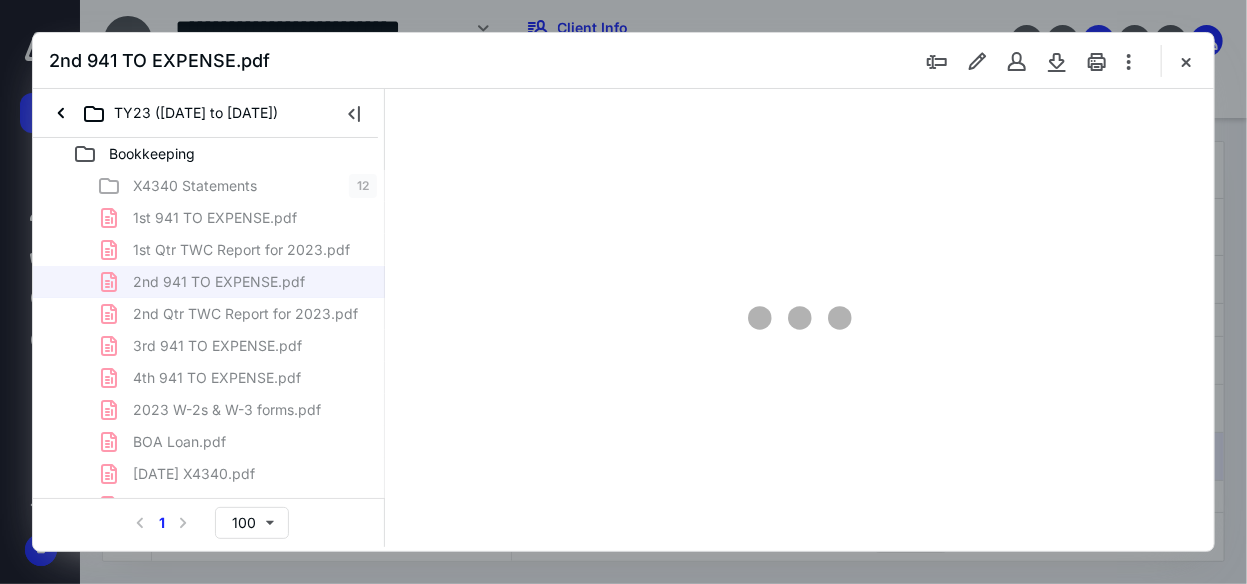 scroll, scrollTop: 105, scrollLeft: 0, axis: vertical 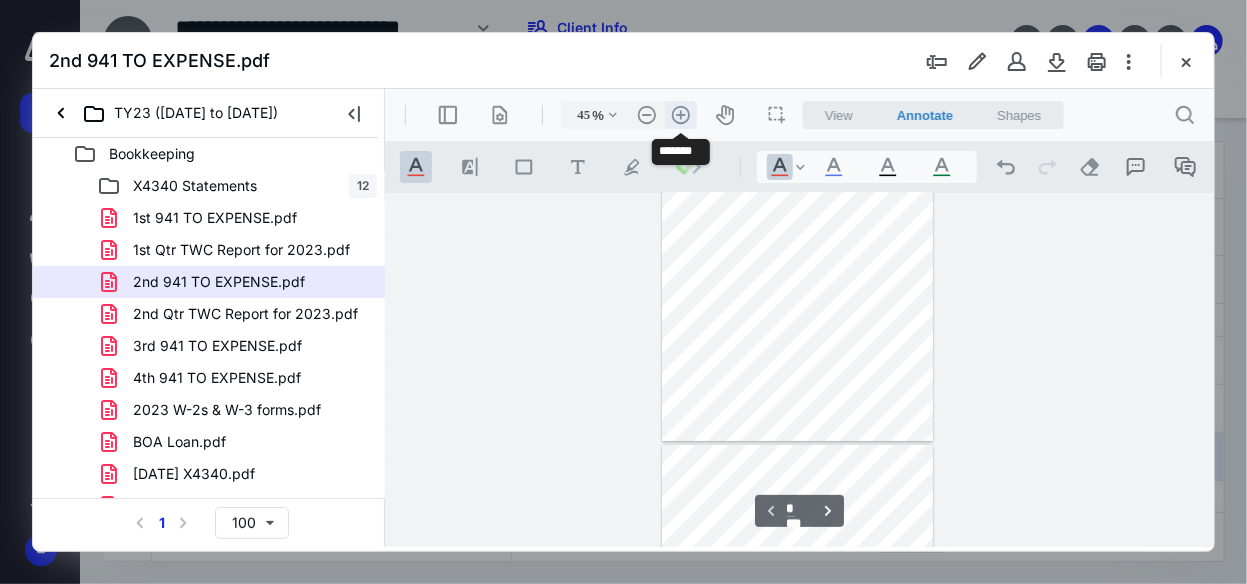 click on ".cls-1{fill:#abb0c4;} icon - header - zoom - in - line" at bounding box center (680, 114) 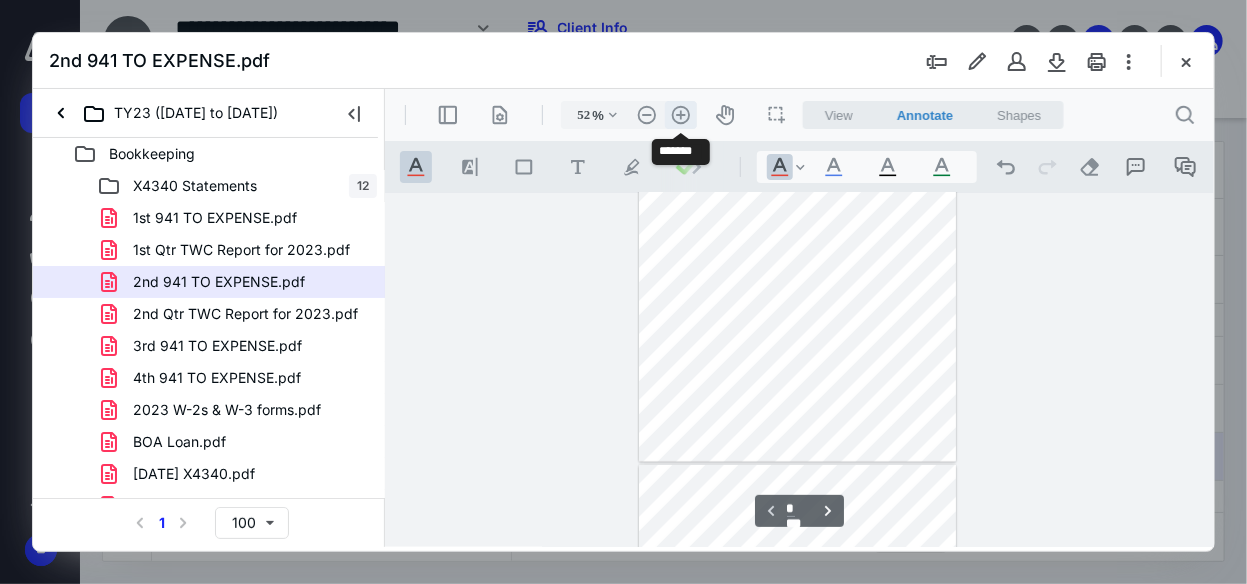 click on ".cls-1{fill:#abb0c4;} icon - header - zoom - in - line" at bounding box center [680, 114] 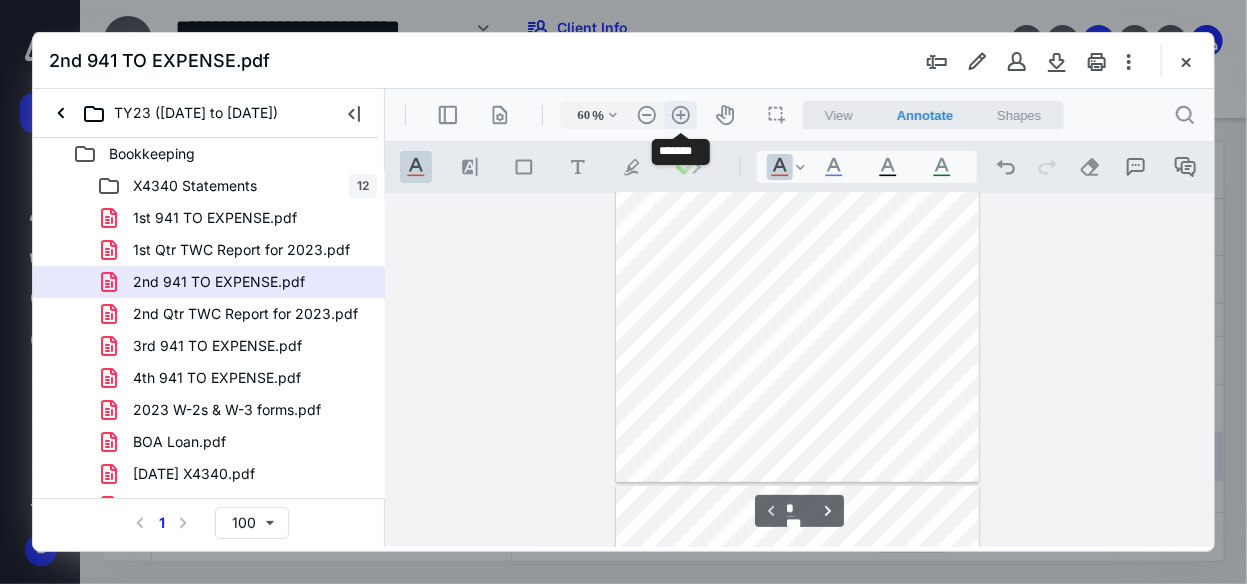 click on ".cls-1{fill:#abb0c4;} icon - header - zoom - in - line" at bounding box center [680, 114] 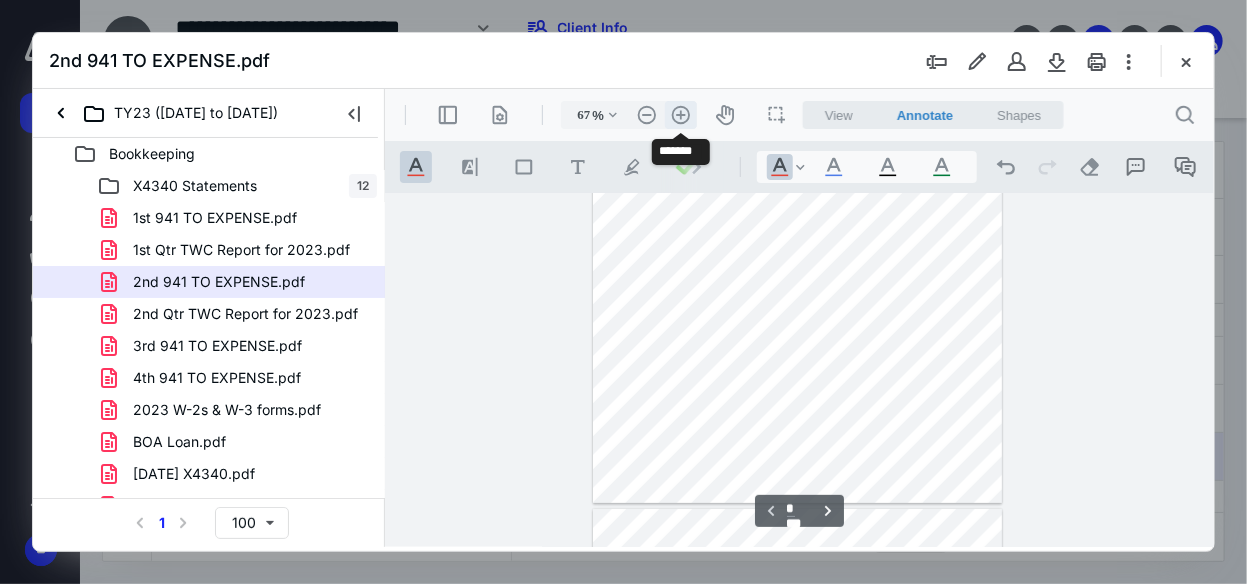 click on ".cls-1{fill:#abb0c4;} icon - header - zoom - in - line" at bounding box center [680, 114] 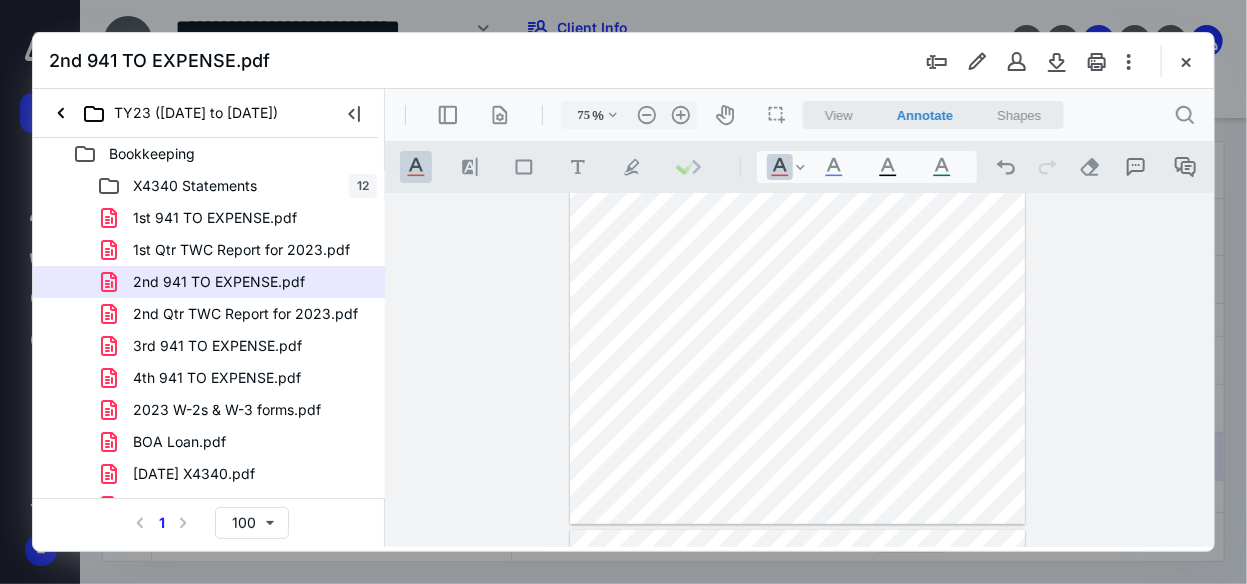 scroll, scrollTop: 0, scrollLeft: 0, axis: both 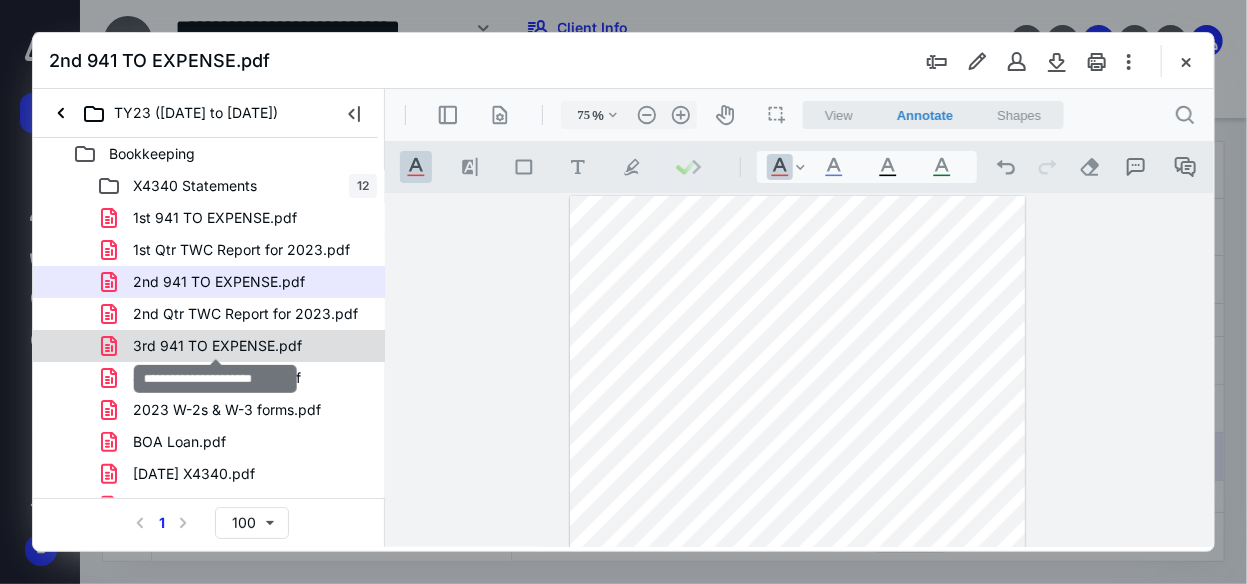 click on "3rd 941 TO EXPENSE.pdf" at bounding box center [217, 346] 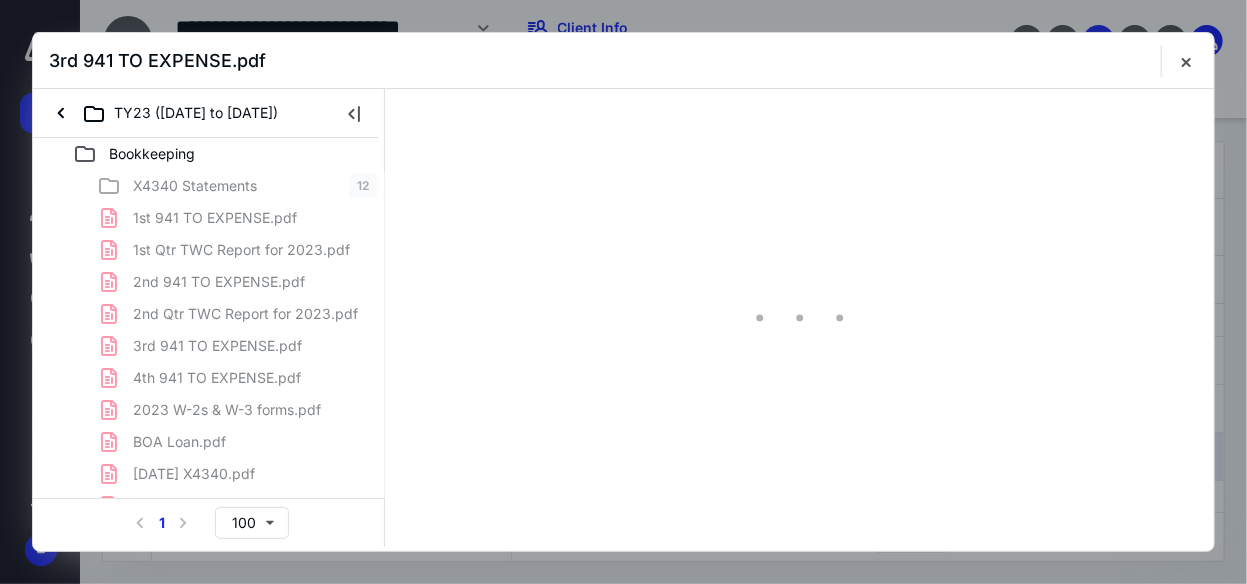 click on "X4340 Statements 12 1st 941 TO EXPENSE.pdf 1st Qtr TWC Report for 2023.pdf 2nd 941 TO EXPENSE.pdf 2nd Qtr TWC Report for 2023.pdf 3rd 941 TO EXPENSE.pdf 4th 941 TO EXPENSE.pdf 2023 W-2s & W-3 forms.pdf BOA Loan.pdf [DATE] X4340.pdf DO NOT NEED #2.pdf do not need.pdf eStmt_[DATE] X9377.pdf eStmt_[DATE] X8975.pdf eStmt_[DATE] X4340.pdf Form 940 for 2023.pdf Screen Shot [DATE] 7.42.01 AM.png Software login.msg Tundra purchase agreement.pdf TWC Report for 1st Qtr.pdf TWC Report for 2nd Qtr.pdf TWC Report for 3rd Qtr of 2023.pdf TWC Report for 4th Qtr of 2023.pdf Vehicle Loan Beg [MEDICAL_DATA].pdf vehicle loan end balance.pdf" at bounding box center [209, 570] 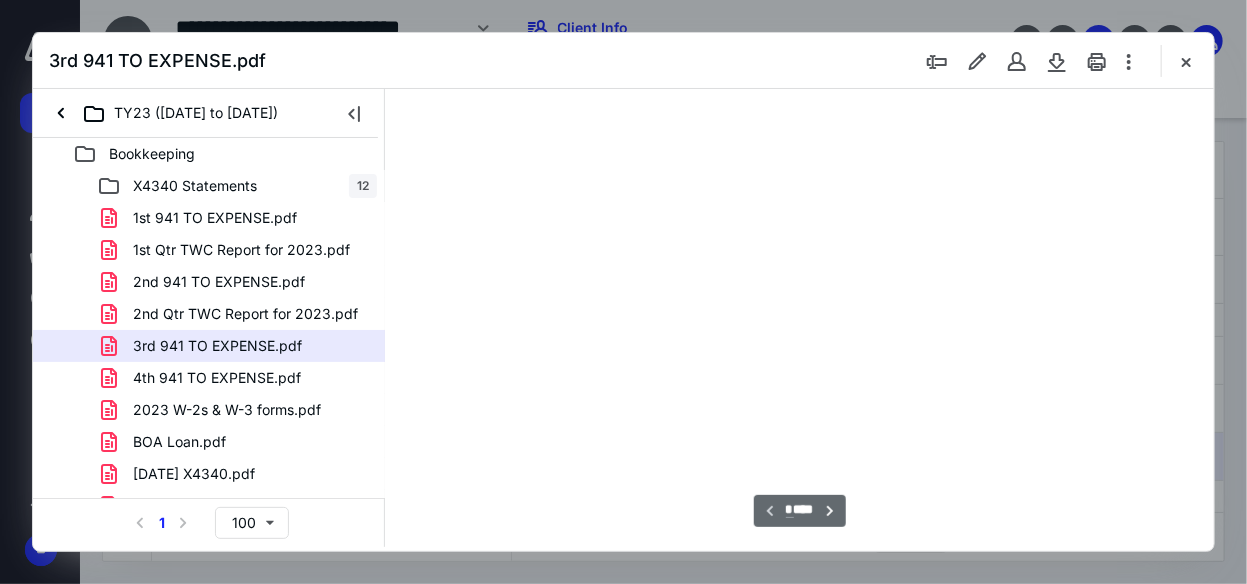 scroll, scrollTop: 105, scrollLeft: 0, axis: vertical 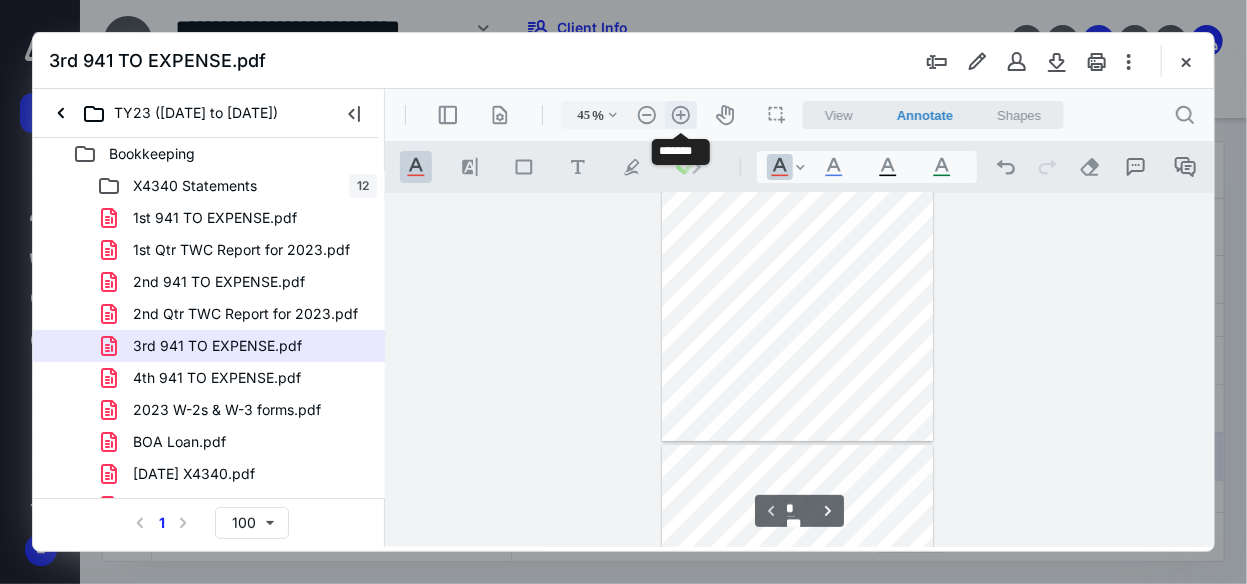 click on ".cls-1{fill:#abb0c4;} icon - header - zoom - in - line" at bounding box center (680, 114) 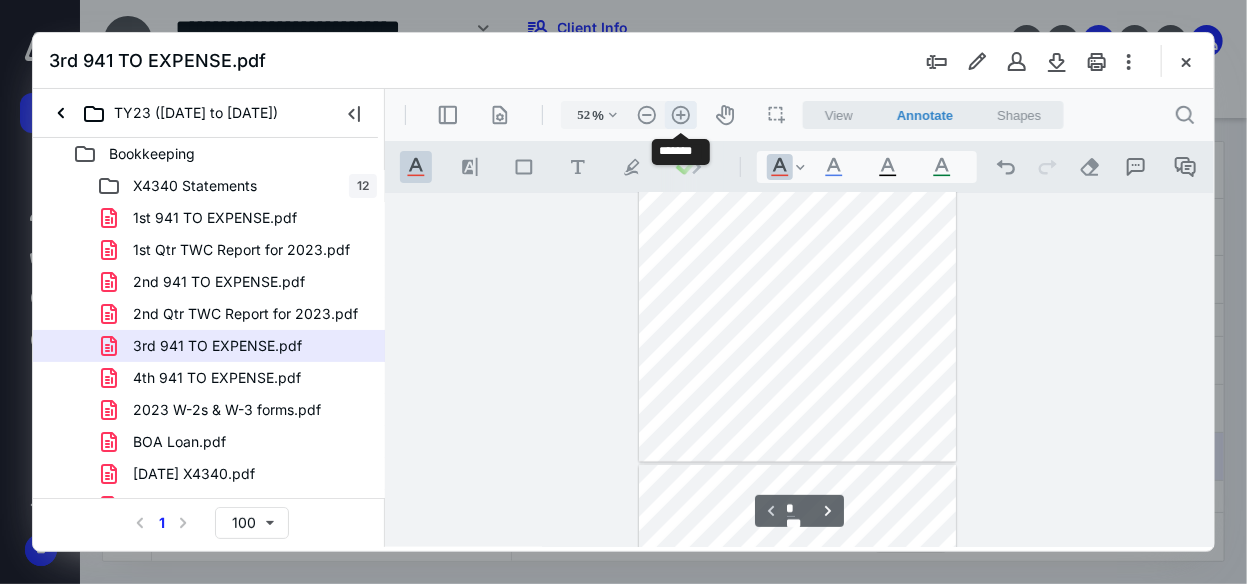 click on ".cls-1{fill:#abb0c4;} icon - header - zoom - in - line" at bounding box center [680, 114] 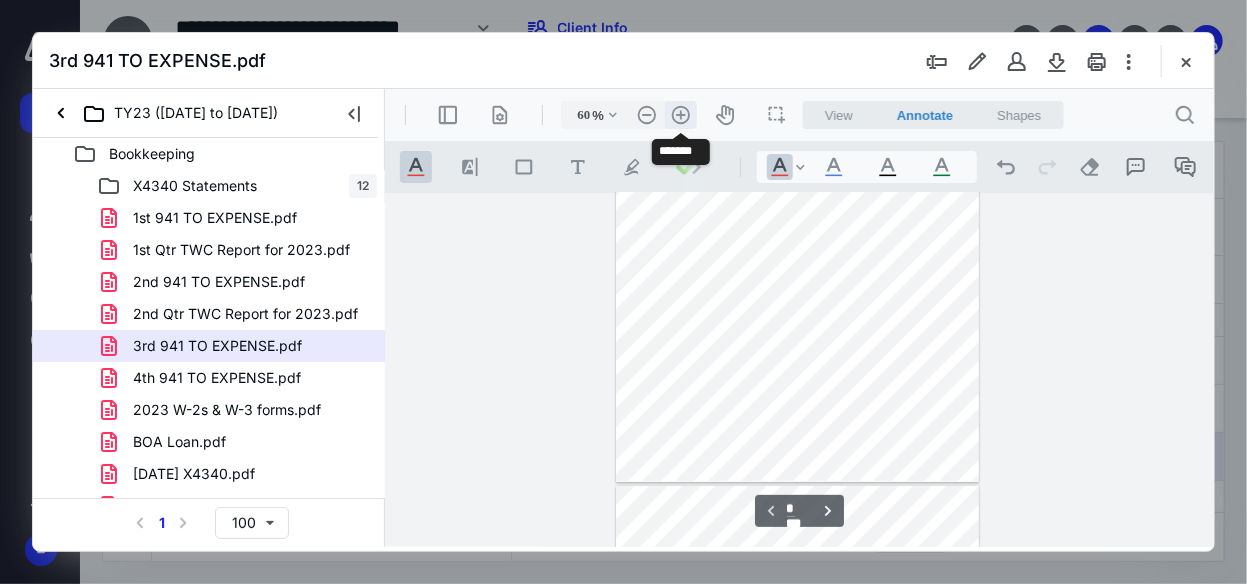 click on ".cls-1{fill:#abb0c4;} icon - header - zoom - in - line" at bounding box center (680, 114) 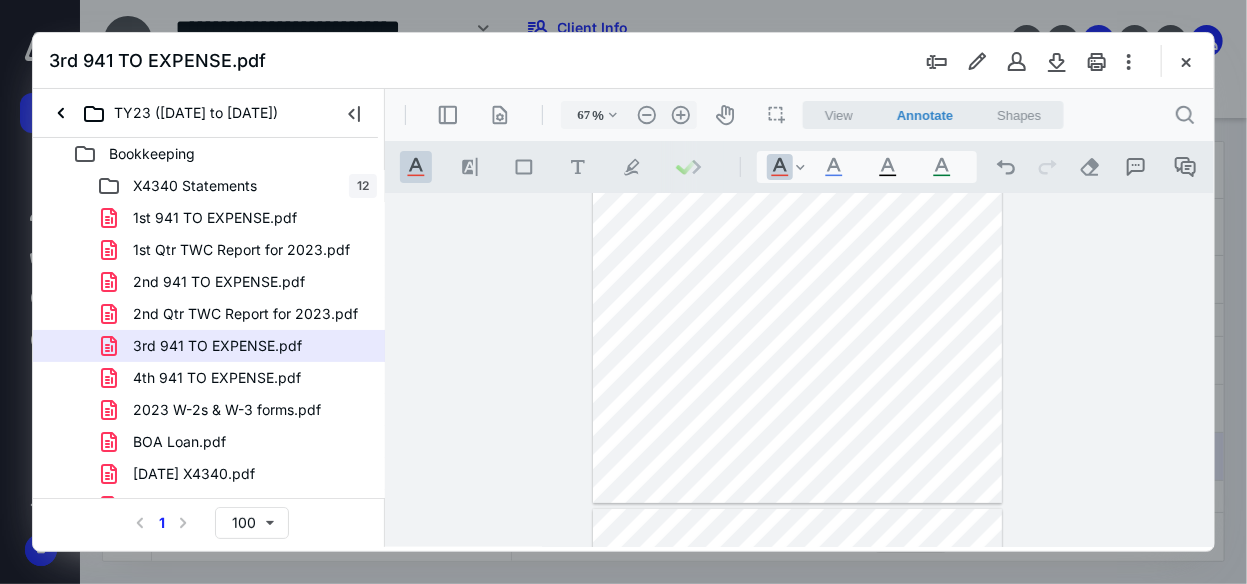 scroll, scrollTop: 0, scrollLeft: 0, axis: both 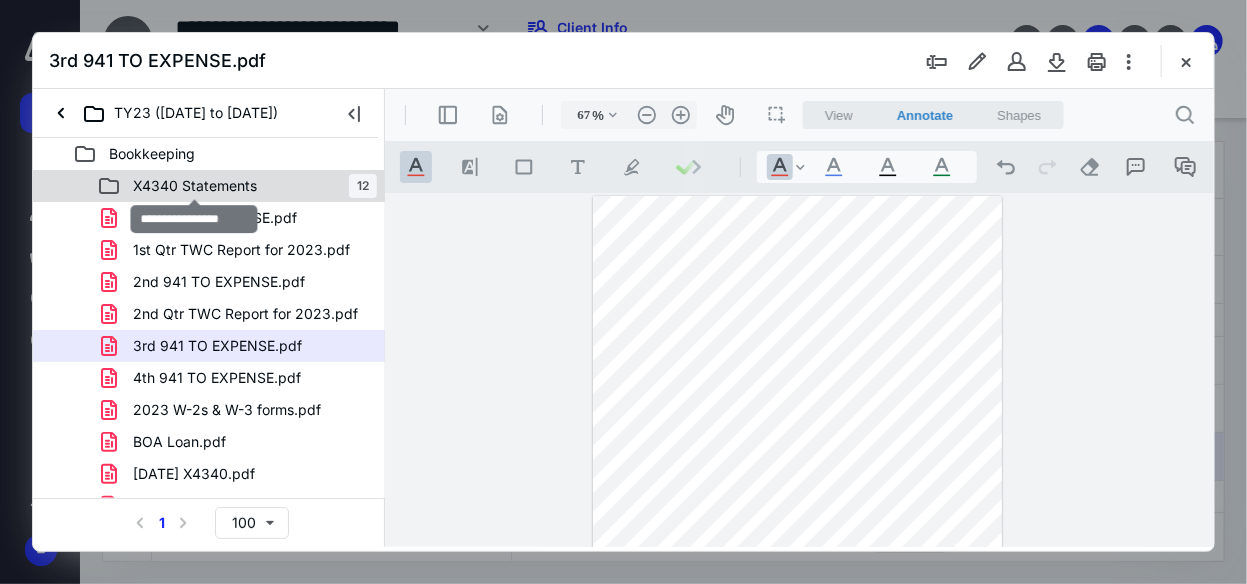 click on "X4340 Statements" at bounding box center (195, 186) 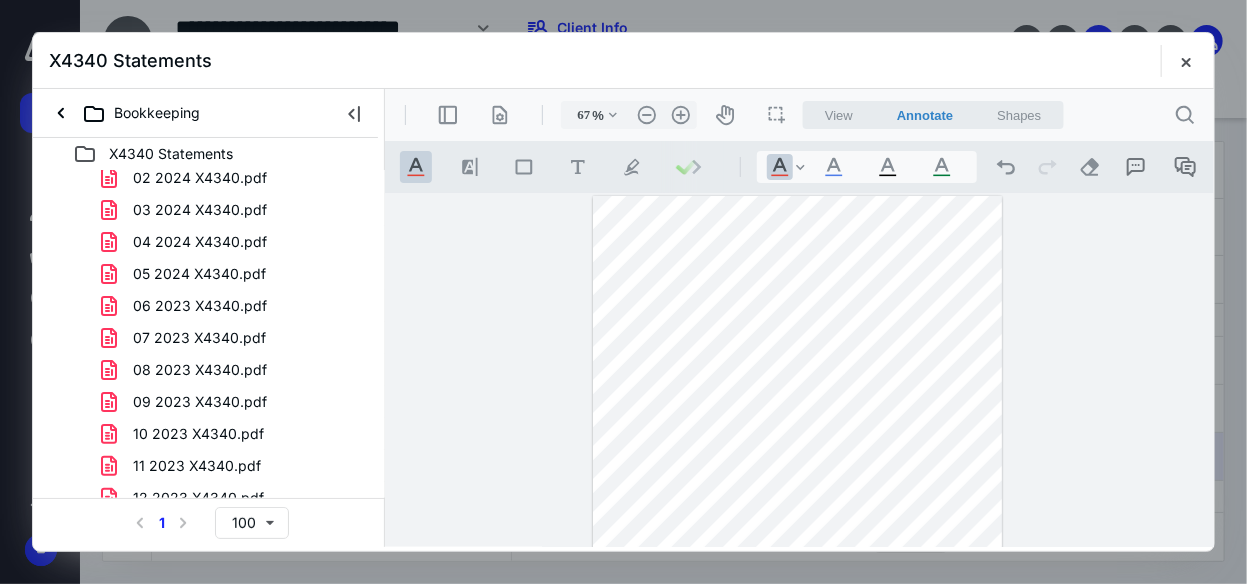 scroll, scrollTop: 53, scrollLeft: 0, axis: vertical 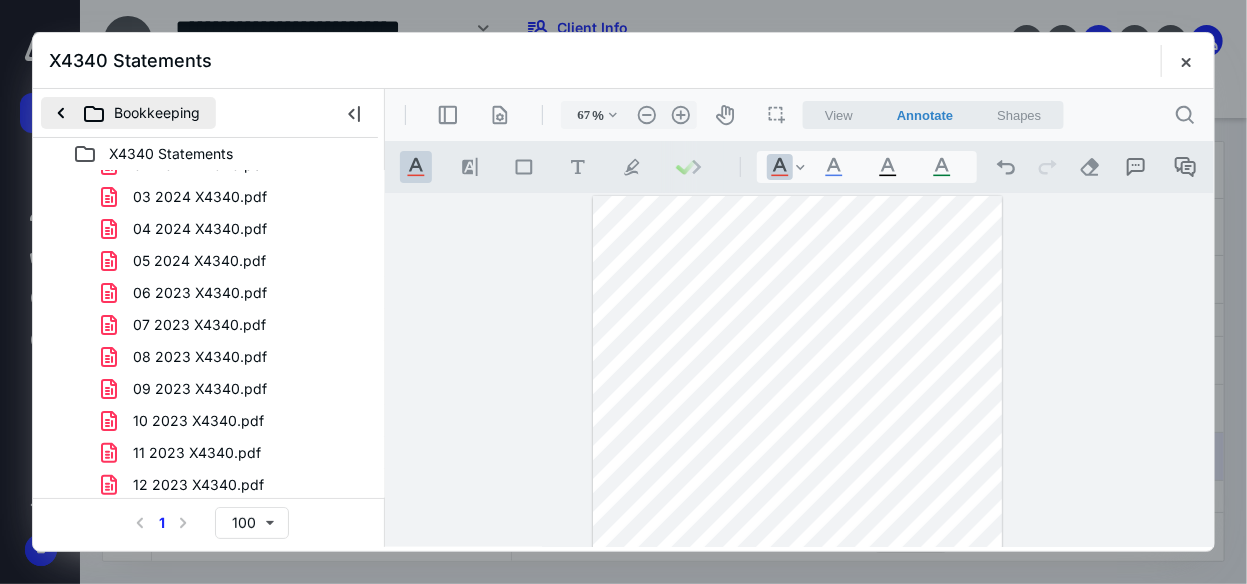 click on "Bookkeeping" at bounding box center (128, 113) 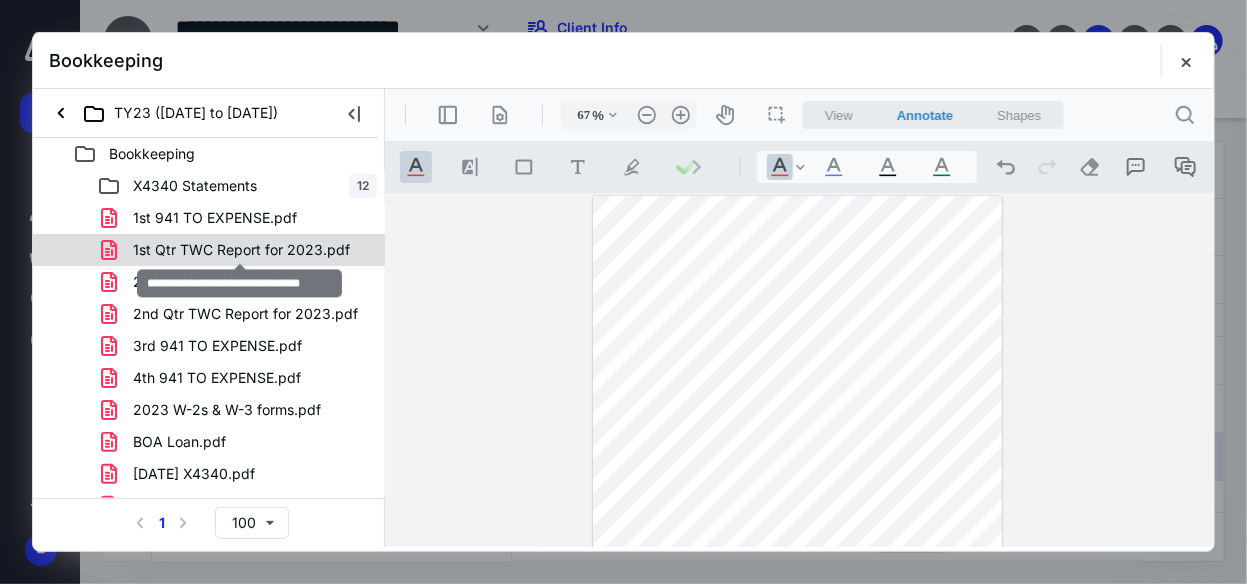 click on "1st Qtr TWC Report for 2023.pdf" at bounding box center (241, 250) 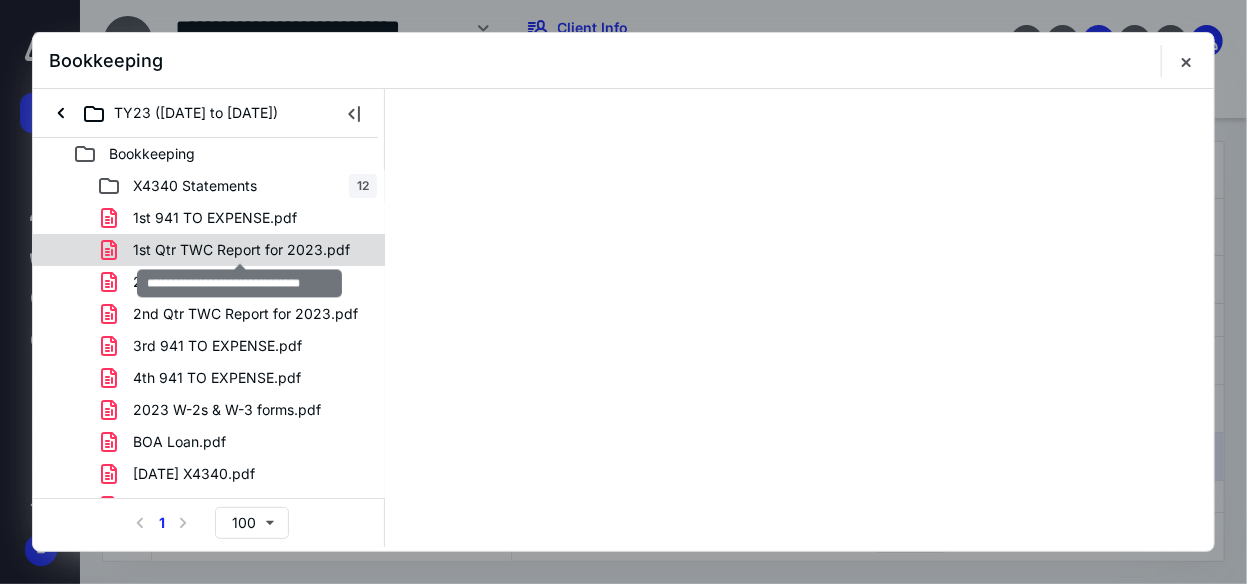 click on "X4340 Statements 12 1st 941 TO EXPENSE.pdf 1st Qtr TWC Report for 2023.pdf 2nd 941 TO EXPENSE.pdf 2nd Qtr TWC Report for 2023.pdf 3rd 941 TO EXPENSE.pdf 4th 941 TO EXPENSE.pdf 2023 W-2s & W-3 forms.pdf BOA Loan.pdf [DATE] X4340.pdf DO NOT NEED #2.pdf do not need.pdf eStmt_[DATE] X9377.pdf eStmt_[DATE] X8975.pdf eStmt_[DATE] X4340.pdf Form 940 for 2023.pdf Screen Shot [DATE] 7.42.01 AM.png Software login.msg Tundra purchase agreement.pdf TWC Report for 1st Qtr.pdf TWC Report for 2nd Qtr.pdf TWC Report for 3rd Qtr of 2023.pdf TWC Report for 4th Qtr of 2023.pdf Vehicle Loan Beg [MEDICAL_DATA].pdf vehicle loan end balance.pdf" at bounding box center (209, 570) 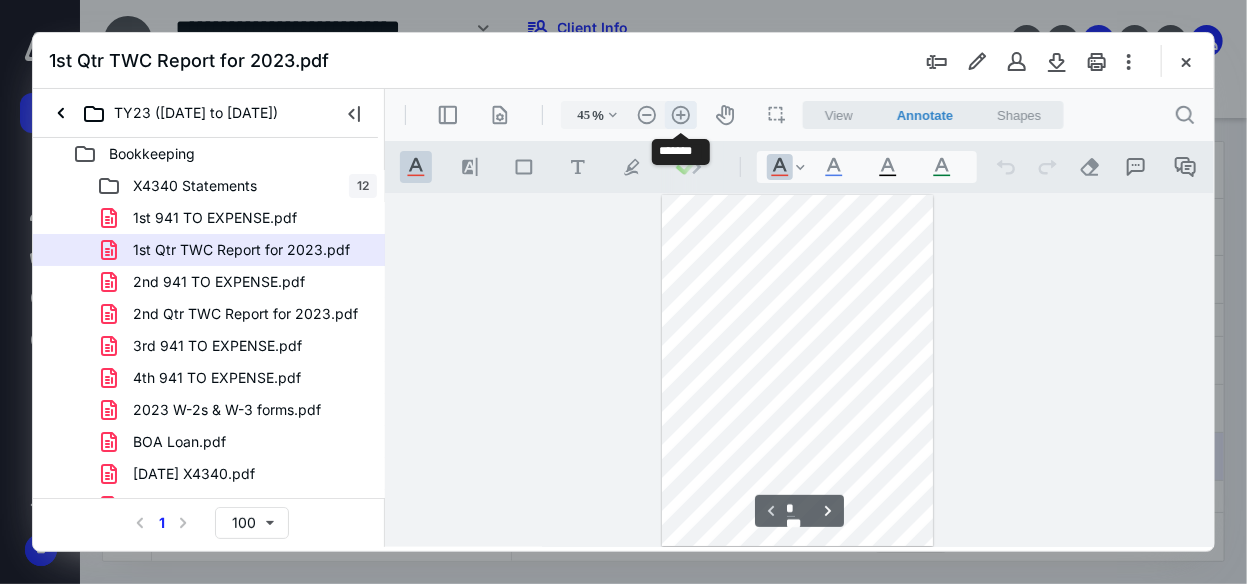 click on ".cls-1{fill:#abb0c4;} icon - header - zoom - in - line" at bounding box center (680, 114) 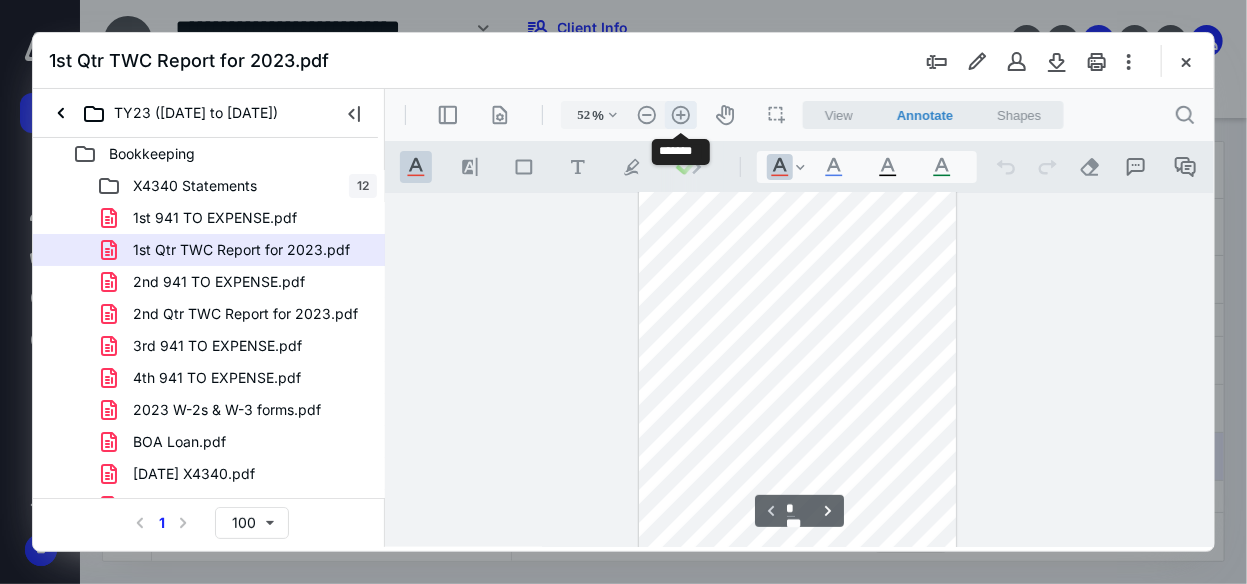 click on ".cls-1{fill:#abb0c4;} icon - header - zoom - in - line" at bounding box center (680, 114) 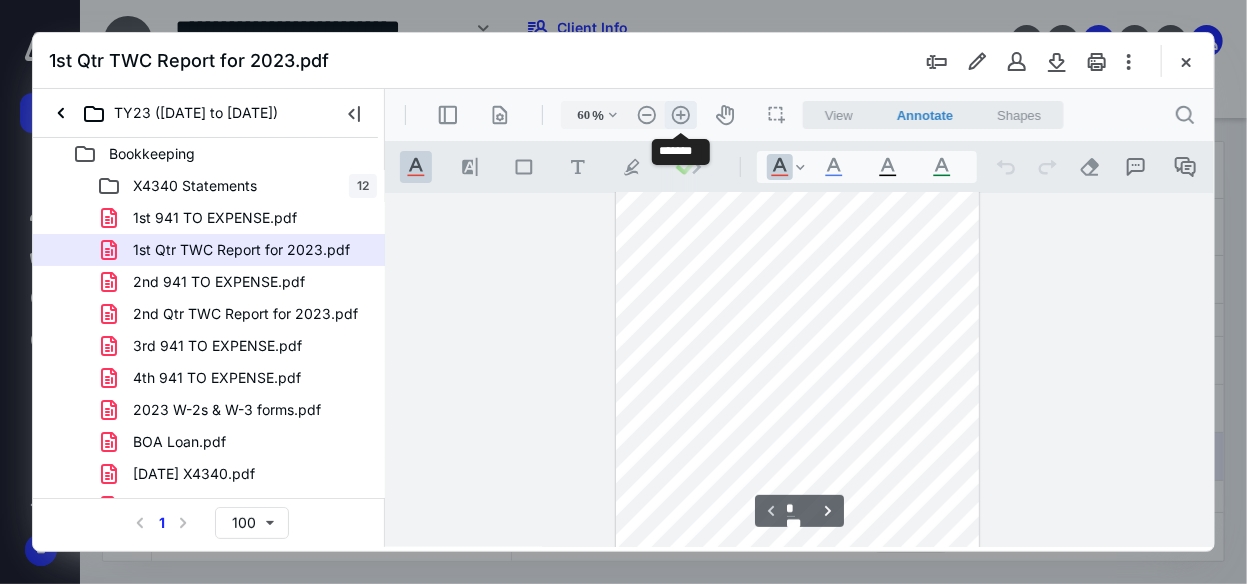click on ".cls-1{fill:#abb0c4;} icon - header - zoom - in - line" at bounding box center [680, 114] 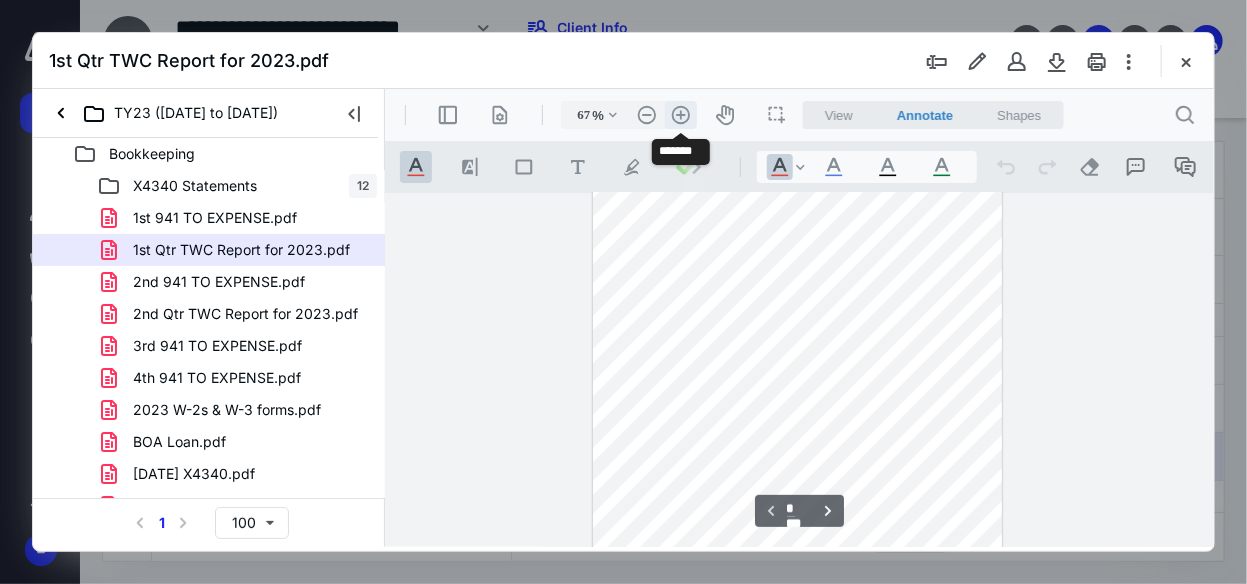click on ".cls-1{fill:#abb0c4;} icon - header - zoom - in - line" at bounding box center (680, 114) 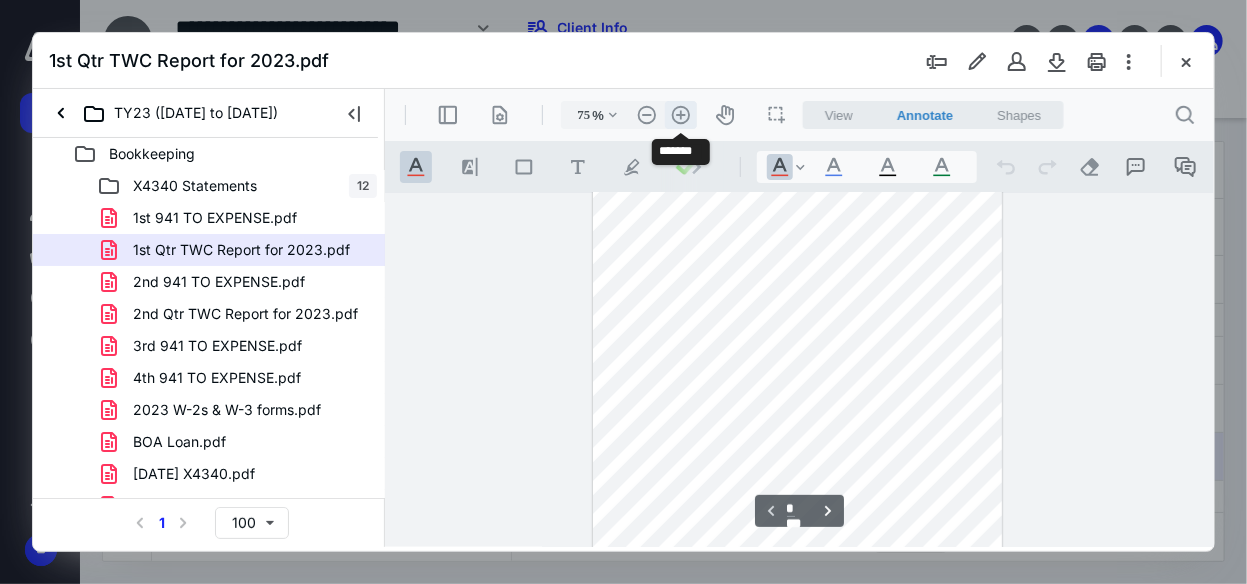 scroll, scrollTop: 85, scrollLeft: 0, axis: vertical 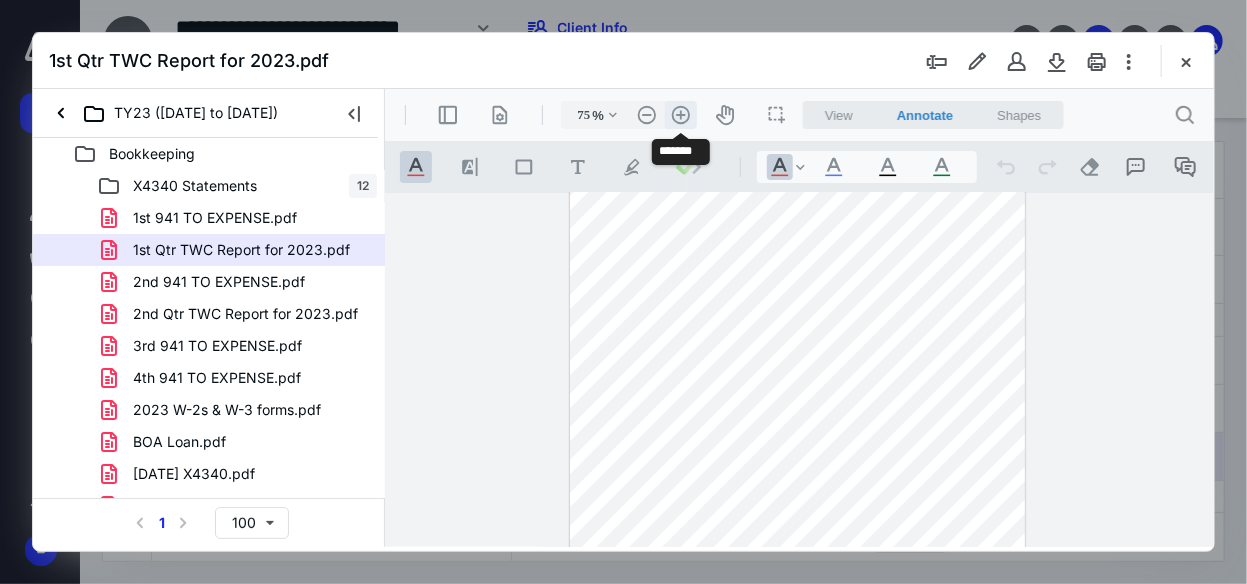 click on ".cls-1{fill:#abb0c4;} icon - header - zoom - in - line" at bounding box center (680, 114) 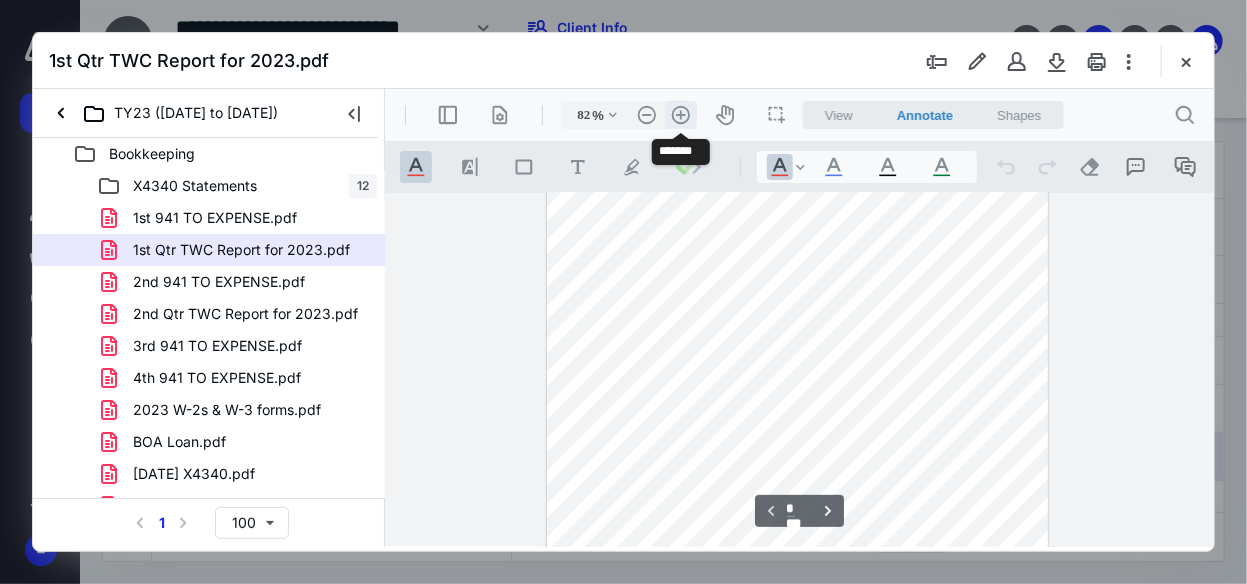 click on ".cls-1{fill:#abb0c4;} icon - header - zoom - in - line" at bounding box center (680, 114) 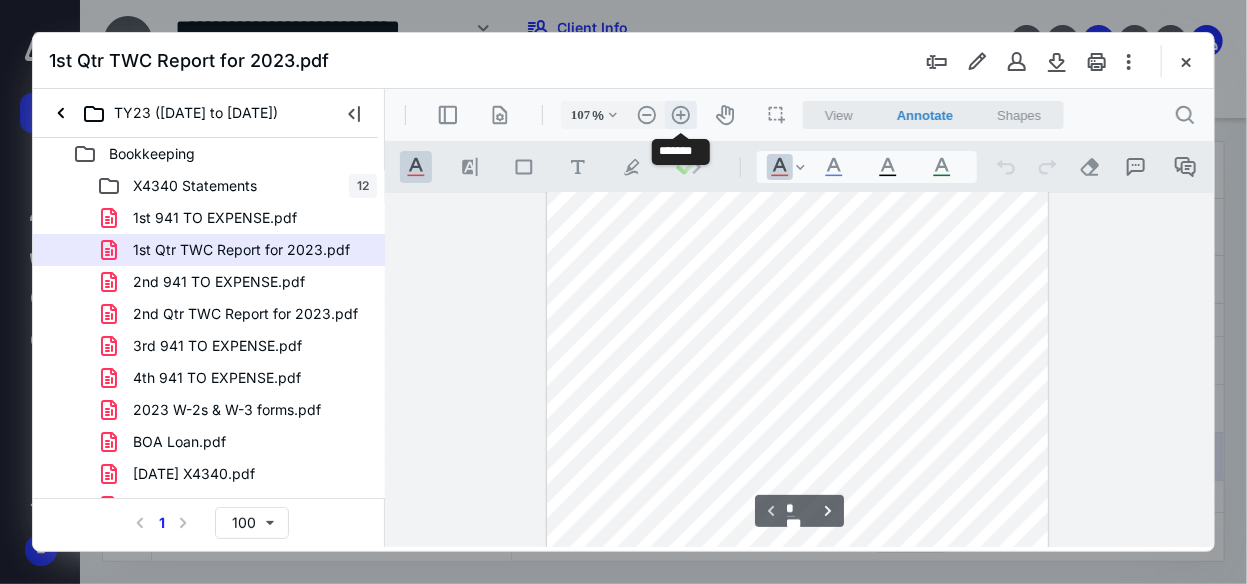 scroll, scrollTop: 177, scrollLeft: 0, axis: vertical 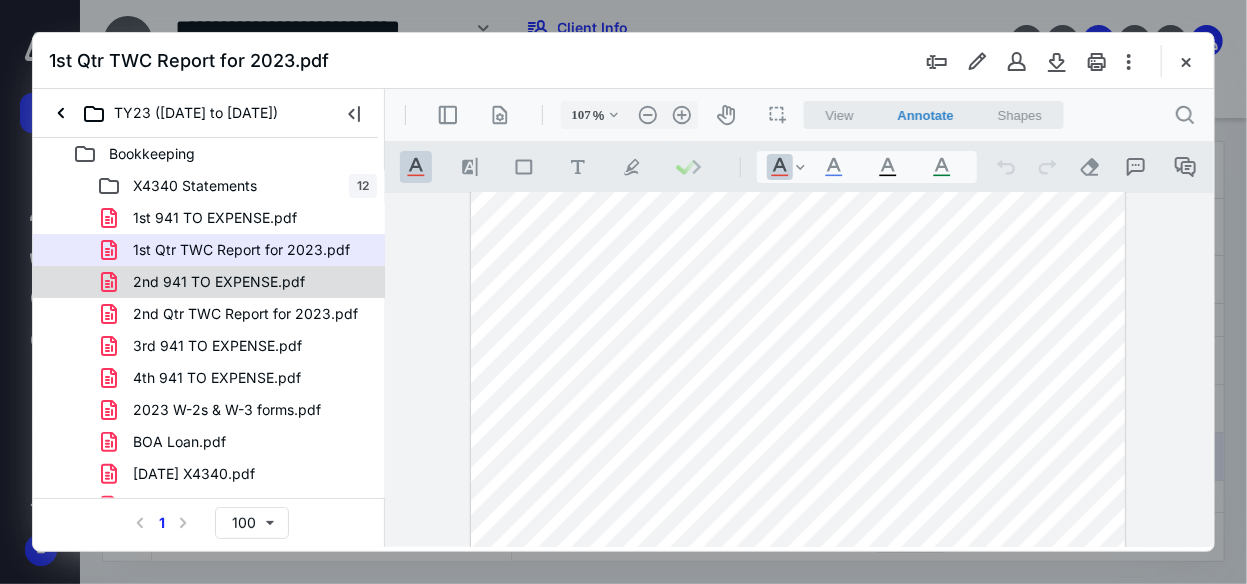 click on "2nd 941 TO EXPENSE.pdf" at bounding box center [219, 282] 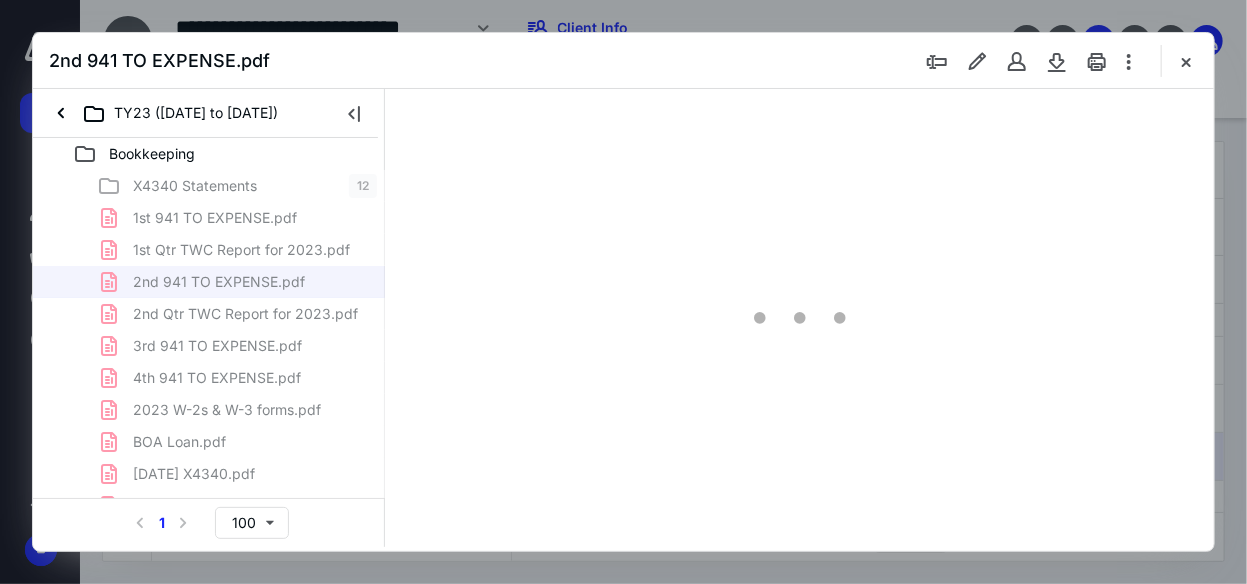 click on "X4340 Statements 12 1st 941 TO EXPENSE.pdf 1st Qtr TWC Report for 2023.pdf 2nd 941 TO EXPENSE.pdf 2nd Qtr TWC Report for 2023.pdf 3rd 941 TO EXPENSE.pdf 4th 941 TO EXPENSE.pdf 2023 W-2s & W-3 forms.pdf BOA Loan.pdf [DATE] X4340.pdf DO NOT NEED #2.pdf do not need.pdf eStmt_[DATE] X9377.pdf eStmt_[DATE] X8975.pdf eStmt_[DATE] X4340.pdf Form 940 for 2023.pdf Screen Shot [DATE] 7.42.01 AM.png Software login.msg Tundra purchase agreement.pdf TWC Report for 1st Qtr.pdf TWC Report for 2nd Qtr.pdf TWC Report for 3rd Qtr of 2023.pdf TWC Report for 4th Qtr of 2023.pdf Vehicle Loan Beg [MEDICAL_DATA].pdf vehicle loan end balance.pdf" at bounding box center (209, 570) 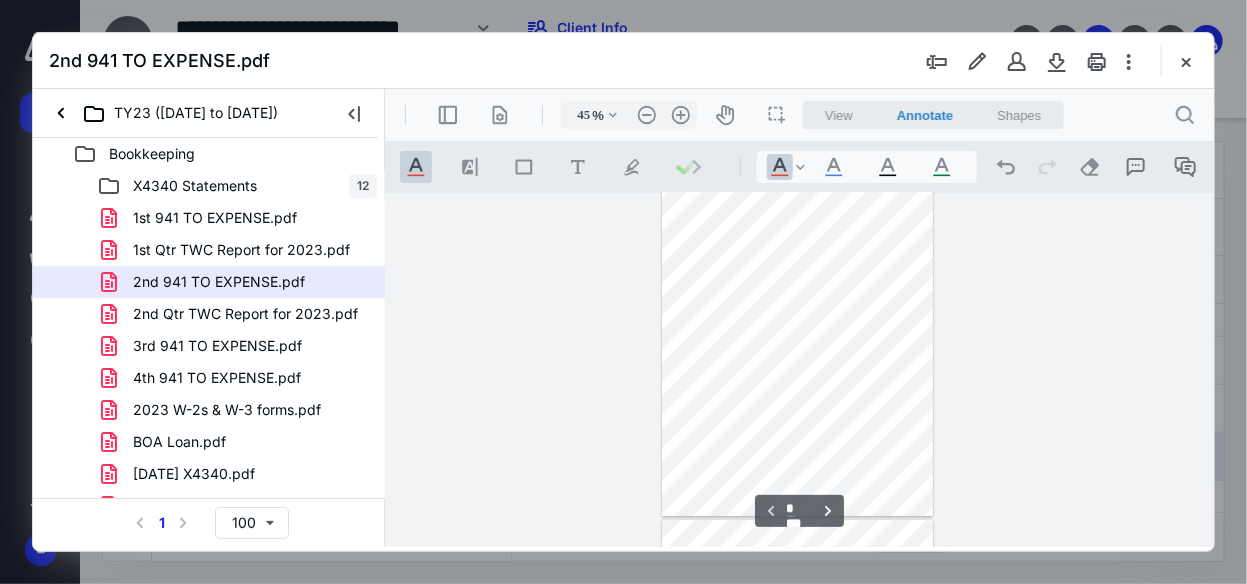 scroll, scrollTop: 0, scrollLeft: 0, axis: both 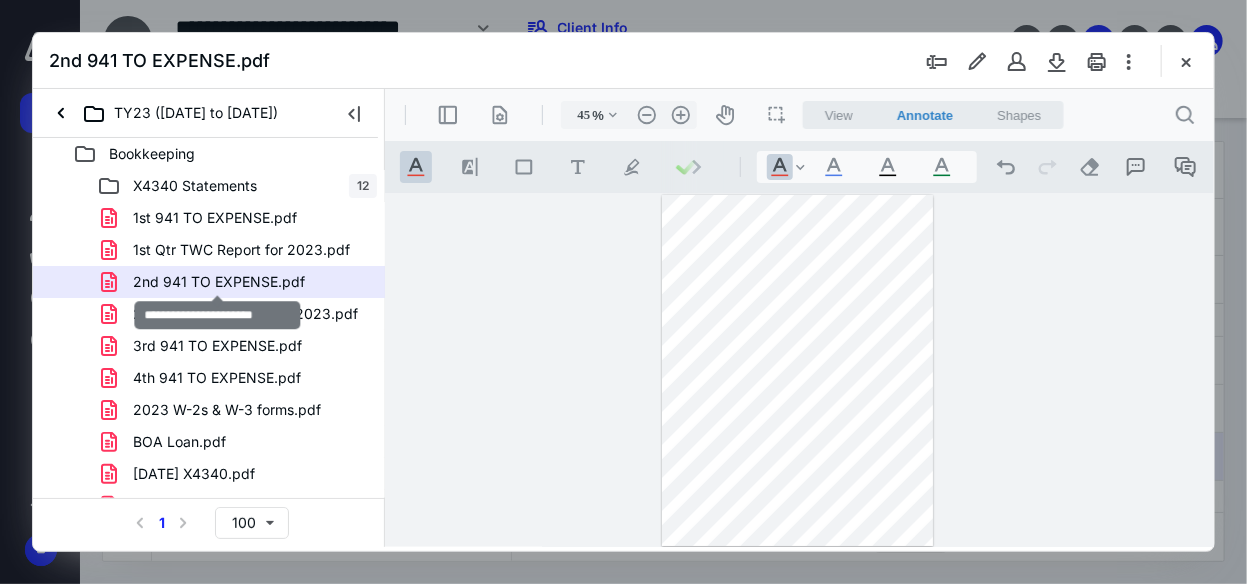 click on "2nd 941 TO EXPENSE.pdf" at bounding box center (219, 282) 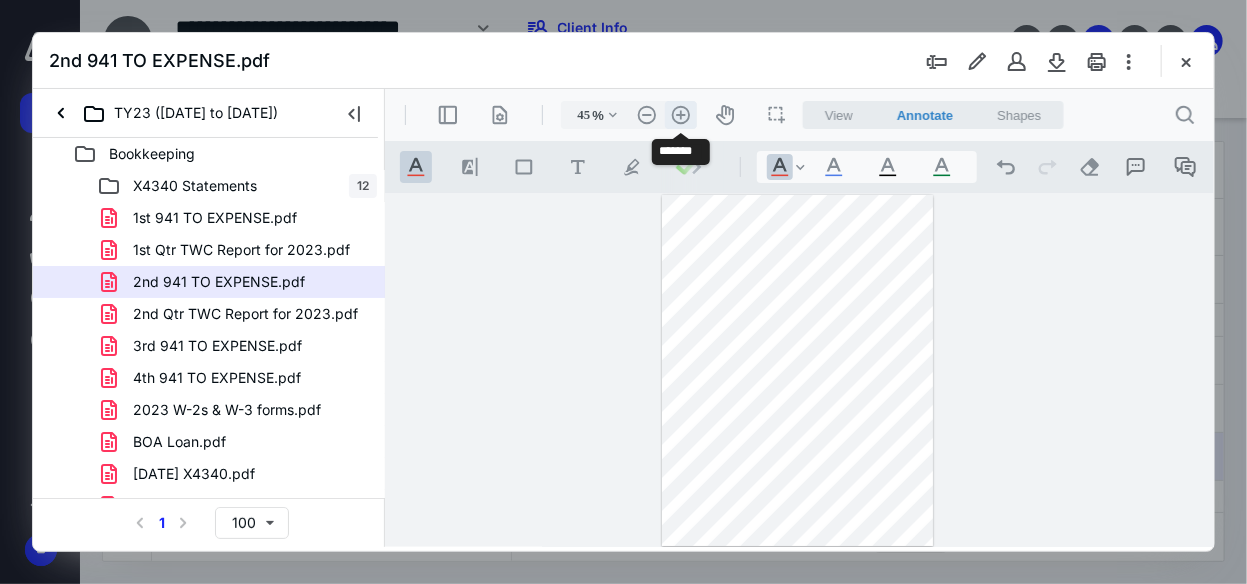 click on ".cls-1{fill:#abb0c4;} icon - header - zoom - in - line" at bounding box center (680, 114) 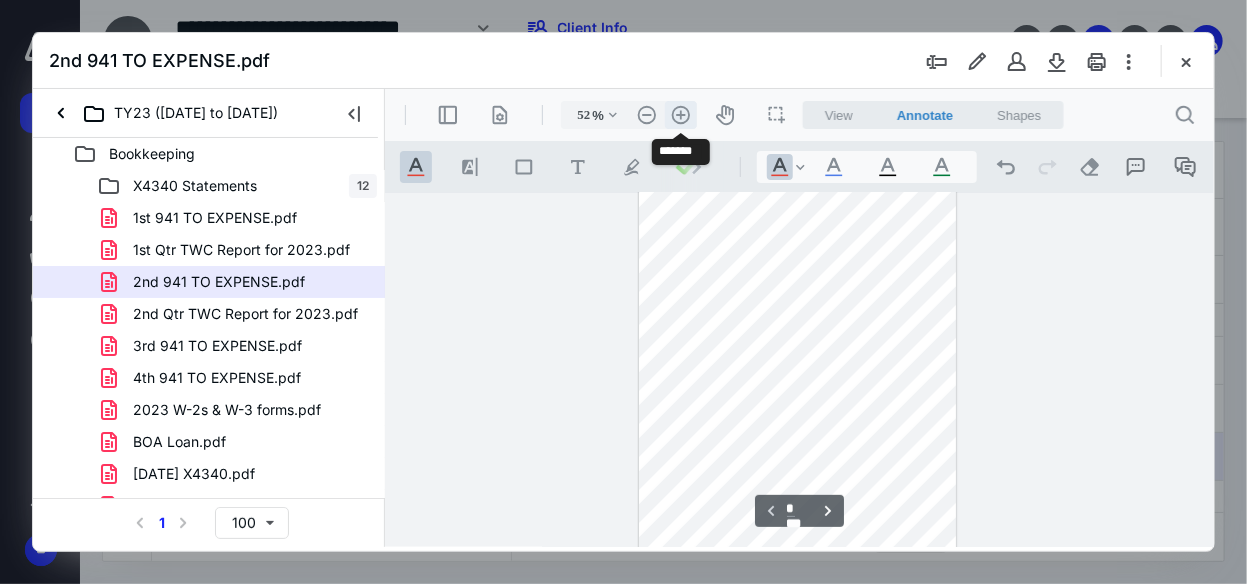 click on ".cls-1{fill:#abb0c4;} icon - header - zoom - in - line" at bounding box center (680, 114) 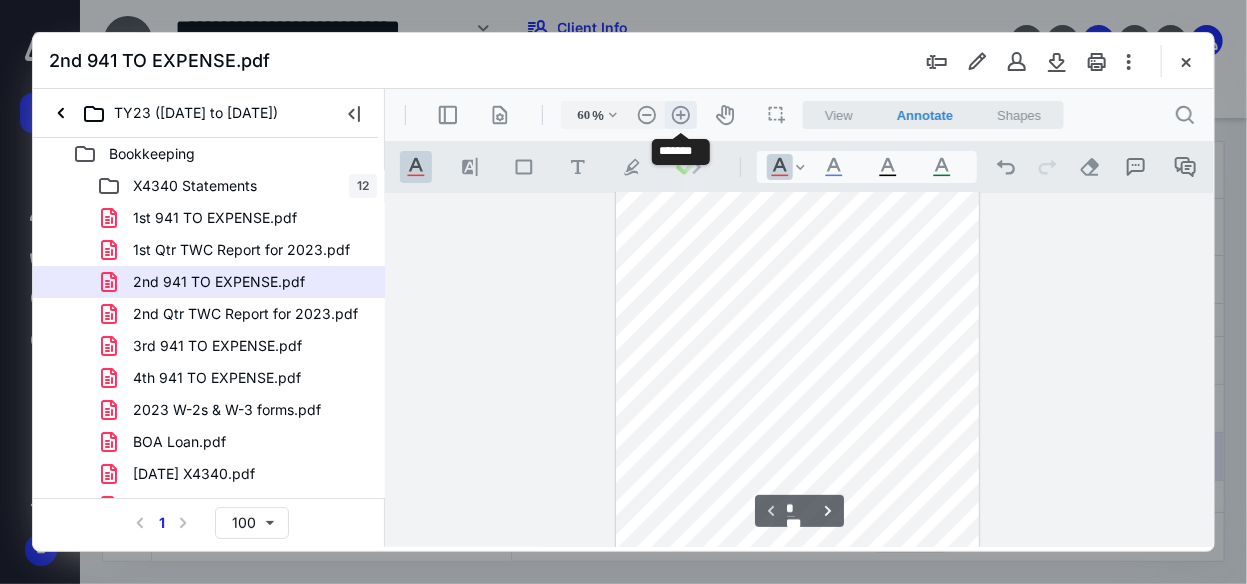 click on ".cls-1{fill:#abb0c4;} icon - header - zoom - in - line" at bounding box center [680, 114] 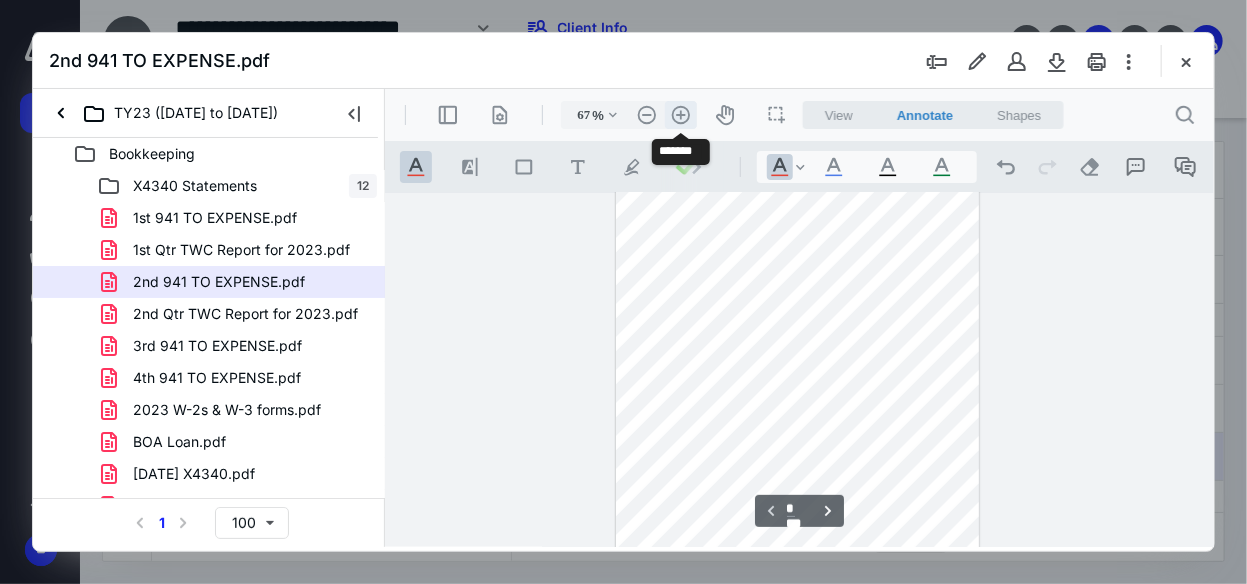 scroll, scrollTop: 64, scrollLeft: 0, axis: vertical 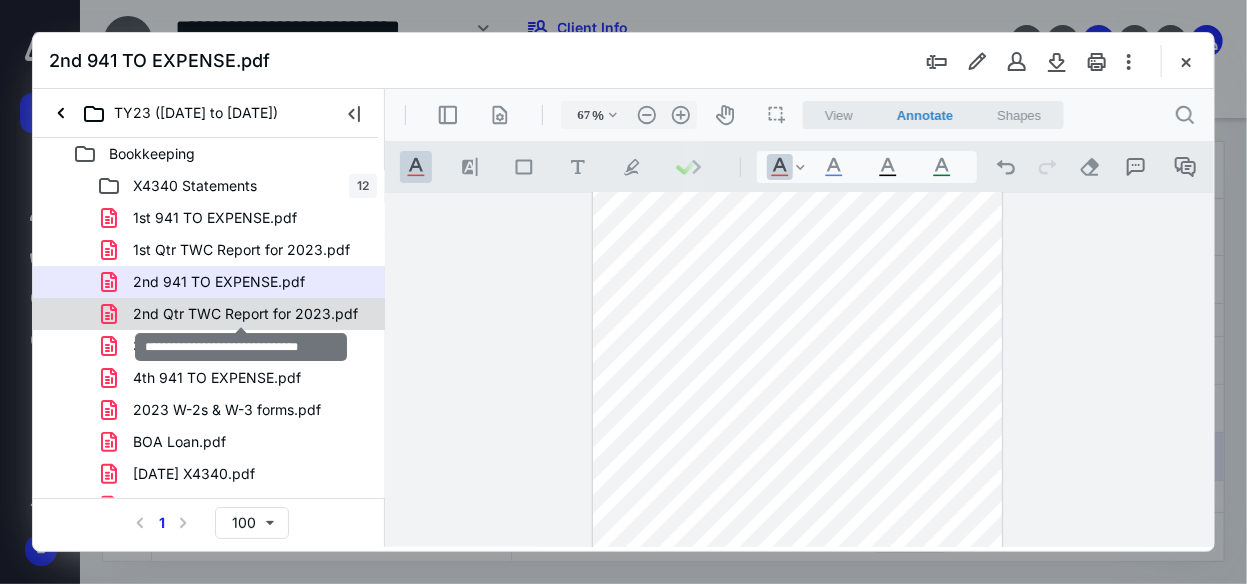 click on "2nd Qtr TWC Report for 2023.pdf" at bounding box center [245, 314] 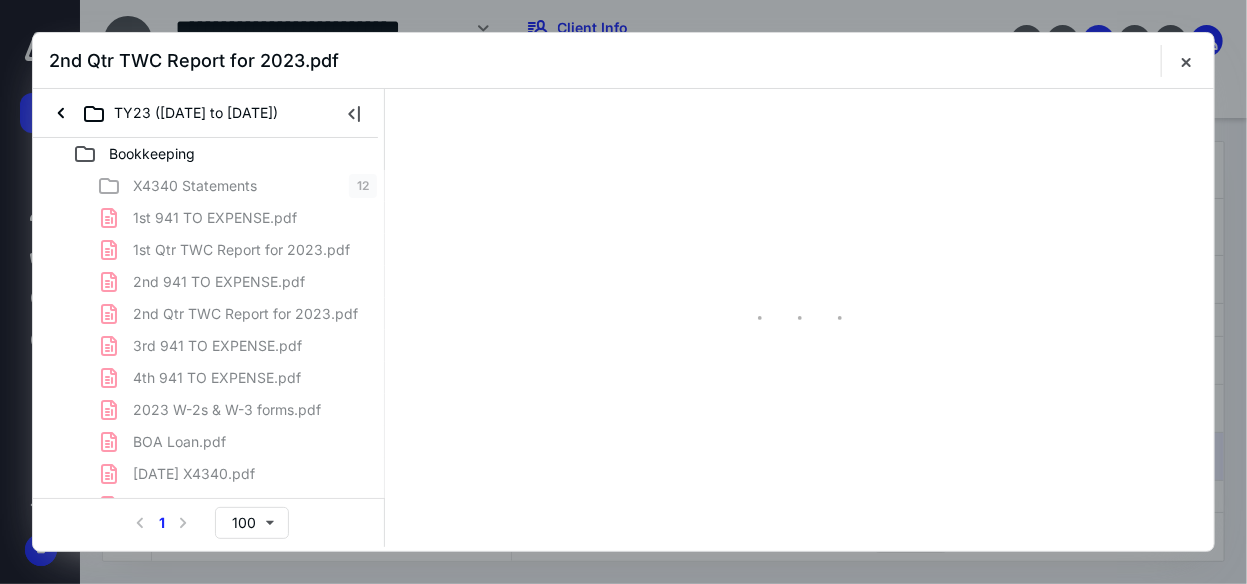 click on "X4340 Statements 12 1st 941 TO EXPENSE.pdf 1st Qtr TWC Report for 2023.pdf 2nd 941 TO EXPENSE.pdf 2nd Qtr TWC Report for 2023.pdf 3rd 941 TO EXPENSE.pdf 4th 941 TO EXPENSE.pdf 2023 W-2s & W-3 forms.pdf BOA Loan.pdf [DATE] X4340.pdf DO NOT NEED #2.pdf do not need.pdf eStmt_[DATE] X9377.pdf eStmt_[DATE] X8975.pdf eStmt_[DATE] X4340.pdf Form 940 for 2023.pdf Screen Shot [DATE] 7.42.01 AM.png Software login.msg Tundra purchase agreement.pdf TWC Report for 1st Qtr.pdf TWC Report for 2nd Qtr.pdf TWC Report for 3rd Qtr of 2023.pdf TWC Report for 4th Qtr of 2023.pdf Vehicle Loan Beg [MEDICAL_DATA].pdf vehicle loan end balance.pdf" at bounding box center [209, 570] 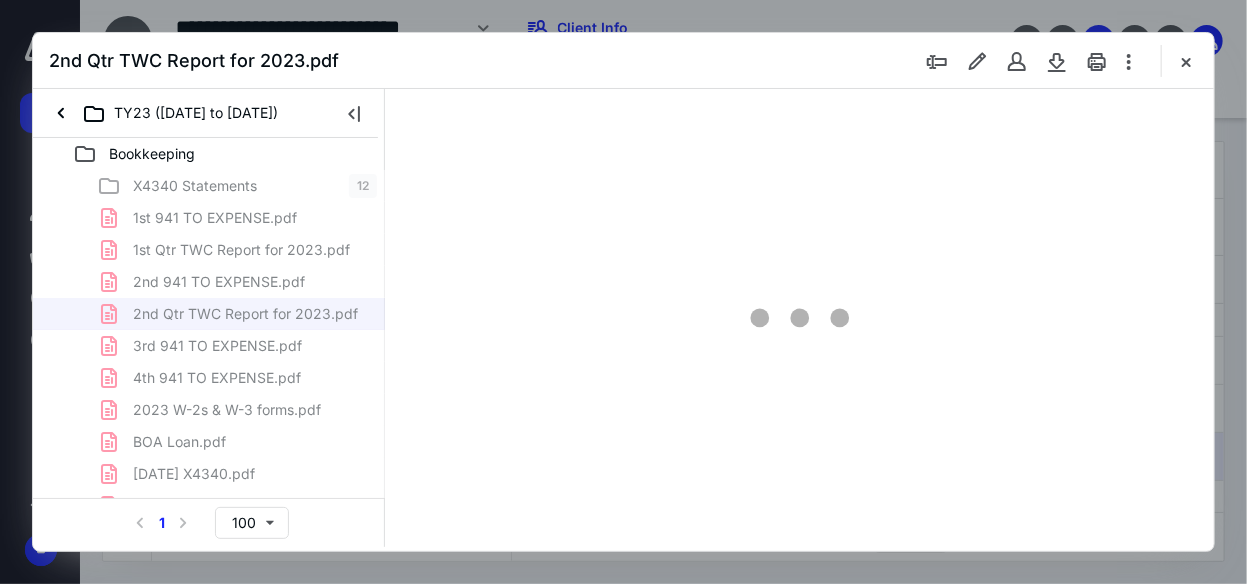 scroll, scrollTop: 0, scrollLeft: 0, axis: both 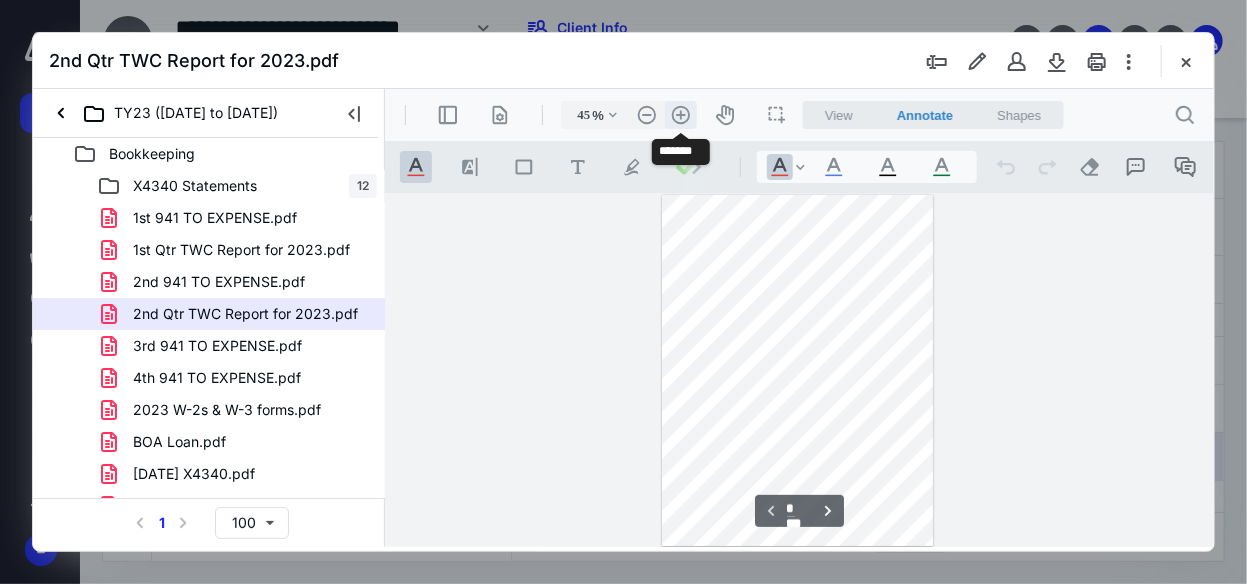 click on ".cls-1{fill:#abb0c4;} icon - header - zoom - in - line" at bounding box center [680, 114] 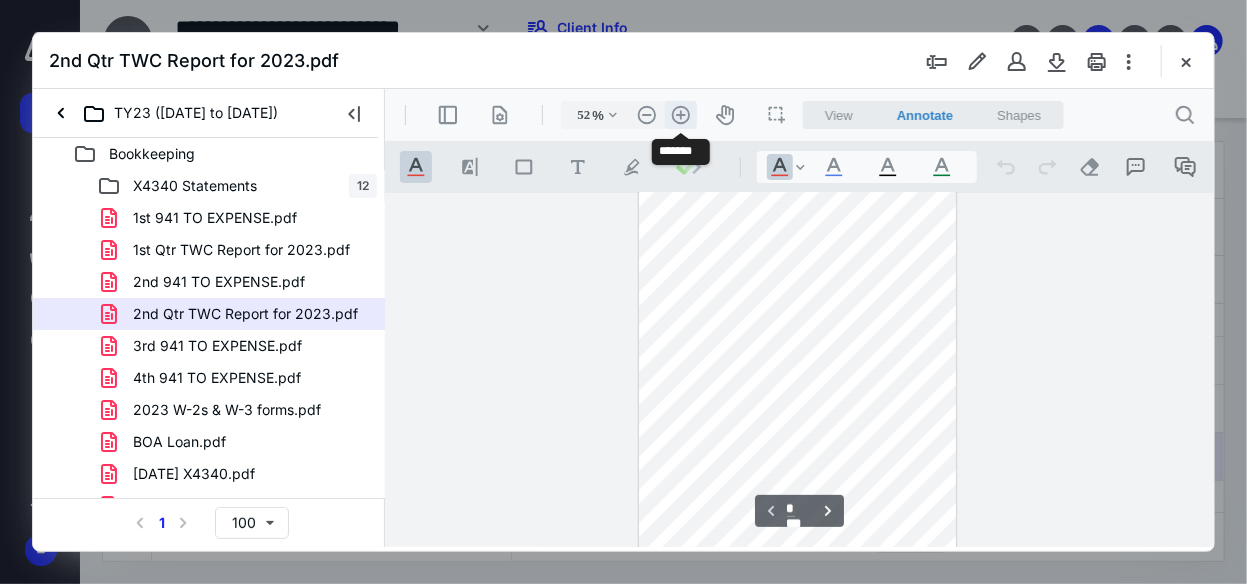 click on ".cls-1{fill:#abb0c4;} icon - header - zoom - in - line" at bounding box center [680, 114] 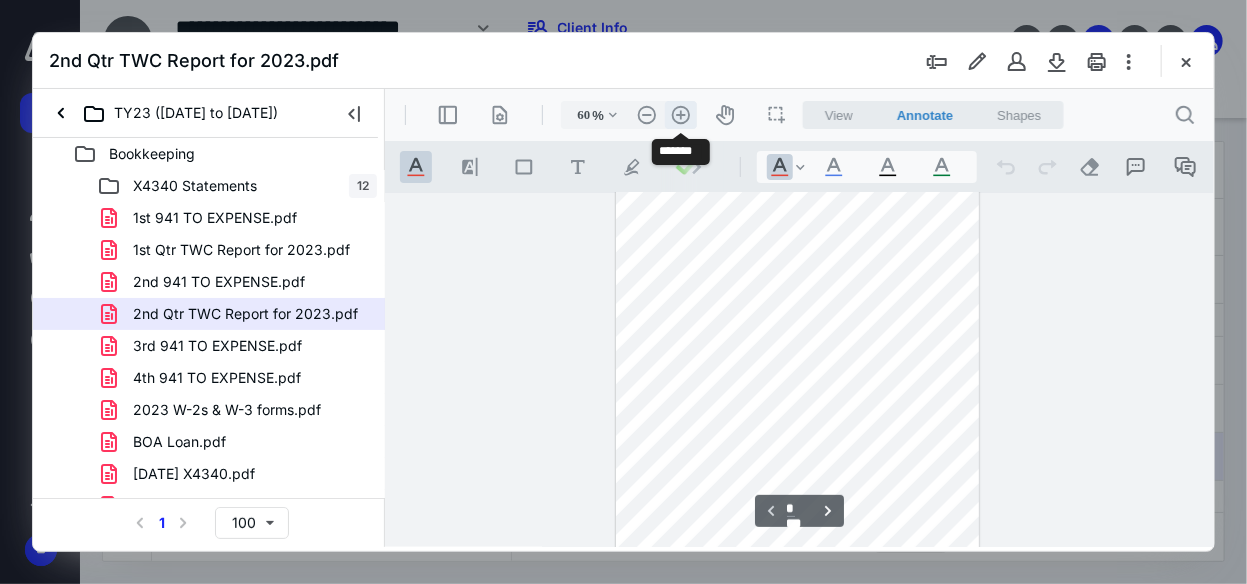 click on ".cls-1{fill:#abb0c4;} icon - header - zoom - in - line" at bounding box center [680, 114] 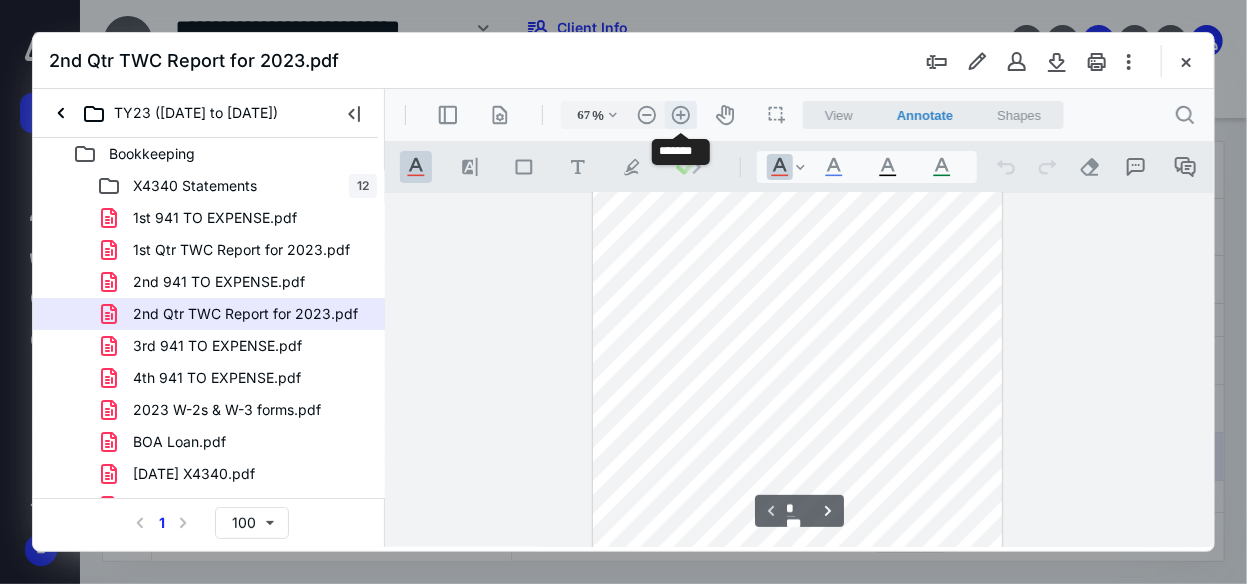 click on ".cls-1{fill:#abb0c4;} icon - header - zoom - in - line" at bounding box center [680, 114] 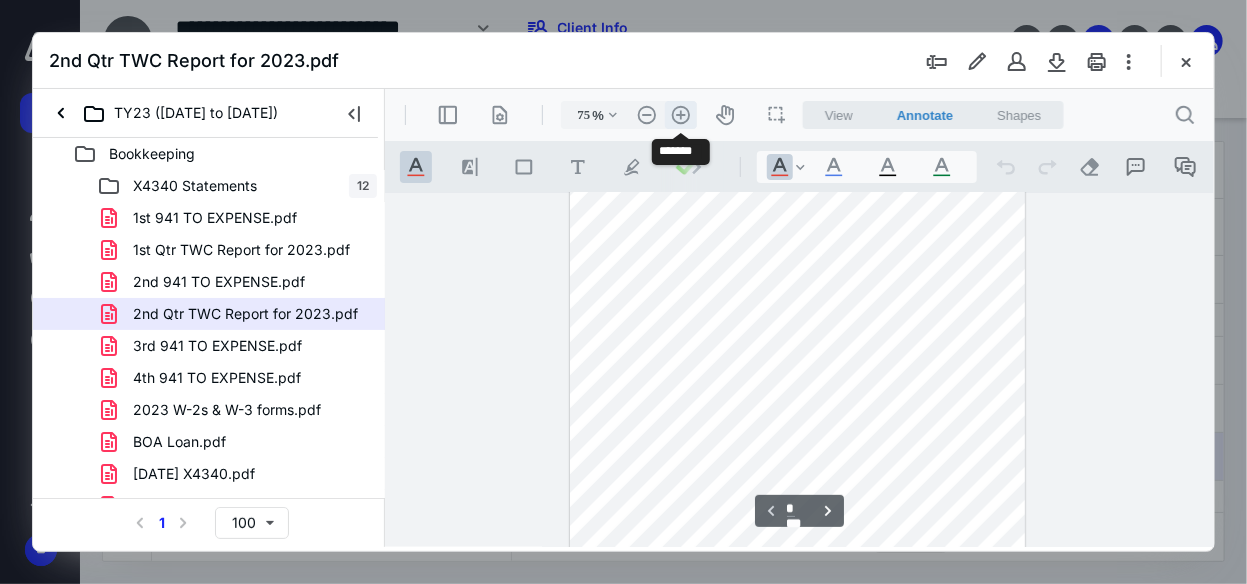 click on ".cls-1{fill:#abb0c4;} icon - header - zoom - in - line" at bounding box center (680, 114) 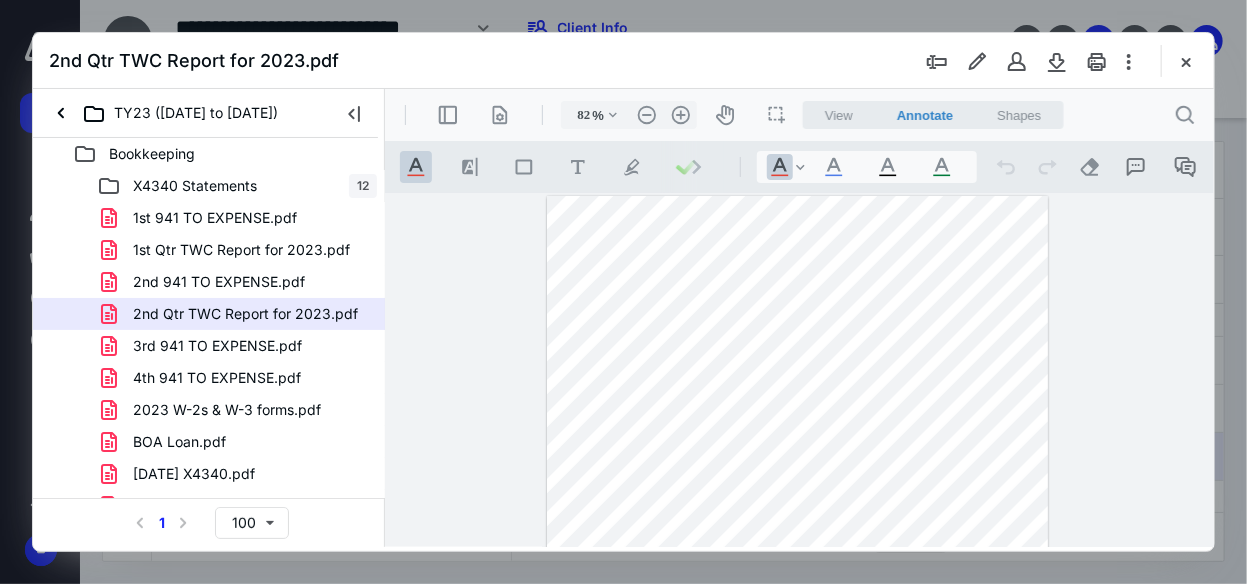 scroll, scrollTop: 311, scrollLeft: 0, axis: vertical 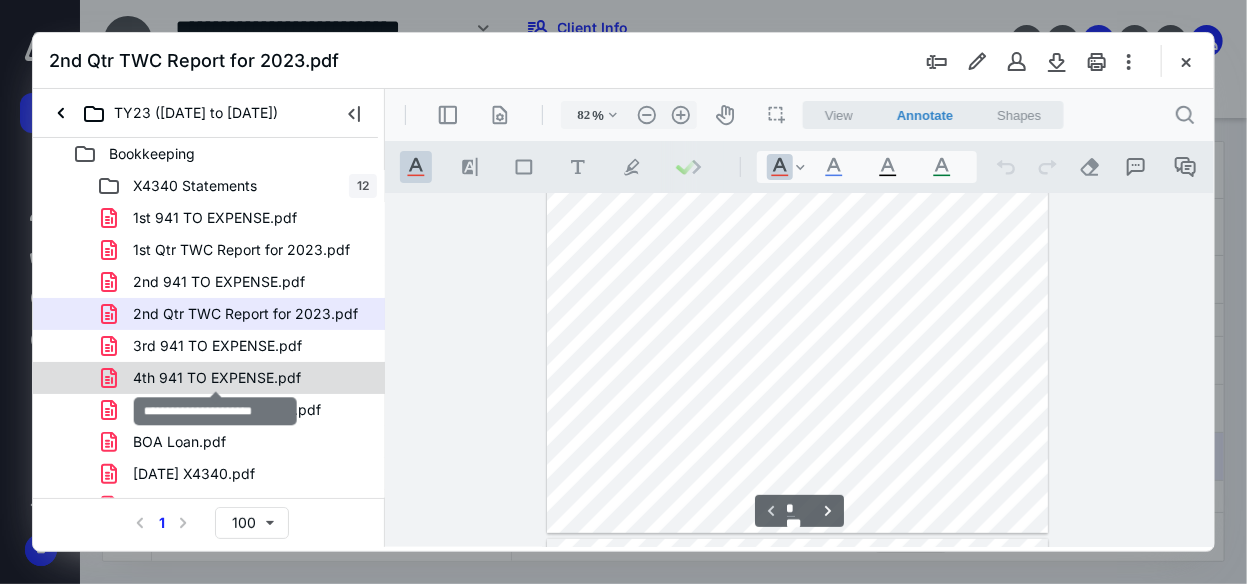 click on "4th 941 TO EXPENSE.pdf" at bounding box center (217, 378) 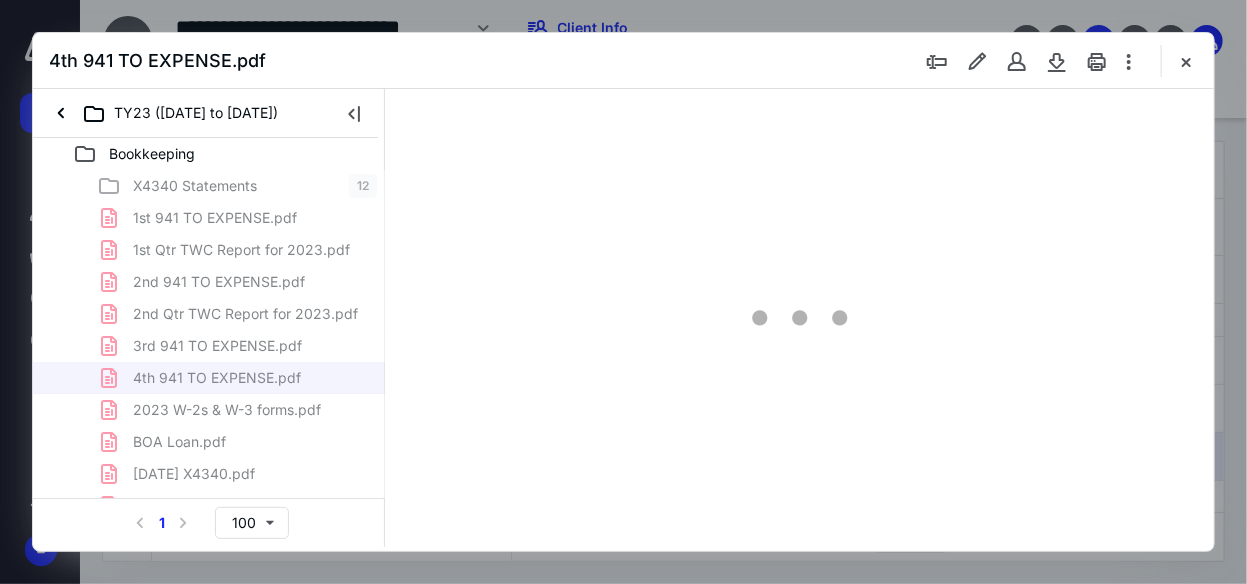 click on "X4340 Statements 12 1st 941 TO EXPENSE.pdf 1st Qtr TWC Report for 2023.pdf 2nd 941 TO EXPENSE.pdf 2nd Qtr TWC Report for 2023.pdf 3rd 941 TO EXPENSE.pdf 4th 941 TO EXPENSE.pdf 2023 W-2s & W-3 forms.pdf BOA Loan.pdf [DATE] X4340.pdf DO NOT NEED #2.pdf do not need.pdf eStmt_[DATE] X9377.pdf eStmt_[DATE] X8975.pdf eStmt_[DATE] X4340.pdf Form 940 for 2023.pdf Screen Shot [DATE] 7.42.01 AM.png Software login.msg Tundra purchase agreement.pdf TWC Report for 1st Qtr.pdf TWC Report for 2nd Qtr.pdf TWC Report for 3rd Qtr of 2023.pdf TWC Report for 4th Qtr of 2023.pdf Vehicle Loan Beg [MEDICAL_DATA].pdf vehicle loan end balance.pdf" at bounding box center (209, 570) 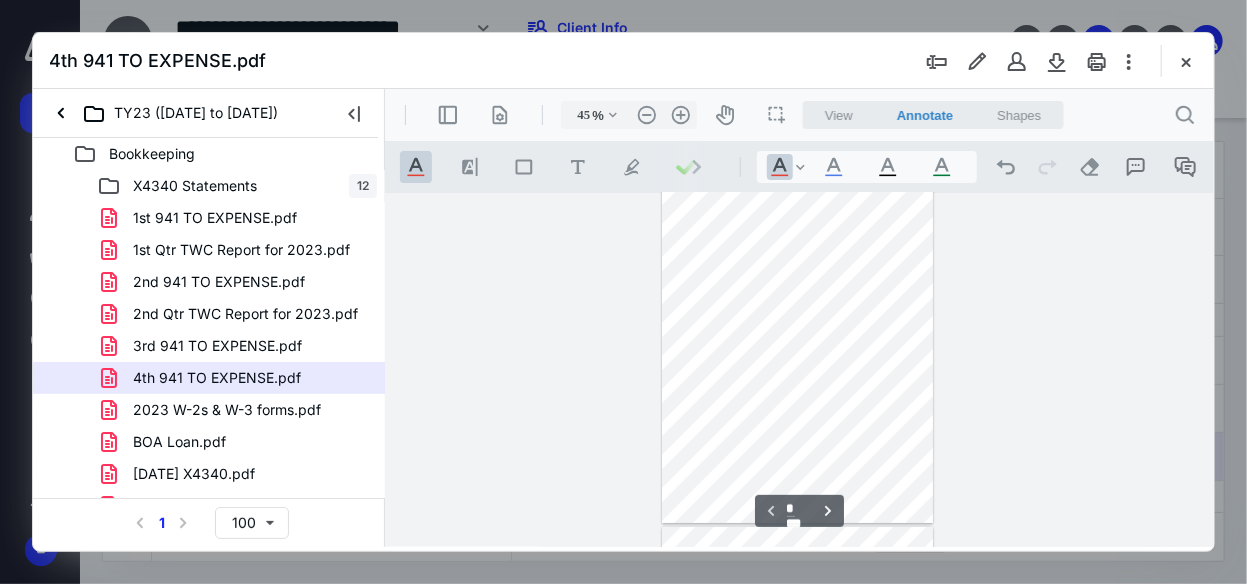 scroll, scrollTop: 0, scrollLeft: 0, axis: both 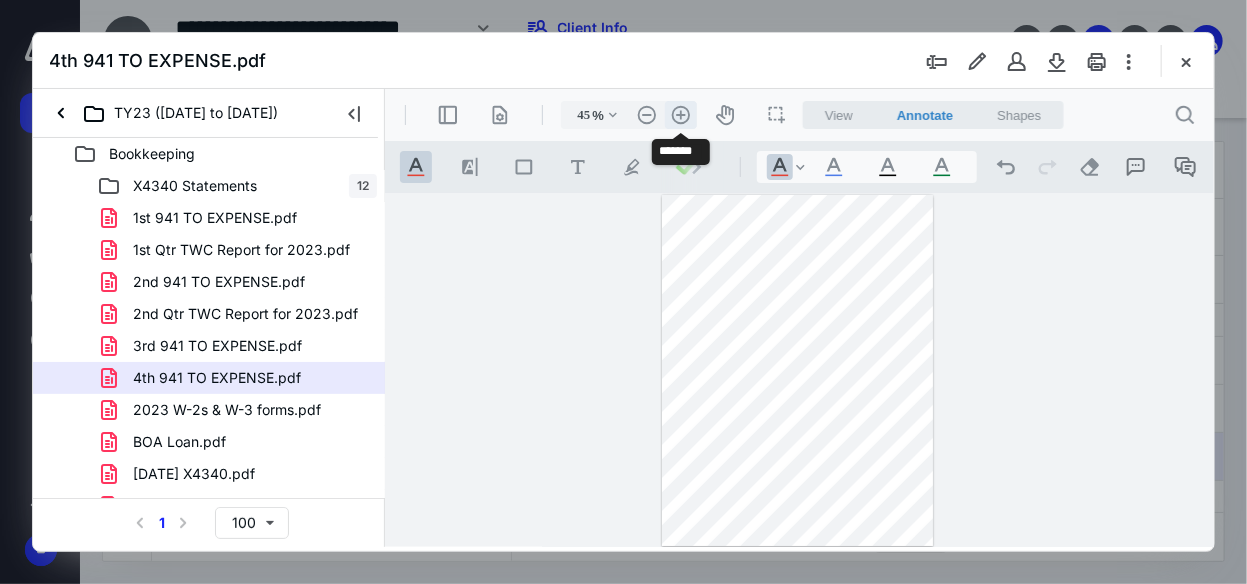 click on ".cls-1{fill:#abb0c4;} icon - header - zoom - in - line" at bounding box center (680, 114) 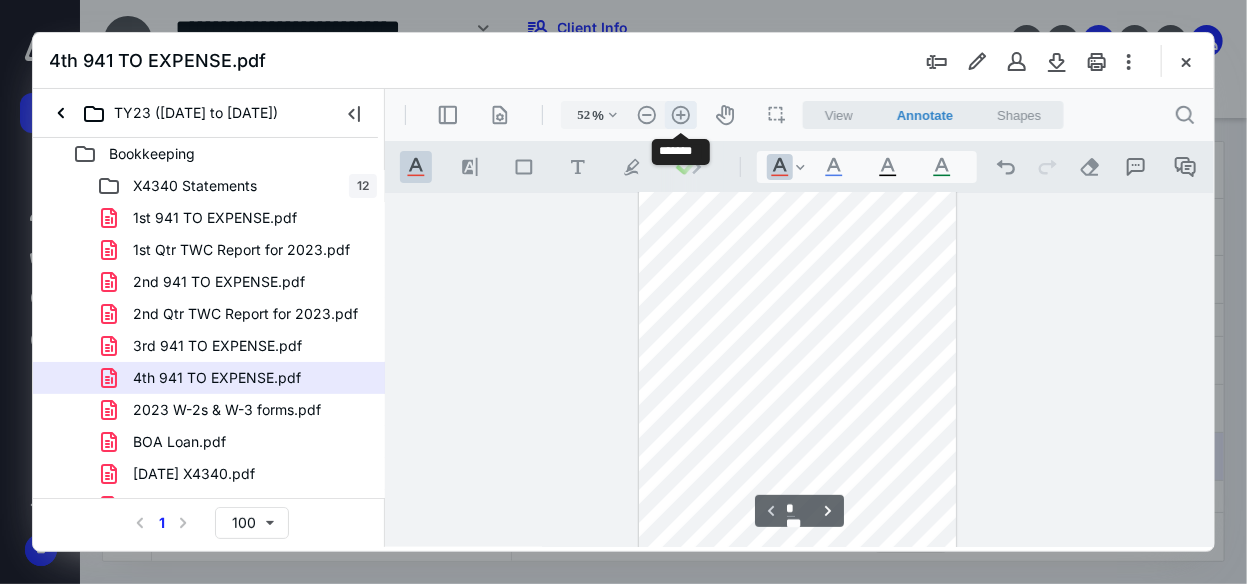 click on ".cls-1{fill:#abb0c4;} icon - header - zoom - in - line" at bounding box center [680, 114] 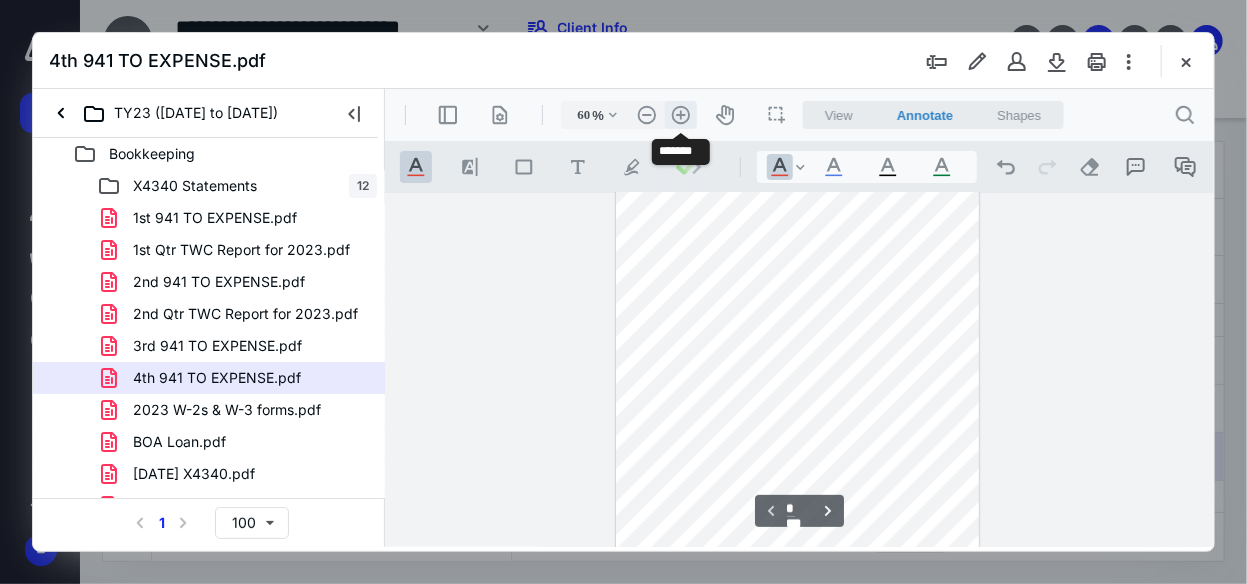 click on ".cls-1{fill:#abb0c4;} icon - header - zoom - in - line" at bounding box center (680, 114) 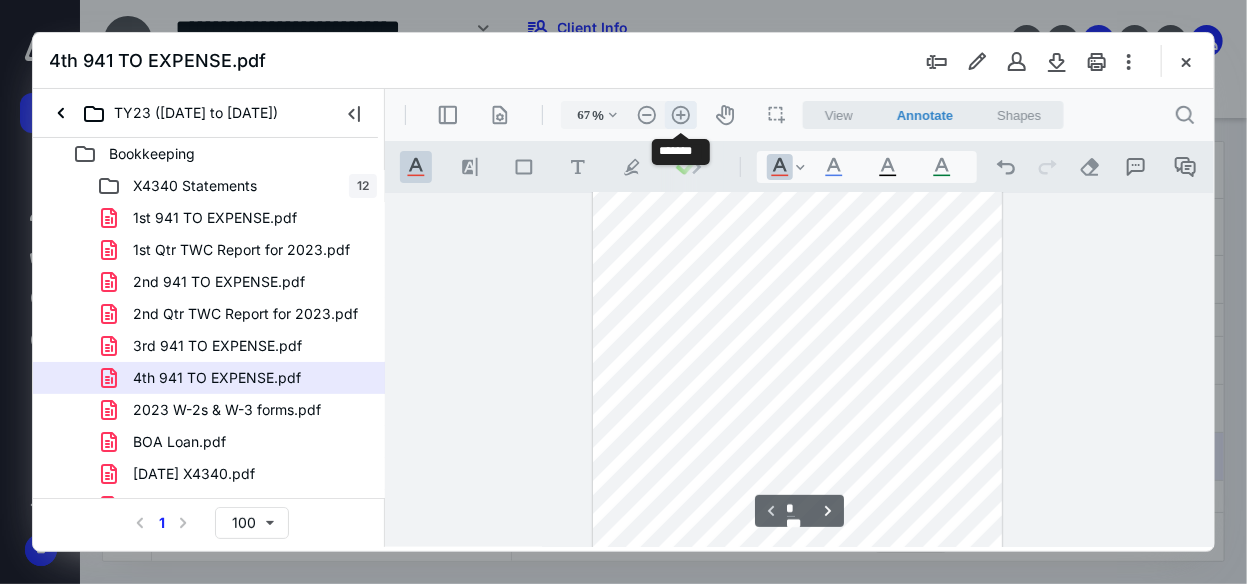 click on ".cls-1{fill:#abb0c4;} icon - header - zoom - in - line" at bounding box center [680, 114] 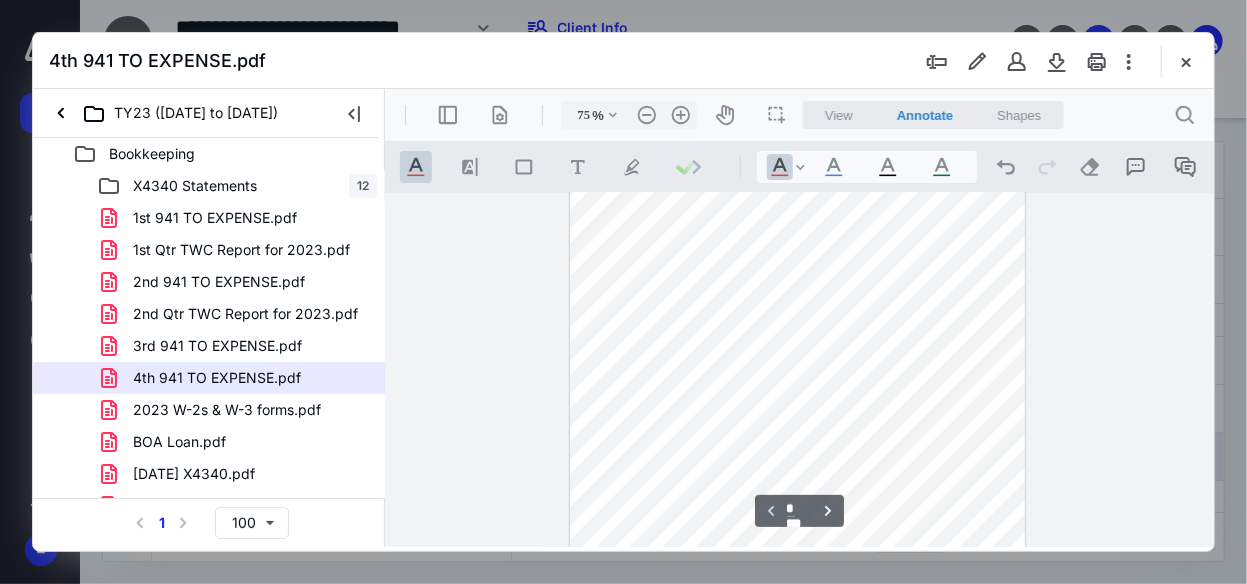 scroll, scrollTop: 0, scrollLeft: 0, axis: both 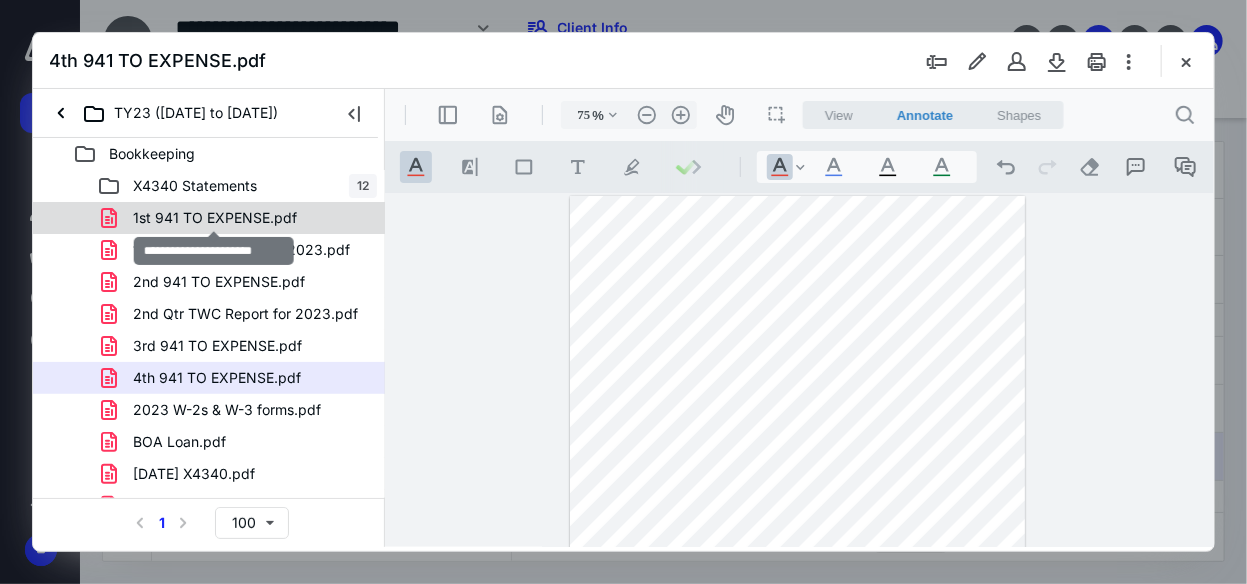 click on "1st 941 TO EXPENSE.pdf" at bounding box center [215, 218] 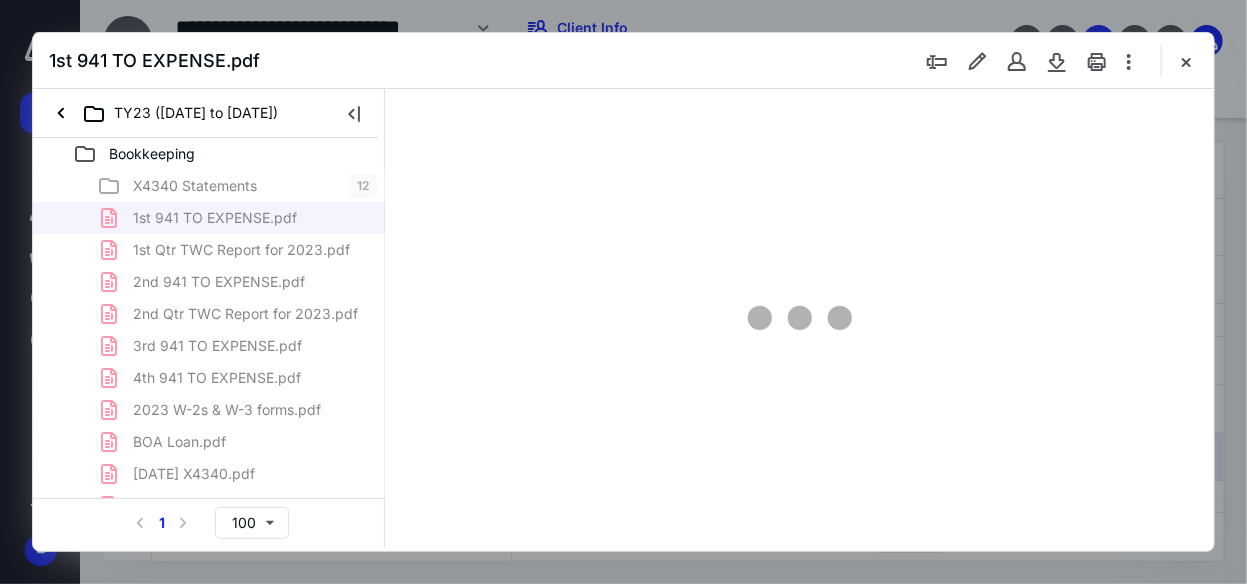 click on "X4340 Statements 12 1st 941 TO EXPENSE.pdf 1st Qtr TWC Report for 2023.pdf 2nd 941 TO EXPENSE.pdf 2nd Qtr TWC Report for 2023.pdf 3rd 941 TO EXPENSE.pdf 4th 941 TO EXPENSE.pdf 2023 W-2s & W-3 forms.pdf BOA Loan.pdf [DATE] X4340.pdf DO NOT NEED #2.pdf do not need.pdf eStmt_[DATE] X9377.pdf eStmt_[DATE] X8975.pdf eStmt_[DATE] X4340.pdf Form 940 for 2023.pdf Screen Shot [DATE] 7.42.01 AM.png Software login.msg Tundra purchase agreement.pdf TWC Report for 1st Qtr.pdf TWC Report for 2nd Qtr.pdf TWC Report for 3rd Qtr of 2023.pdf TWC Report for 4th Qtr of 2023.pdf Vehicle Loan Beg [MEDICAL_DATA].pdf vehicle loan end balance.pdf" at bounding box center (209, 570) 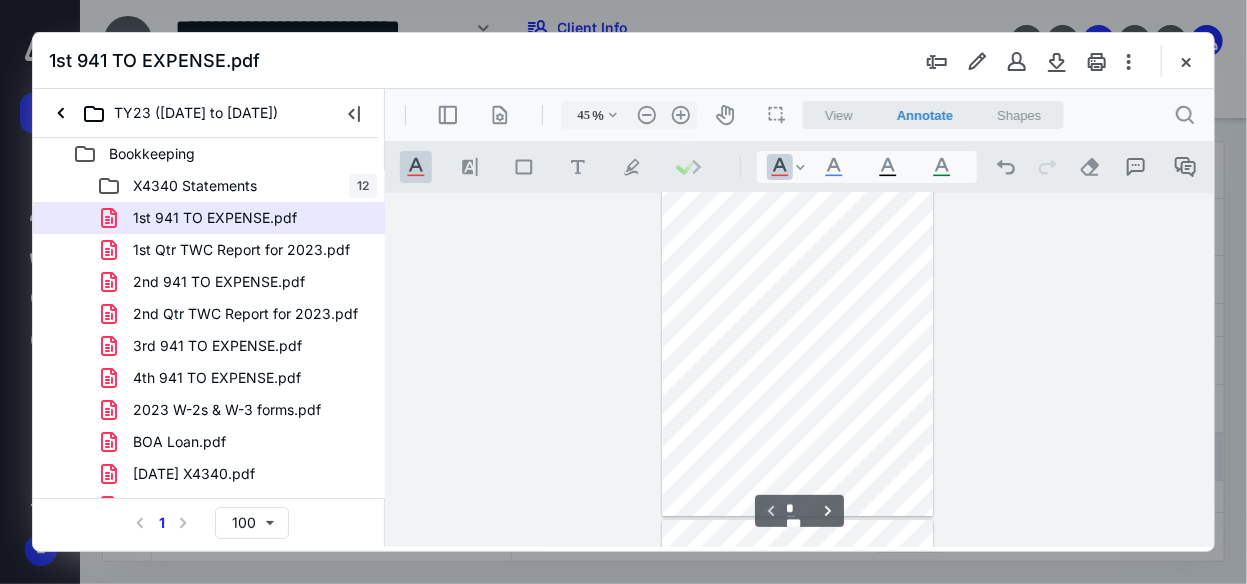 scroll, scrollTop: 0, scrollLeft: 0, axis: both 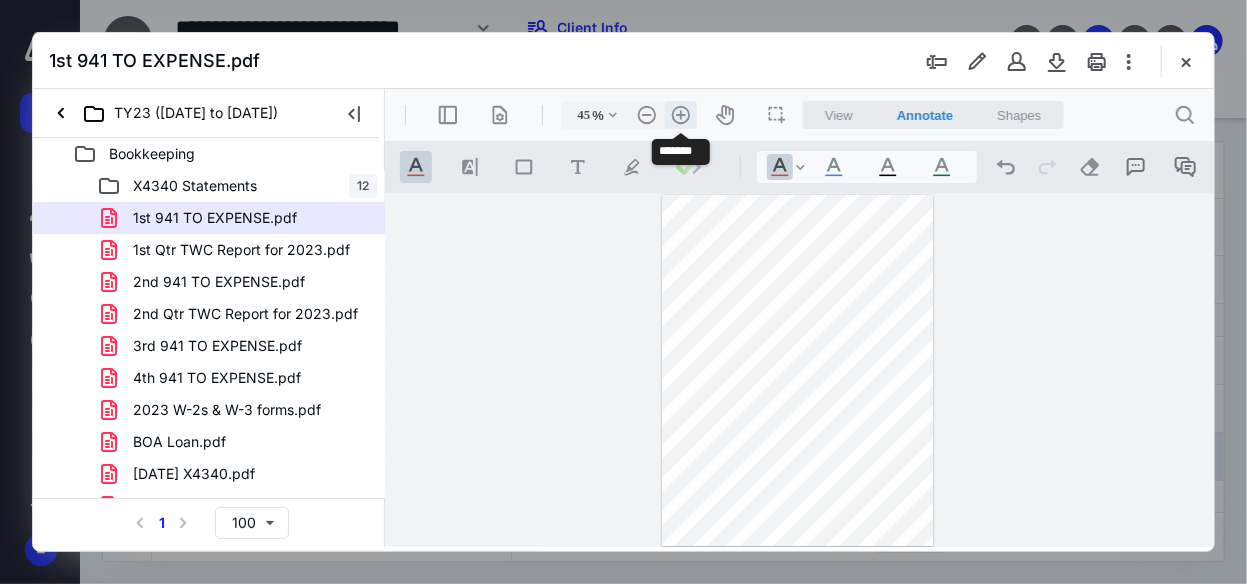 click on ".cls-1{fill:#abb0c4;} icon - header - zoom - in - line" at bounding box center [680, 114] 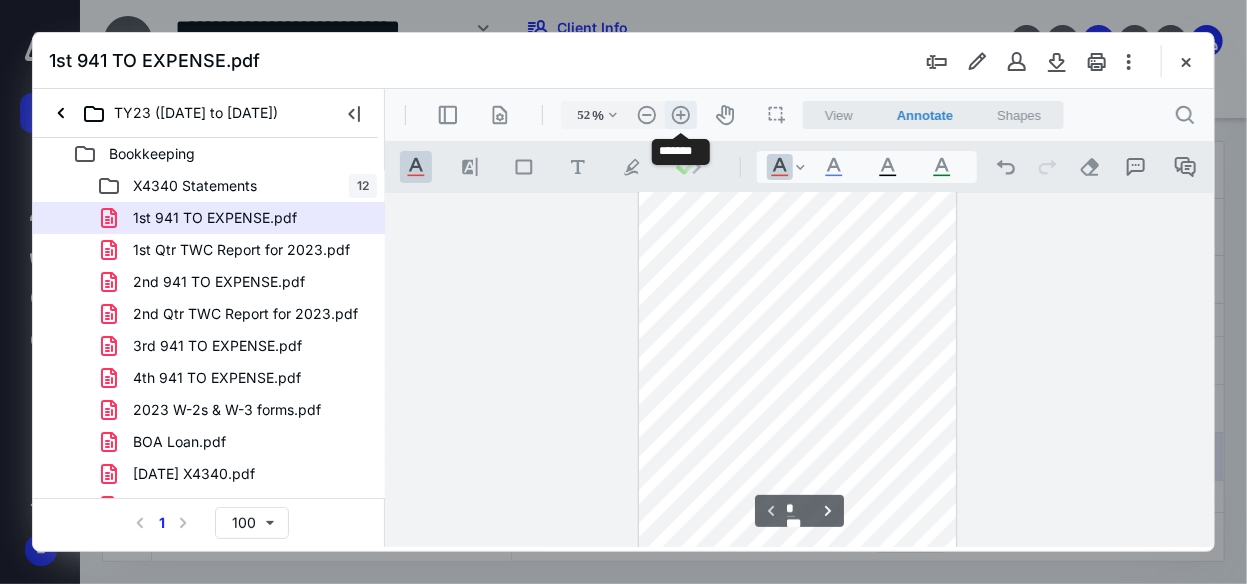 click on ".cls-1{fill:#abb0c4;} icon - header - zoom - in - line" at bounding box center (680, 114) 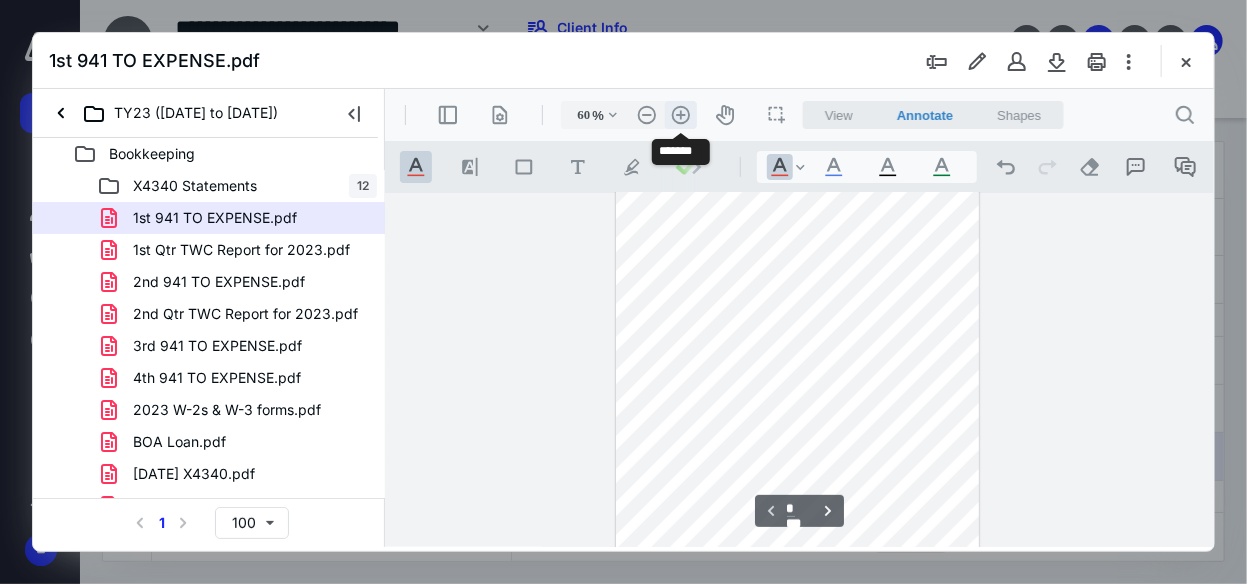 click on ".cls-1{fill:#abb0c4;} icon - header - zoom - in - line" at bounding box center [680, 114] 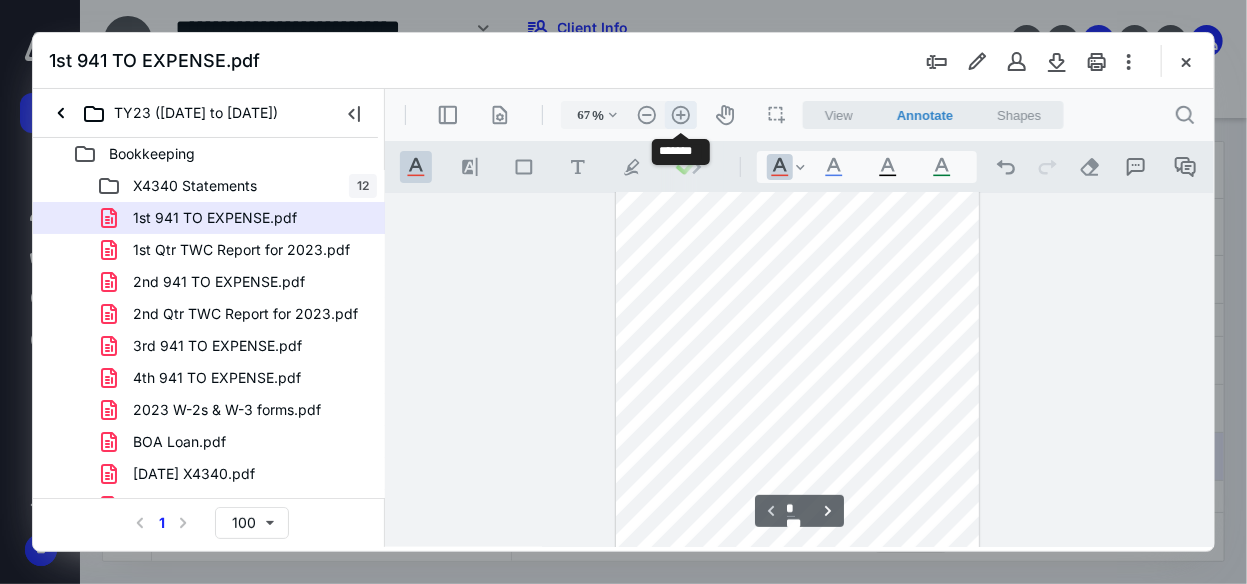 scroll, scrollTop: 64, scrollLeft: 0, axis: vertical 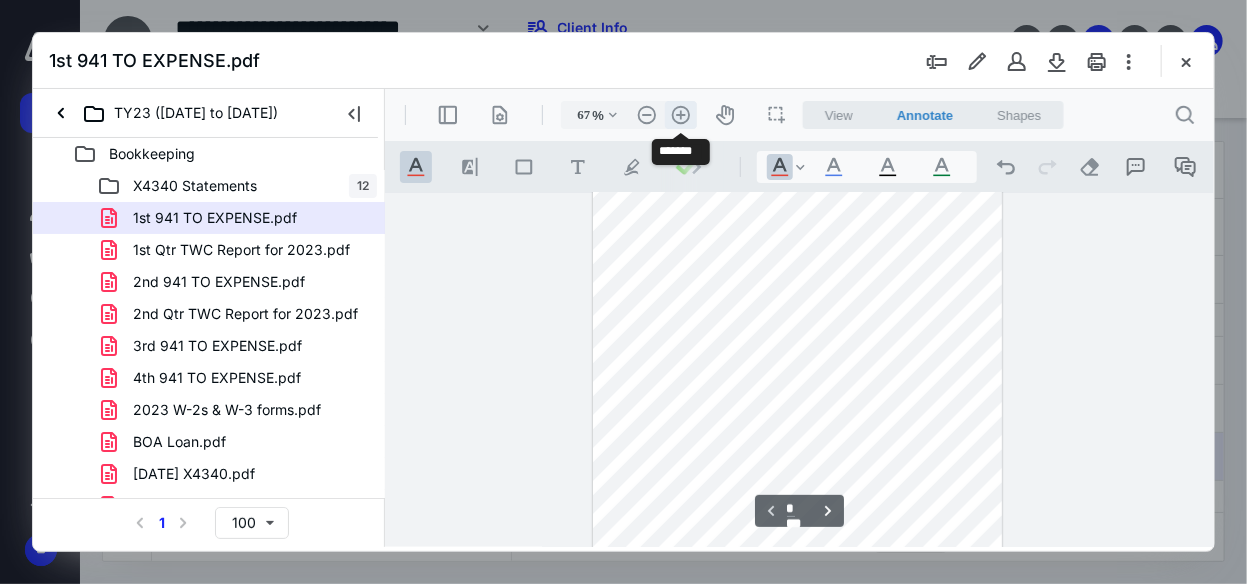 click on ".cls-1{fill:#abb0c4;} icon - header - zoom - in - line" at bounding box center [680, 114] 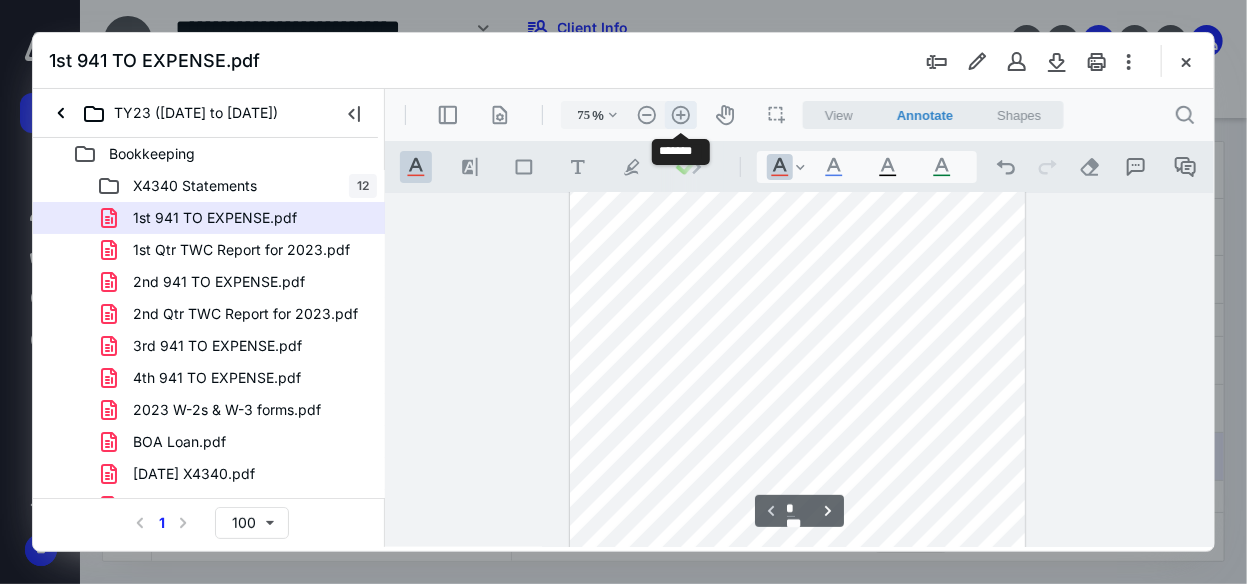 click on ".cls-1{fill:#abb0c4;} icon - header - zoom - in - line" at bounding box center (680, 114) 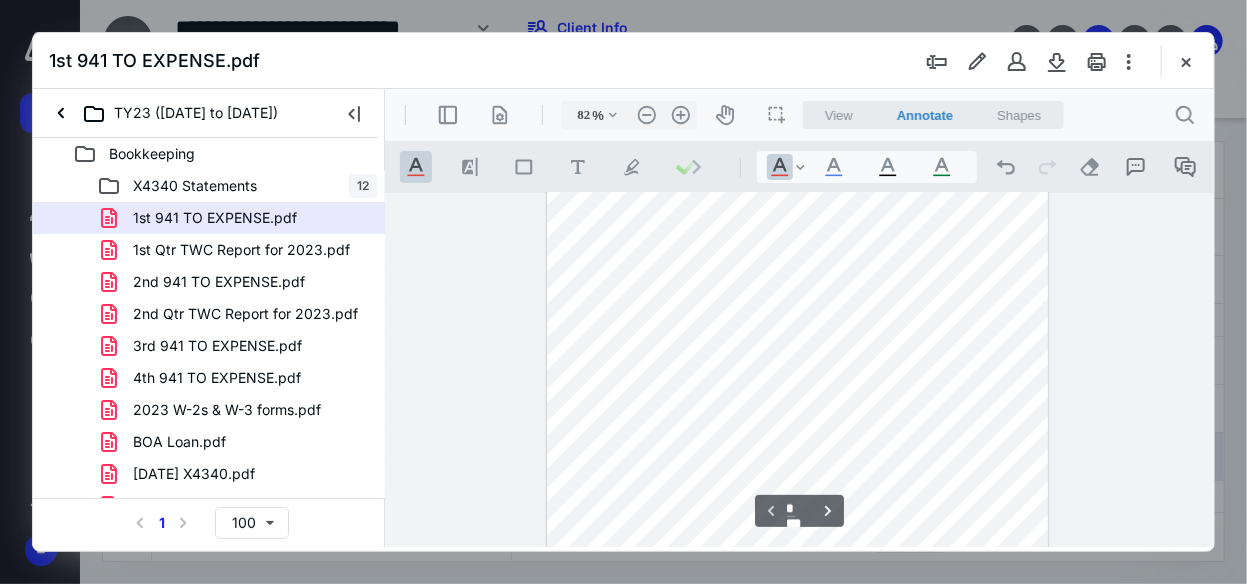 scroll, scrollTop: 0, scrollLeft: 0, axis: both 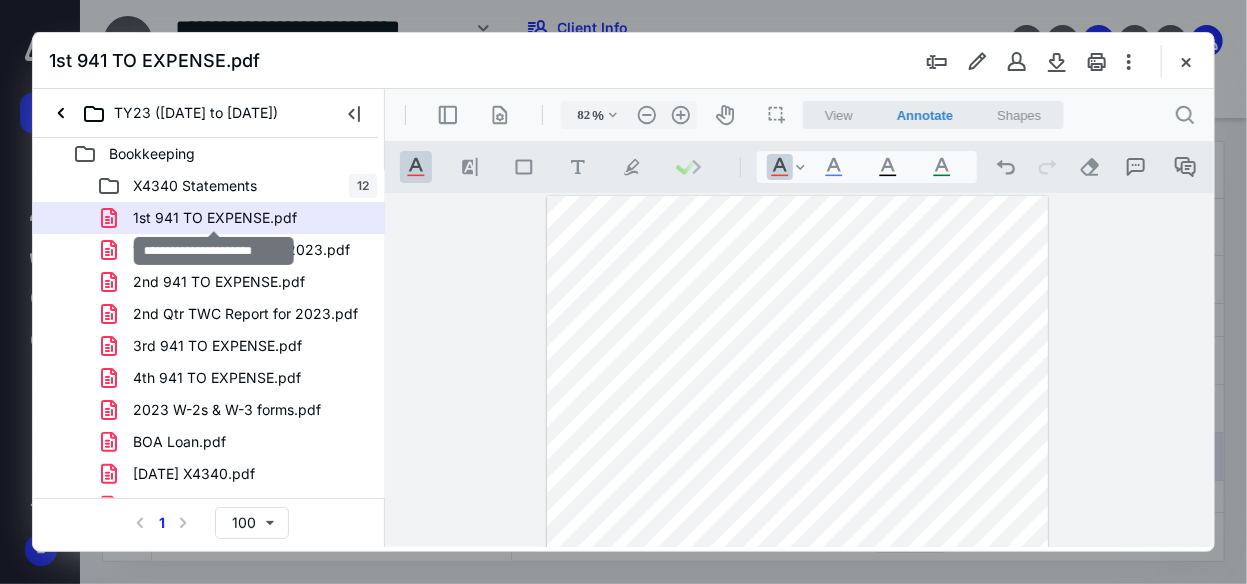 click on "1st 941 TO EXPENSE.pdf" at bounding box center [215, 218] 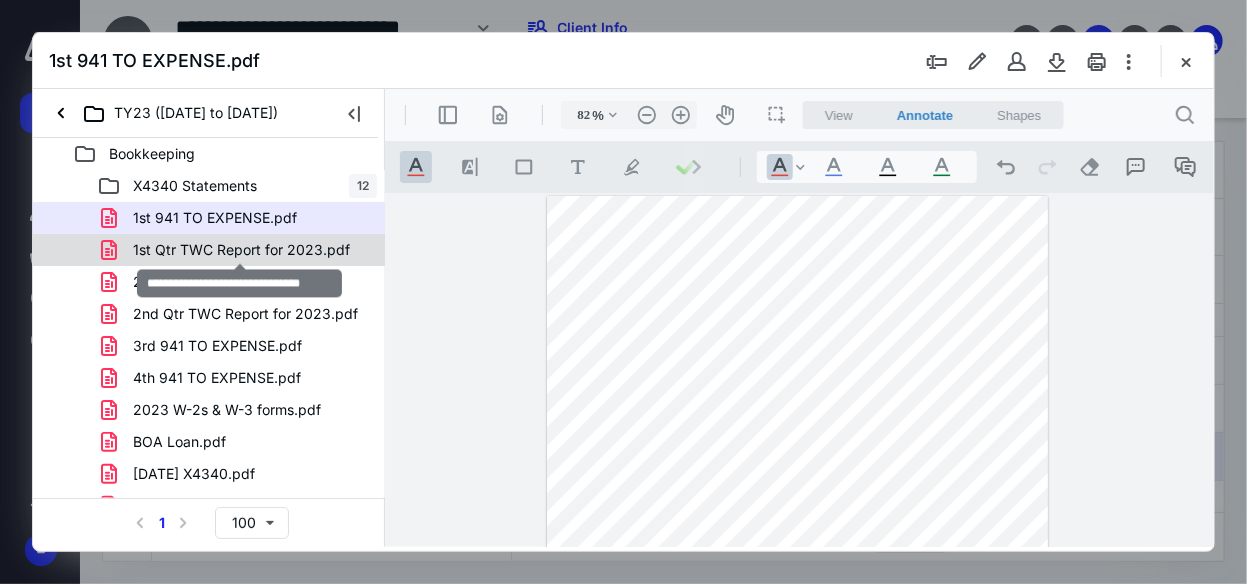 click on "1st Qtr TWC Report for 2023.pdf" at bounding box center [241, 250] 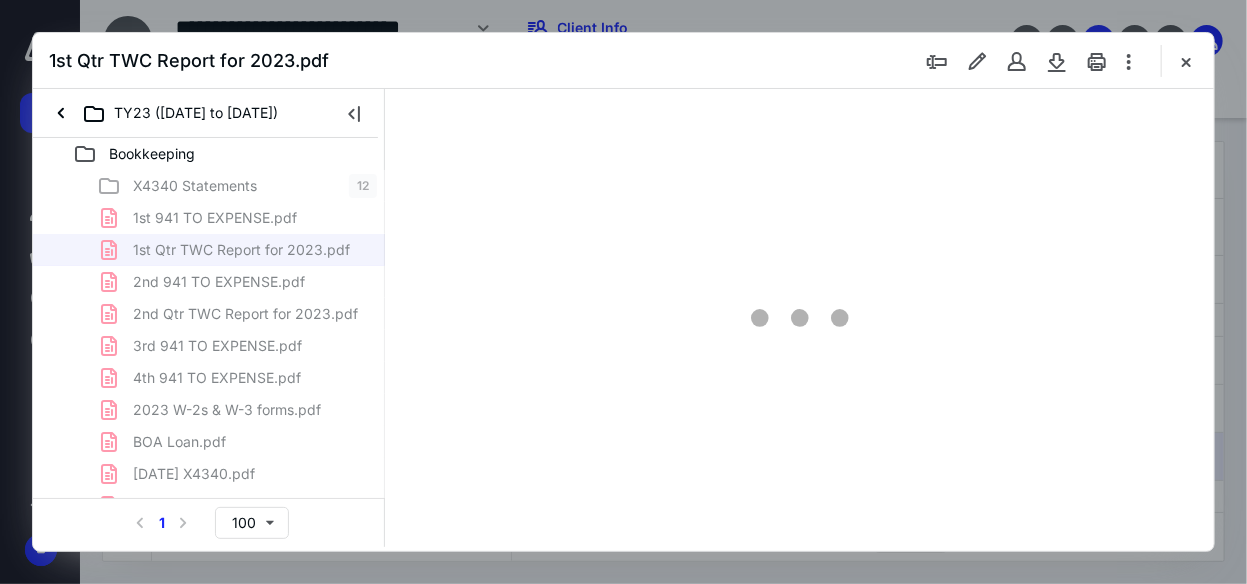 click on "X4340 Statements 12 1st 941 TO EXPENSE.pdf 1st Qtr TWC Report for 2023.pdf 2nd 941 TO EXPENSE.pdf 2nd Qtr TWC Report for 2023.pdf 3rd 941 TO EXPENSE.pdf 4th 941 TO EXPENSE.pdf 2023 W-2s & W-3 forms.pdf BOA Loan.pdf [DATE] X4340.pdf DO NOT NEED #2.pdf do not need.pdf eStmt_[DATE] X9377.pdf eStmt_[DATE] X8975.pdf eStmt_[DATE] X4340.pdf Form 940 for 2023.pdf Screen Shot [DATE] 7.42.01 AM.png Software login.msg Tundra purchase agreement.pdf TWC Report for 1st Qtr.pdf TWC Report for 2nd Qtr.pdf TWC Report for 3rd Qtr of 2023.pdf TWC Report for 4th Qtr of 2023.pdf Vehicle Loan Beg [MEDICAL_DATA].pdf vehicle loan end balance.pdf" at bounding box center (209, 570) 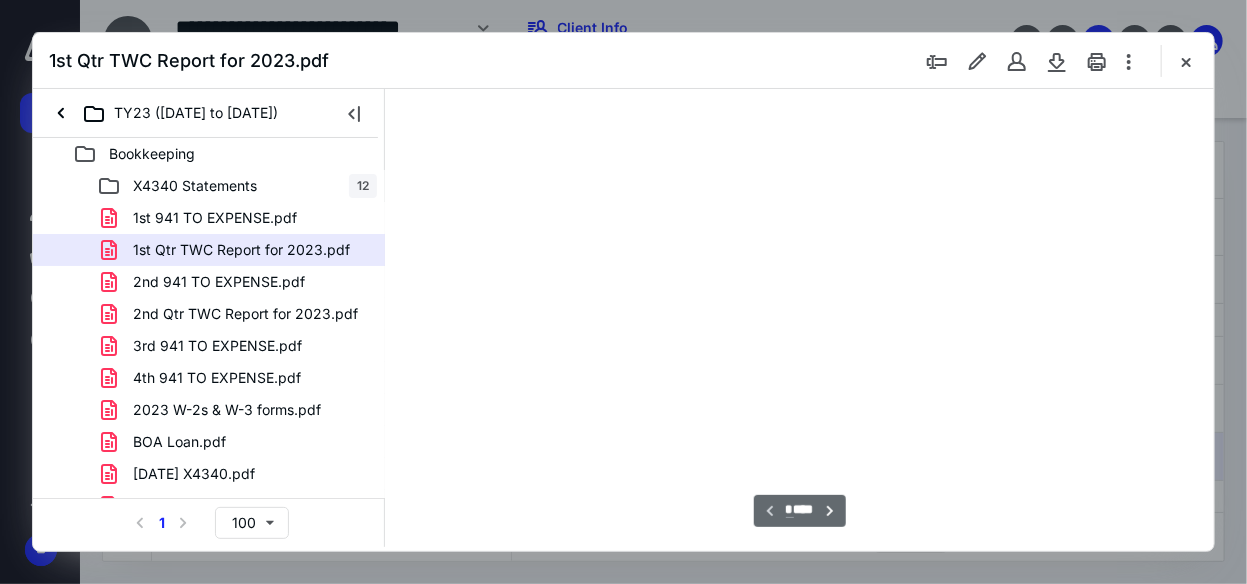scroll, scrollTop: 105, scrollLeft: 0, axis: vertical 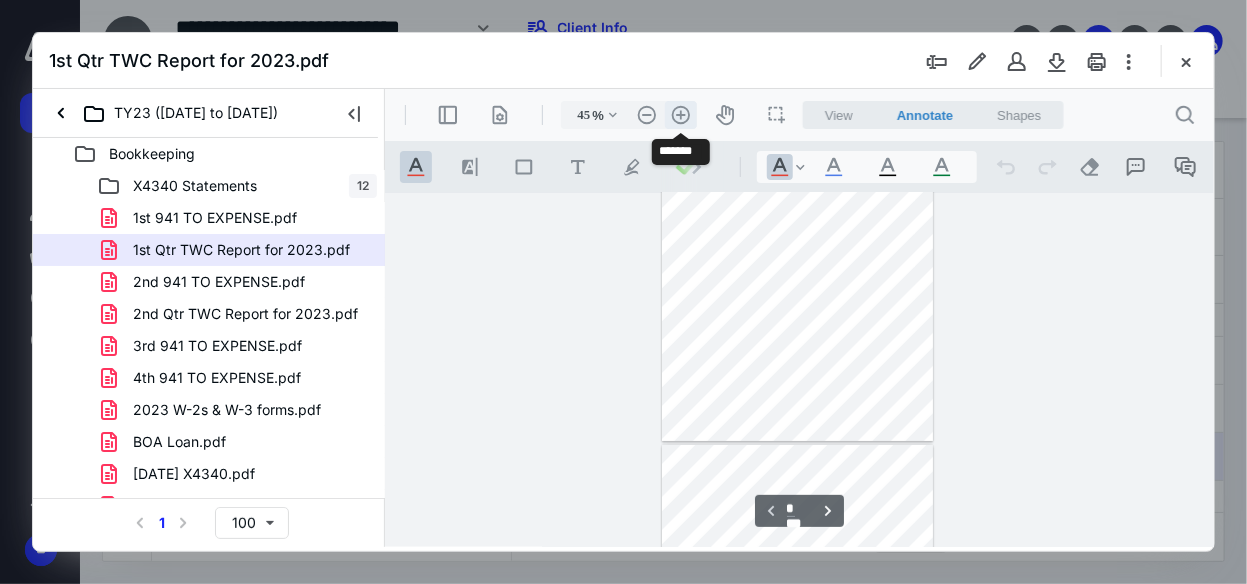 click on ".cls-1{fill:#abb0c4;} icon - header - zoom - in - line" at bounding box center (680, 114) 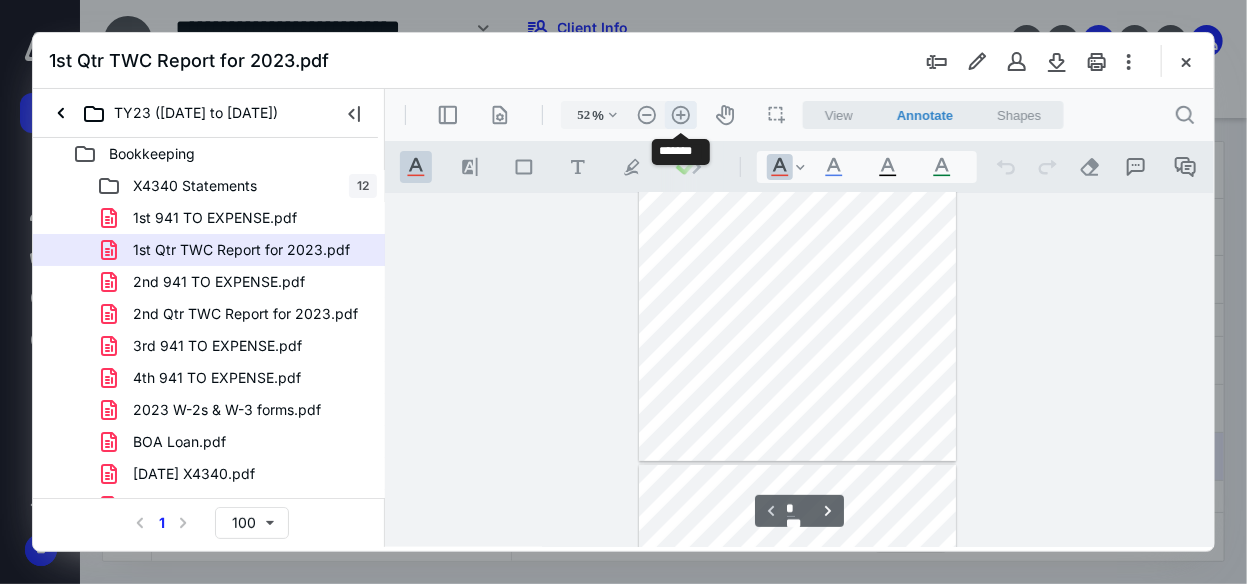 click on ".cls-1{fill:#abb0c4;} icon - header - zoom - in - line" at bounding box center (680, 114) 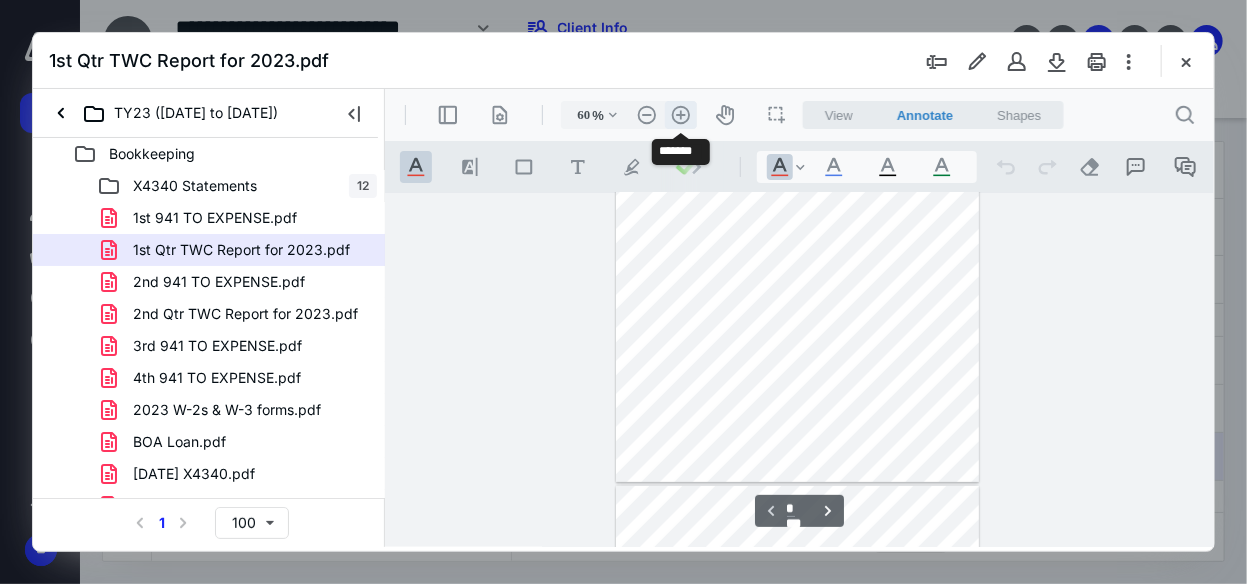 click on ".cls-1{fill:#abb0c4;} icon - header - zoom - in - line" at bounding box center [680, 114] 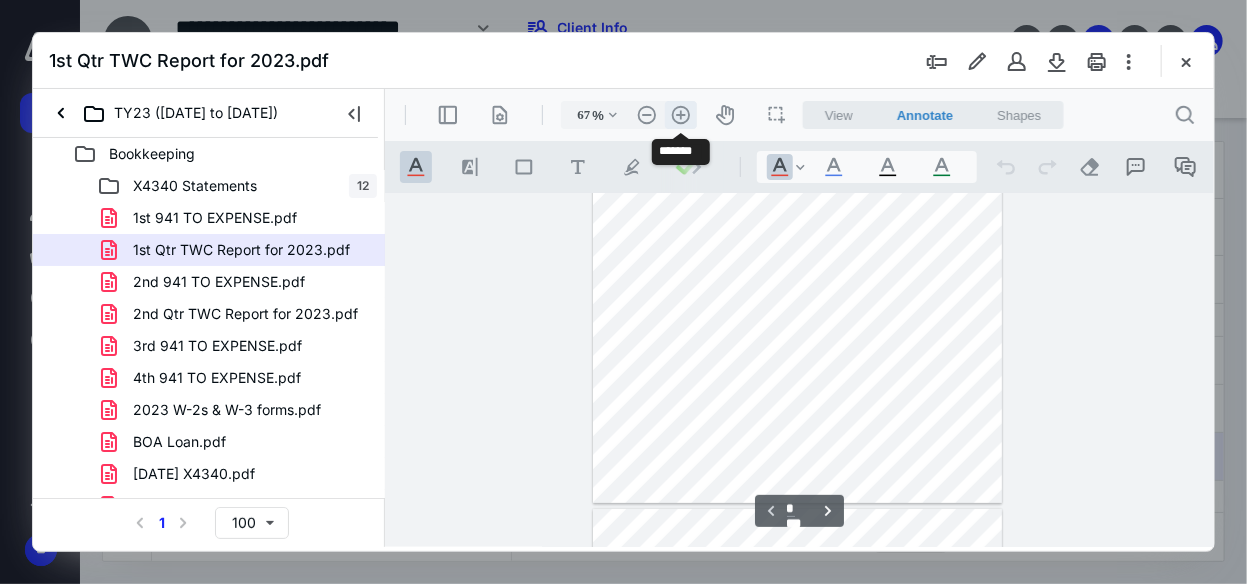 click on ".cls-1{fill:#abb0c4;} icon - header - zoom - in - line" at bounding box center (680, 114) 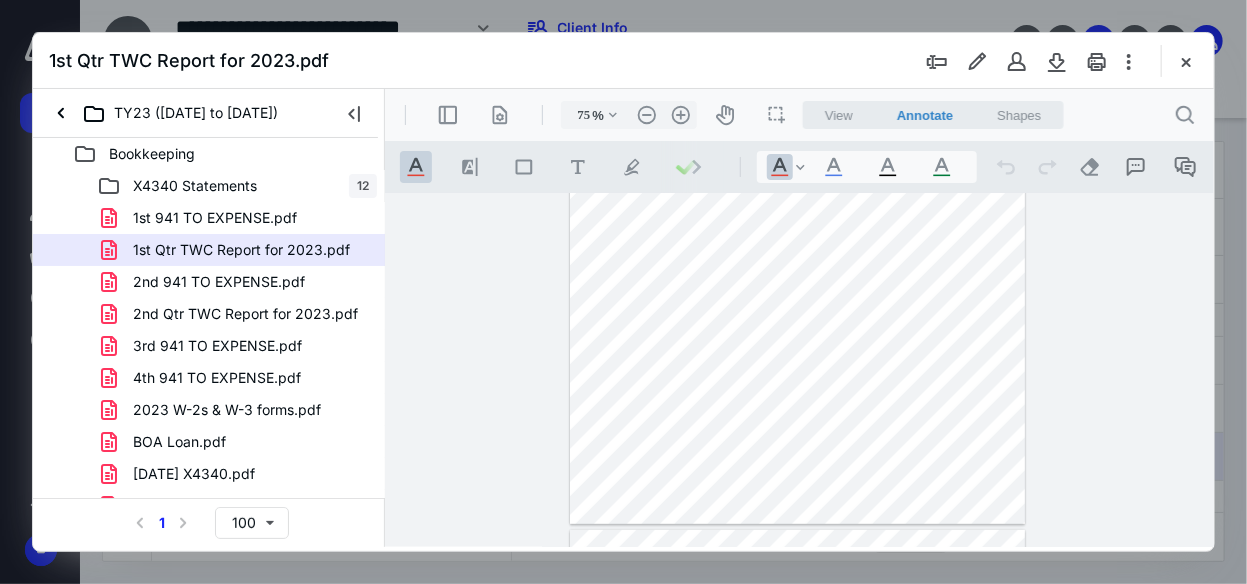 scroll, scrollTop: 0, scrollLeft: 0, axis: both 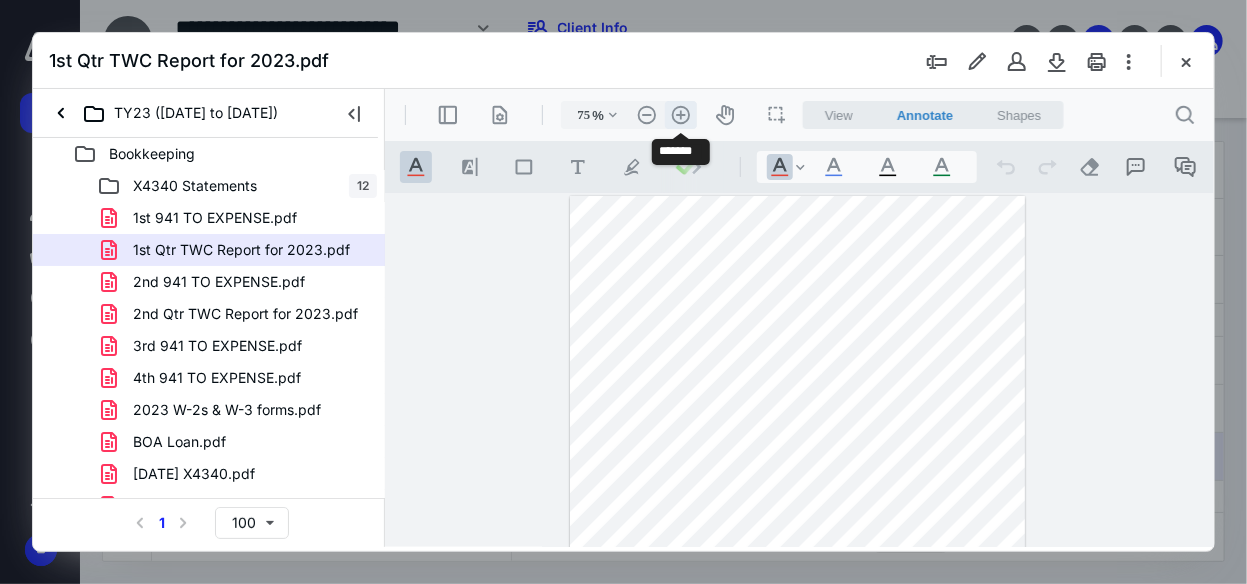 click on ".cls-1{fill:#abb0c4;} icon - header - zoom - in - line" at bounding box center (680, 114) 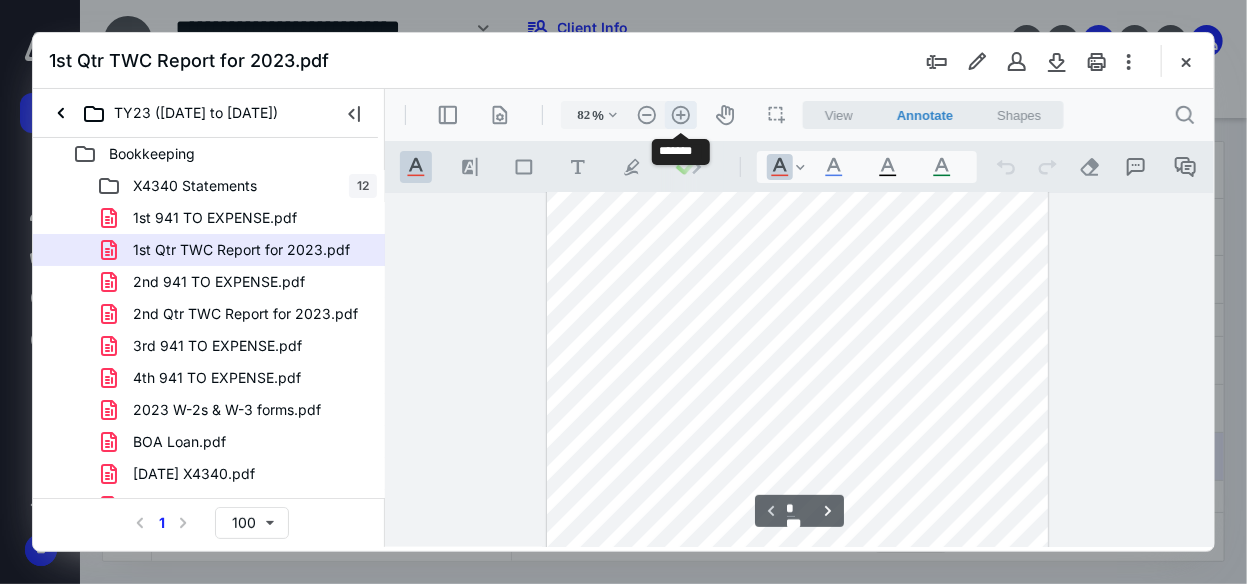 click on ".cls-1{fill:#abb0c4;} icon - header - zoom - in - line" at bounding box center [680, 114] 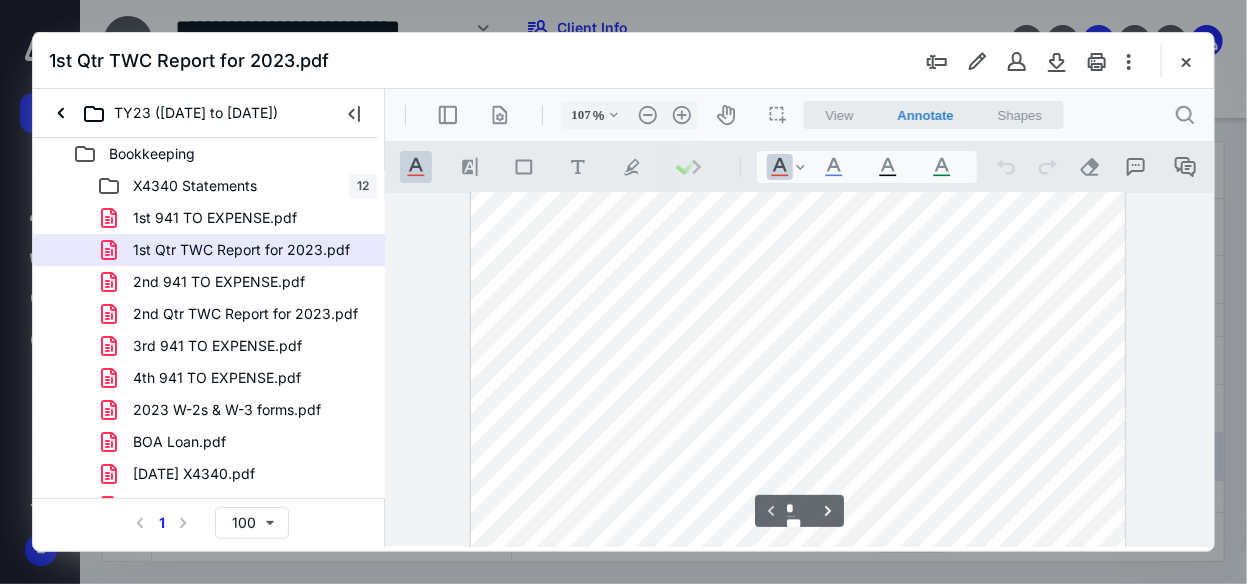 scroll, scrollTop: 0, scrollLeft: 0, axis: both 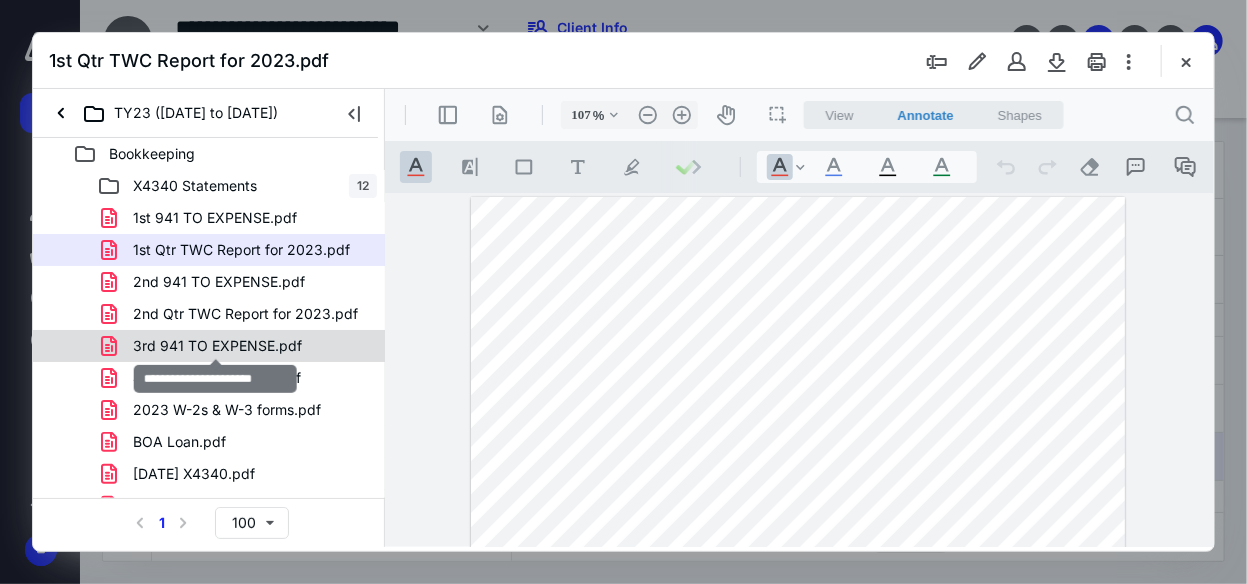click on "3rd 941 TO EXPENSE.pdf" at bounding box center [217, 346] 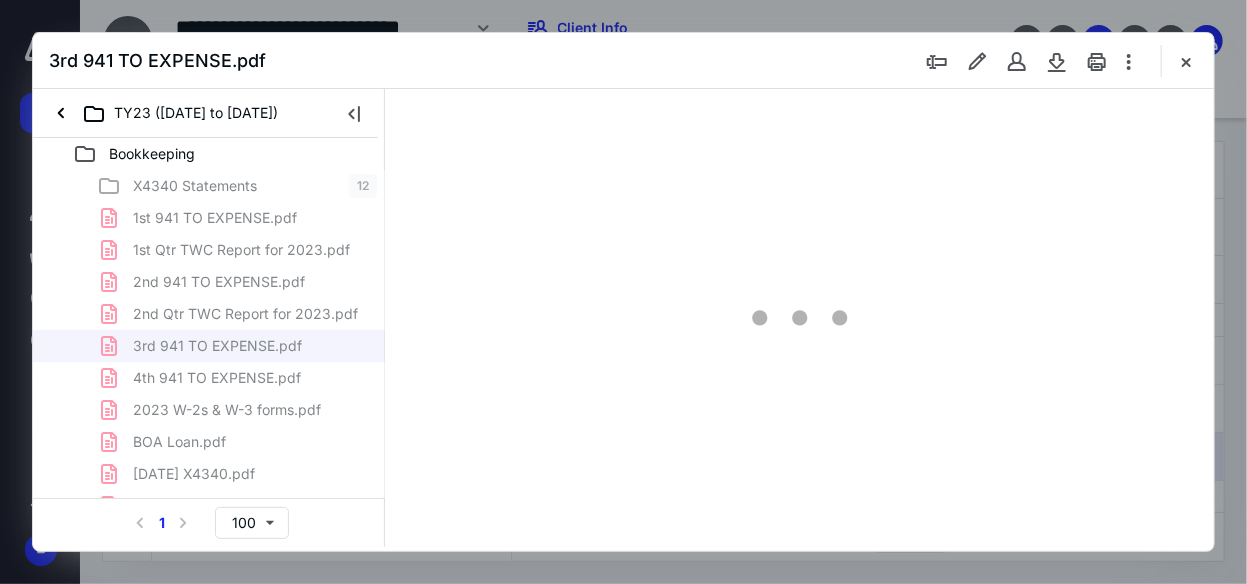 click on "X4340 Statements 12 1st 941 TO EXPENSE.pdf 1st Qtr TWC Report for 2023.pdf 2nd 941 TO EXPENSE.pdf 2nd Qtr TWC Report for 2023.pdf 3rd 941 TO EXPENSE.pdf 4th 941 TO EXPENSE.pdf 2023 W-2s & W-3 forms.pdf BOA Loan.pdf [DATE] X4340.pdf DO NOT NEED #2.pdf do not need.pdf eStmt_[DATE] X9377.pdf eStmt_[DATE] X8975.pdf eStmt_[DATE] X4340.pdf Form 940 for 2023.pdf Screen Shot [DATE] 7.42.01 AM.png Software login.msg Tundra purchase agreement.pdf TWC Report for 1st Qtr.pdf TWC Report for 2nd Qtr.pdf TWC Report for 3rd Qtr of 2023.pdf TWC Report for 4th Qtr of 2023.pdf Vehicle Loan Beg [MEDICAL_DATA].pdf vehicle loan end balance.pdf" at bounding box center (209, 570) 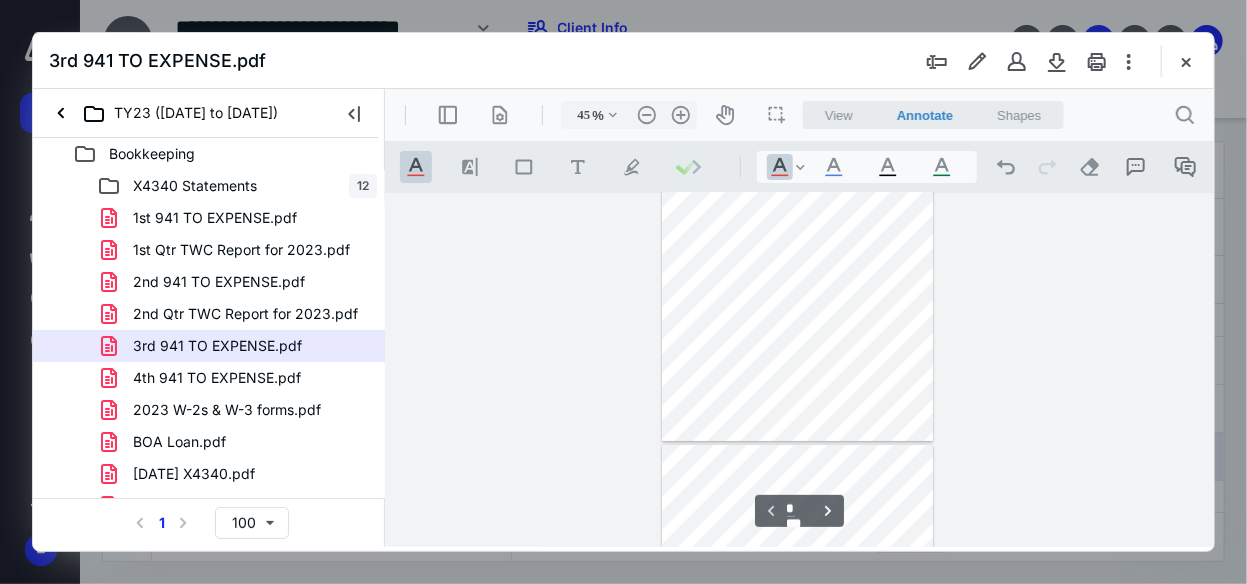 scroll, scrollTop: 0, scrollLeft: 0, axis: both 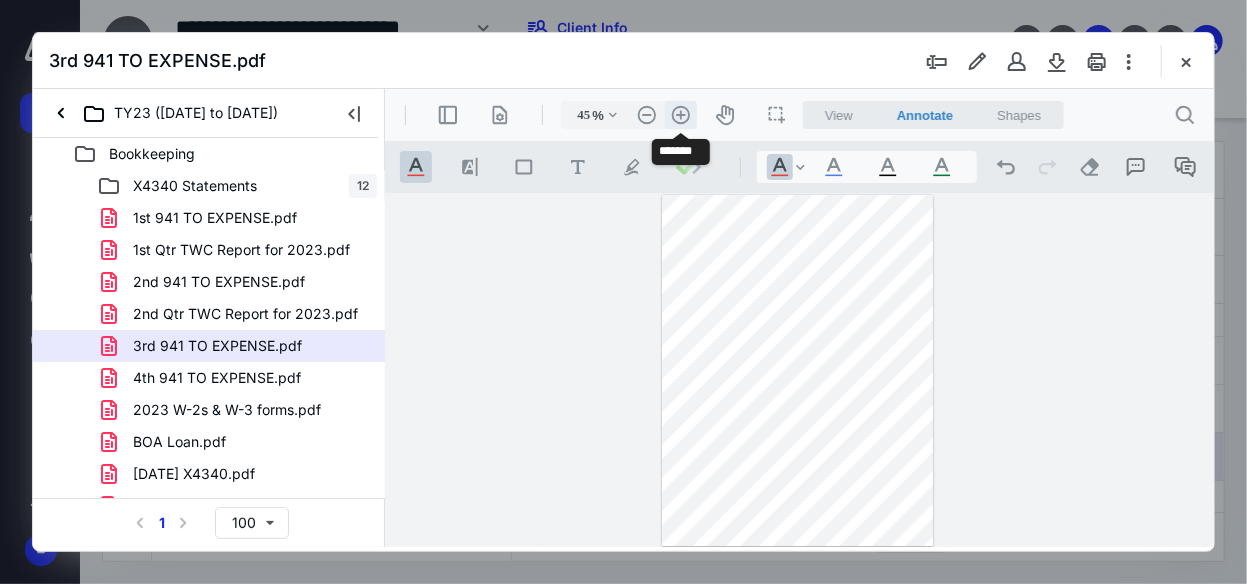 click on ".cls-1{fill:#abb0c4;} icon - header - zoom - in - line" at bounding box center [680, 114] 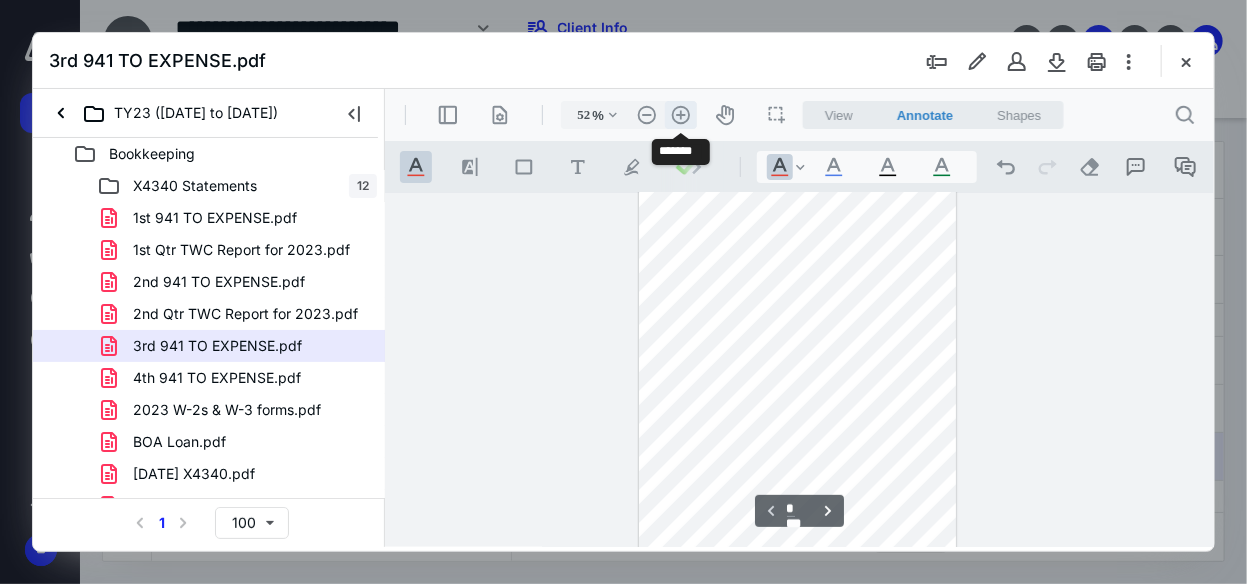 click on ".cls-1{fill:#abb0c4;} icon - header - zoom - in - line" at bounding box center [680, 114] 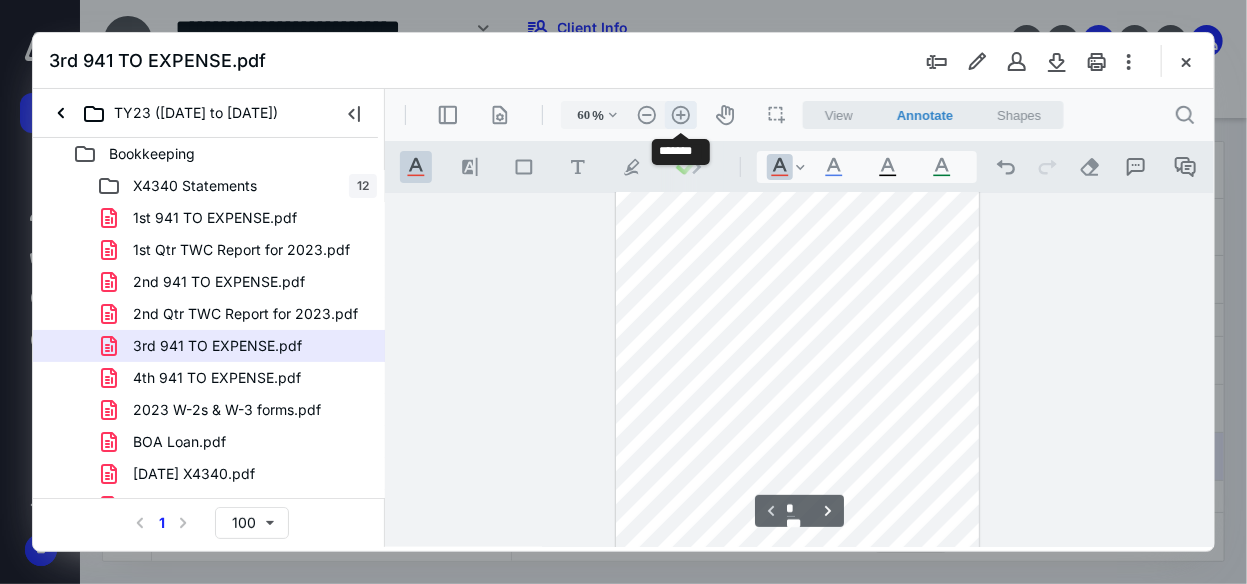 scroll, scrollTop: 42, scrollLeft: 0, axis: vertical 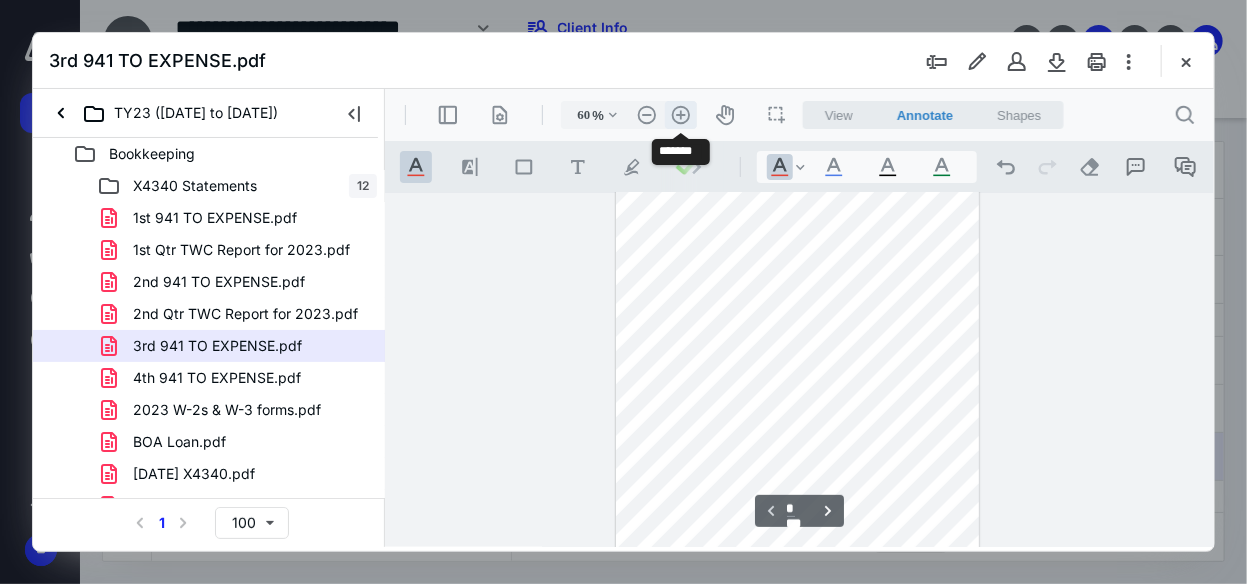 click on ".cls-1{fill:#abb0c4;} icon - header - zoom - in - line" at bounding box center [680, 114] 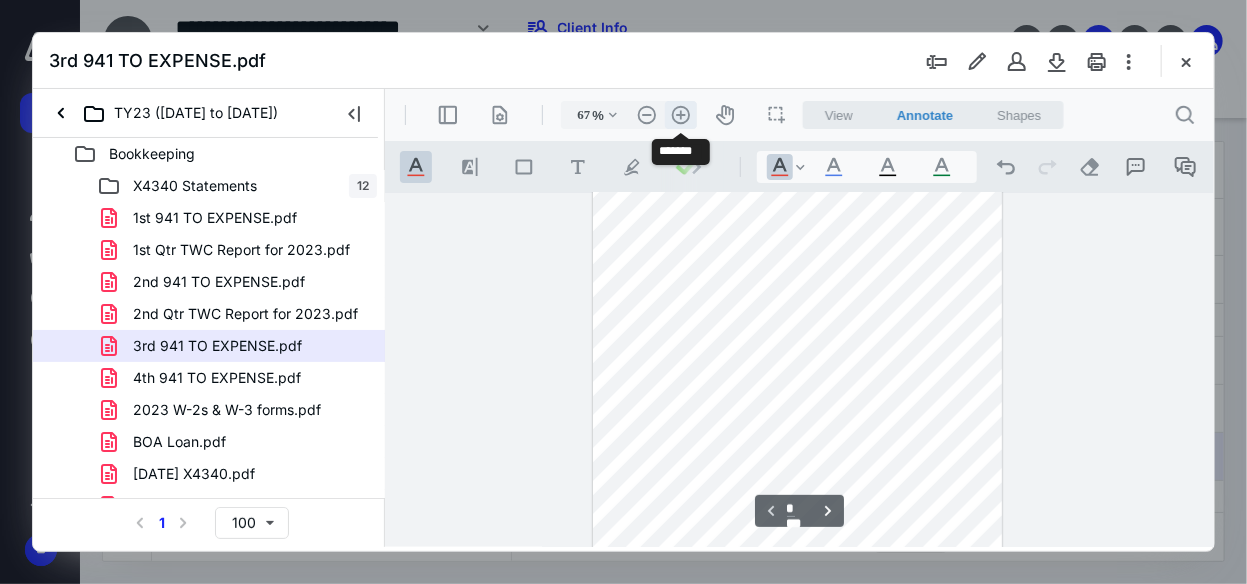 click on ".cls-1{fill:#abb0c4;} icon - header - zoom - in - line" at bounding box center [680, 114] 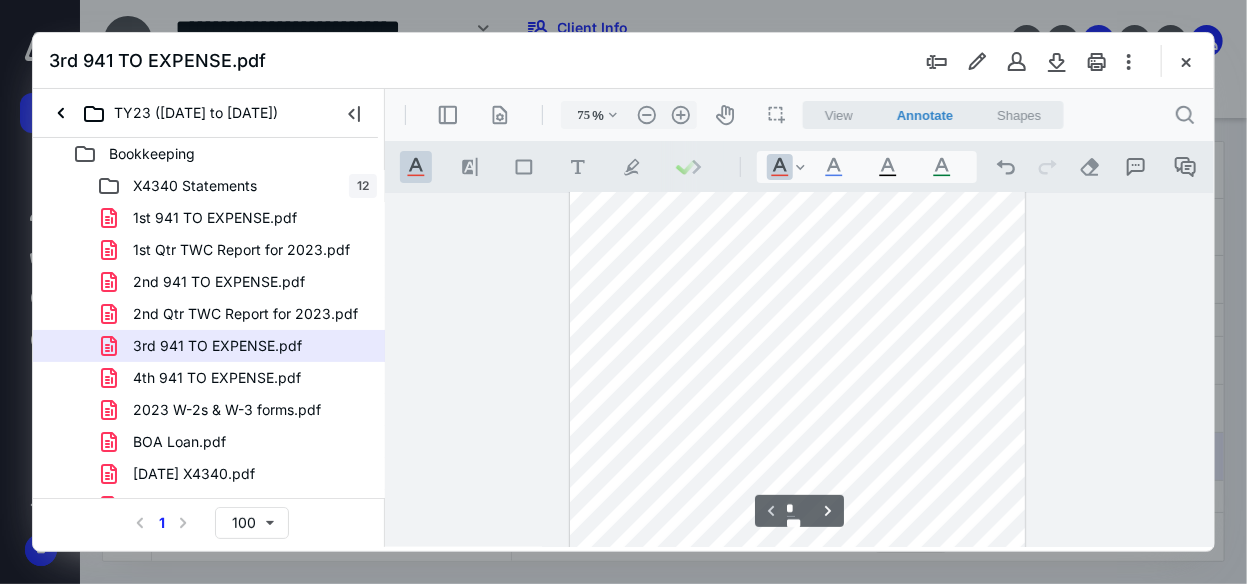 scroll, scrollTop: 0, scrollLeft: 0, axis: both 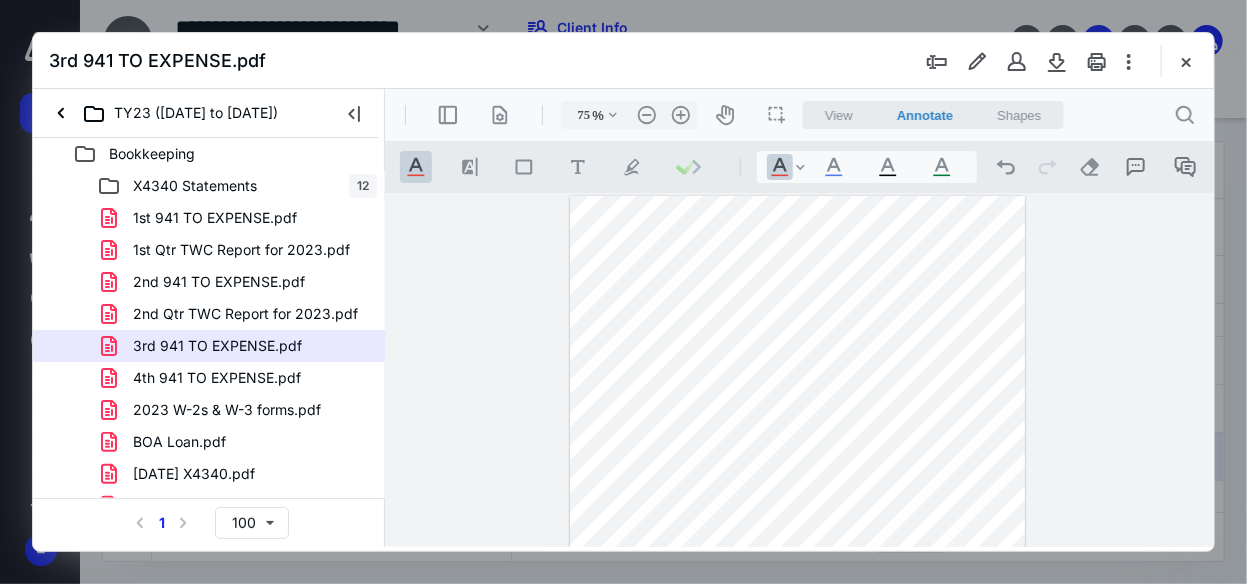click on "3rd 941 TO EXPENSE.pdf" at bounding box center (217, 346) 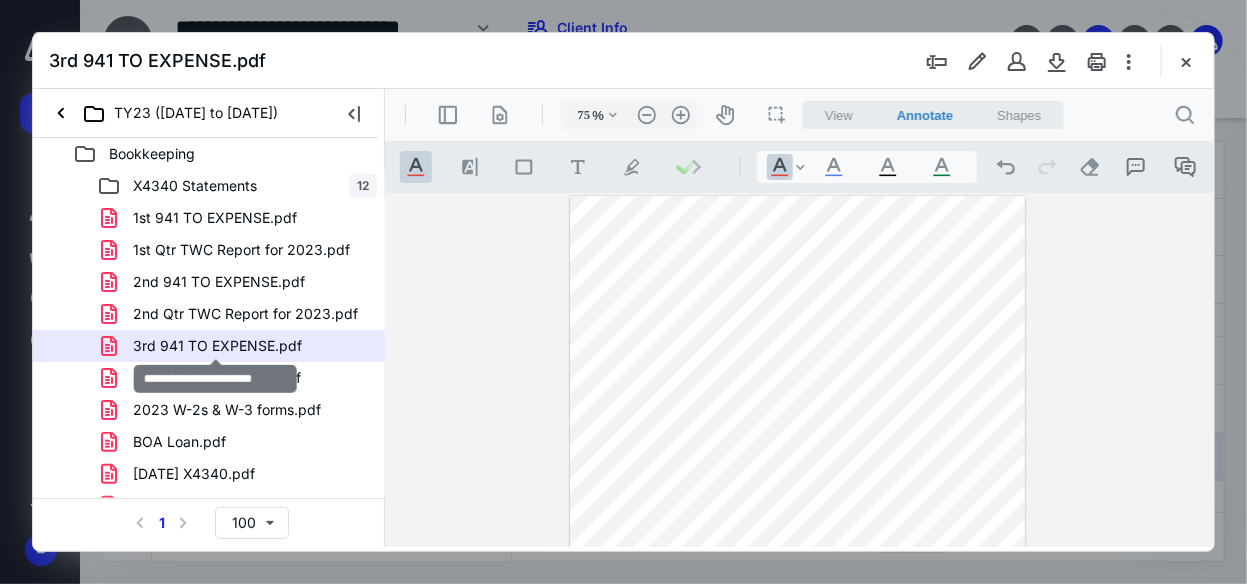 click on "3rd 941 TO EXPENSE.pdf" at bounding box center [217, 346] 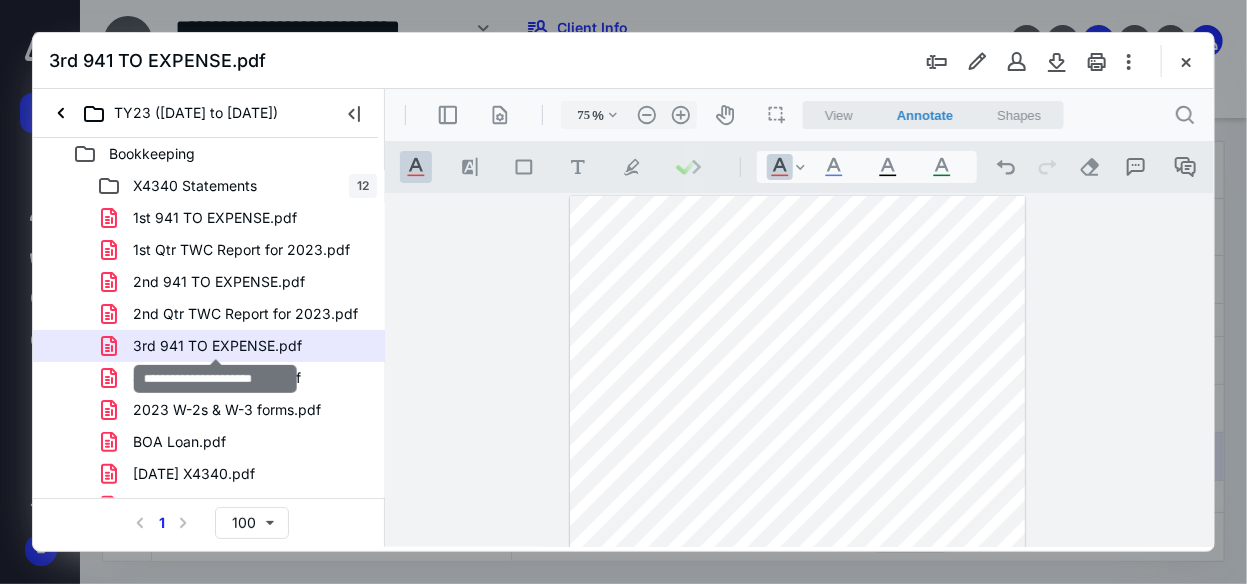 click on "3rd 941 TO EXPENSE.pdf" at bounding box center [217, 346] 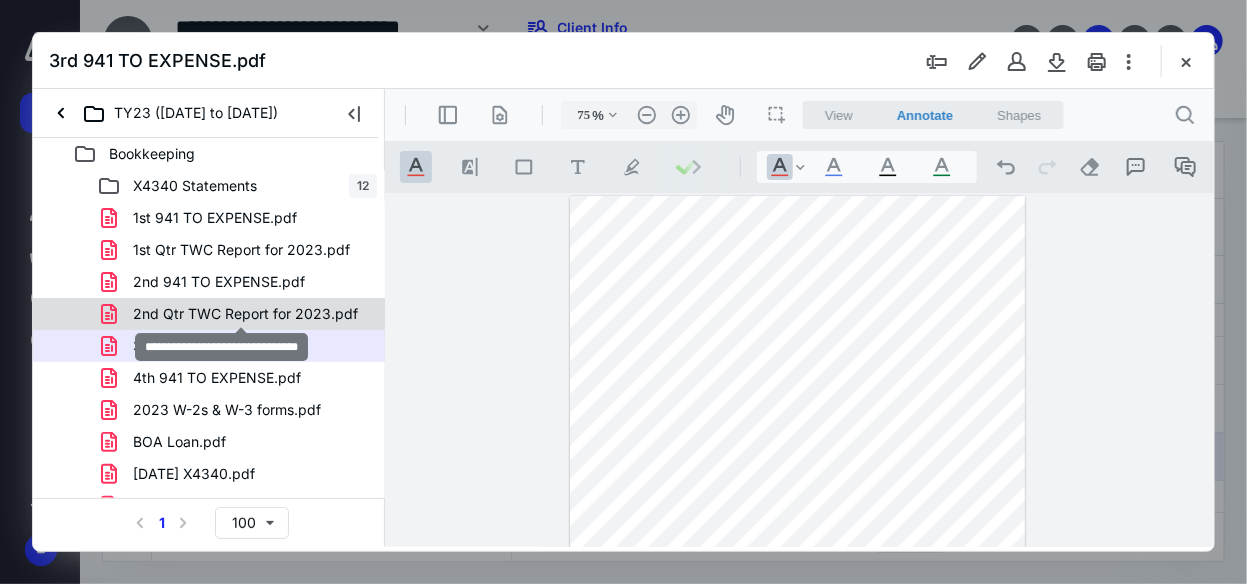 click on "2nd Qtr TWC Report for 2023.pdf" at bounding box center (245, 314) 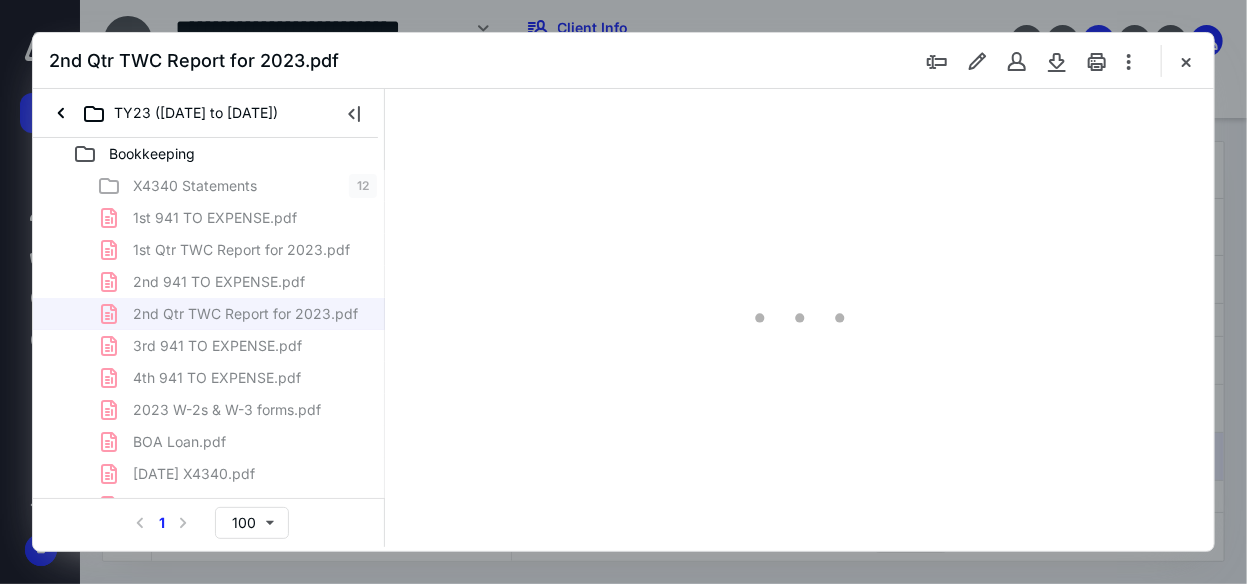 click on "X4340 Statements 12 1st 941 TO EXPENSE.pdf 1st Qtr TWC Report for 2023.pdf 2nd 941 TO EXPENSE.pdf 2nd Qtr TWC Report for 2023.pdf 3rd 941 TO EXPENSE.pdf 4th 941 TO EXPENSE.pdf 2023 W-2s & W-3 forms.pdf BOA Loan.pdf [DATE] X4340.pdf DO NOT NEED #2.pdf do not need.pdf eStmt_[DATE] X9377.pdf eStmt_[DATE] X8975.pdf eStmt_[DATE] X4340.pdf Form 940 for 2023.pdf Screen Shot [DATE] 7.42.01 AM.png Software login.msg Tundra purchase agreement.pdf TWC Report for 1st Qtr.pdf TWC Report for 2nd Qtr.pdf TWC Report for 3rd Qtr of 2023.pdf TWC Report for 4th Qtr of 2023.pdf Vehicle Loan Beg [MEDICAL_DATA].pdf vehicle loan end balance.pdf" at bounding box center (209, 570) 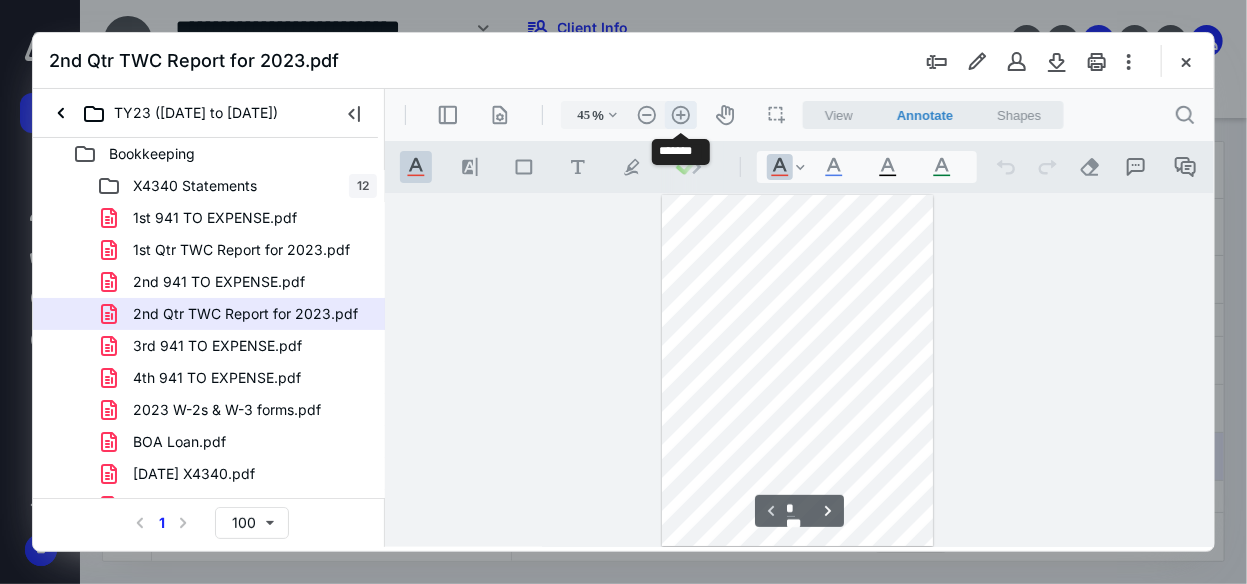 click on ".cls-1{fill:#abb0c4;} icon - header - zoom - in - line" at bounding box center (680, 114) 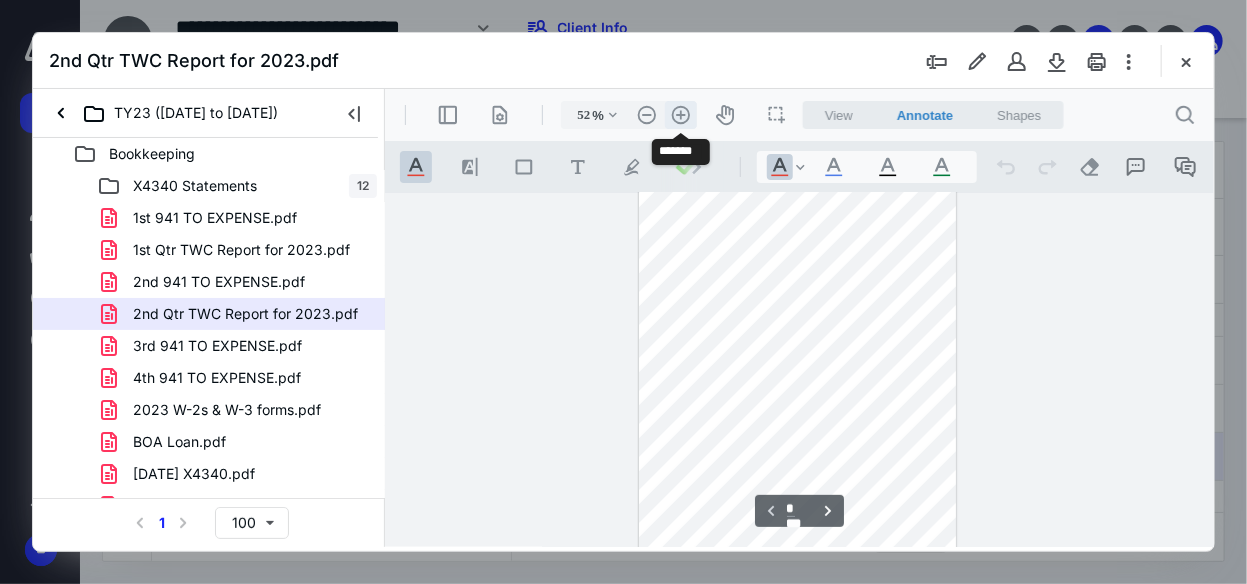 click on ".cls-1{fill:#abb0c4;} icon - header - zoom - in - line" at bounding box center (680, 114) 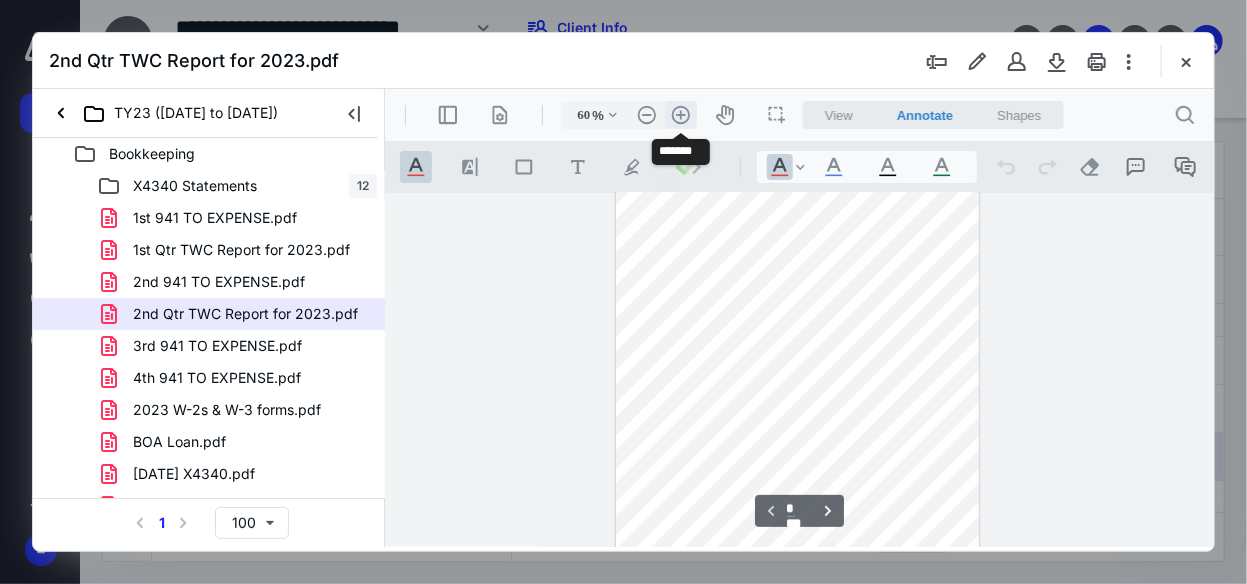 click on ".cls-1{fill:#abb0c4;} icon - header - zoom - in - line" at bounding box center (680, 114) 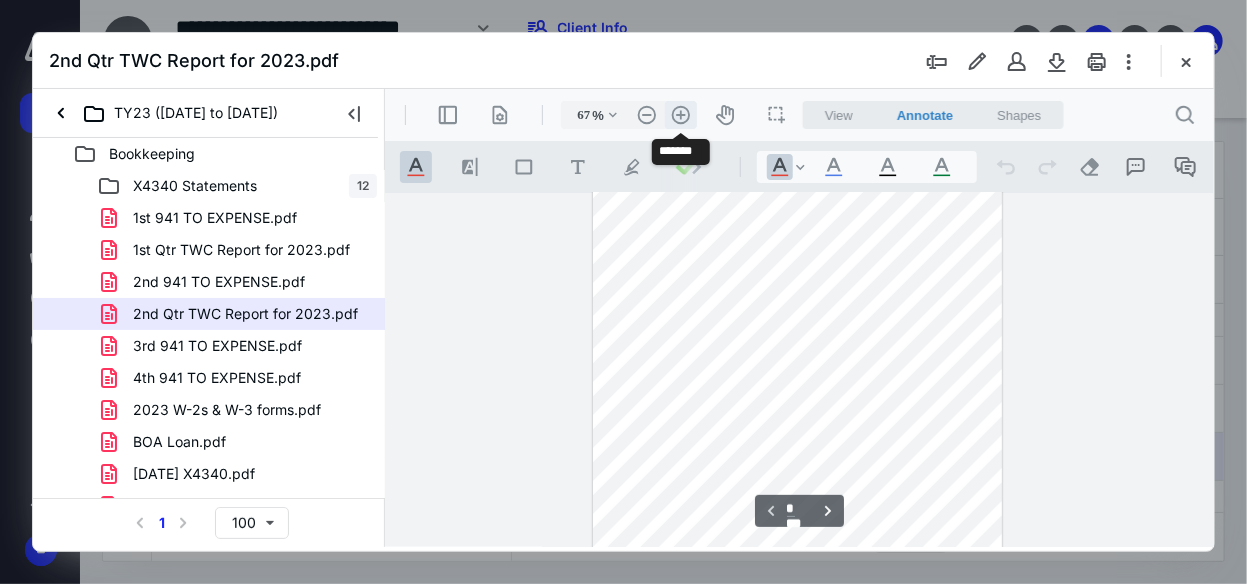 click on ".cls-1{fill:#abb0c4;} icon - header - zoom - in - line" at bounding box center [680, 114] 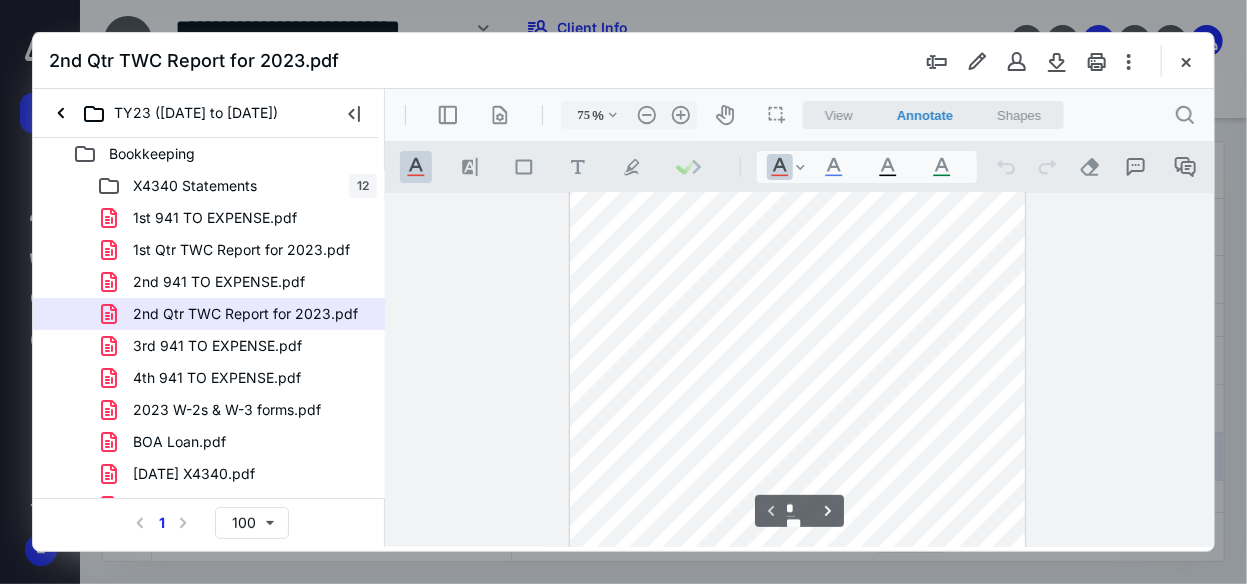 scroll, scrollTop: 0, scrollLeft: 0, axis: both 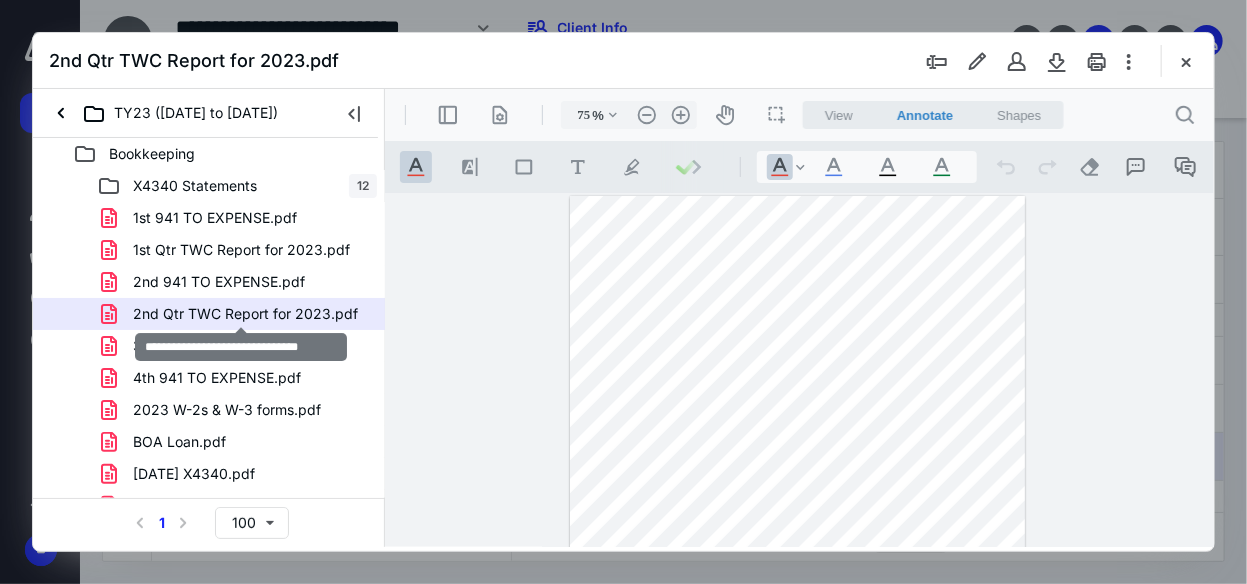 click on "2nd Qtr TWC Report for 2023.pdf" at bounding box center [245, 314] 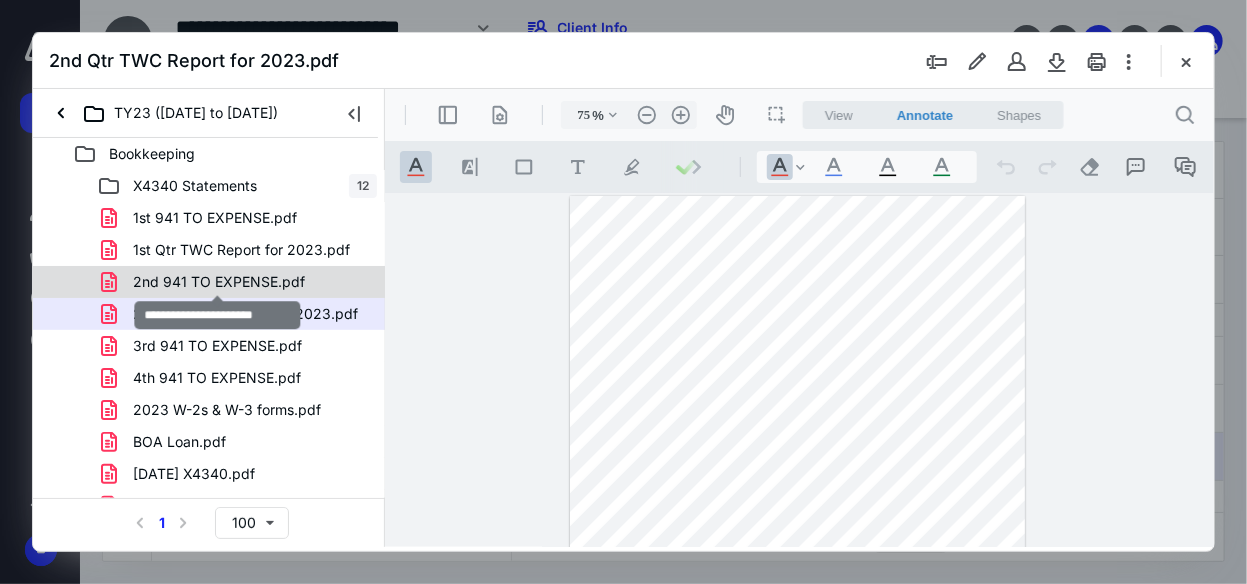 click on "2nd 941 TO EXPENSE.pdf" at bounding box center [219, 282] 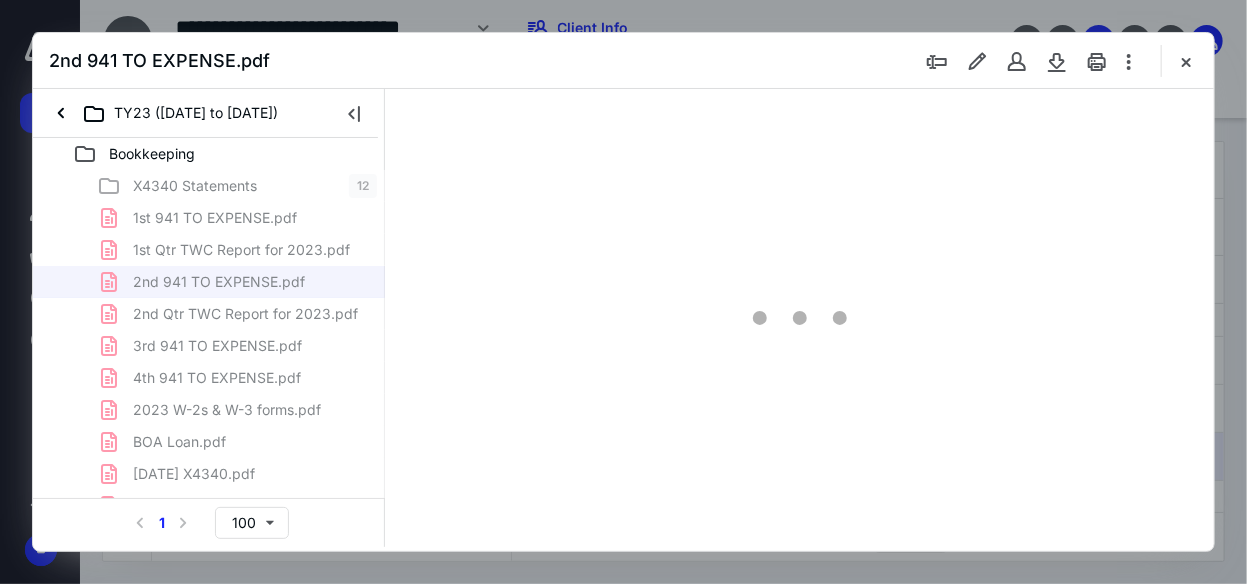 click on "X4340 Statements 12 1st 941 TO EXPENSE.pdf 1st Qtr TWC Report for 2023.pdf 2nd 941 TO EXPENSE.pdf 2nd Qtr TWC Report for 2023.pdf 3rd 941 TO EXPENSE.pdf 4th 941 TO EXPENSE.pdf 2023 W-2s & W-3 forms.pdf BOA Loan.pdf [DATE] X4340.pdf DO NOT NEED #2.pdf do not need.pdf eStmt_[DATE] X9377.pdf eStmt_[DATE] X8975.pdf eStmt_[DATE] X4340.pdf Form 940 for 2023.pdf Screen Shot [DATE] 7.42.01 AM.png Software login.msg Tundra purchase agreement.pdf TWC Report for 1st Qtr.pdf TWC Report for 2nd Qtr.pdf TWC Report for 3rd Qtr of 2023.pdf TWC Report for 4th Qtr of 2023.pdf Vehicle Loan Beg [MEDICAL_DATA].pdf vehicle loan end balance.pdf" at bounding box center [209, 570] 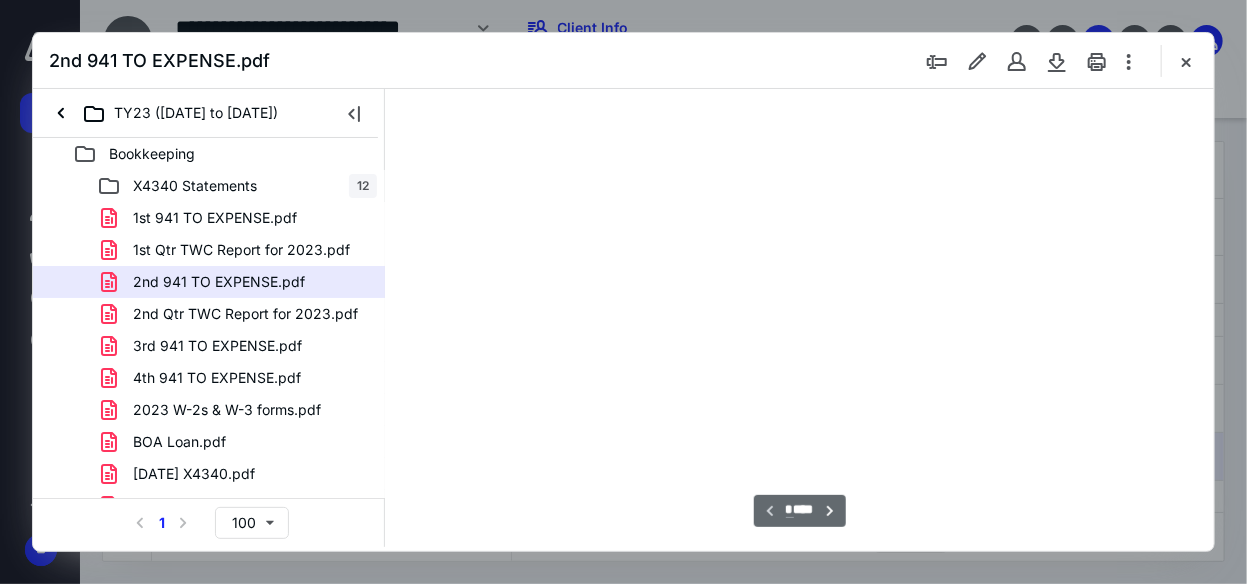 scroll, scrollTop: 105, scrollLeft: 0, axis: vertical 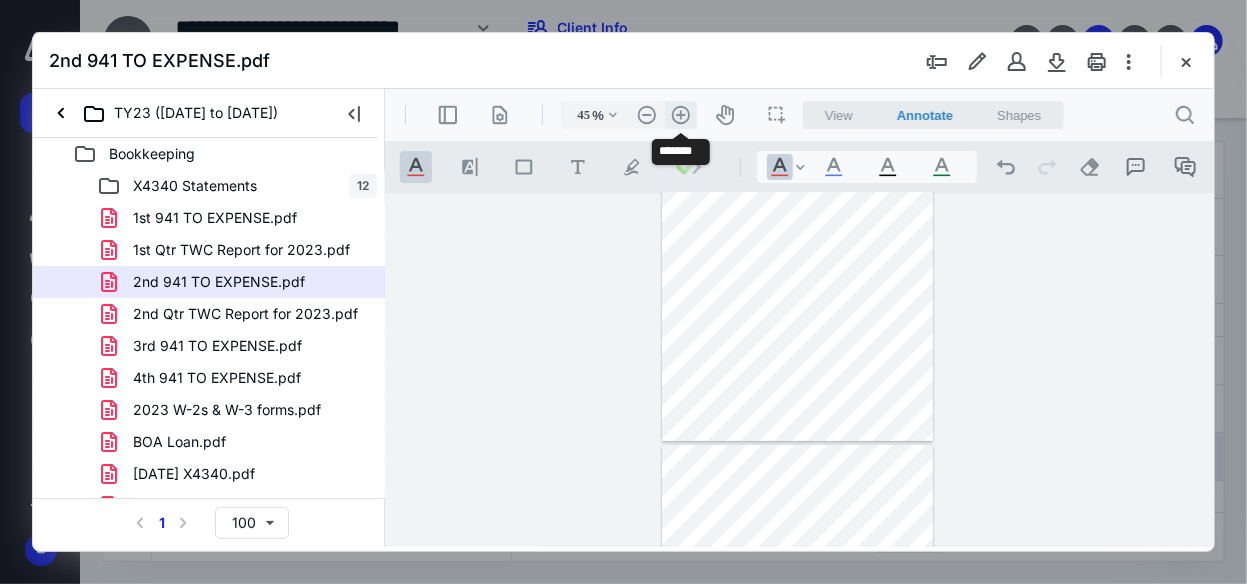 click on ".cls-1{fill:#abb0c4;} icon - header - zoom - in - line" at bounding box center [680, 114] 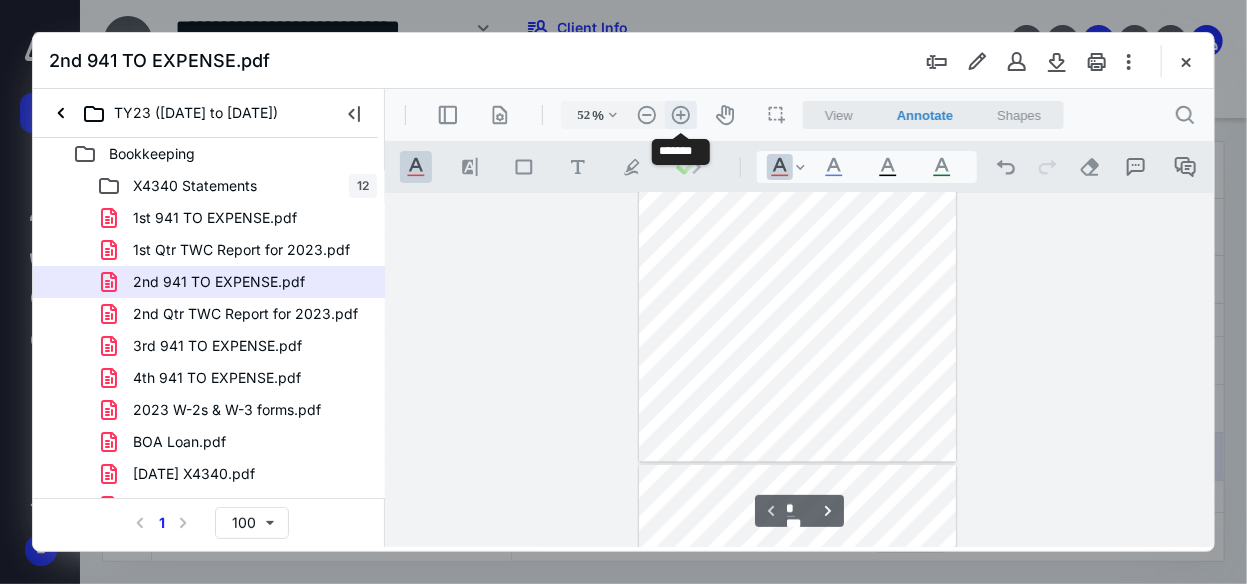 click on ".cls-1{fill:#abb0c4;} icon - header - zoom - in - line" at bounding box center [680, 114] 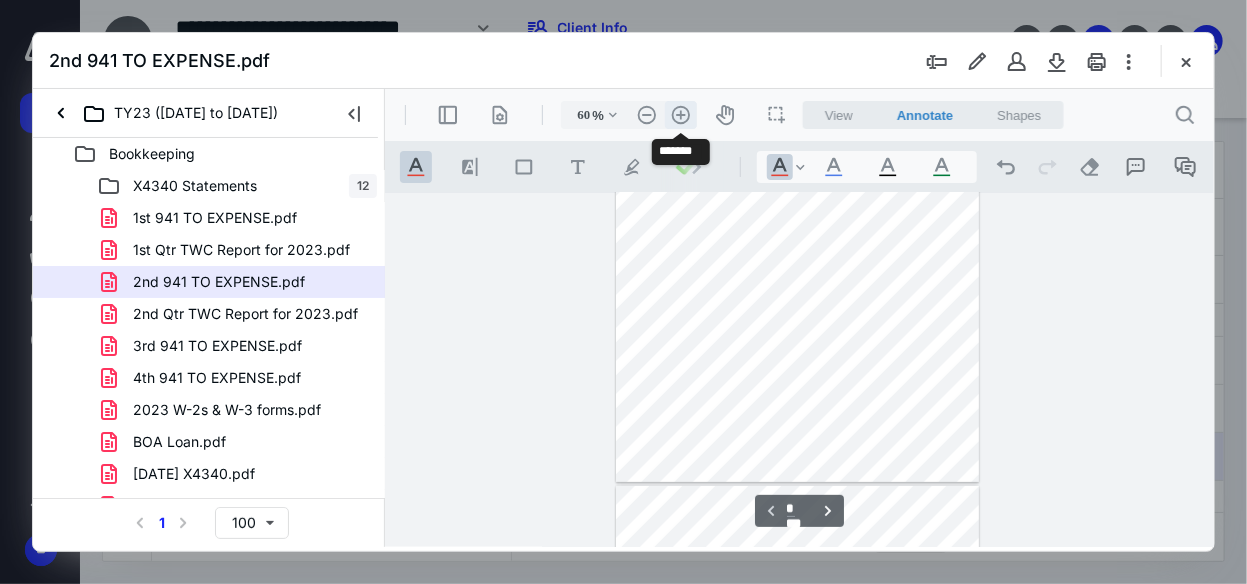click on ".cls-1{fill:#abb0c4;} icon - header - zoom - in - line" at bounding box center (680, 114) 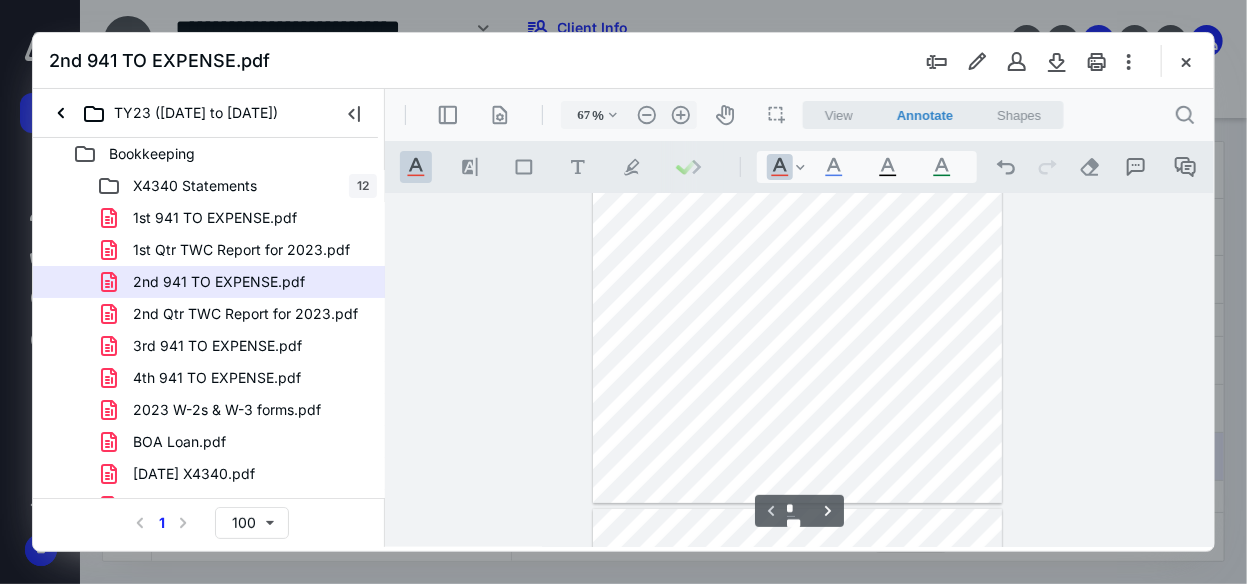 scroll, scrollTop: 0, scrollLeft: 0, axis: both 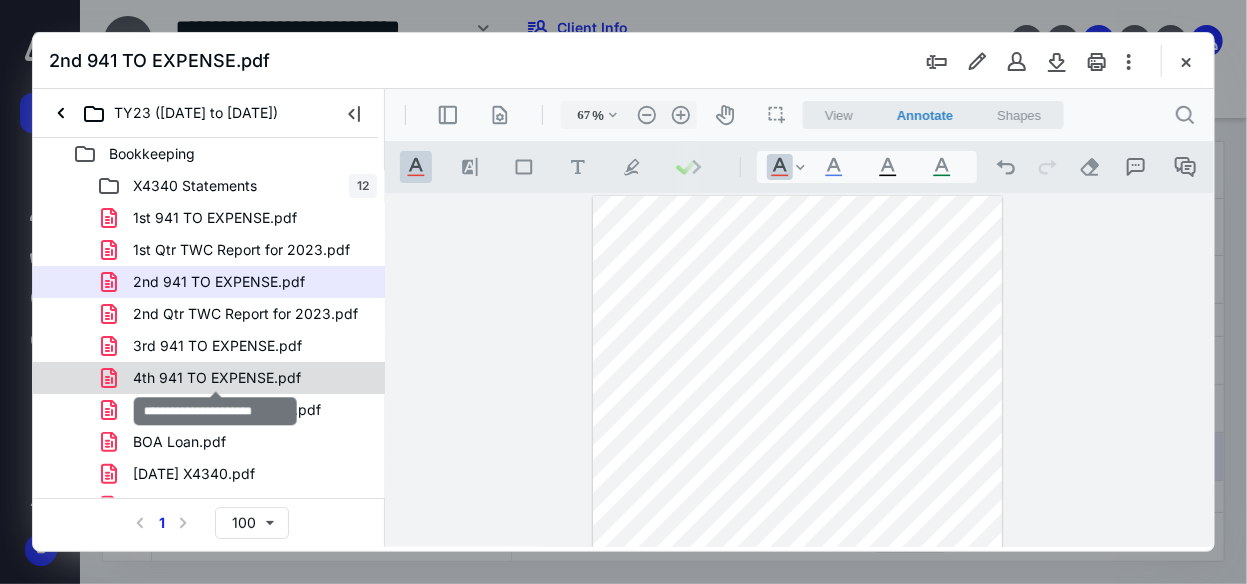 click on "4th 941 TO EXPENSE.pdf" at bounding box center [217, 378] 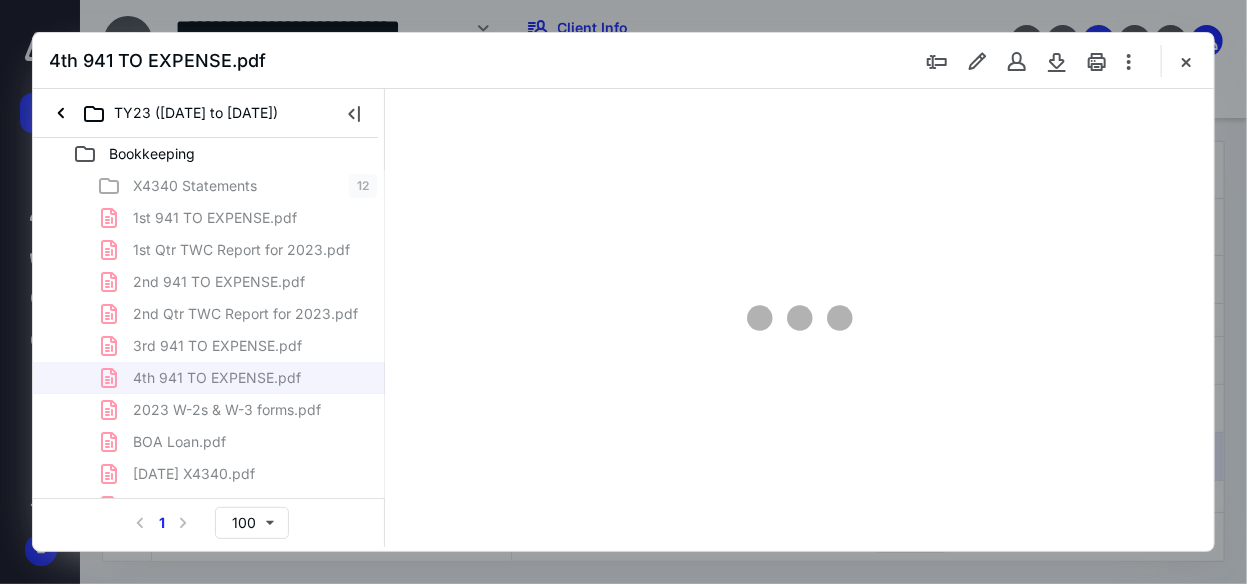 click on "X4340 Statements 12 1st 941 TO EXPENSE.pdf 1st Qtr TWC Report for 2023.pdf 2nd 941 TO EXPENSE.pdf 2nd Qtr TWC Report for 2023.pdf 3rd 941 TO EXPENSE.pdf 4th 941 TO EXPENSE.pdf 2023 W-2s & W-3 forms.pdf BOA Loan.pdf [DATE] X4340.pdf DO NOT NEED #2.pdf do not need.pdf eStmt_[DATE] X9377.pdf eStmt_[DATE] X8975.pdf eStmt_[DATE] X4340.pdf Form 940 for 2023.pdf Screen Shot [DATE] 7.42.01 AM.png Software login.msg Tundra purchase agreement.pdf TWC Report for 1st Qtr.pdf TWC Report for 2nd Qtr.pdf TWC Report for 3rd Qtr of 2023.pdf TWC Report for 4th Qtr of 2023.pdf Vehicle Loan Beg [MEDICAL_DATA].pdf vehicle loan end balance.pdf" at bounding box center (209, 570) 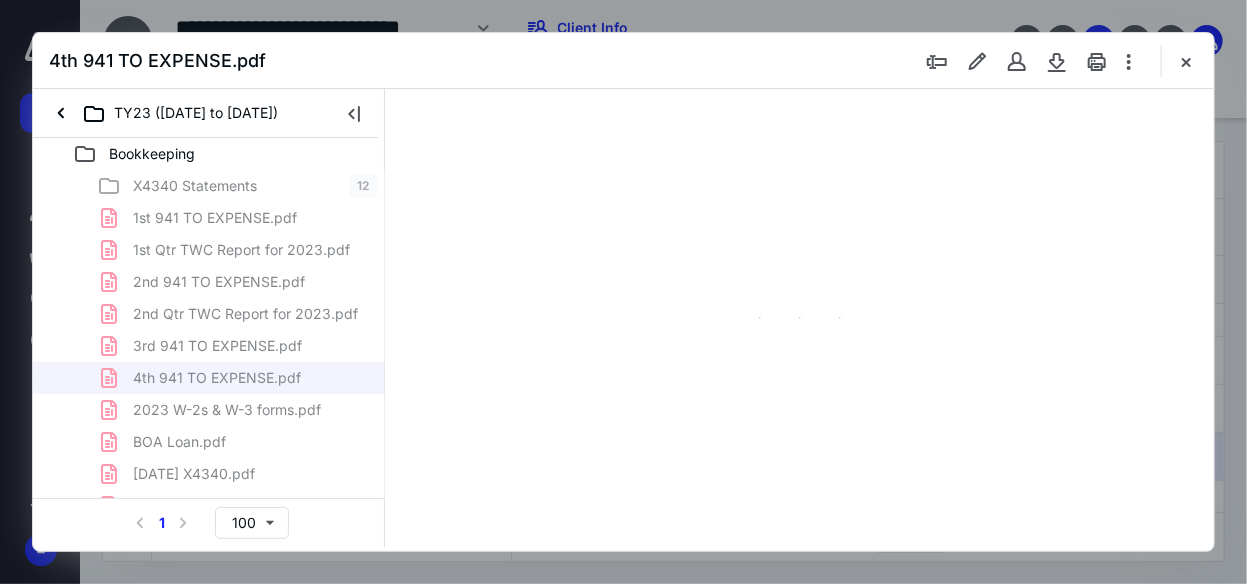 scroll, scrollTop: 105, scrollLeft: 0, axis: vertical 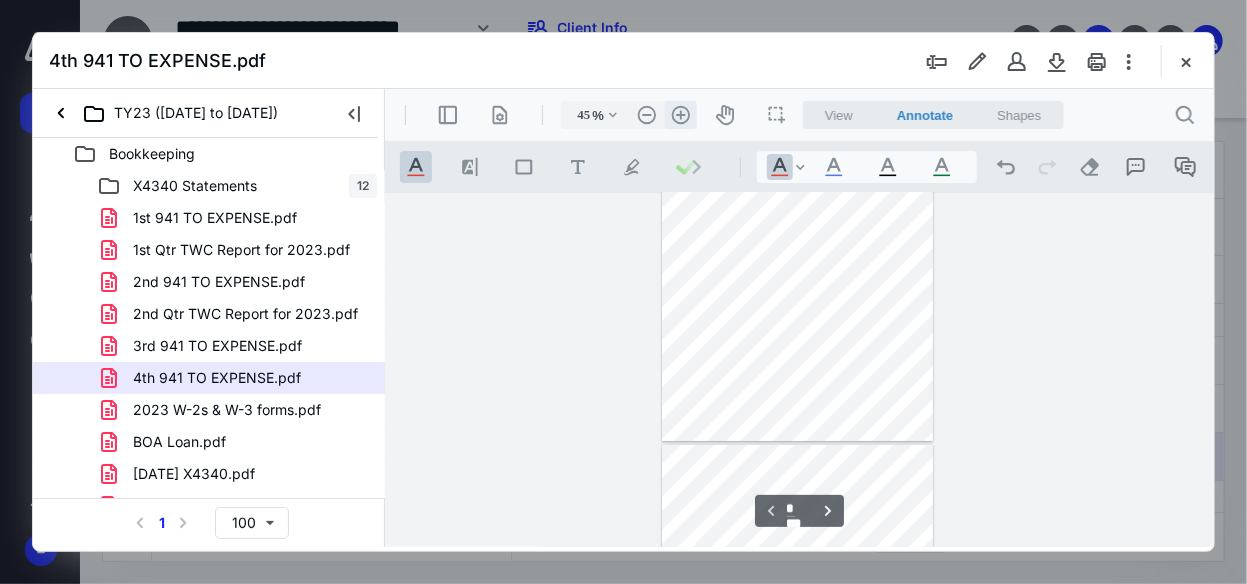 click on ".cls-1{fill:#abb0c4;} icon - header - zoom - in - line" at bounding box center [680, 114] 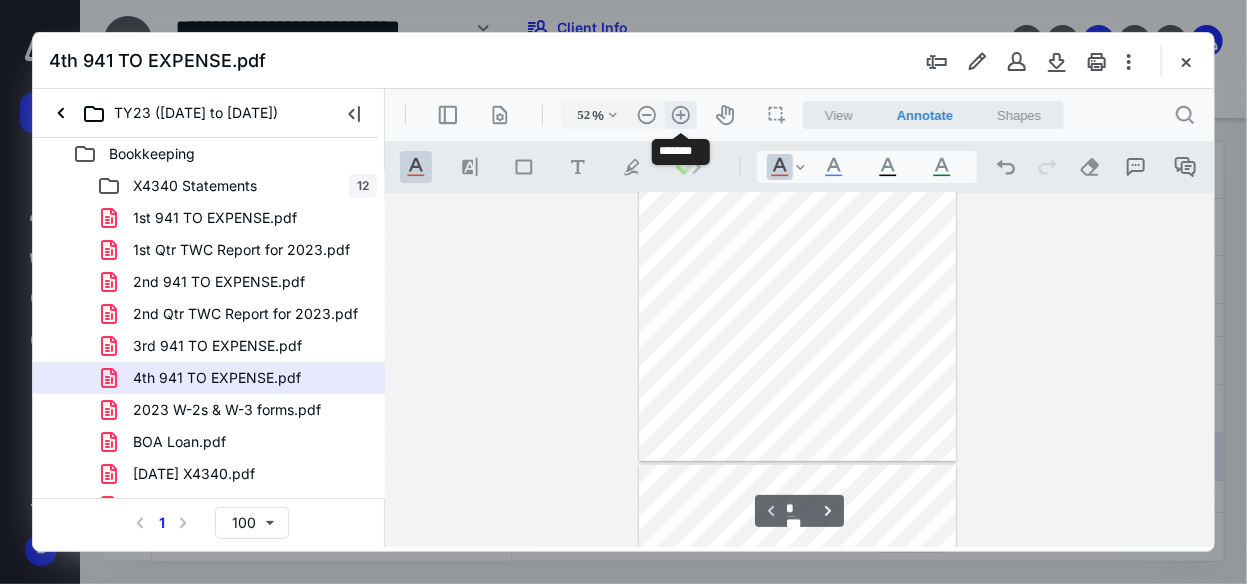 click on ".cls-1{fill:#abb0c4;} icon - header - zoom - in - line" at bounding box center [680, 114] 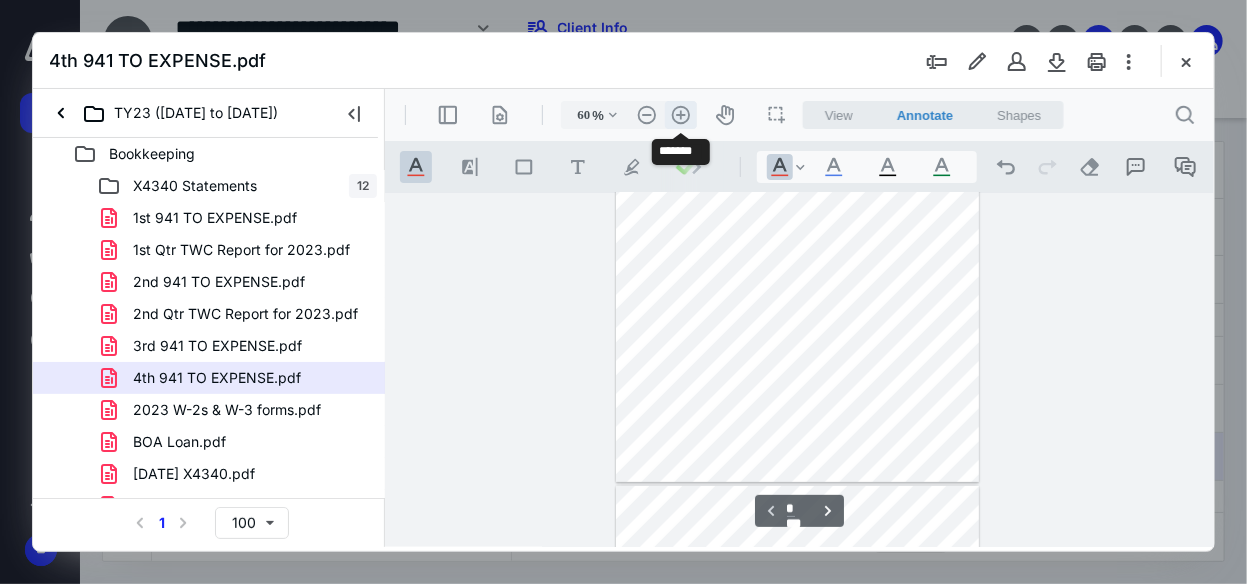 click on ".cls-1{fill:#abb0c4;} icon - header - zoom - in - line" at bounding box center (680, 114) 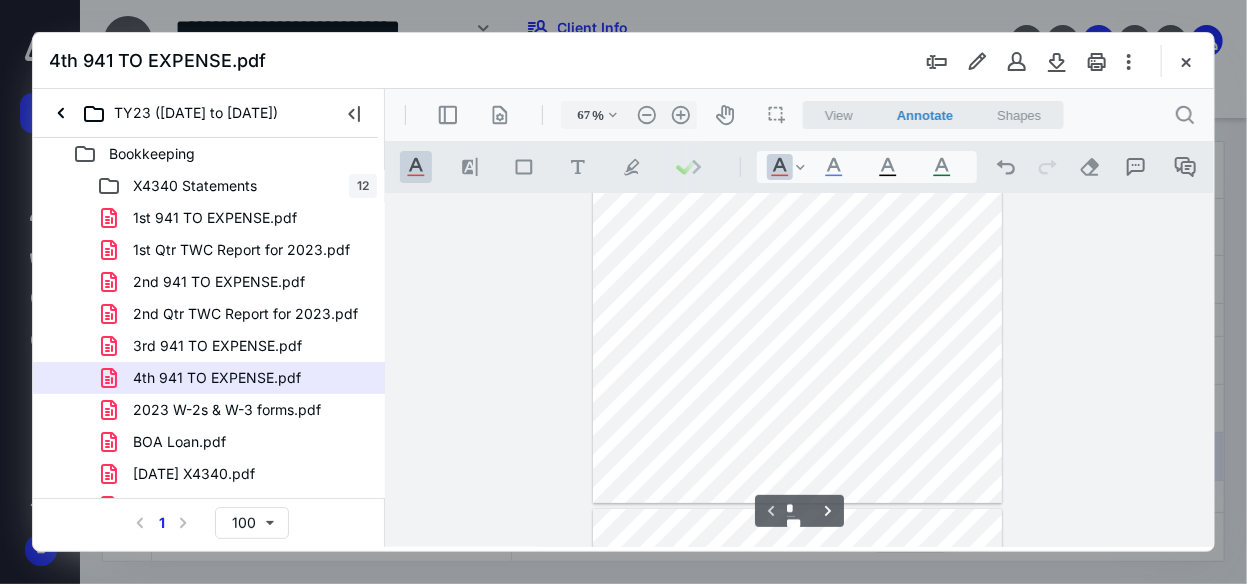 scroll, scrollTop: 0, scrollLeft: 0, axis: both 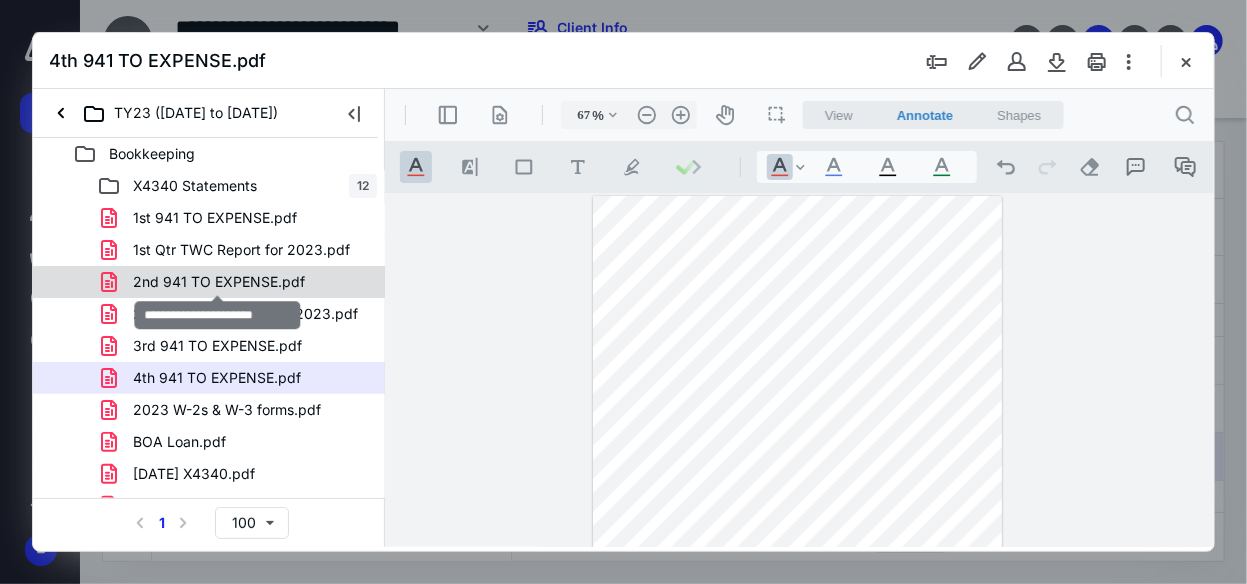 click on "2nd 941 TO EXPENSE.pdf" at bounding box center (219, 282) 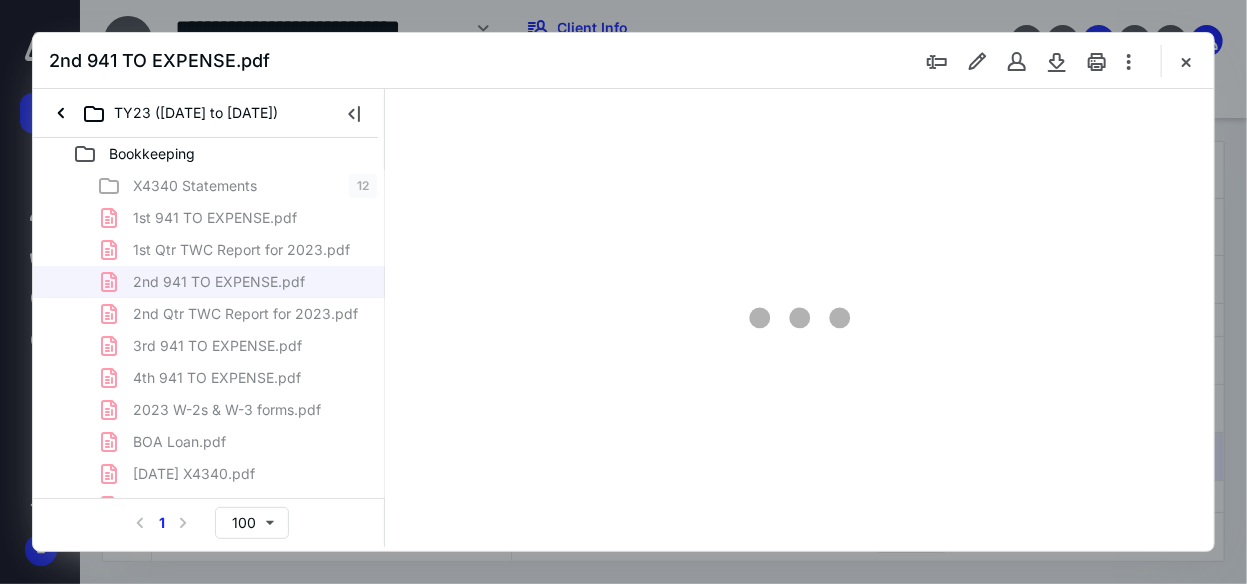 click on "X4340 Statements 12 1st 941 TO EXPENSE.pdf 1st Qtr TWC Report for 2023.pdf 2nd 941 TO EXPENSE.pdf 2nd Qtr TWC Report for 2023.pdf 3rd 941 TO EXPENSE.pdf 4th 941 TO EXPENSE.pdf 2023 W-2s & W-3 forms.pdf BOA Loan.pdf [DATE] X4340.pdf DO NOT NEED #2.pdf do not need.pdf eStmt_[DATE] X9377.pdf eStmt_[DATE] X8975.pdf eStmt_[DATE] X4340.pdf Form 940 for 2023.pdf Screen Shot [DATE] 7.42.01 AM.png Software login.msg Tundra purchase agreement.pdf TWC Report for 1st Qtr.pdf TWC Report for 2nd Qtr.pdf TWC Report for 3rd Qtr of 2023.pdf TWC Report for 4th Qtr of 2023.pdf Vehicle Loan Beg [MEDICAL_DATA].pdf vehicle loan end balance.pdf" at bounding box center (209, 570) 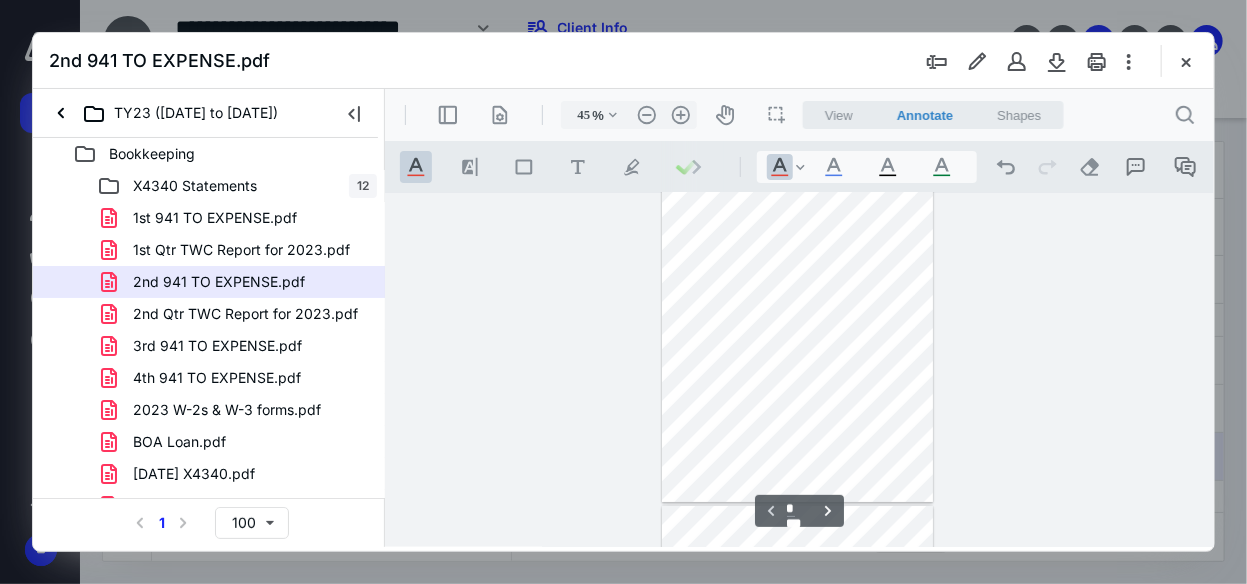 scroll, scrollTop: 0, scrollLeft: 0, axis: both 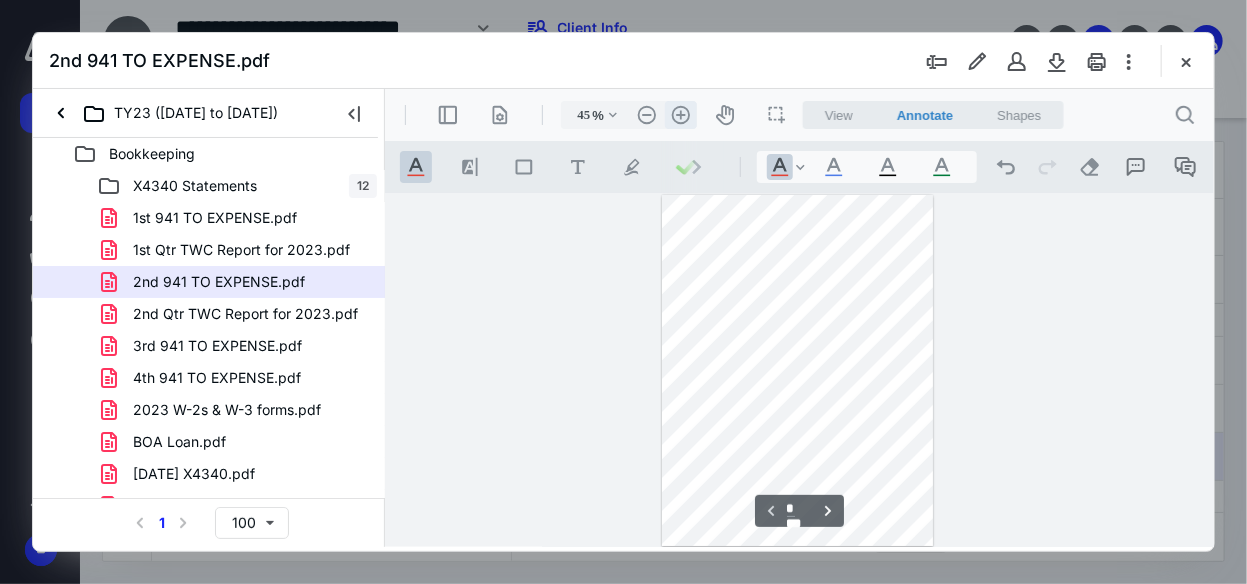click on ".cls-1{fill:#abb0c4;} icon - header - zoom - in - line" at bounding box center [680, 114] 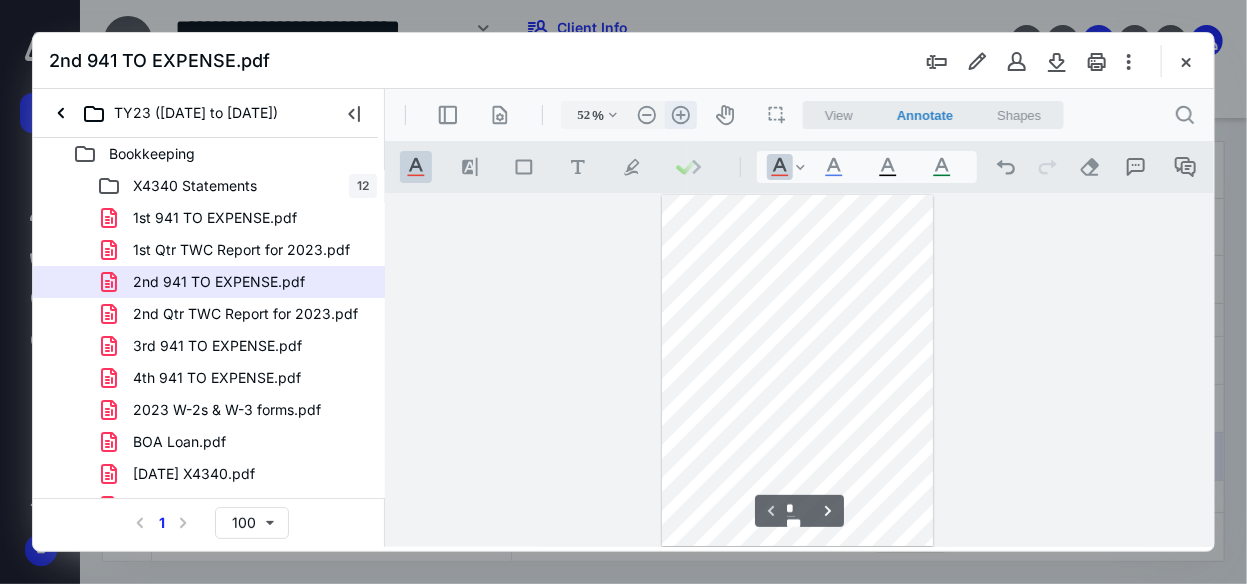 scroll, scrollTop: 21, scrollLeft: 0, axis: vertical 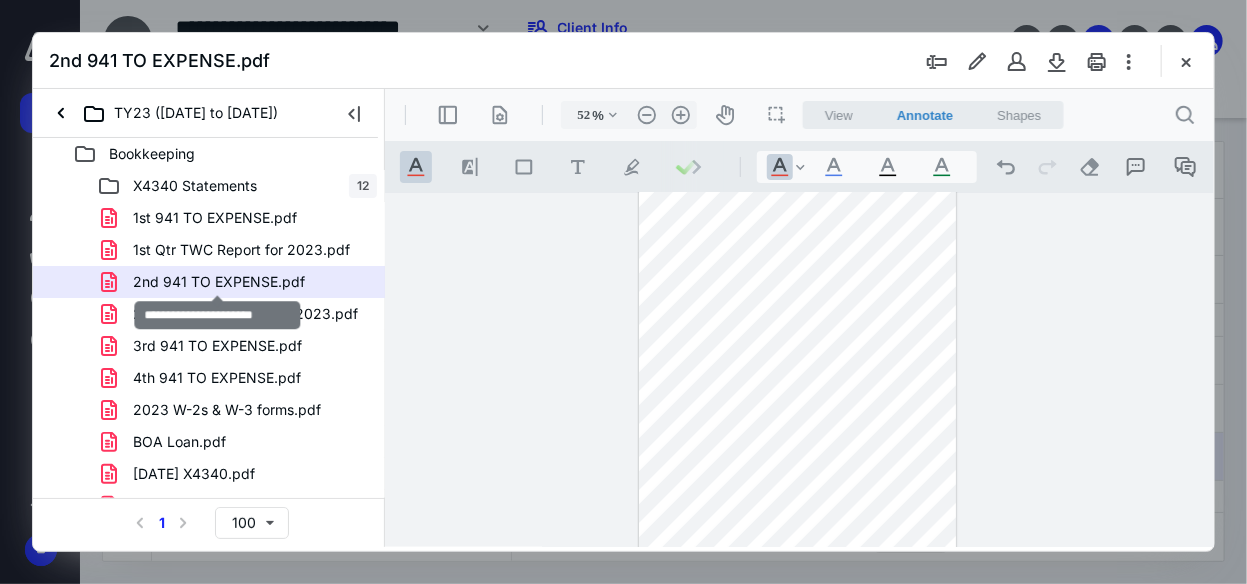 click on "2nd 941 TO EXPENSE.pdf" at bounding box center [219, 282] 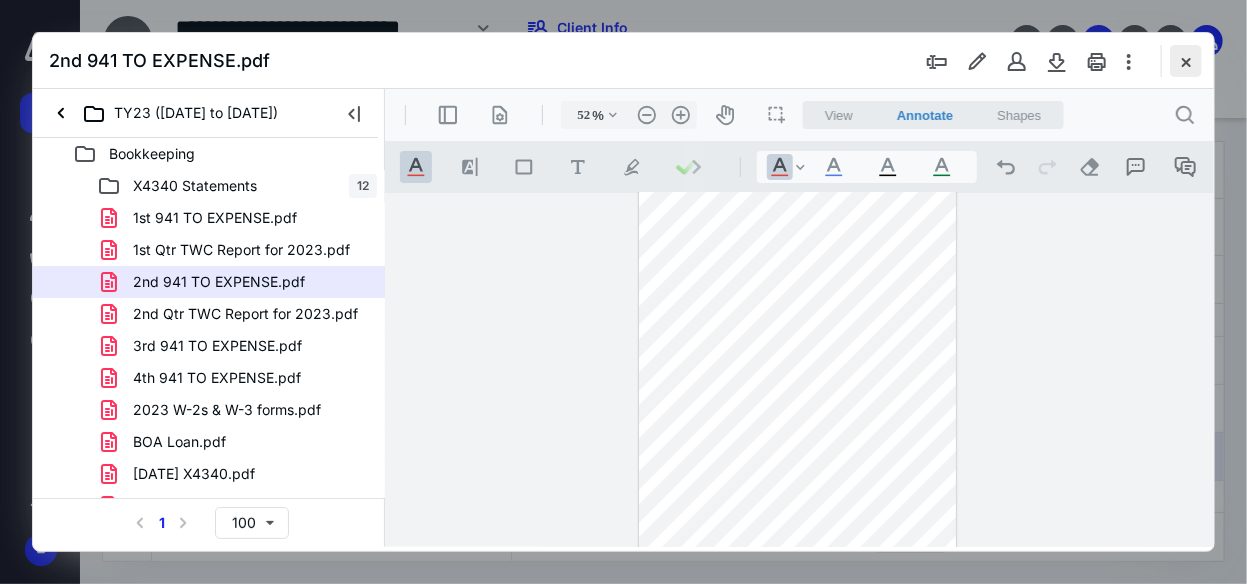 click at bounding box center (1186, 61) 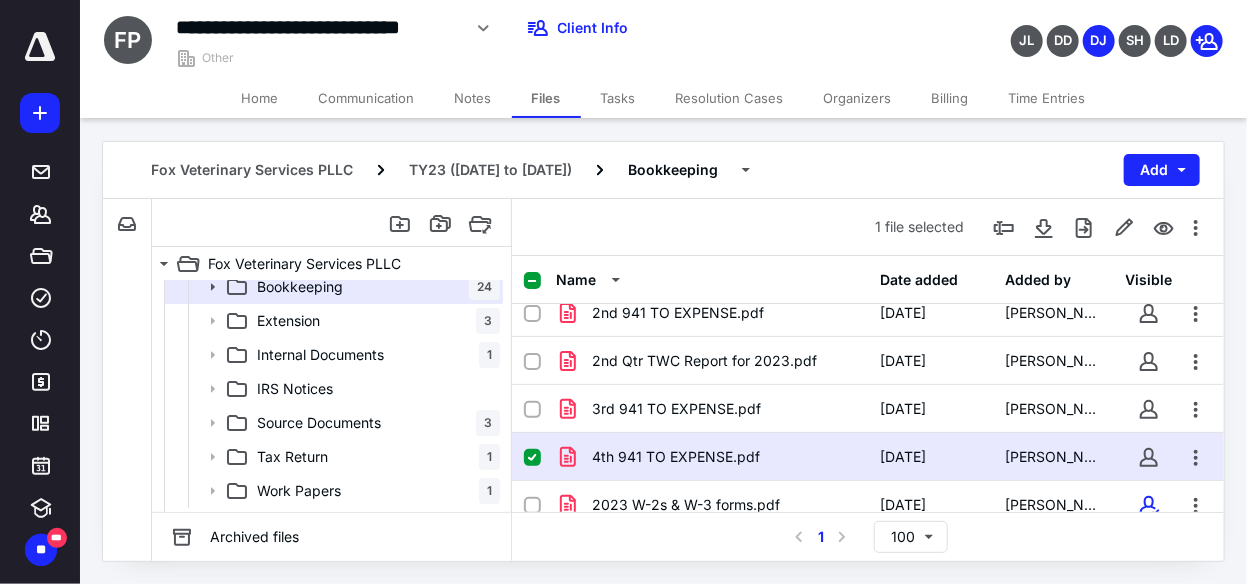 scroll, scrollTop: 174, scrollLeft: 0, axis: vertical 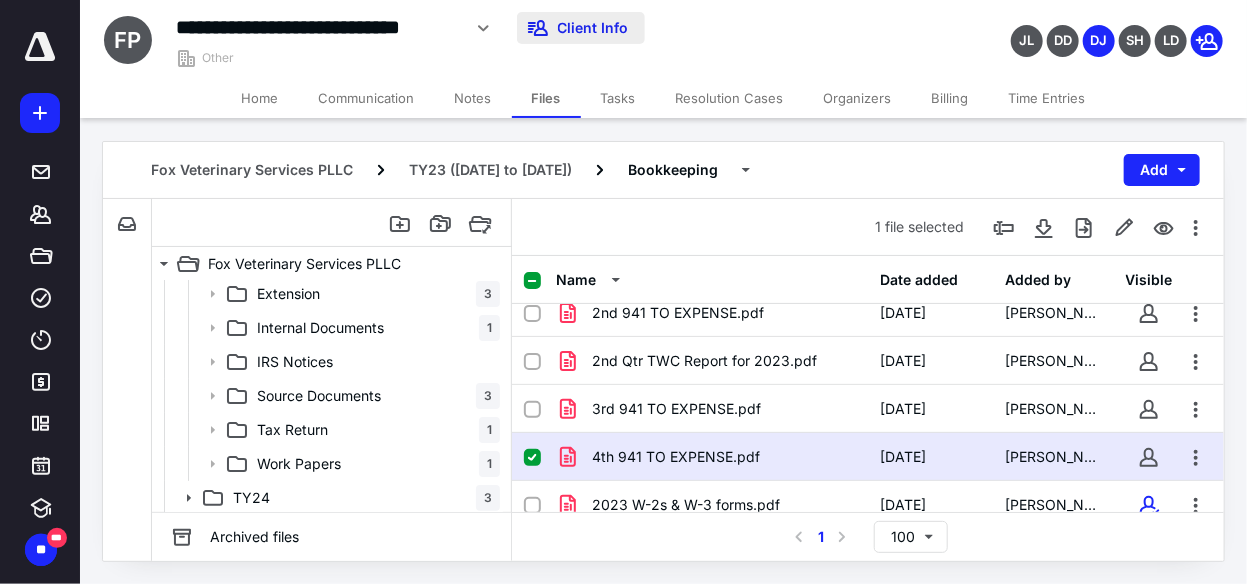 click on "Client Info" at bounding box center [581, 28] 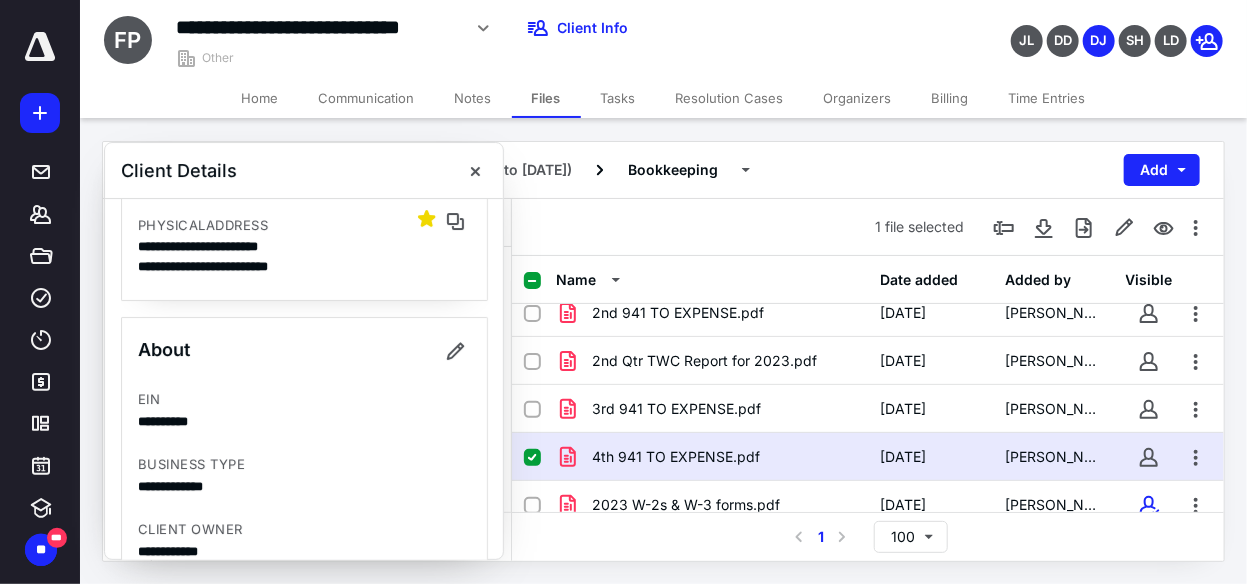 scroll, scrollTop: 316, scrollLeft: 0, axis: vertical 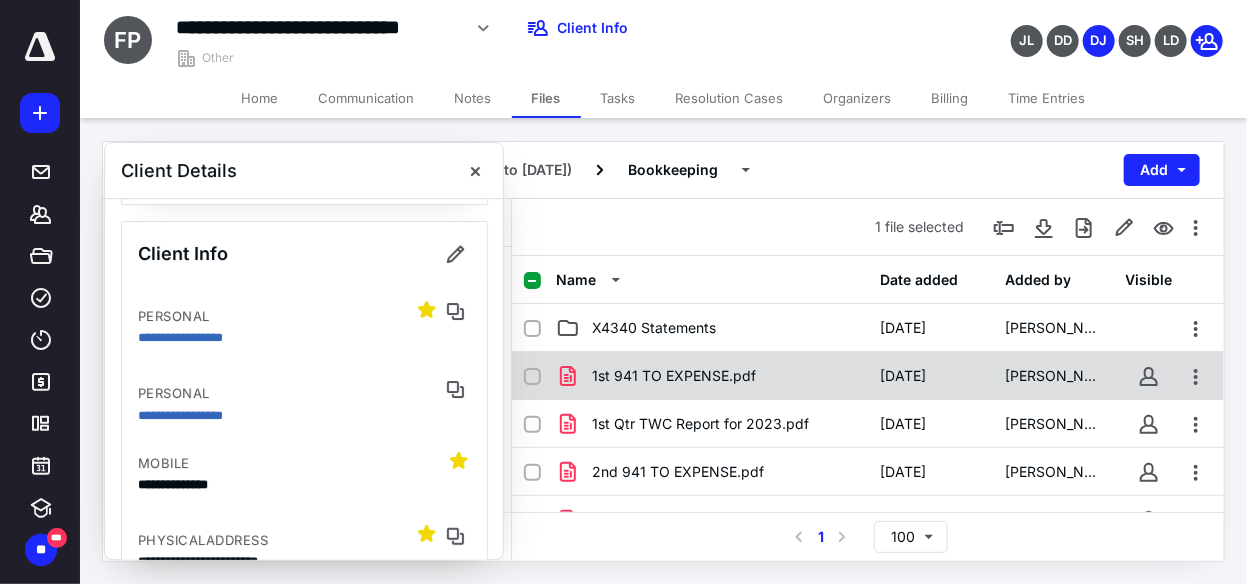 click 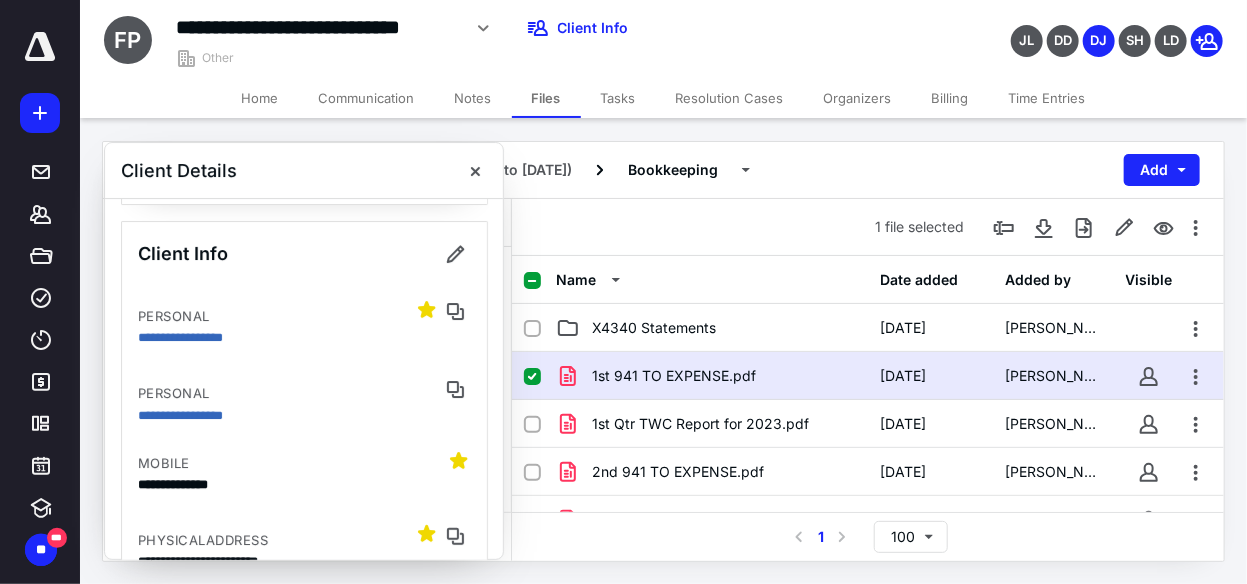 click 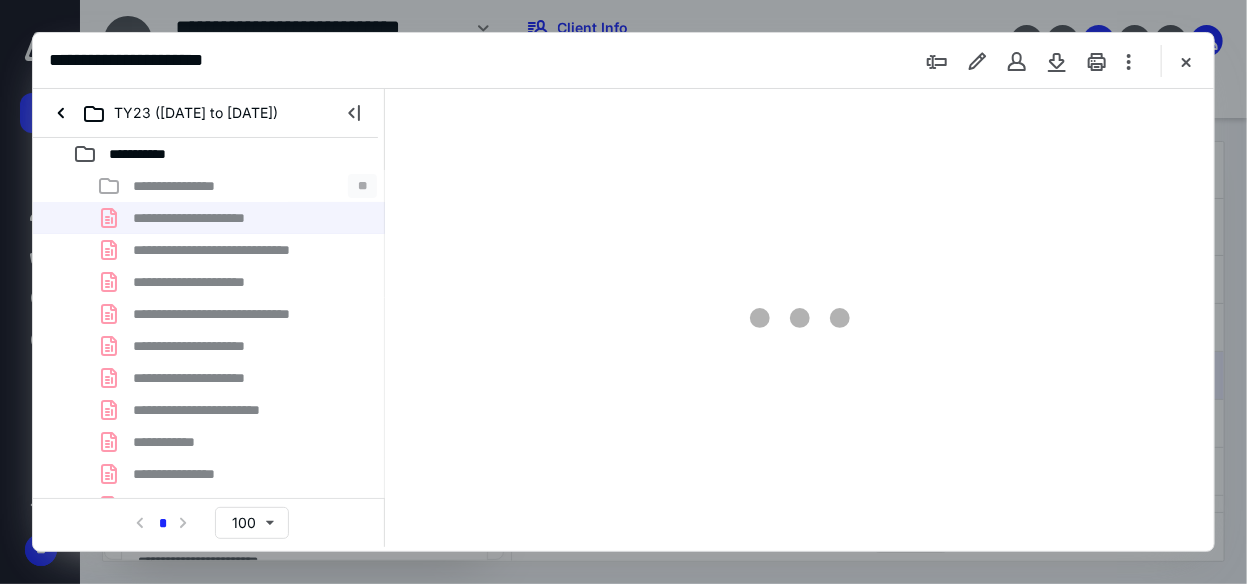 scroll, scrollTop: 0, scrollLeft: 0, axis: both 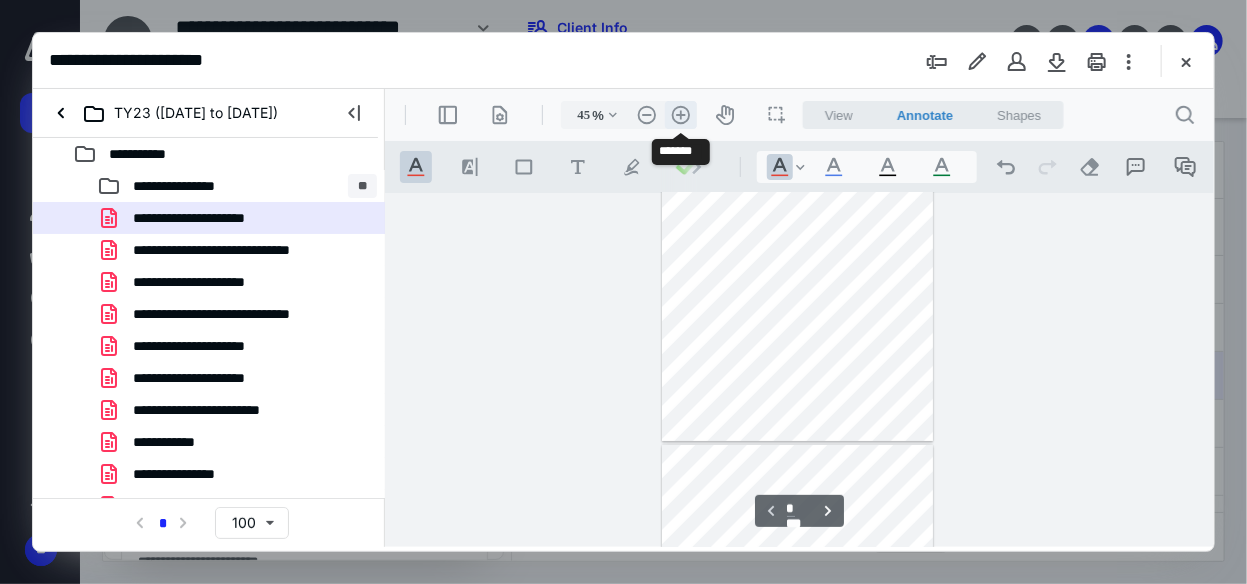 click on ".cls-1{fill:#abb0c4;} icon - header - zoom - in - line" at bounding box center (680, 114) 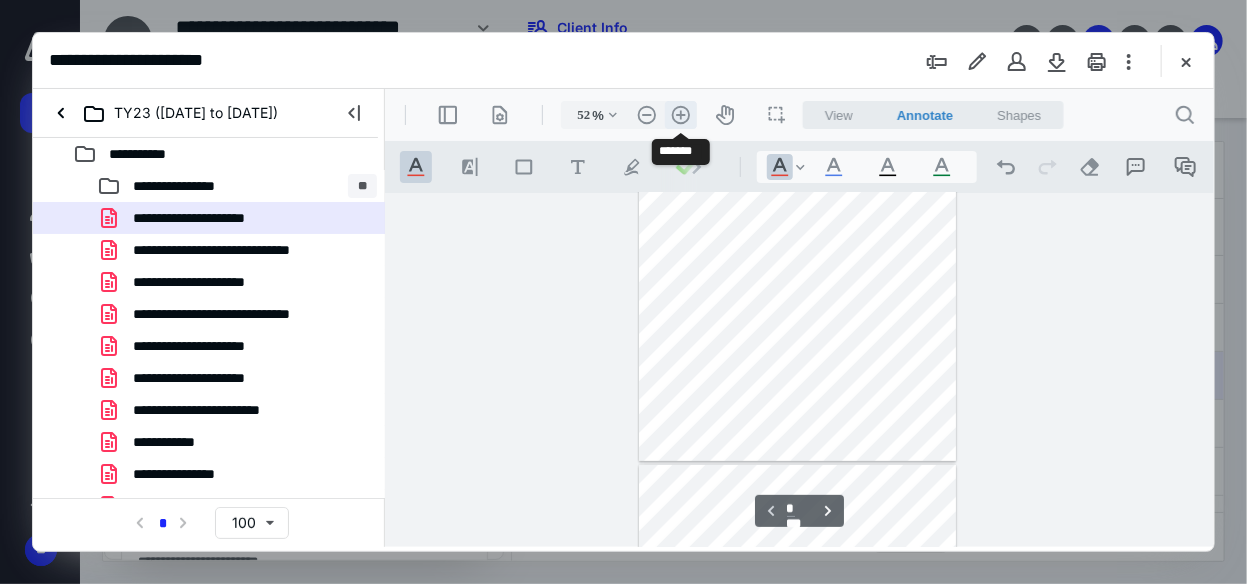 click on ".cls-1{fill:#abb0c4;} icon - header - zoom - in - line" at bounding box center [680, 114] 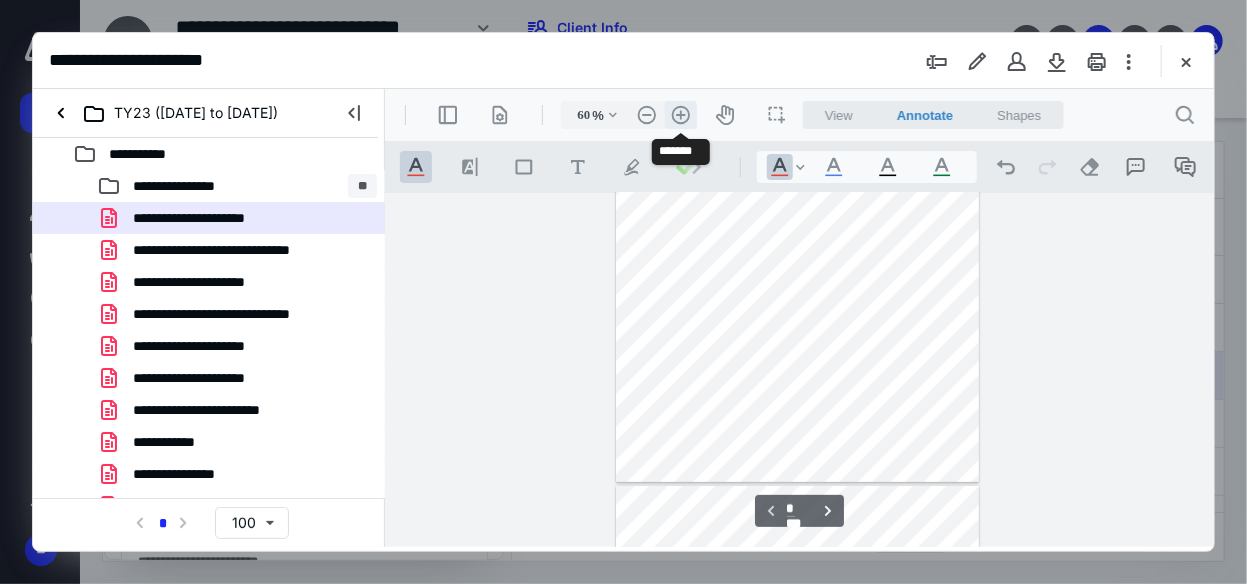 click on ".cls-1{fill:#abb0c4;} icon - header - zoom - in - line" at bounding box center (680, 114) 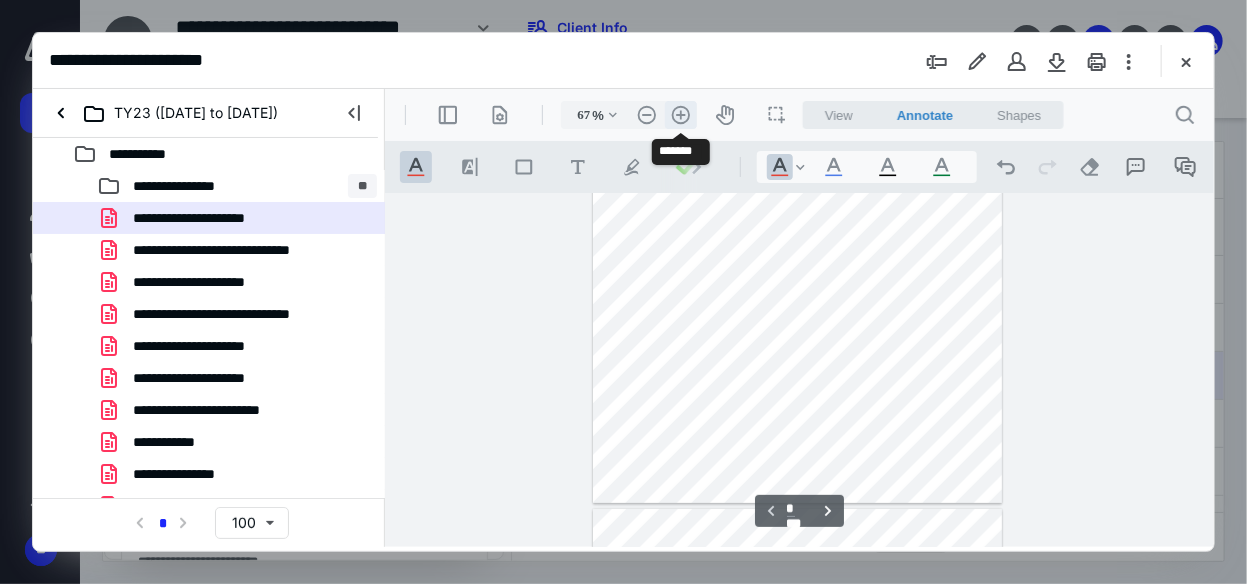 click on ".cls-1{fill:#abb0c4;} icon - header - zoom - in - line" at bounding box center [680, 114] 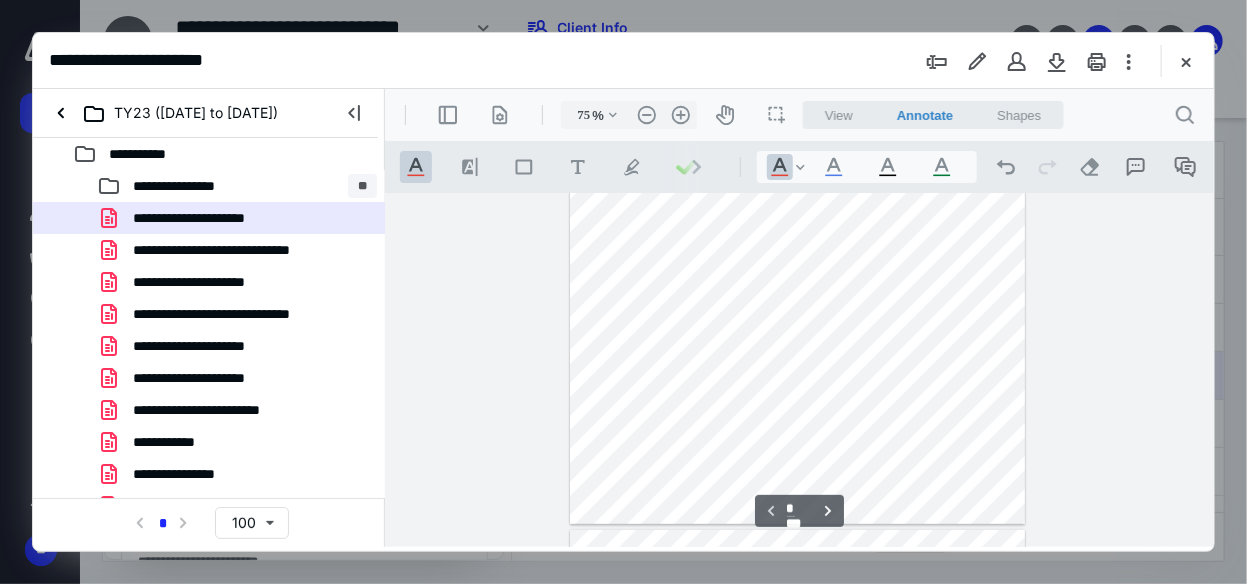 scroll, scrollTop: 0, scrollLeft: 0, axis: both 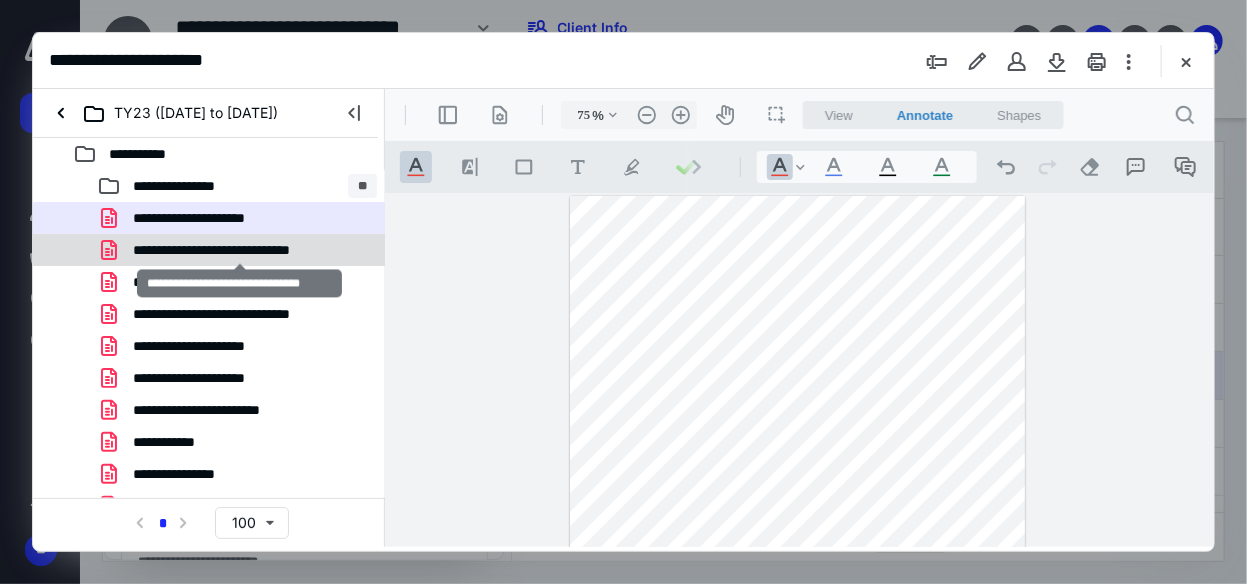 click on "**********" at bounding box center [240, 250] 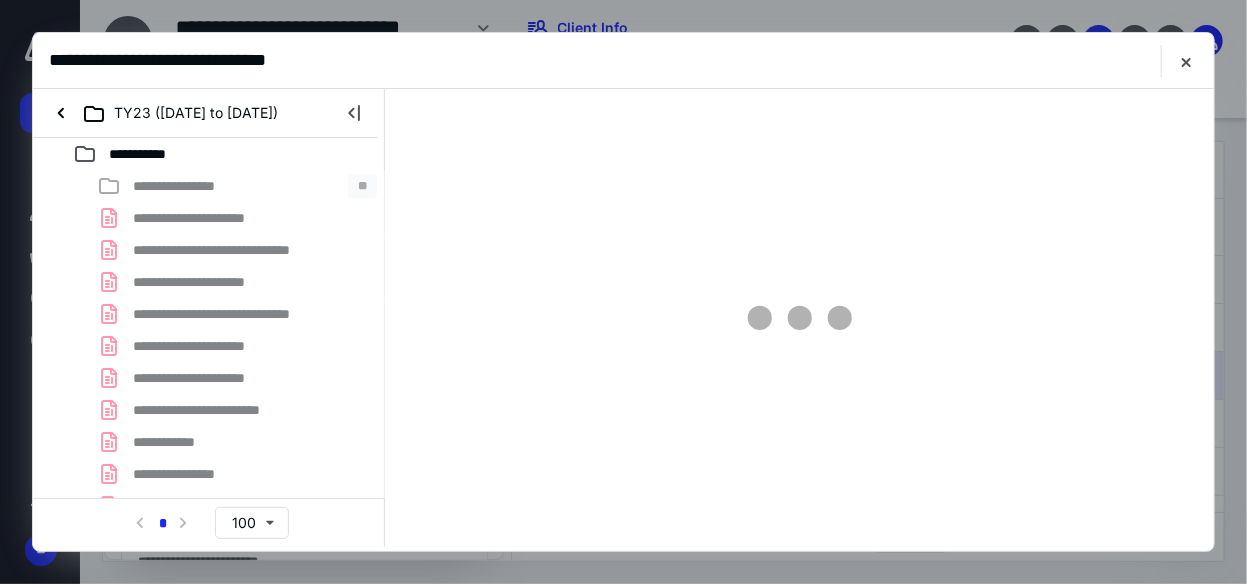 click on "**********" at bounding box center [209, 570] 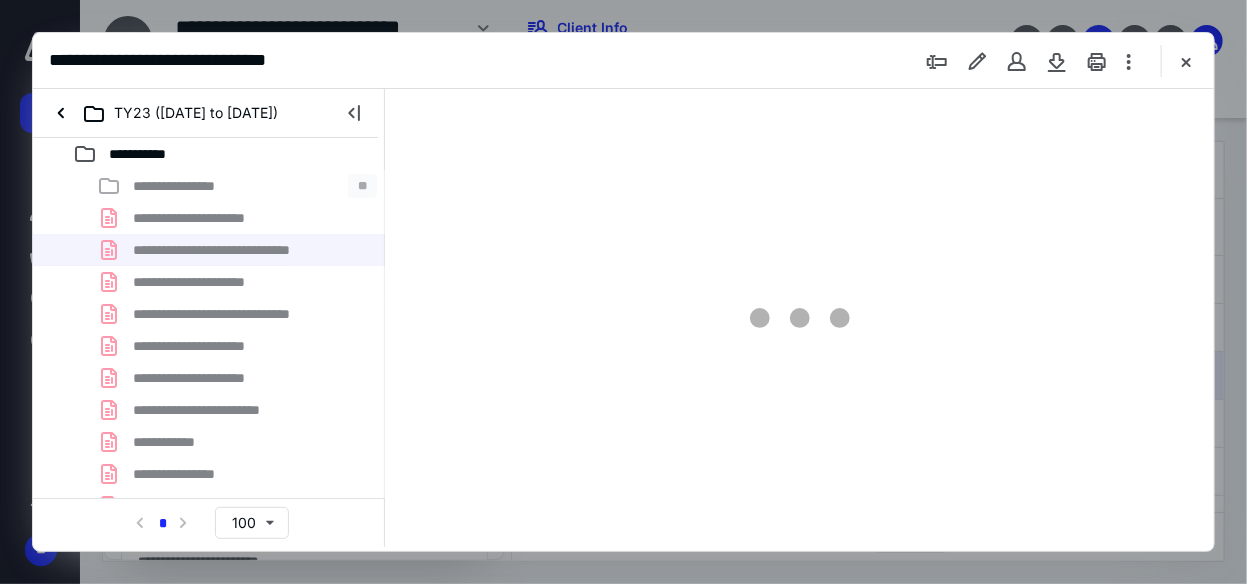 scroll, scrollTop: 105, scrollLeft: 0, axis: vertical 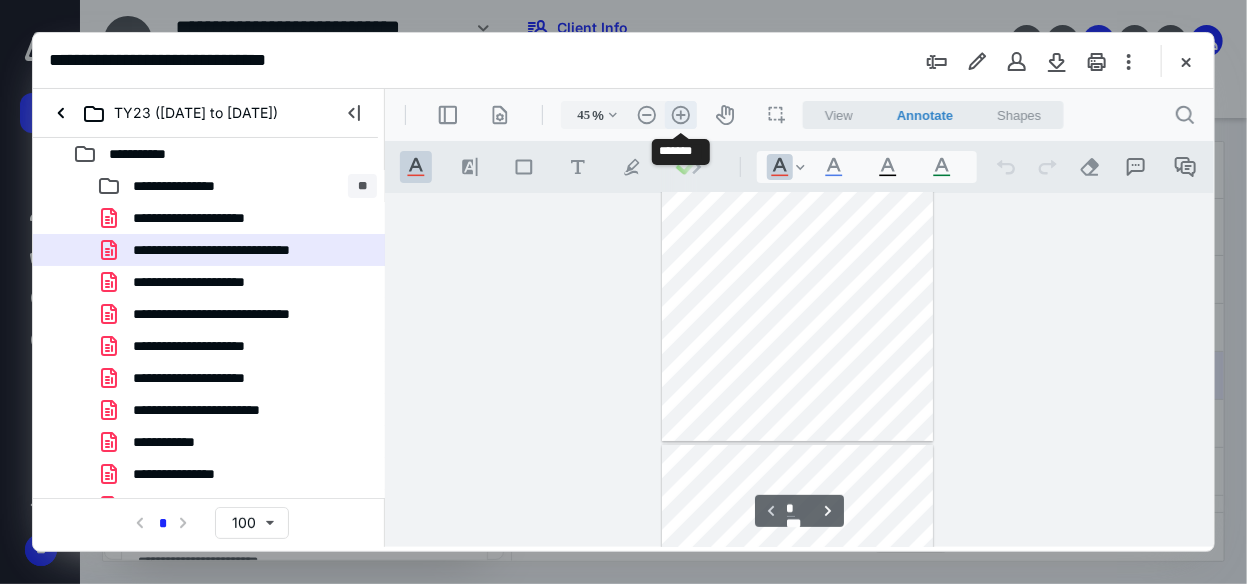 click on ".cls-1{fill:#abb0c4;} icon - header - zoom - in - line" at bounding box center (680, 114) 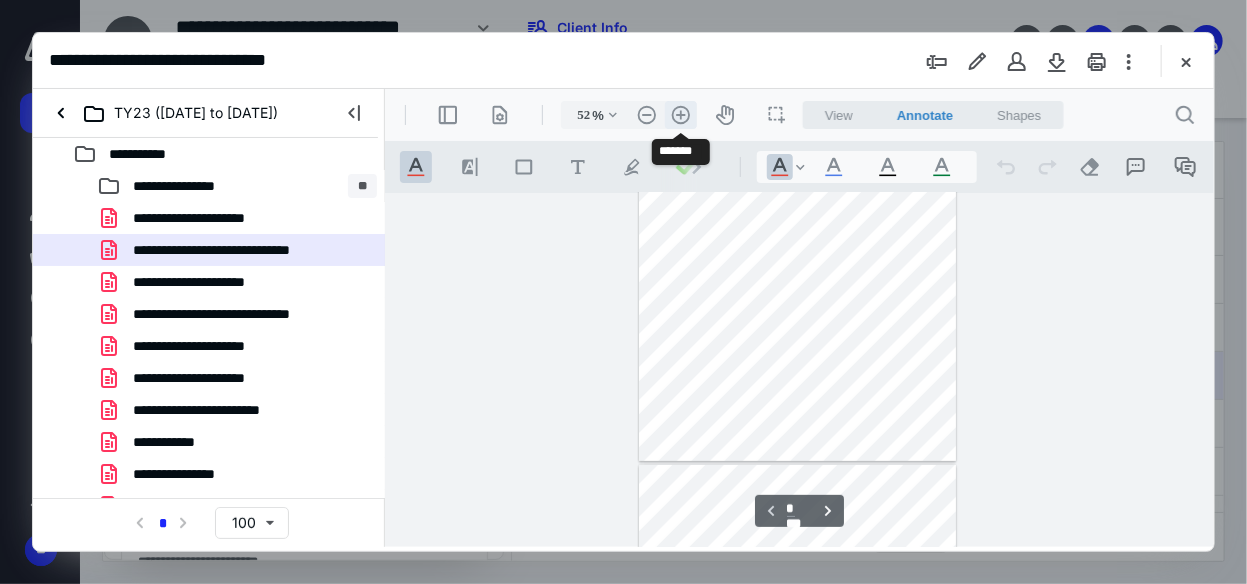 click on ".cls-1{fill:#abb0c4;} icon - header - zoom - in - line" at bounding box center [680, 114] 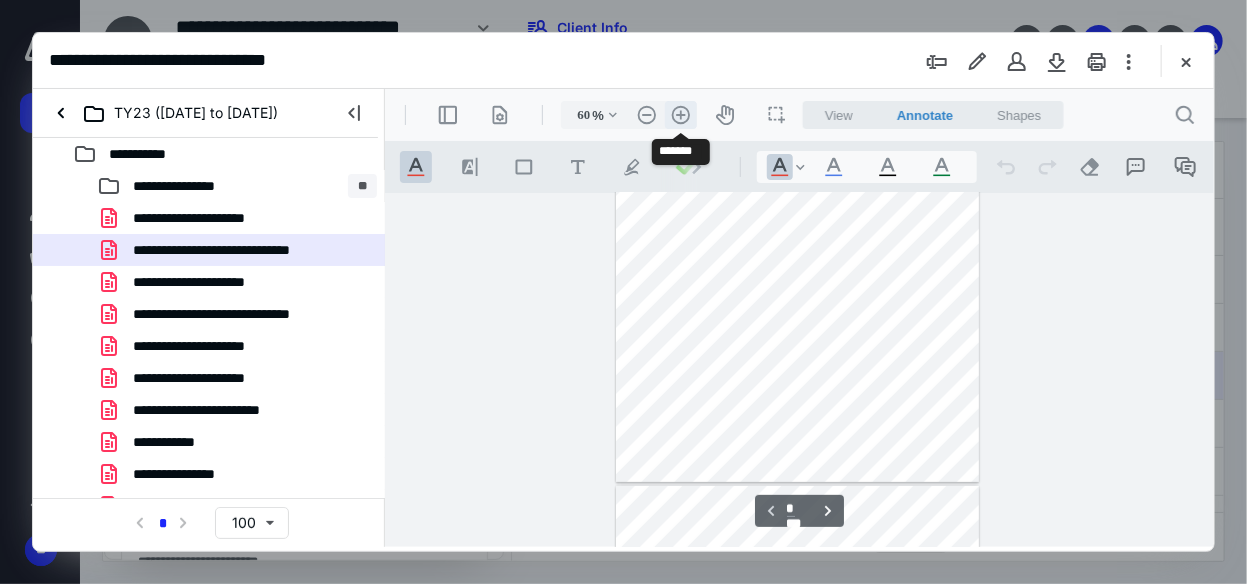 click on ".cls-1{fill:#abb0c4;} icon - header - zoom - in - line" at bounding box center [680, 114] 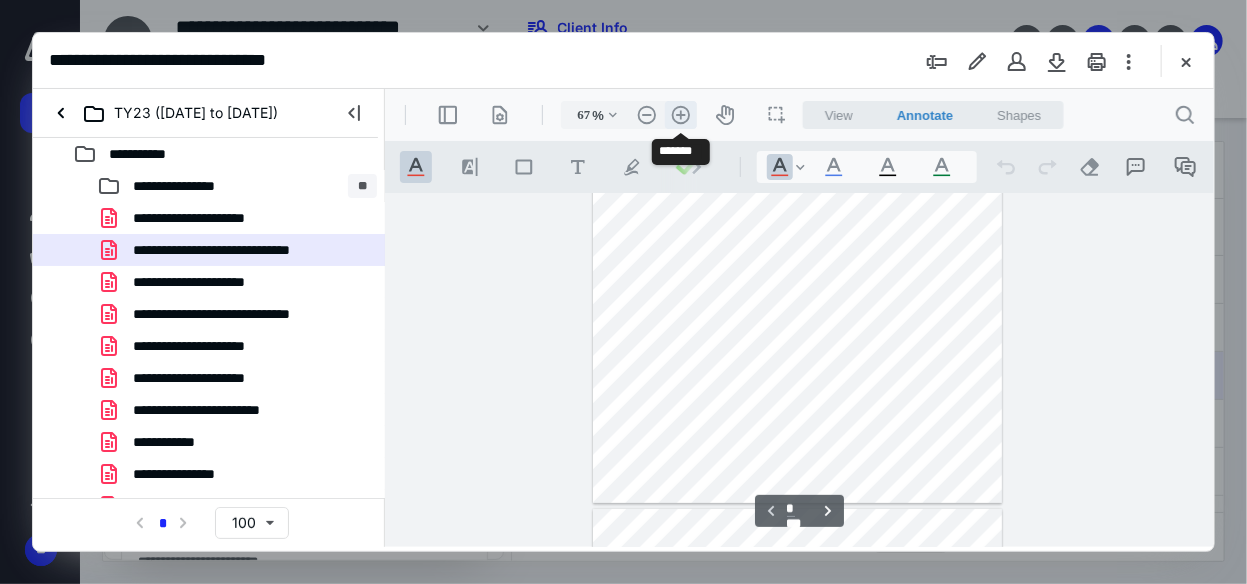 click on ".cls-1{fill:#abb0c4;} icon - header - zoom - in - line" at bounding box center [680, 114] 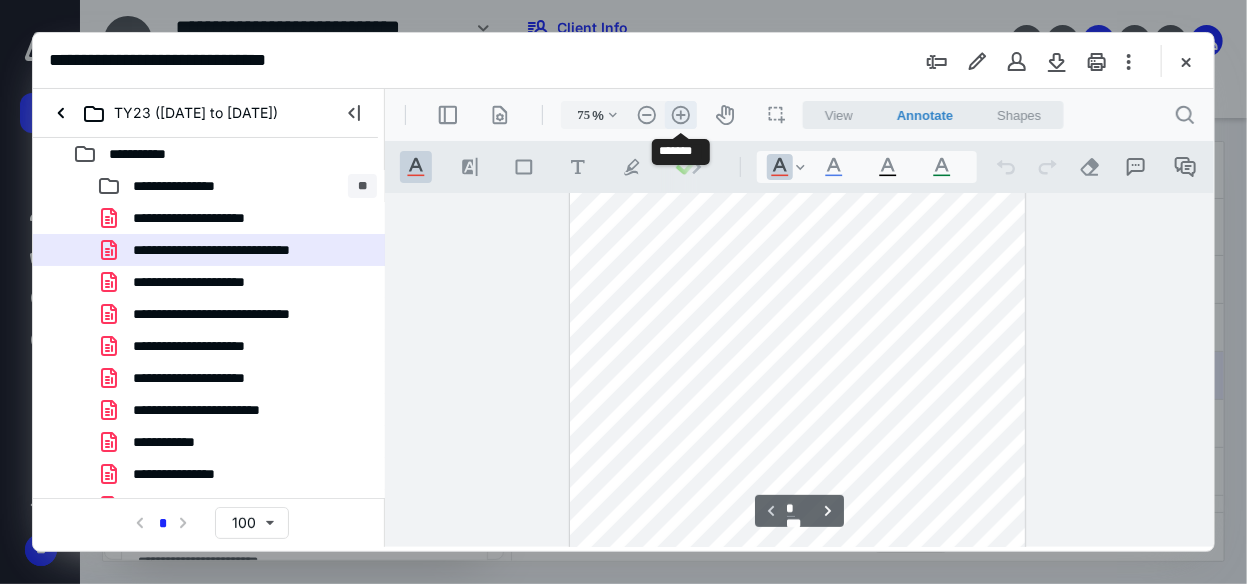 scroll, scrollTop: 261, scrollLeft: 0, axis: vertical 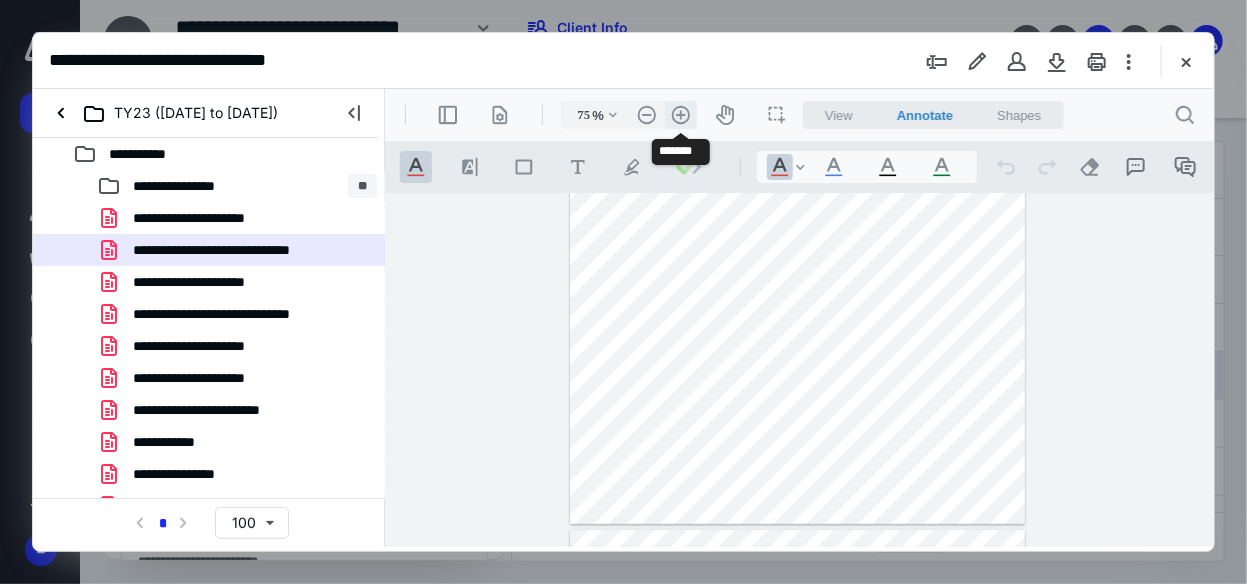 click on ".cls-1{fill:#abb0c4;} icon - header - zoom - in - line" at bounding box center [680, 114] 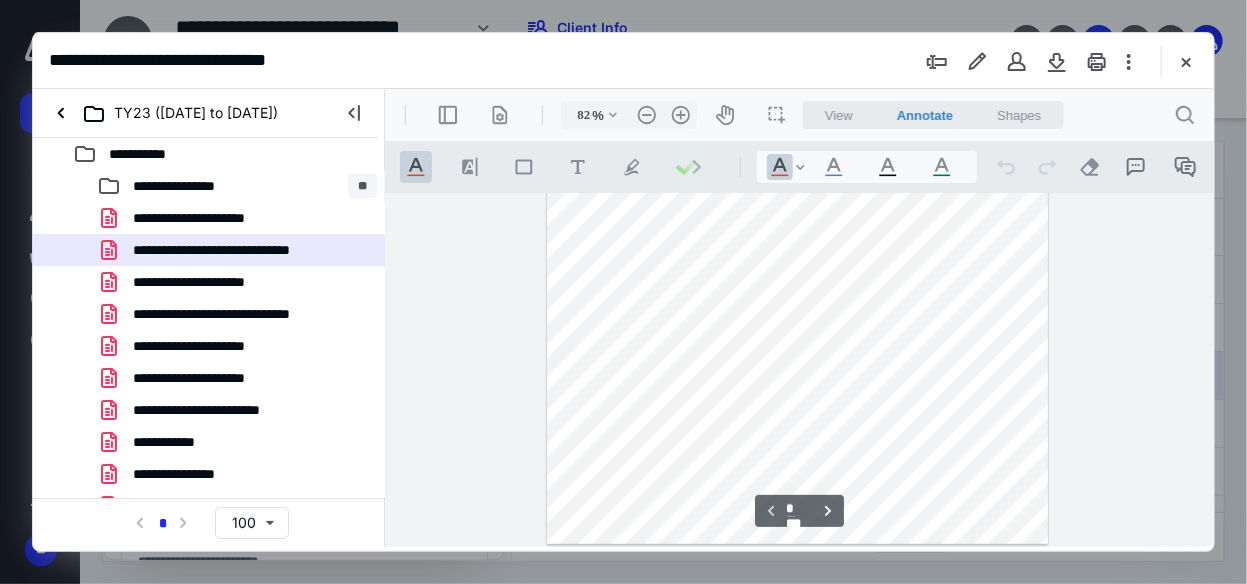 scroll, scrollTop: 0, scrollLeft: 0, axis: both 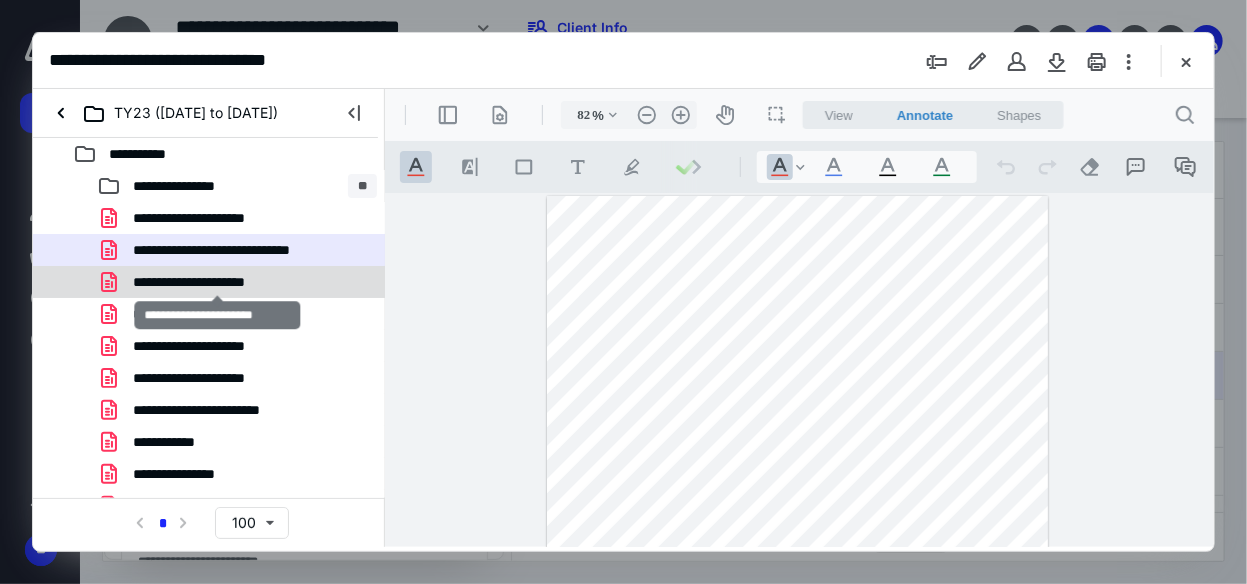click on "**********" at bounding box center [217, 282] 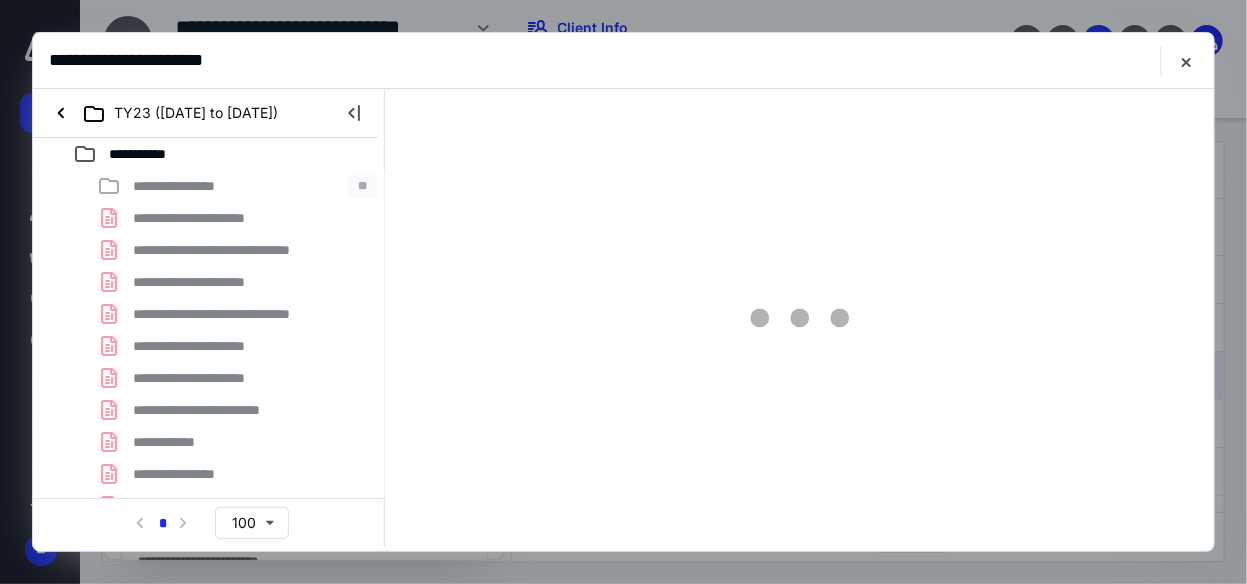 click on "**********" at bounding box center (209, 570) 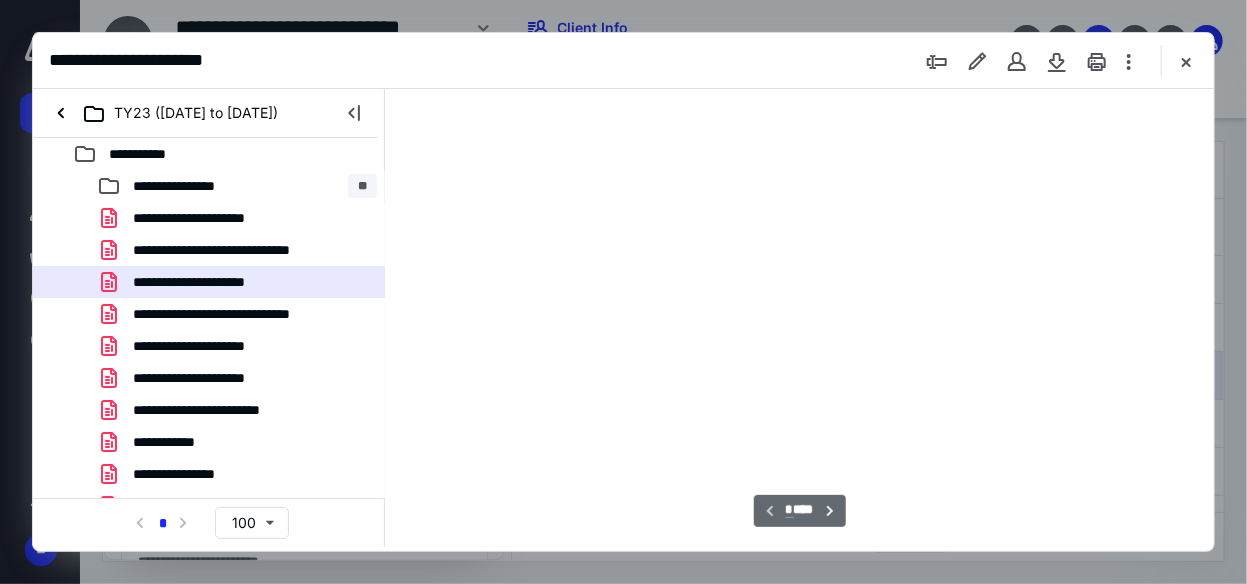 scroll, scrollTop: 105, scrollLeft: 0, axis: vertical 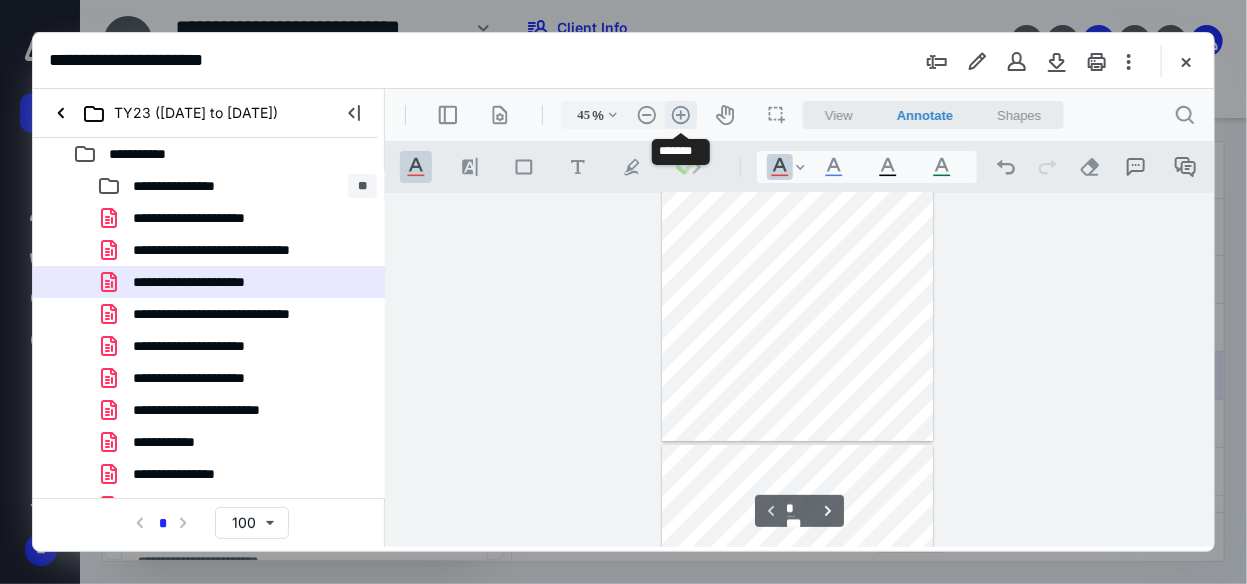 click on ".cls-1{fill:#abb0c4;} icon - header - zoom - in - line" at bounding box center (680, 114) 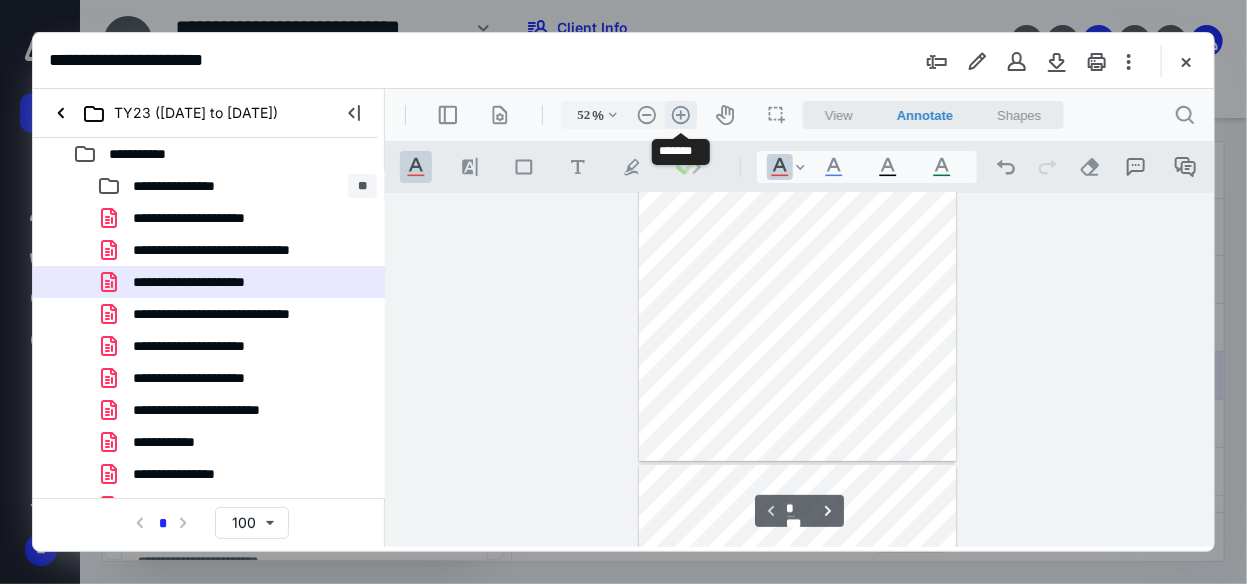 click on ".cls-1{fill:#abb0c4;} icon - header - zoom - in - line" at bounding box center (680, 114) 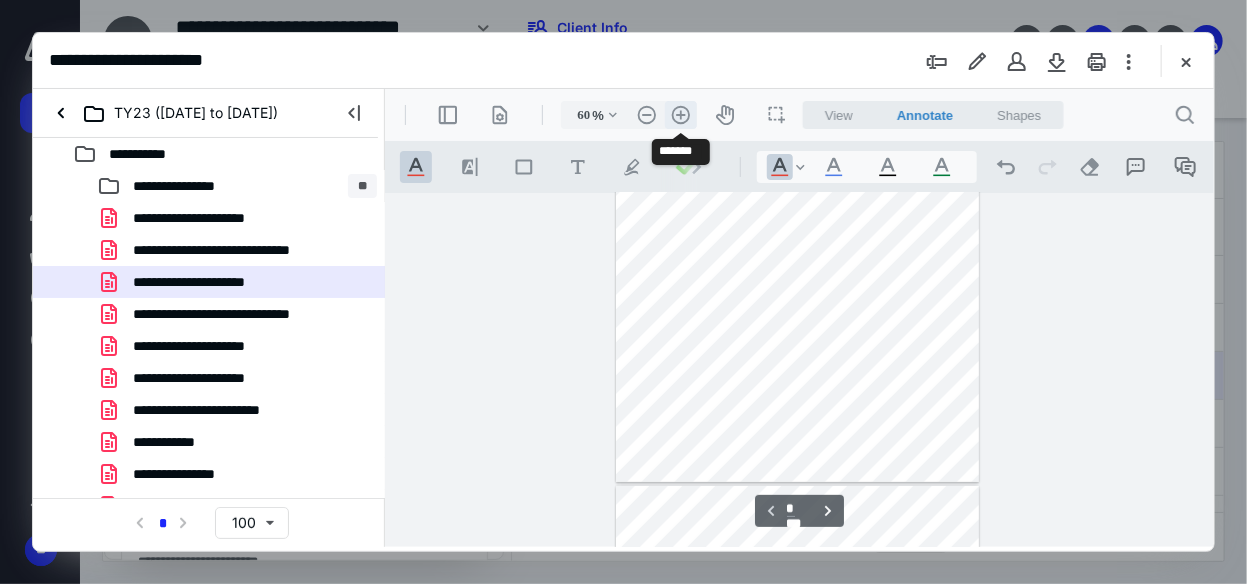 click on ".cls-1{fill:#abb0c4;} icon - header - zoom - in - line" at bounding box center (680, 114) 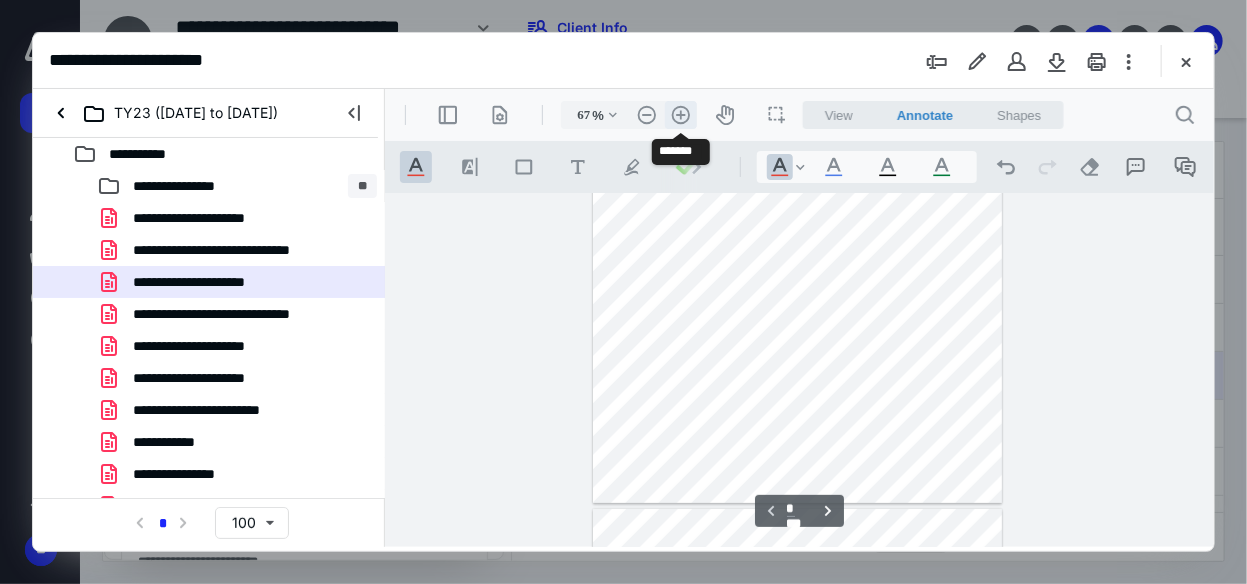 click on ".cls-1{fill:#abb0c4;} icon - header - zoom - in - line" at bounding box center (680, 114) 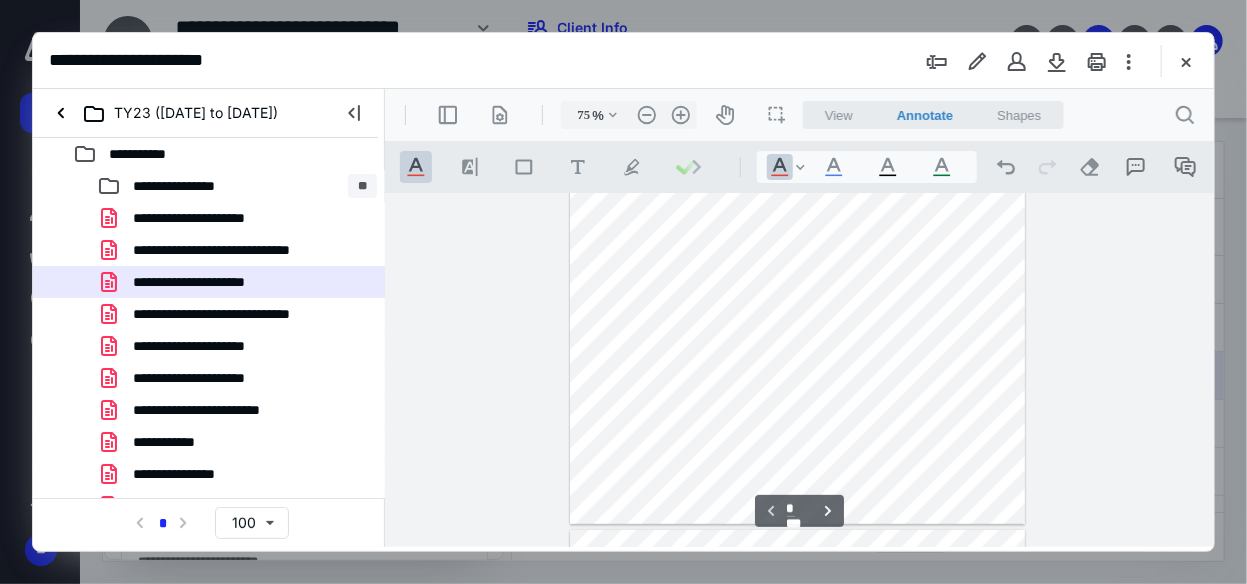 scroll, scrollTop: 0, scrollLeft: 0, axis: both 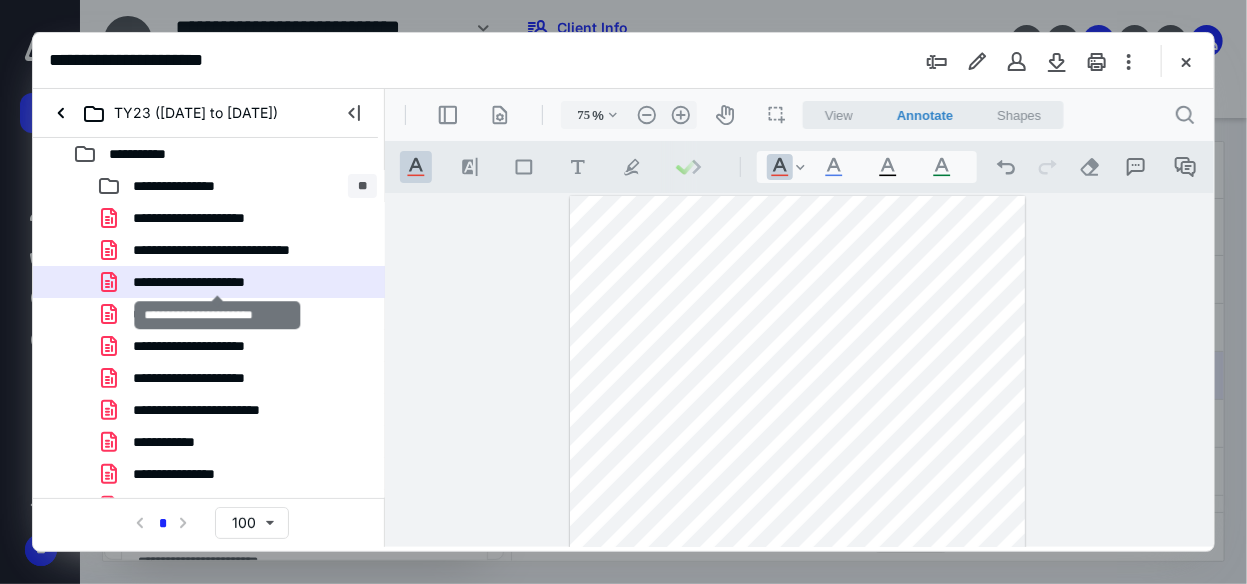 click on "**********" at bounding box center [217, 282] 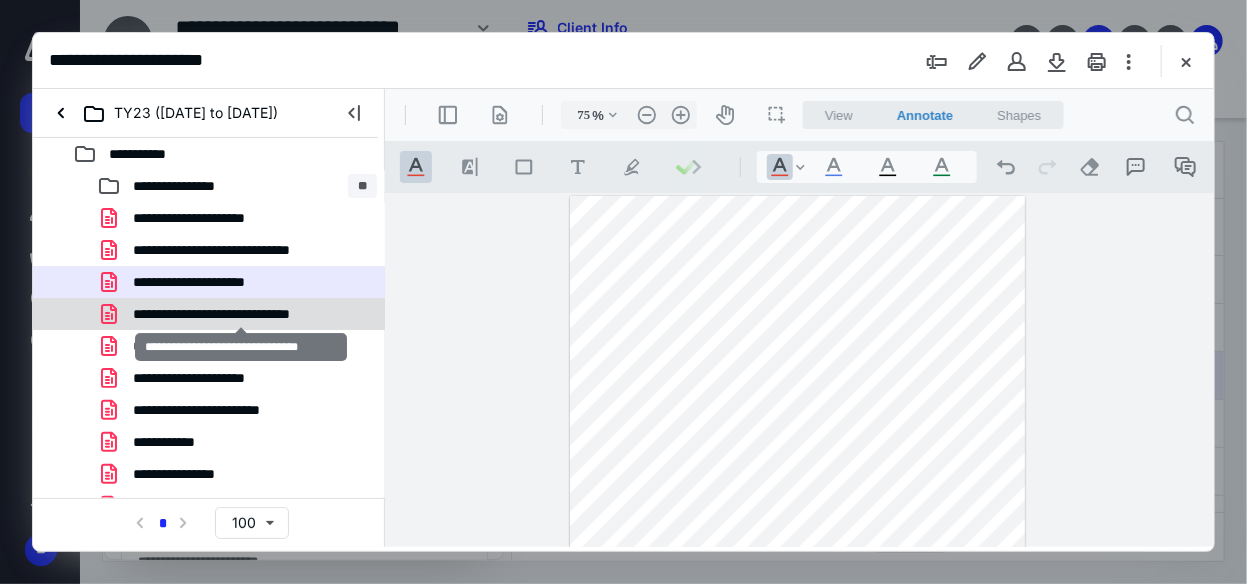 click on "**********" at bounding box center (241, 314) 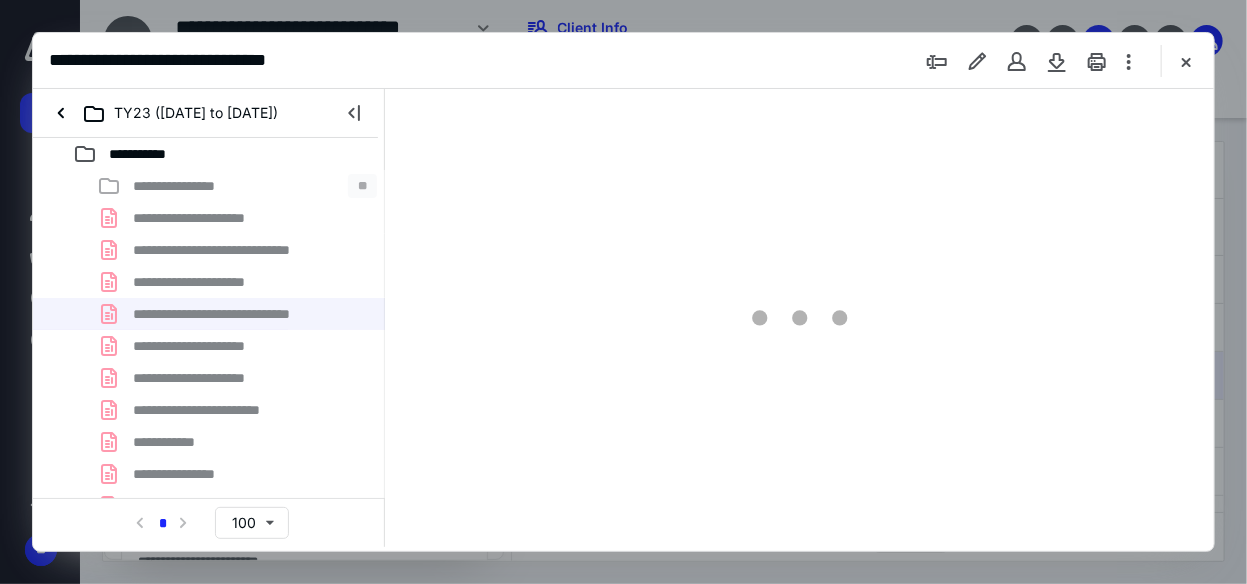 click on "**********" at bounding box center (209, 570) 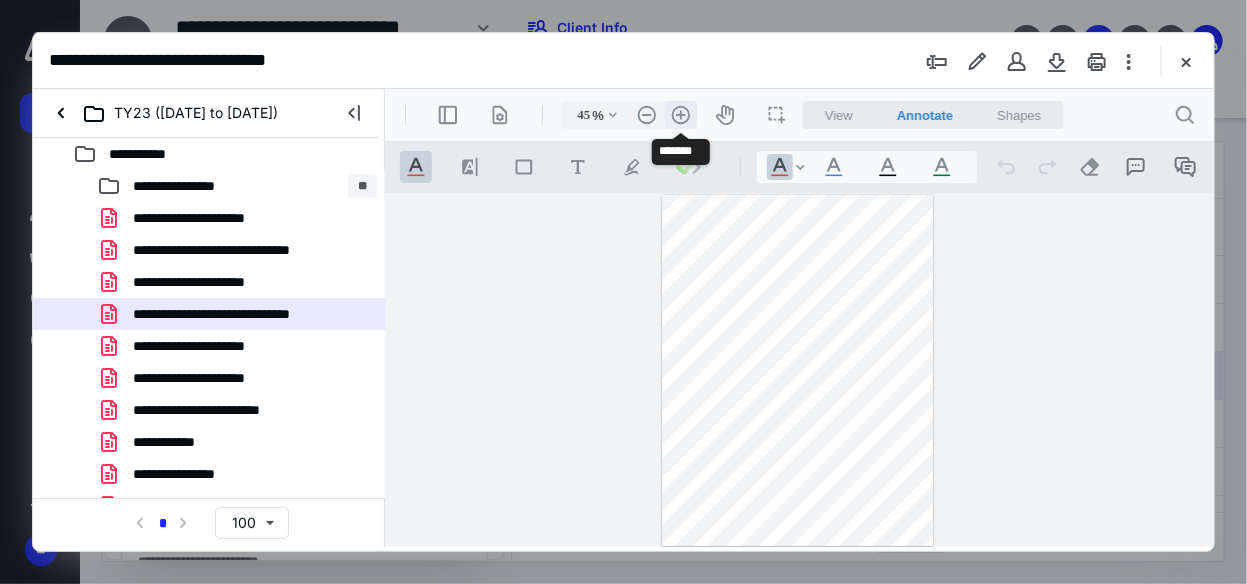 click on ".cls-1{fill:#abb0c4;} icon - header - zoom - in - line" at bounding box center (680, 114) 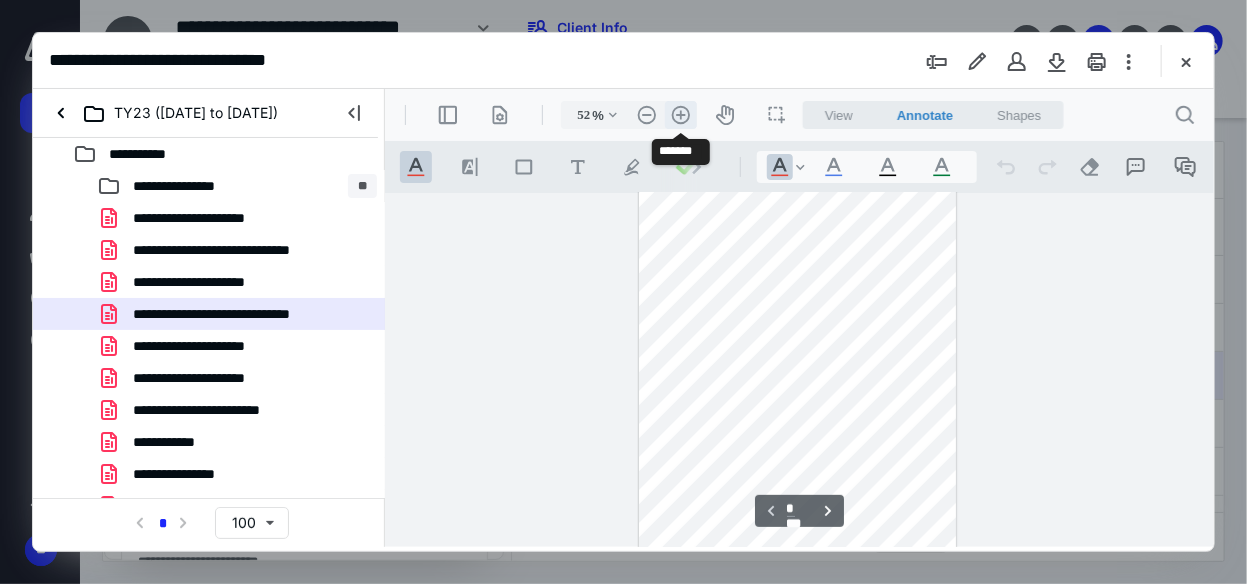 click on ".cls-1{fill:#abb0c4;} icon - header - zoom - in - line" at bounding box center (680, 114) 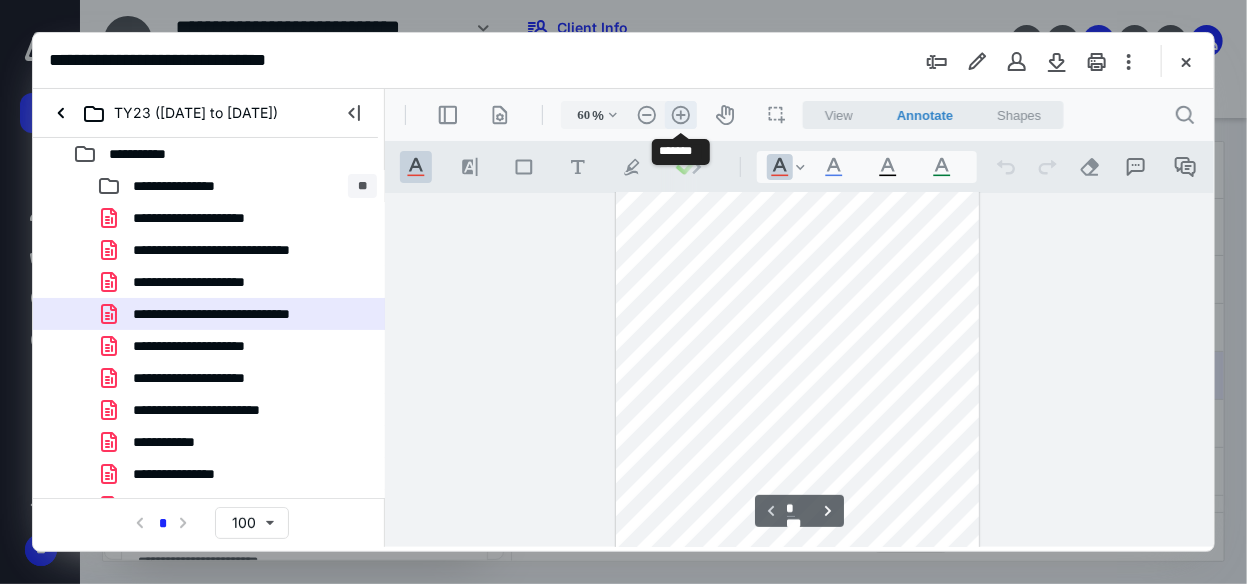 click on ".cls-1{fill:#abb0c4;} icon - header - zoom - in - line" at bounding box center (680, 114) 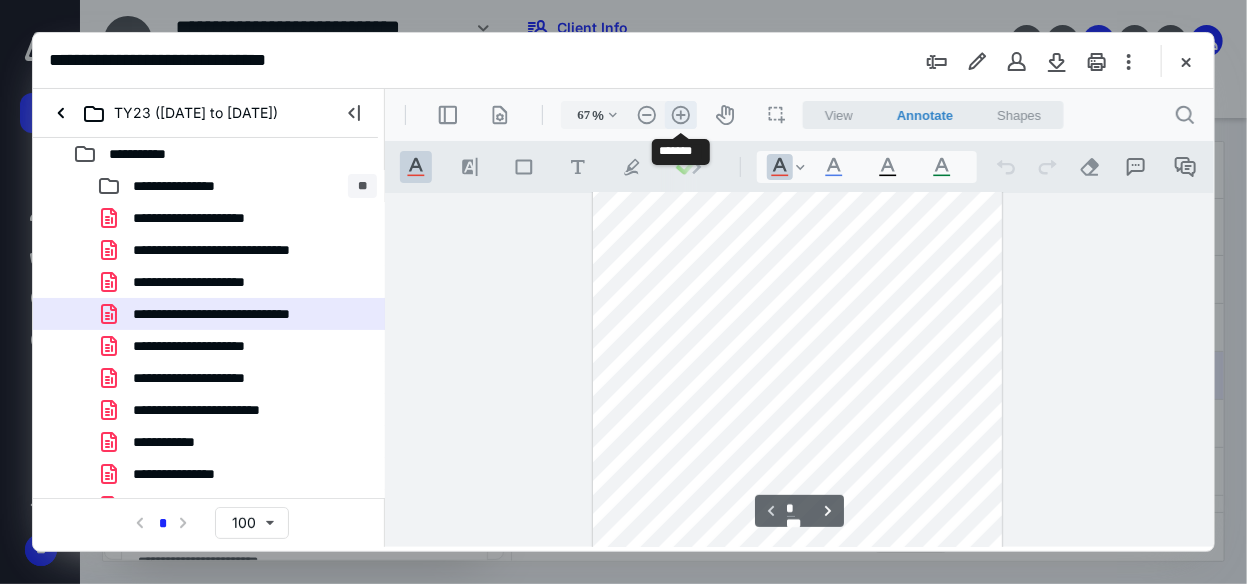 click on ".cls-1{fill:#abb0c4;} icon - header - zoom - in - line" at bounding box center [680, 114] 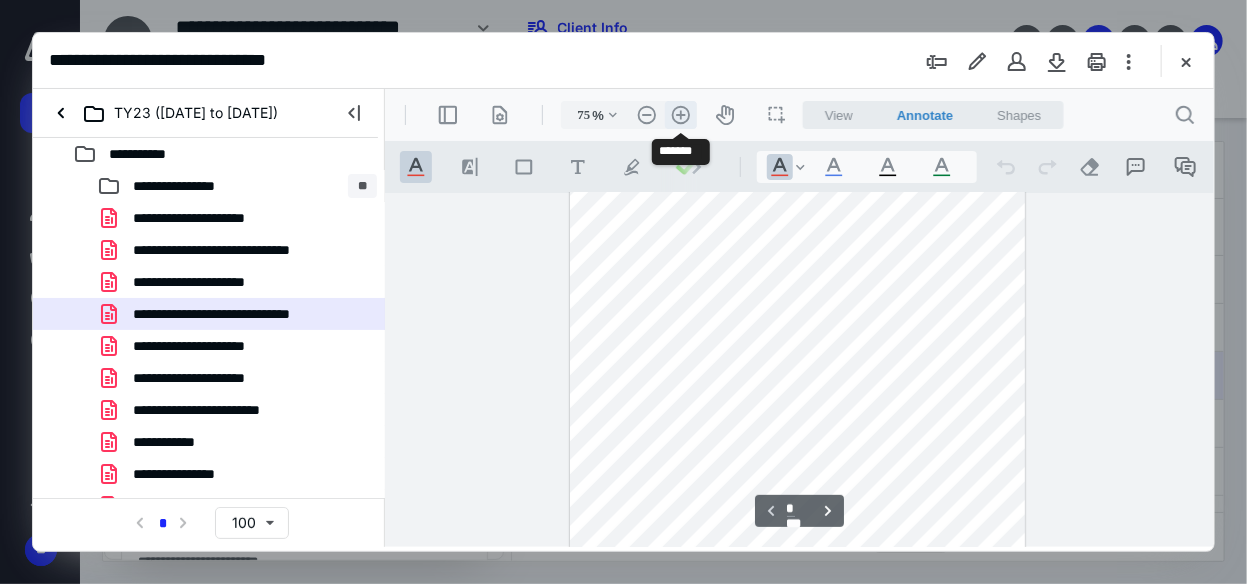 click on ".cls-1{fill:#abb0c4;} icon - header - zoom - in - line" at bounding box center [680, 114] 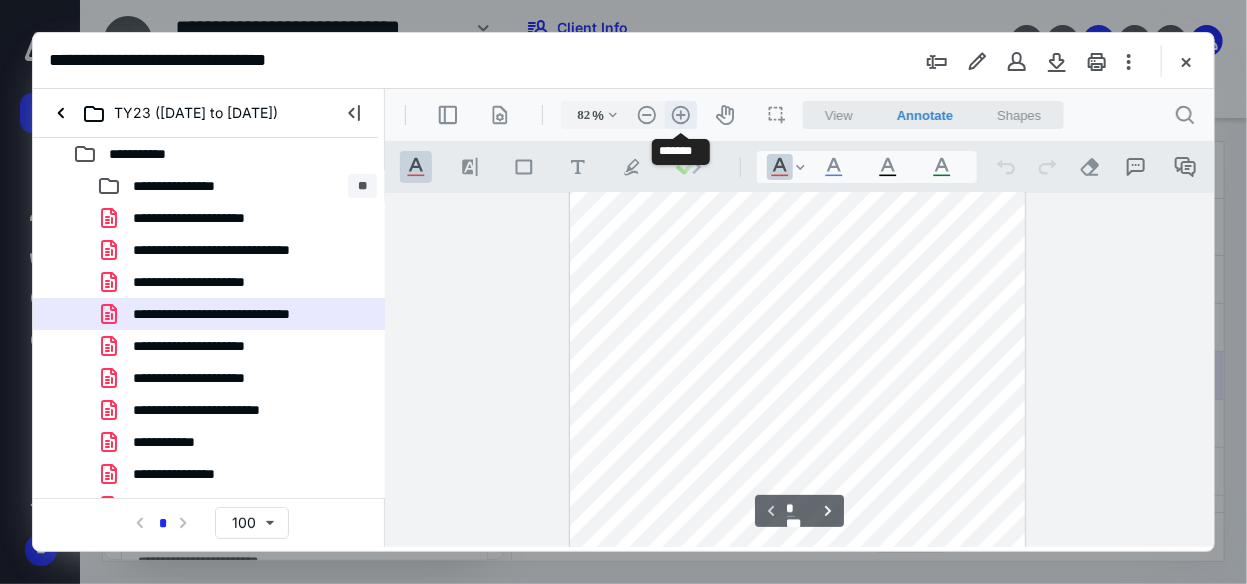 scroll, scrollTop: 107, scrollLeft: 0, axis: vertical 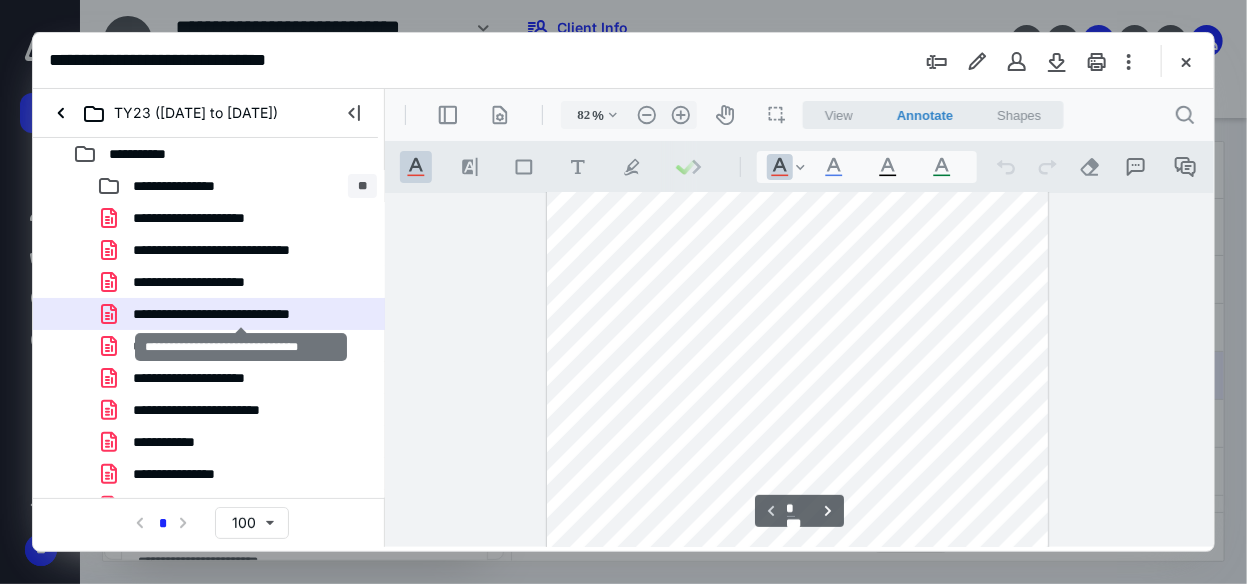click on "**********" at bounding box center [241, 314] 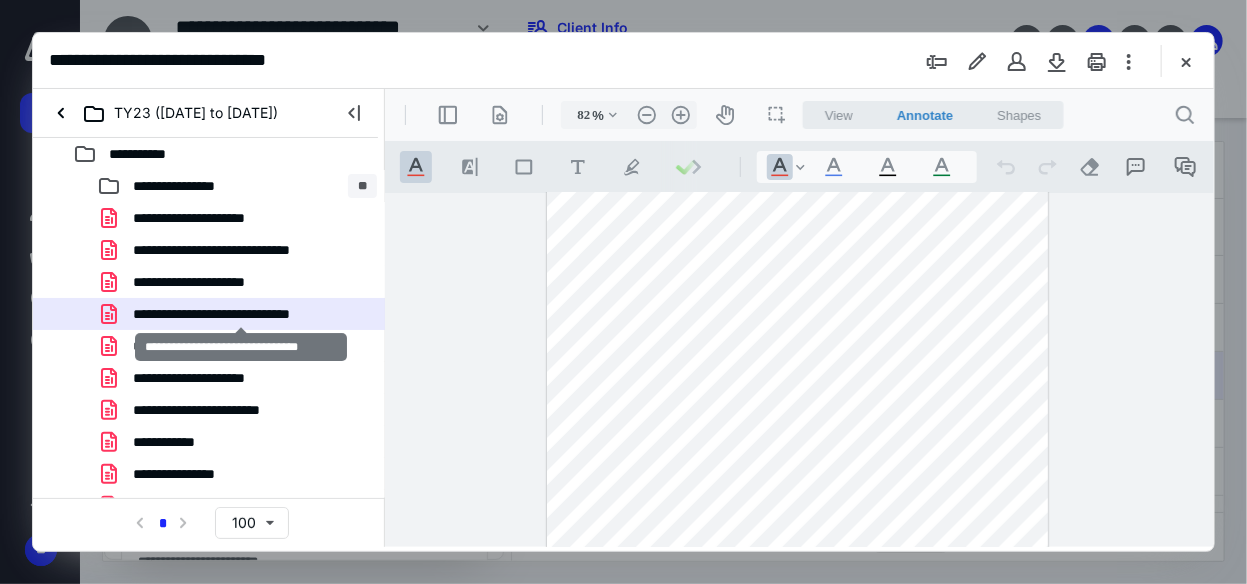 click on "**********" at bounding box center (241, 314) 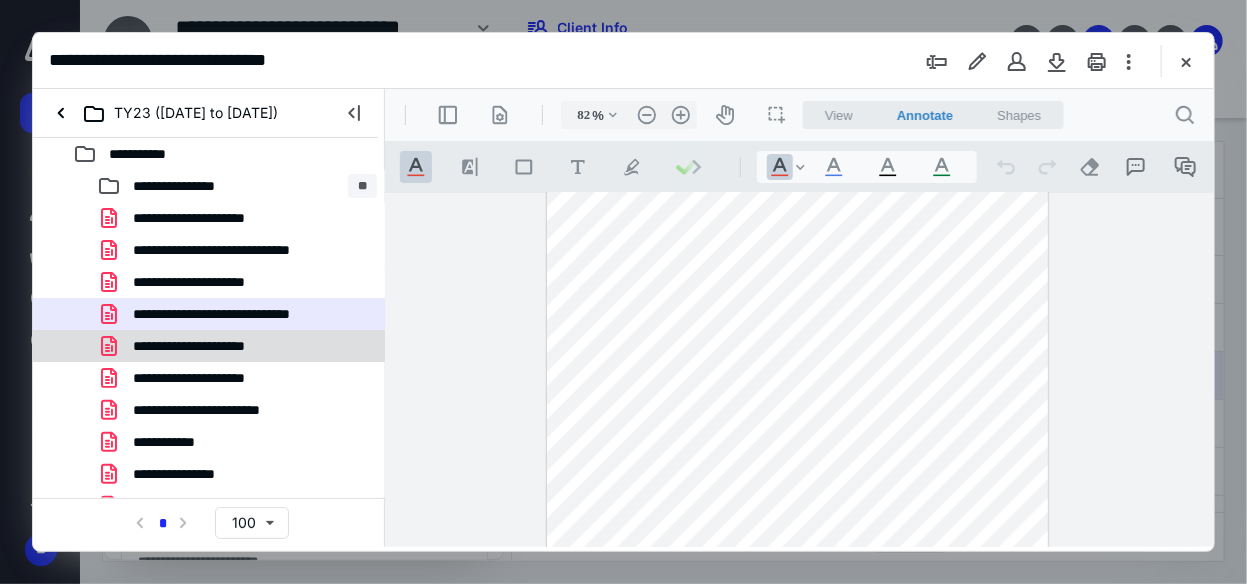 click on "**********" at bounding box center [216, 346] 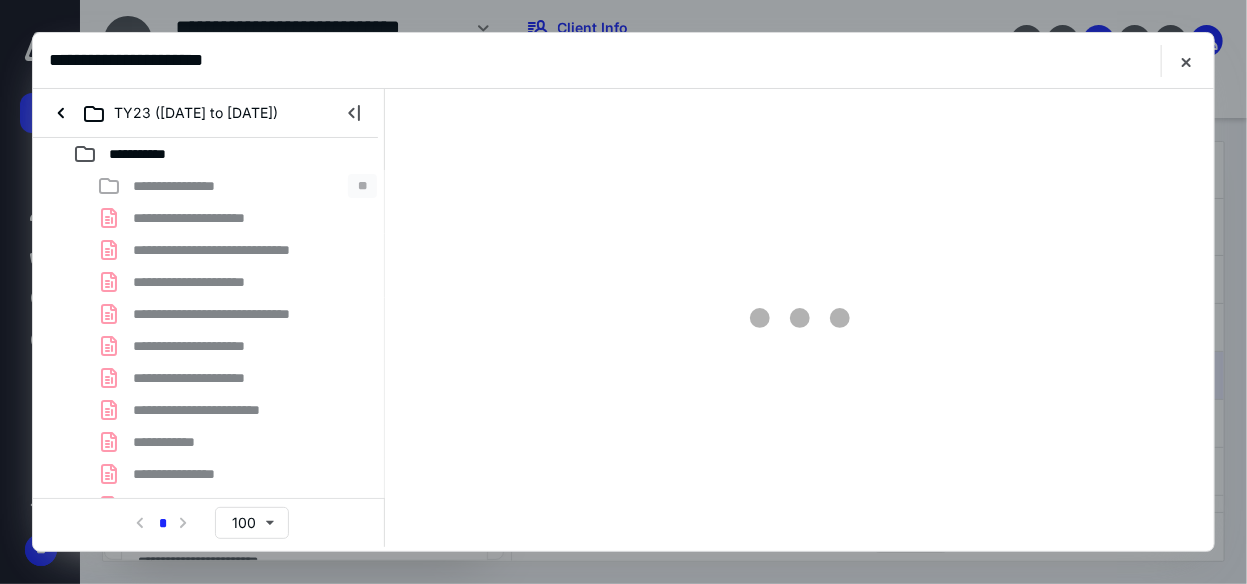 click on "**********" at bounding box center [209, 570] 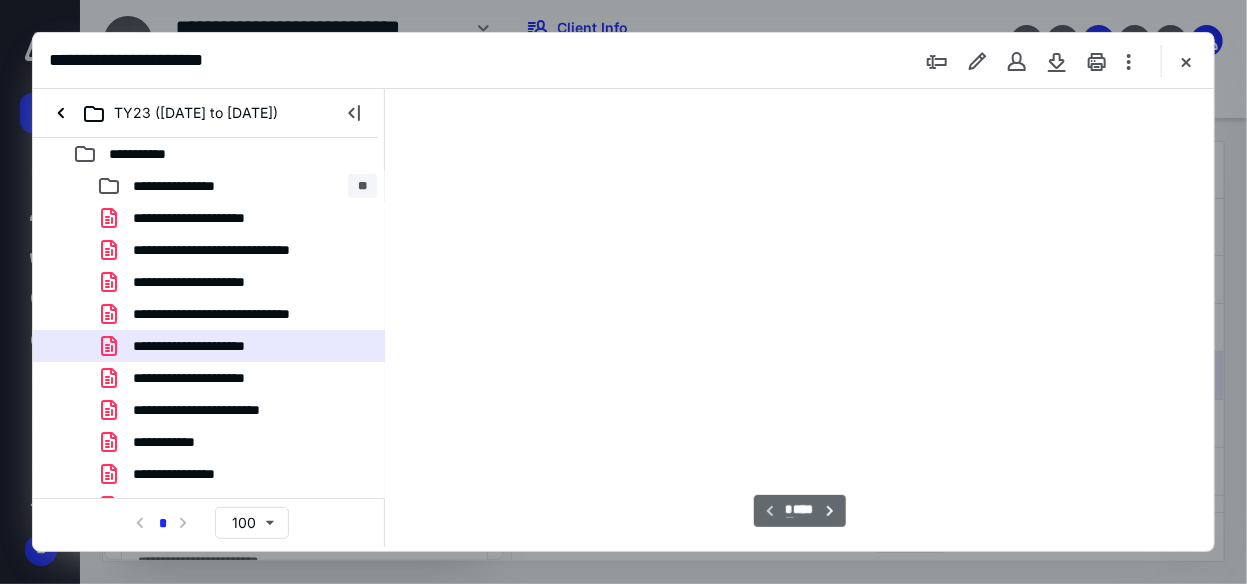 scroll, scrollTop: 105, scrollLeft: 0, axis: vertical 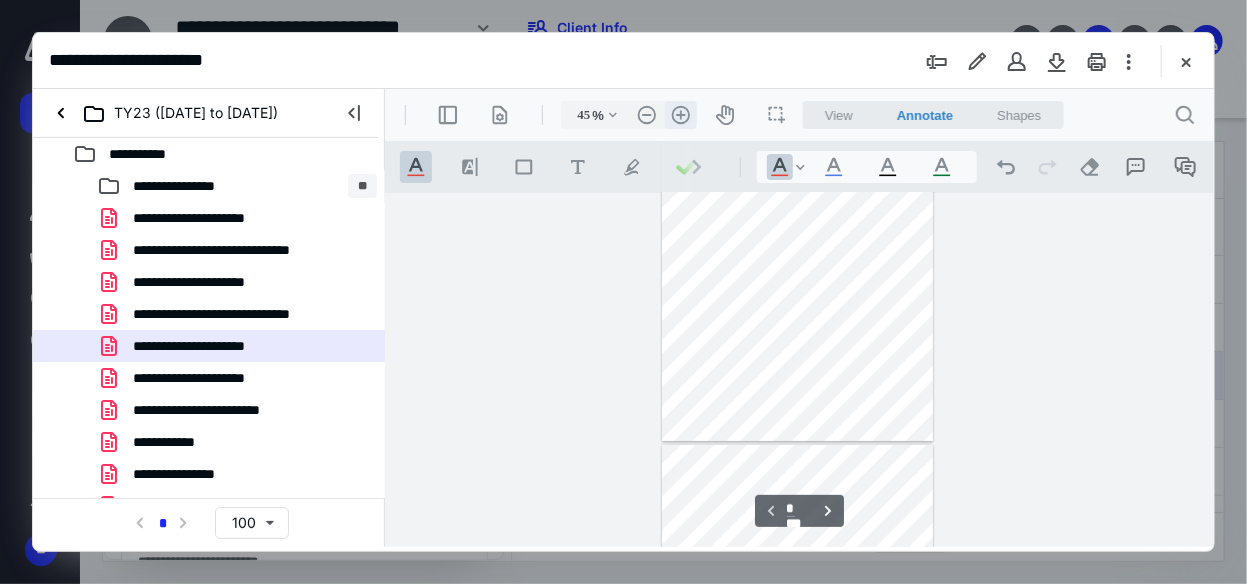 click on ".cls-1{fill:#abb0c4;} icon - header - zoom - in - line" at bounding box center [680, 114] 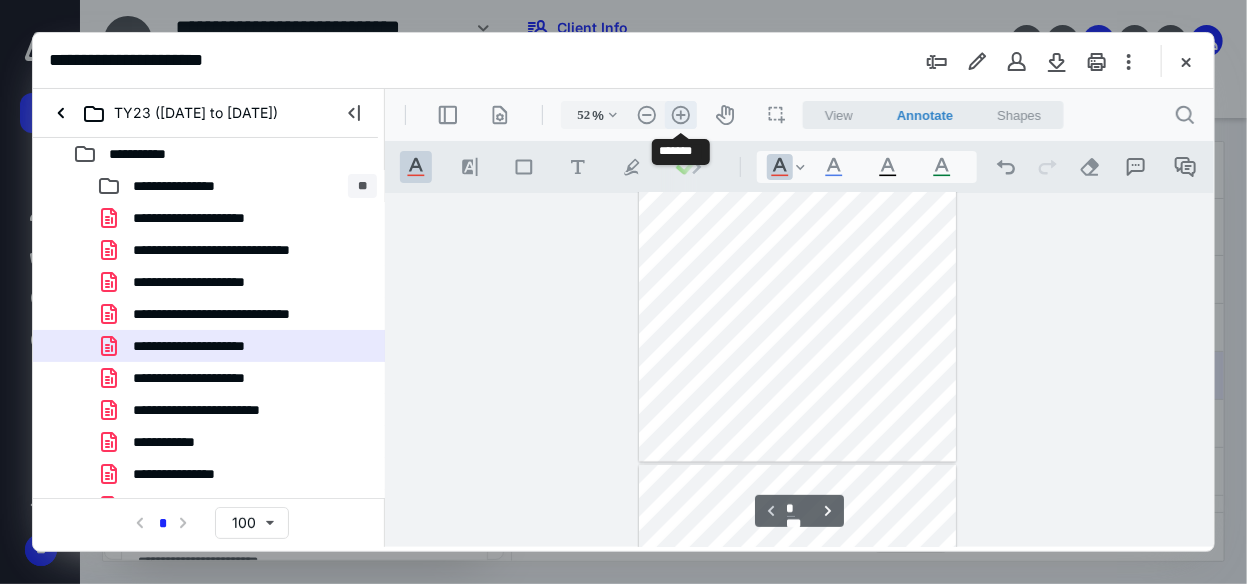 click on ".cls-1{fill:#abb0c4;} icon - header - zoom - in - line" at bounding box center [680, 114] 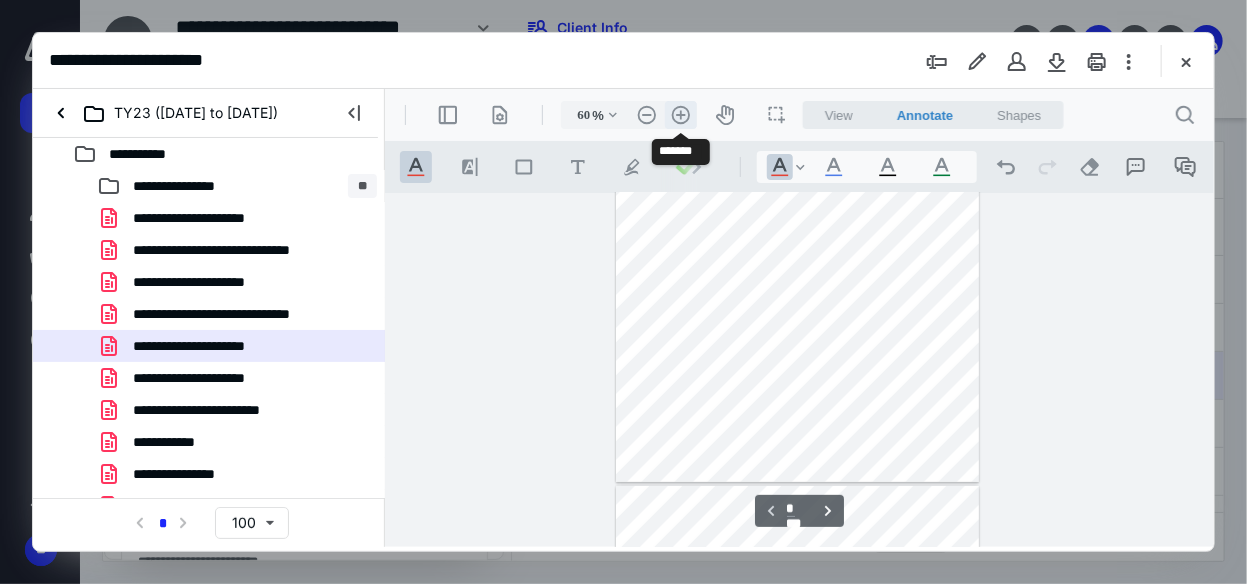 click on ".cls-1{fill:#abb0c4;} icon - header - zoom - in - line" at bounding box center (680, 114) 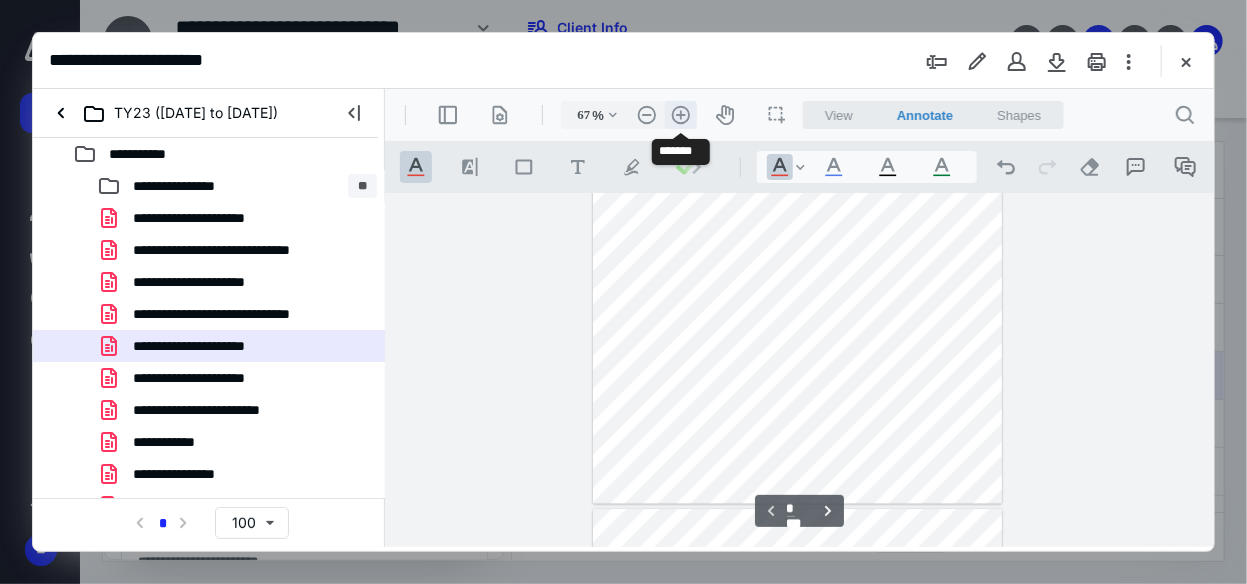click on ".cls-1{fill:#abb0c4;} icon - header - zoom - in - line" at bounding box center (680, 114) 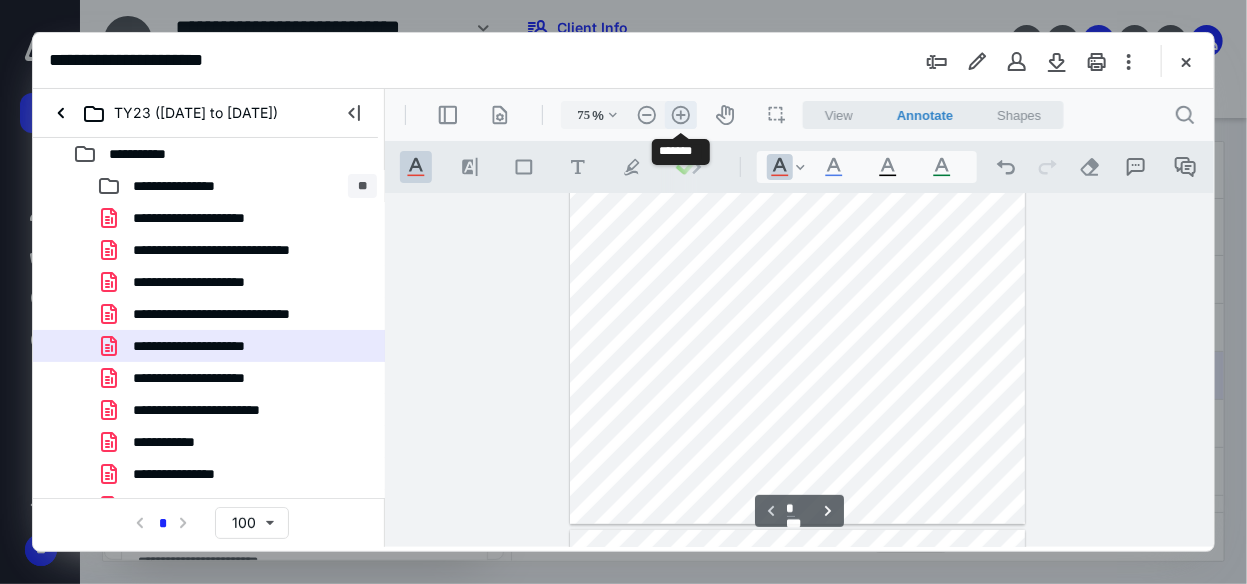 click on ".cls-1{fill:#abb0c4;} icon - header - zoom - in - line" at bounding box center (680, 114) 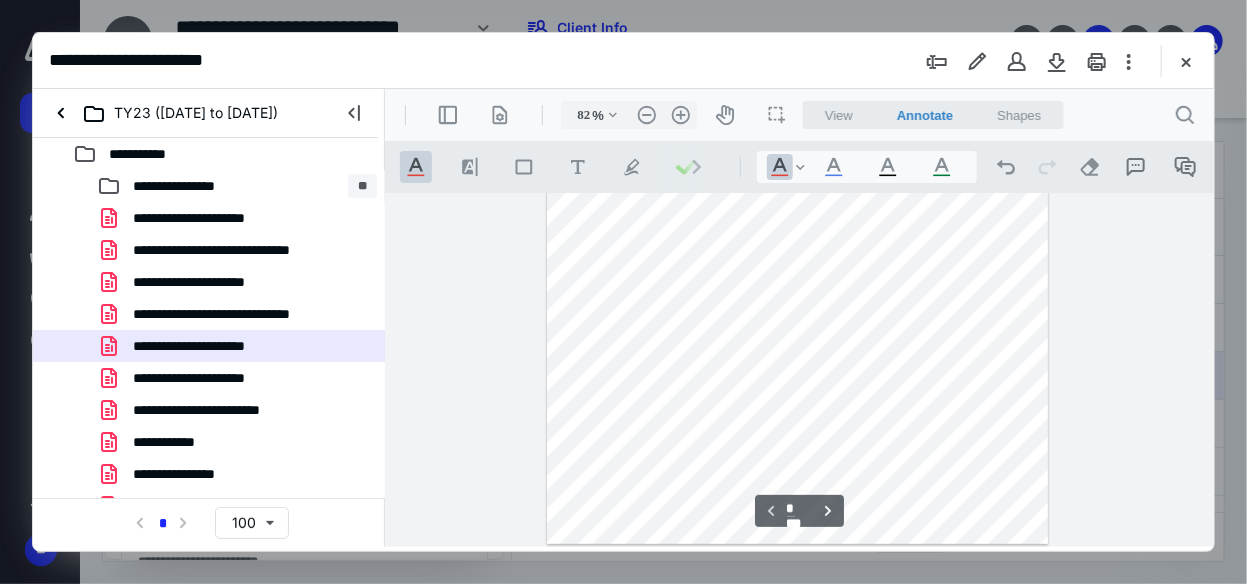 scroll, scrollTop: 0, scrollLeft: 0, axis: both 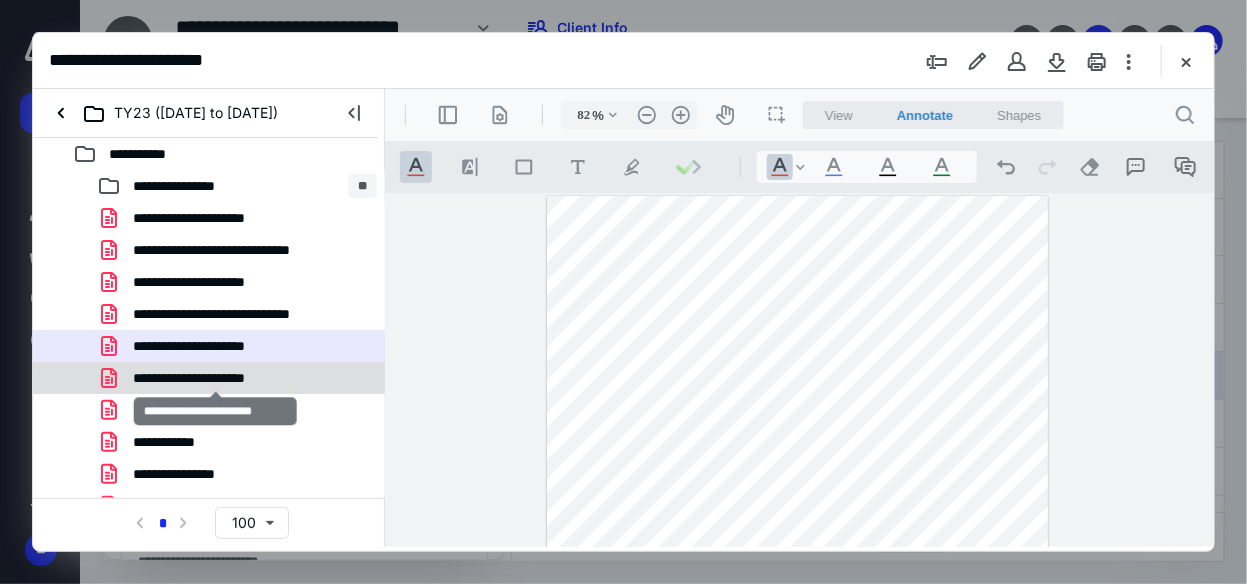 click on "**********" at bounding box center (216, 378) 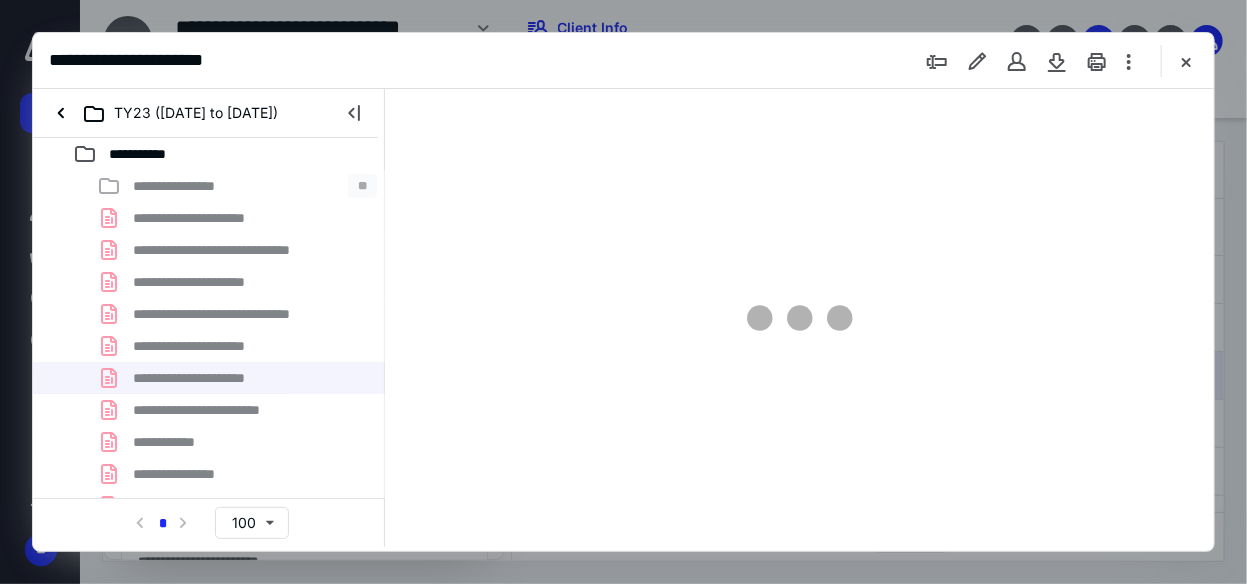 click on "**********" at bounding box center [209, 570] 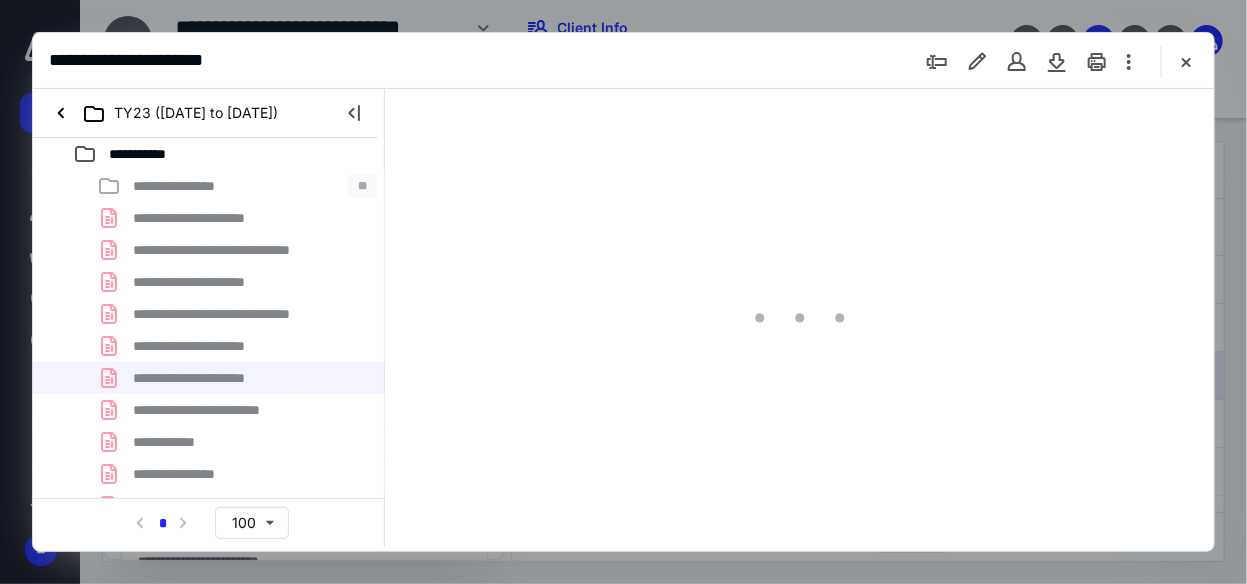 type on "45" 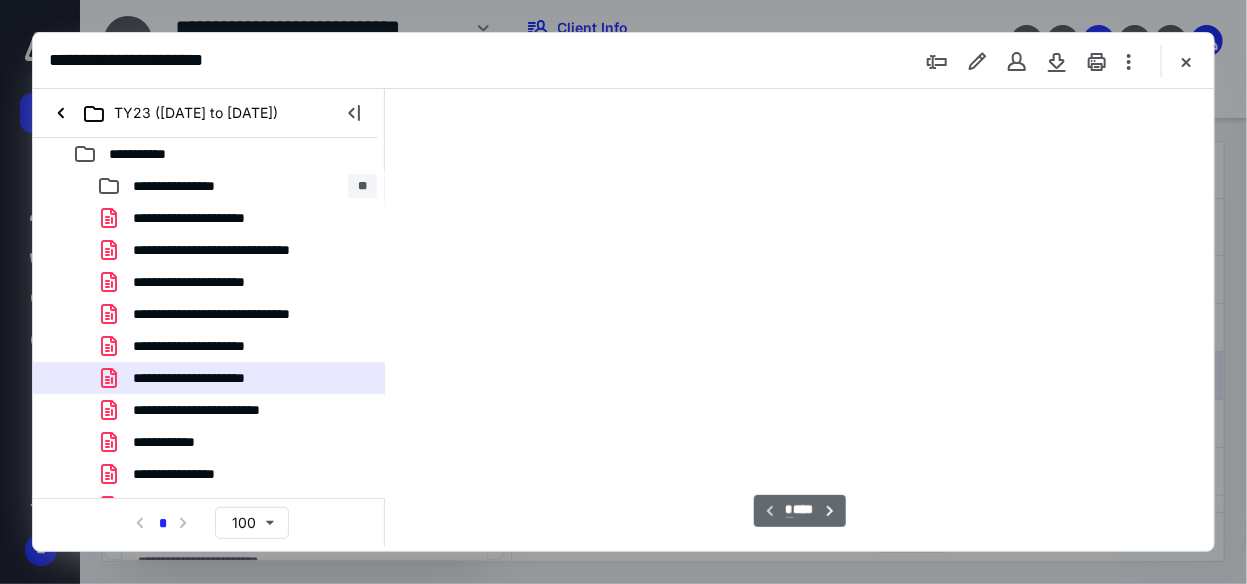 scroll, scrollTop: 105, scrollLeft: 0, axis: vertical 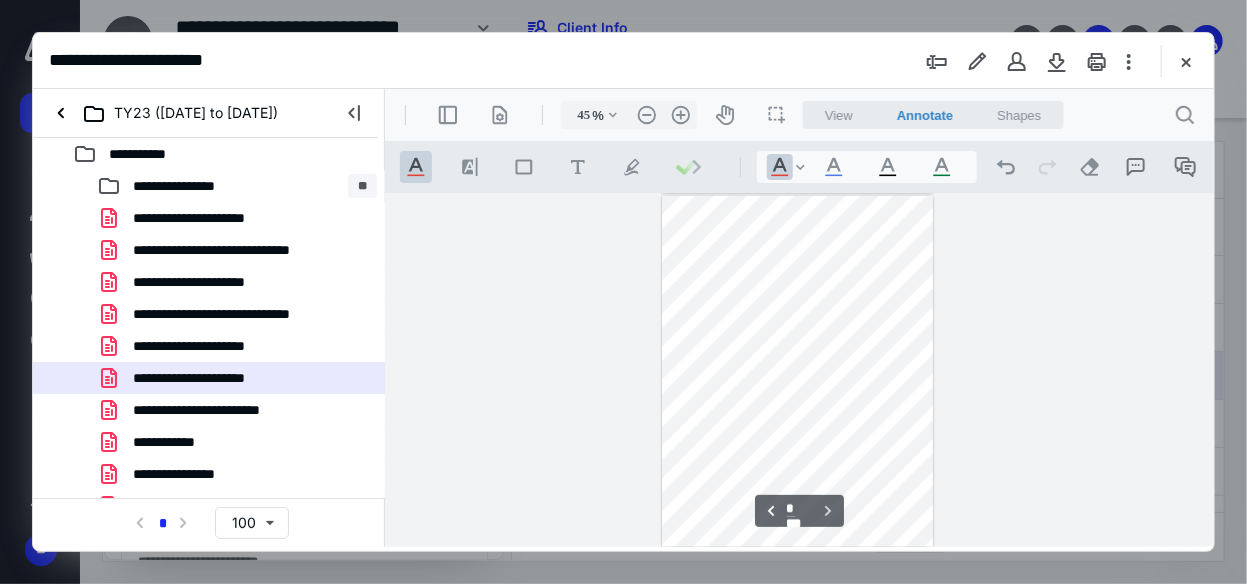 type on "*" 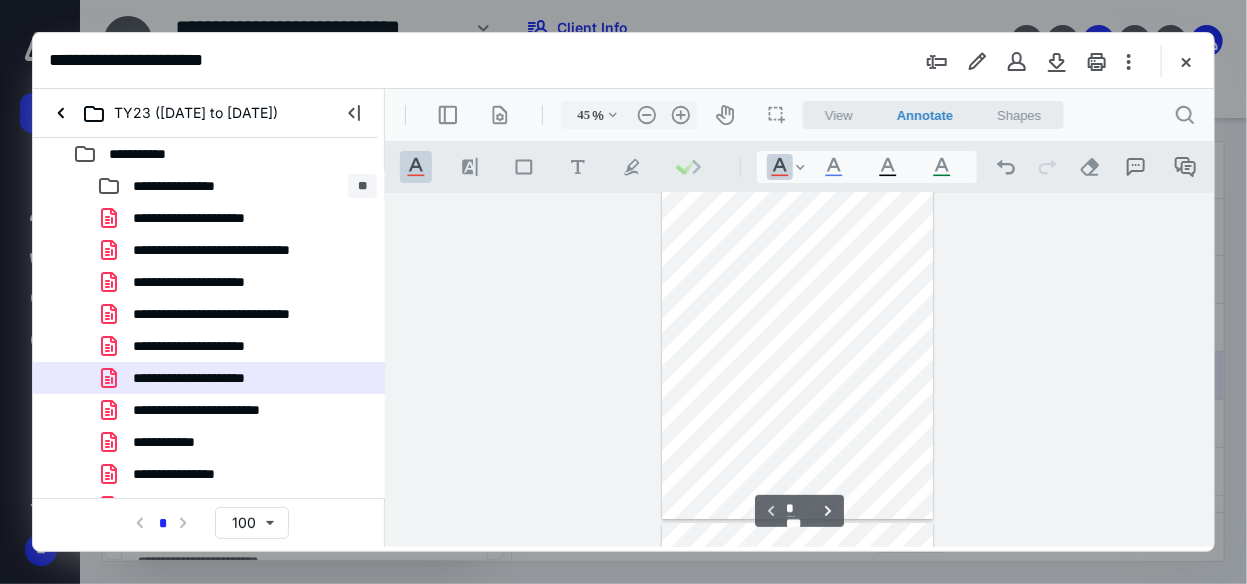 scroll, scrollTop: 0, scrollLeft: 0, axis: both 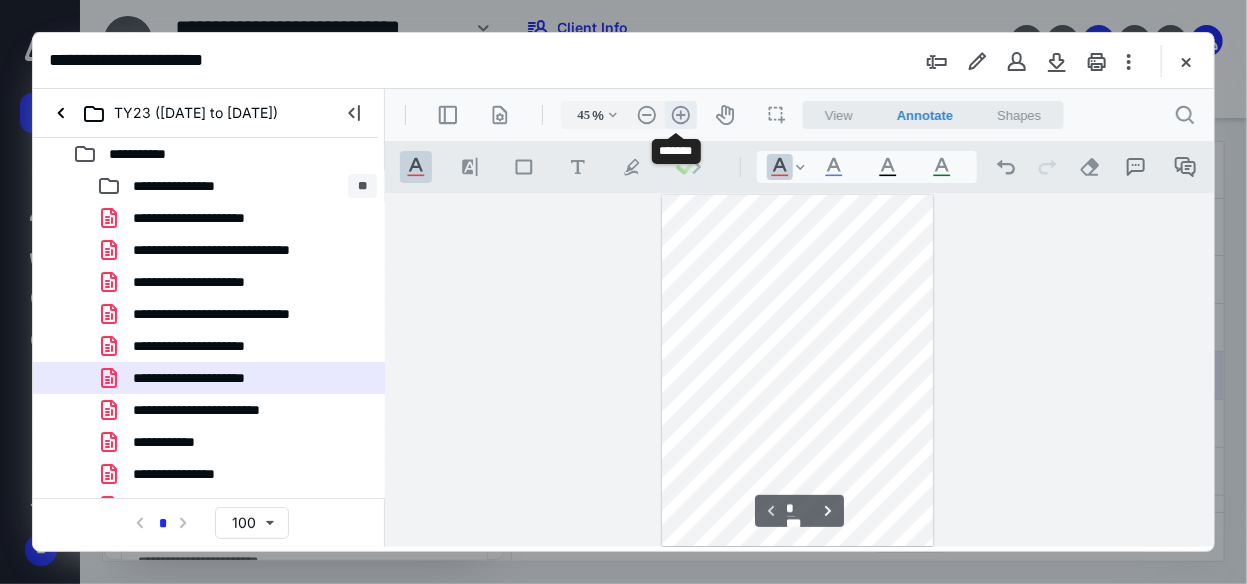 click on ".cls-1{fill:#abb0c4;} icon - header - zoom - in - line" at bounding box center (680, 114) 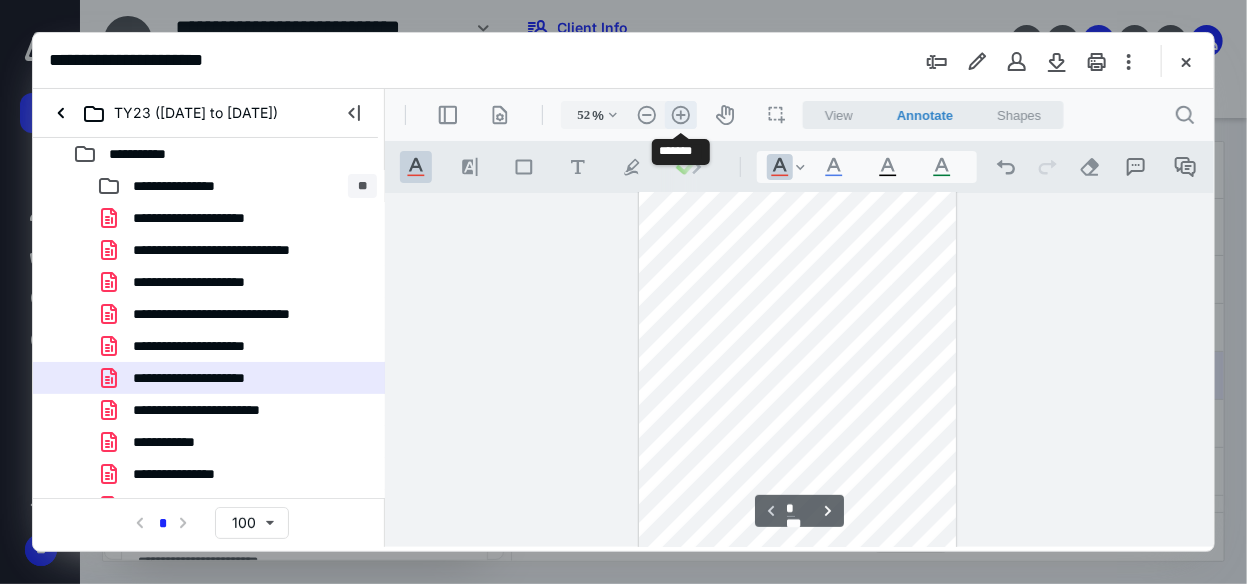 click on ".cls-1{fill:#abb0c4;} icon - header - zoom - in - line" at bounding box center [680, 114] 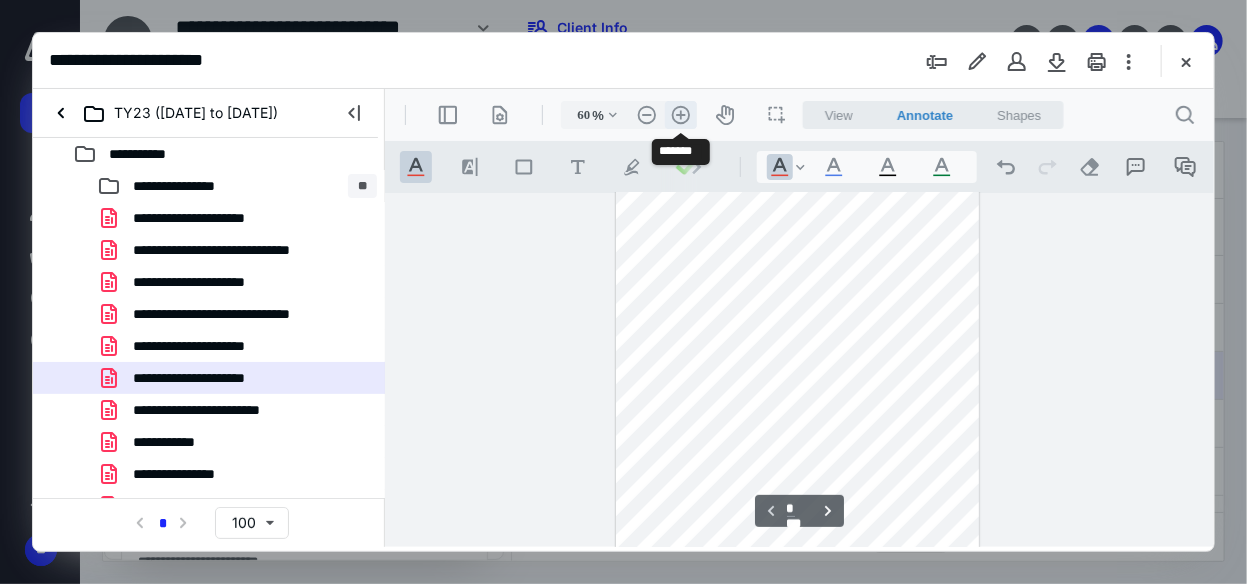 click on ".cls-1{fill:#abb0c4;} icon - header - zoom - in - line" at bounding box center [680, 114] 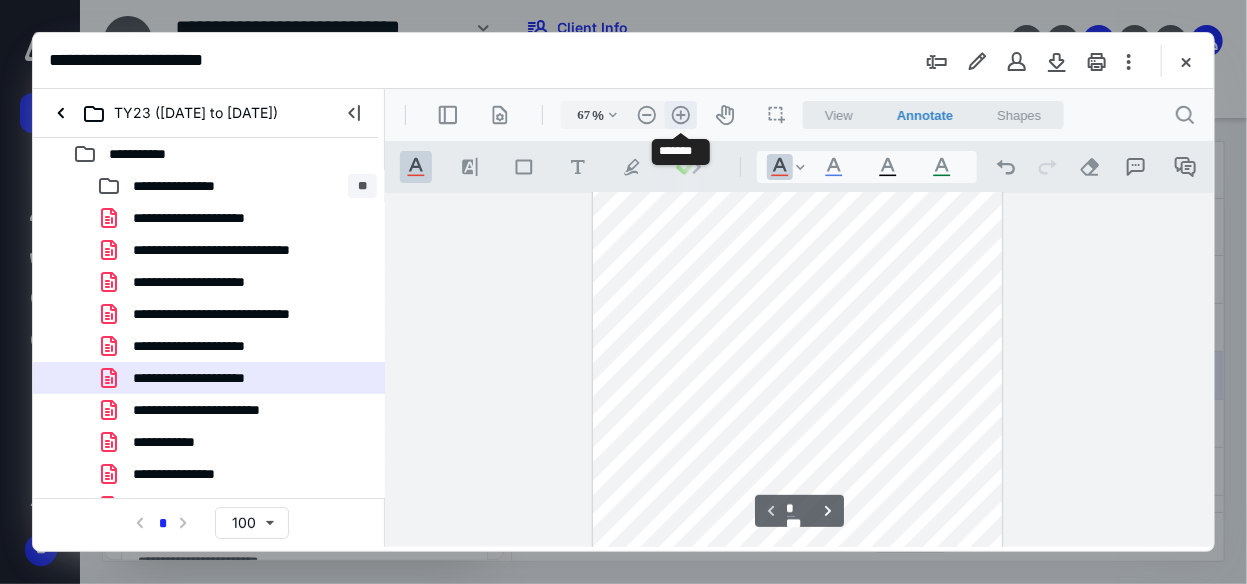 click on ".cls-1{fill:#abb0c4;} icon - header - zoom - in - line" at bounding box center [680, 114] 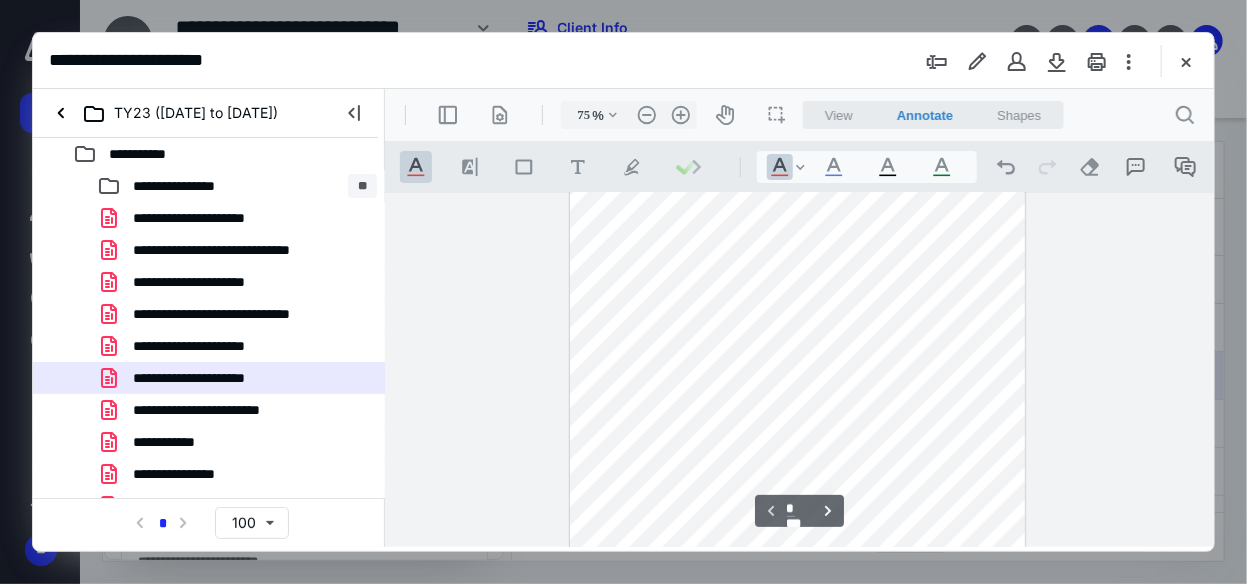 scroll, scrollTop: 0, scrollLeft: 0, axis: both 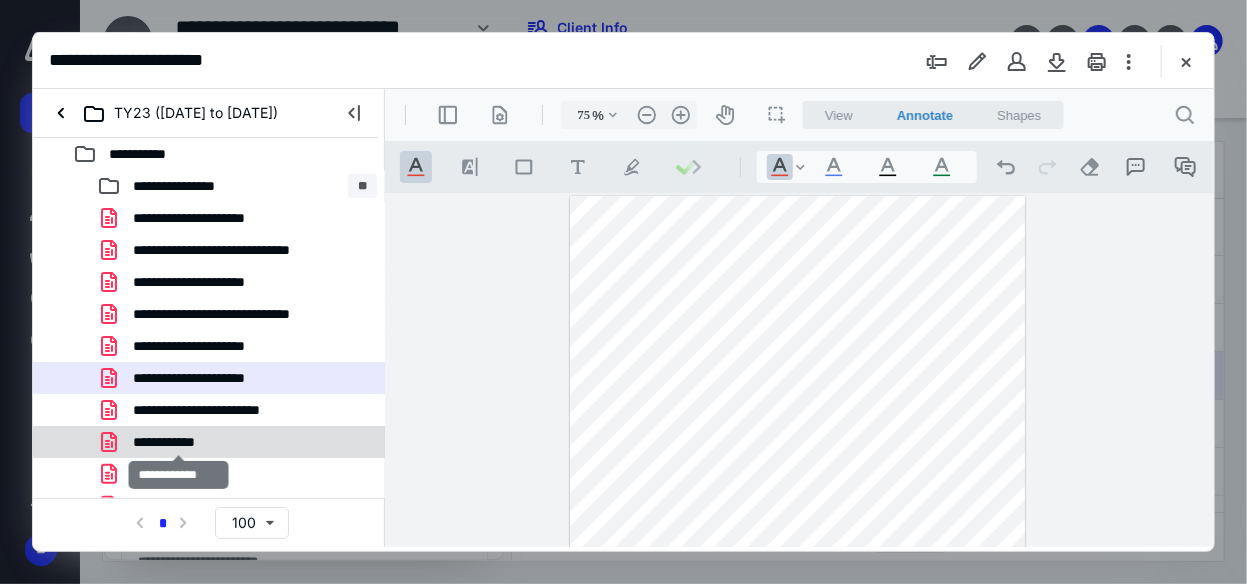 click on "**********" at bounding box center [179, 442] 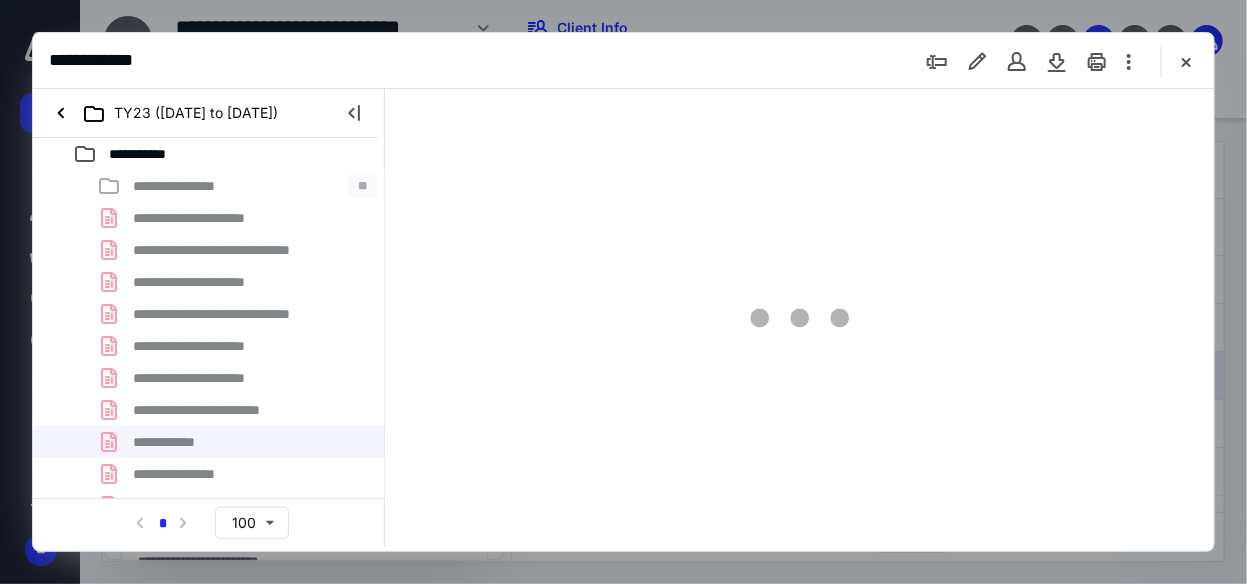 click on "**********" at bounding box center (209, 570) 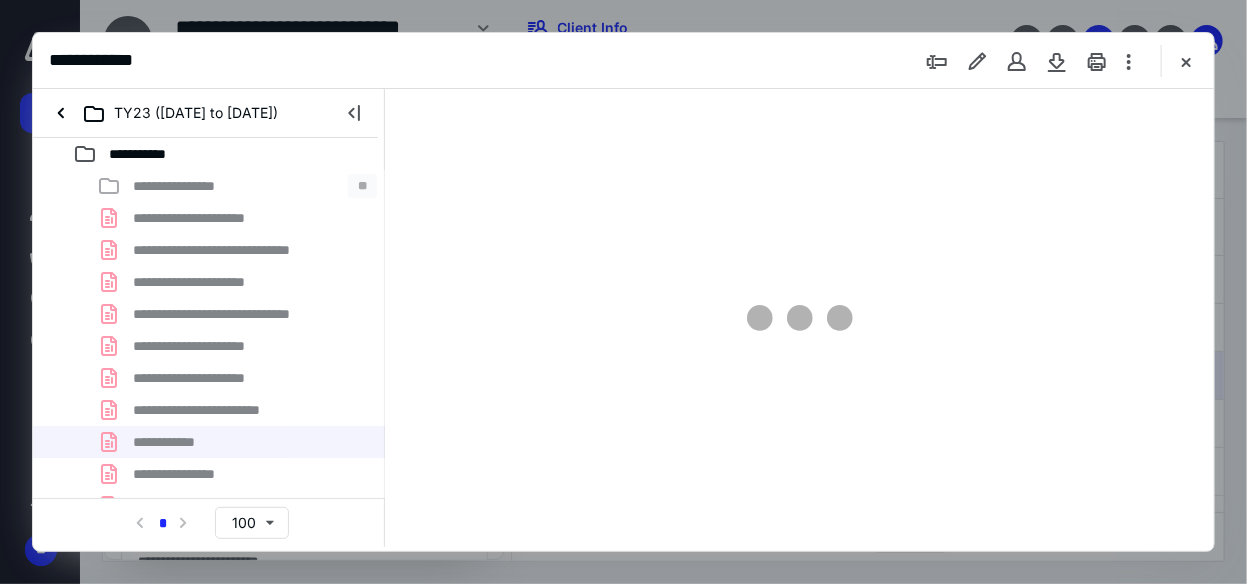scroll, scrollTop: 105, scrollLeft: 0, axis: vertical 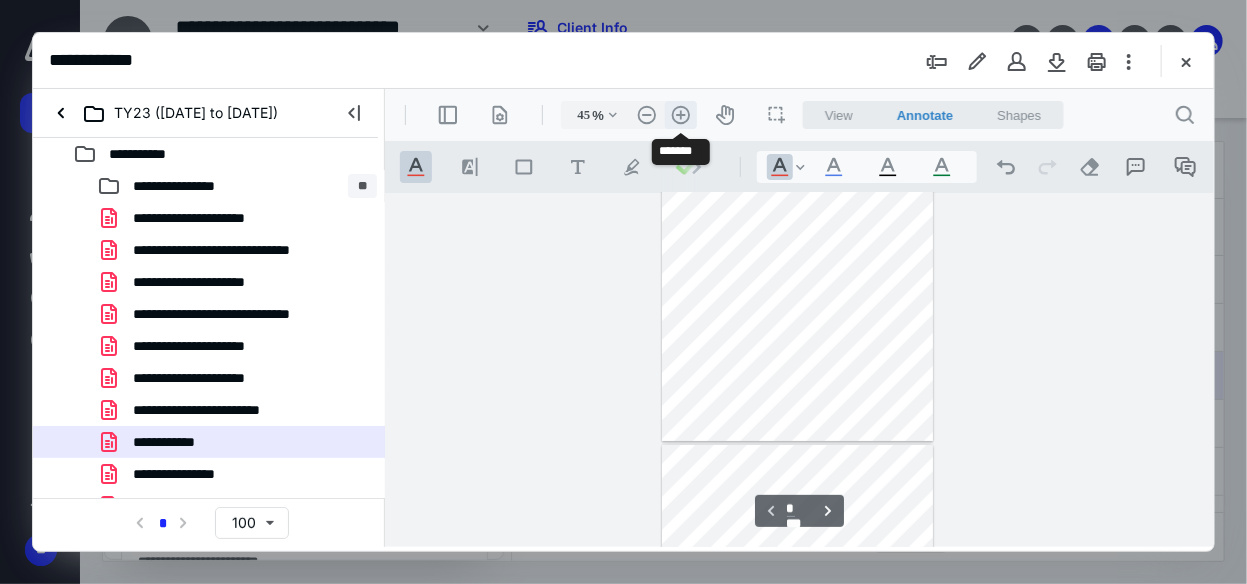 click on ".cls-1{fill:#abb0c4;} icon - header - zoom - in - line" at bounding box center [680, 114] 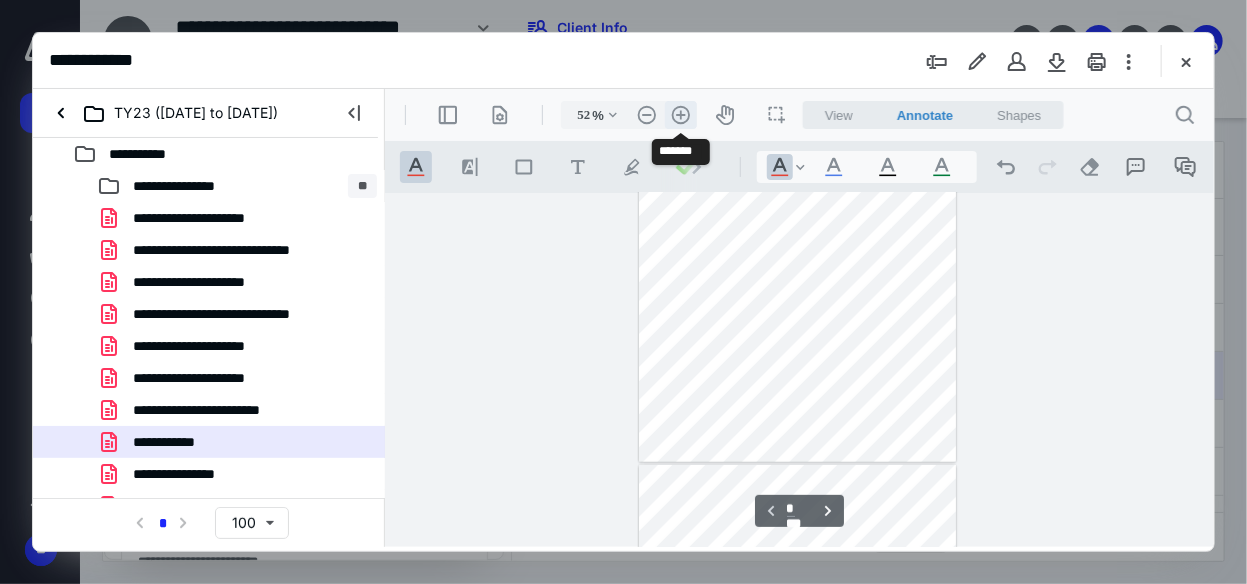 click on ".cls-1{fill:#abb0c4;} icon - header - zoom - in - line" at bounding box center [680, 114] 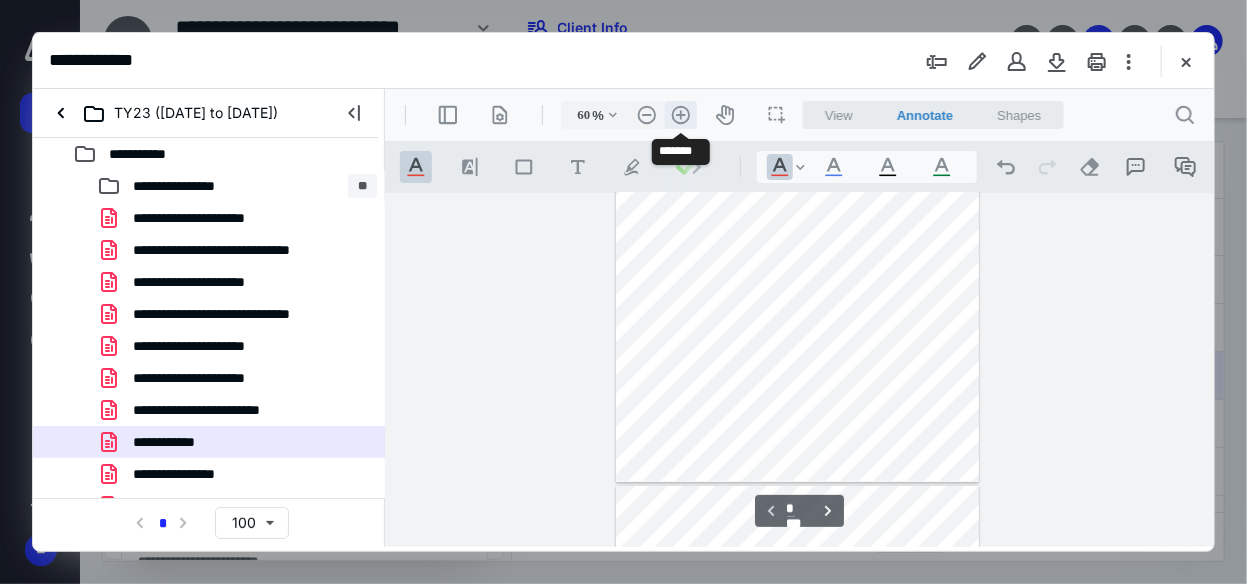 click on ".cls-1{fill:#abb0c4;} icon - header - zoom - in - line" at bounding box center (680, 114) 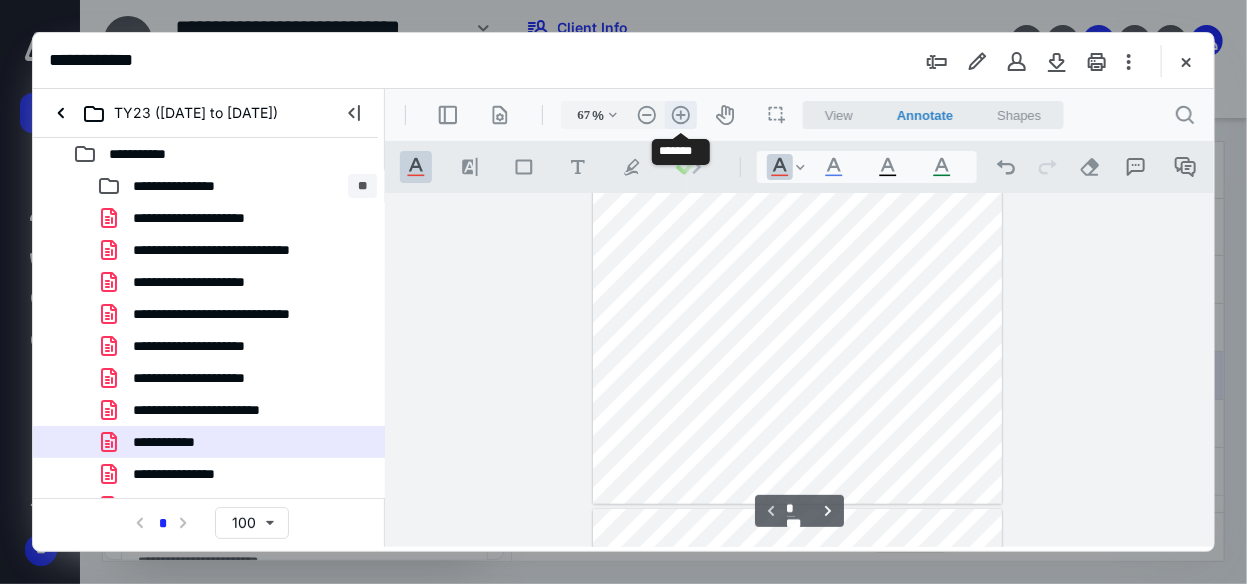 click on ".cls-1{fill:#abb0c4;} icon - header - zoom - in - line" at bounding box center [680, 114] 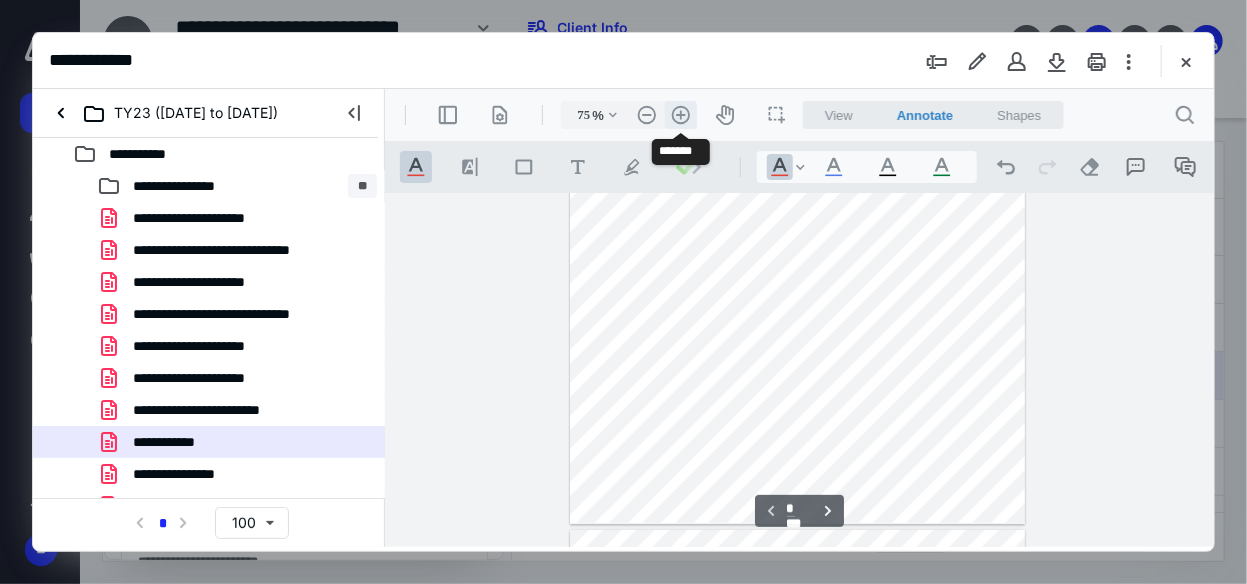 click on ".cls-1{fill:#abb0c4;} icon - header - zoom - in - line" at bounding box center (680, 114) 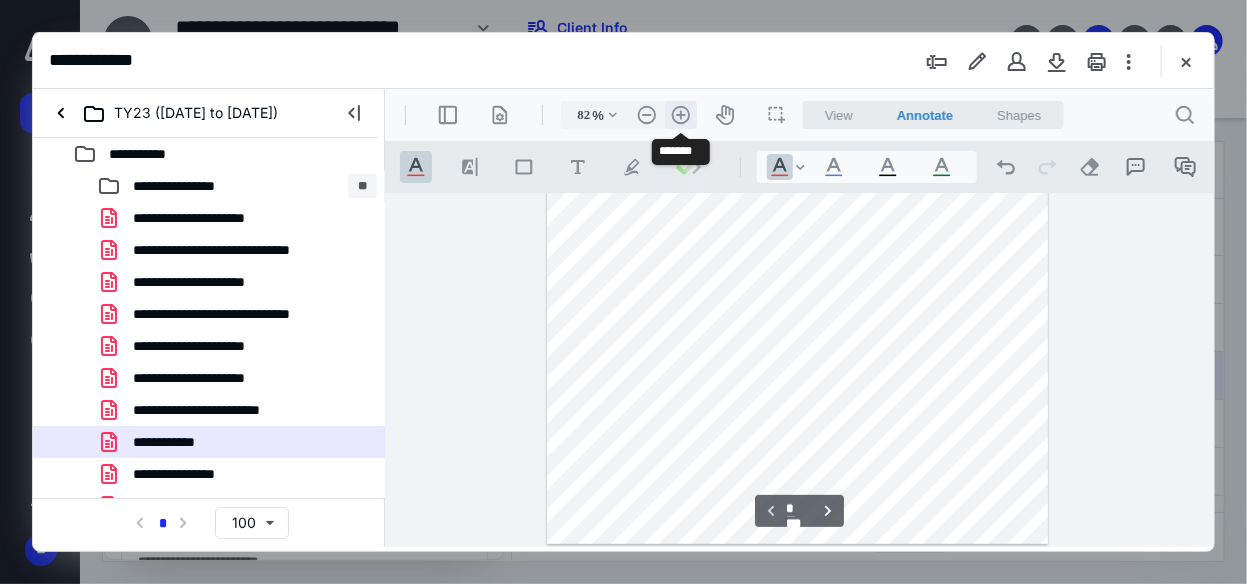 click on ".cls-1{fill:#abb0c4;} icon - header - zoom - in - line" at bounding box center [680, 114] 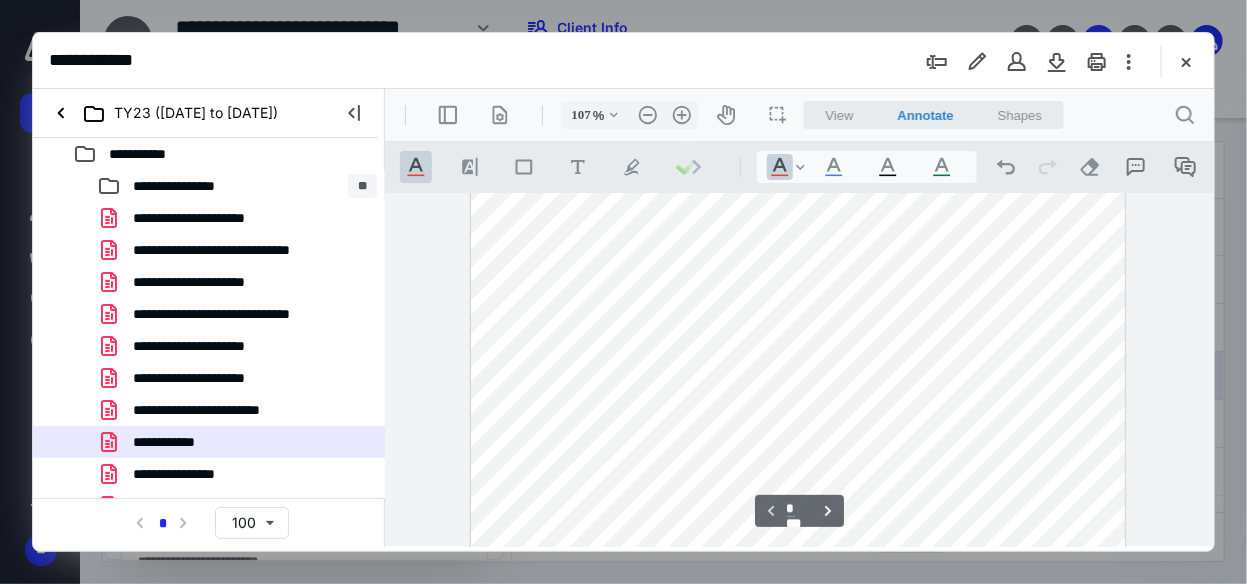 scroll, scrollTop: 621, scrollLeft: 0, axis: vertical 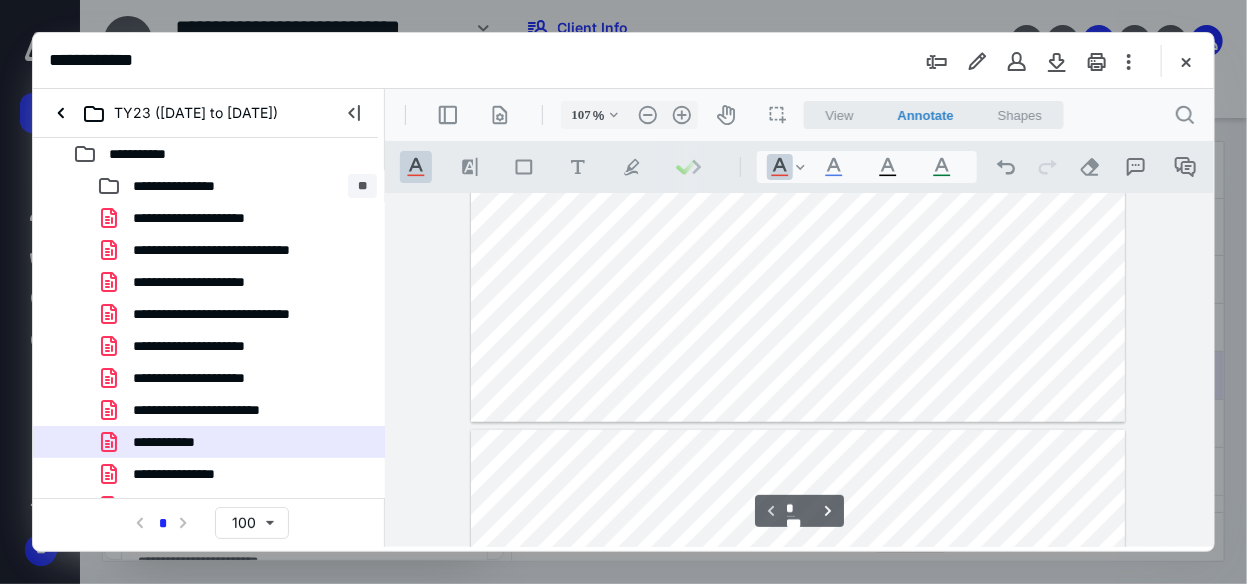type on "*" 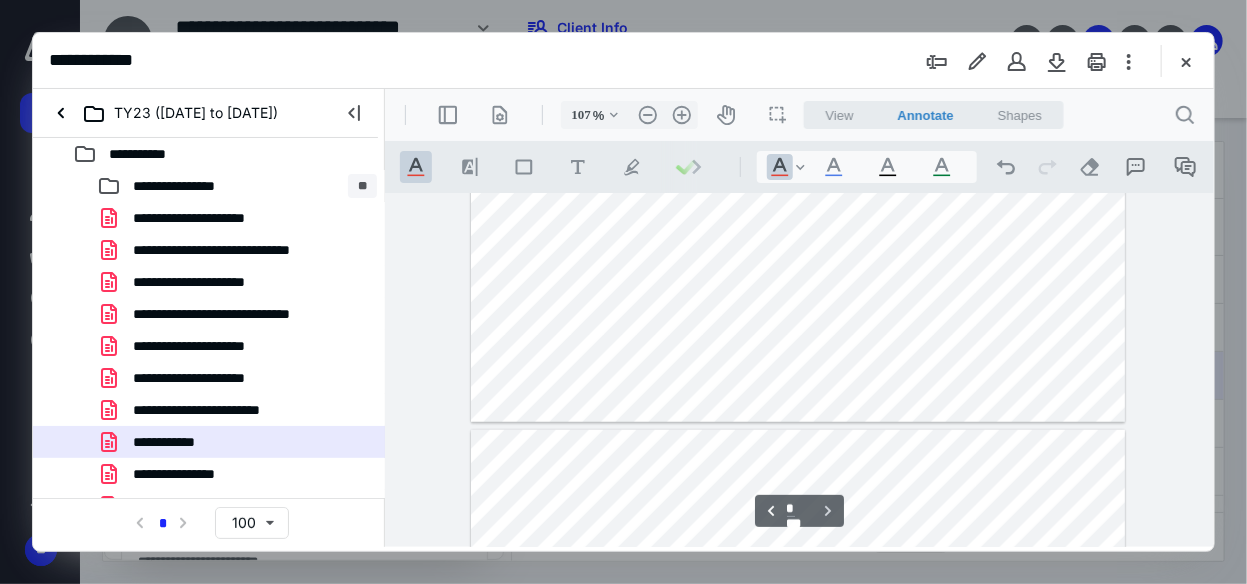 scroll, scrollTop: 932, scrollLeft: 0, axis: vertical 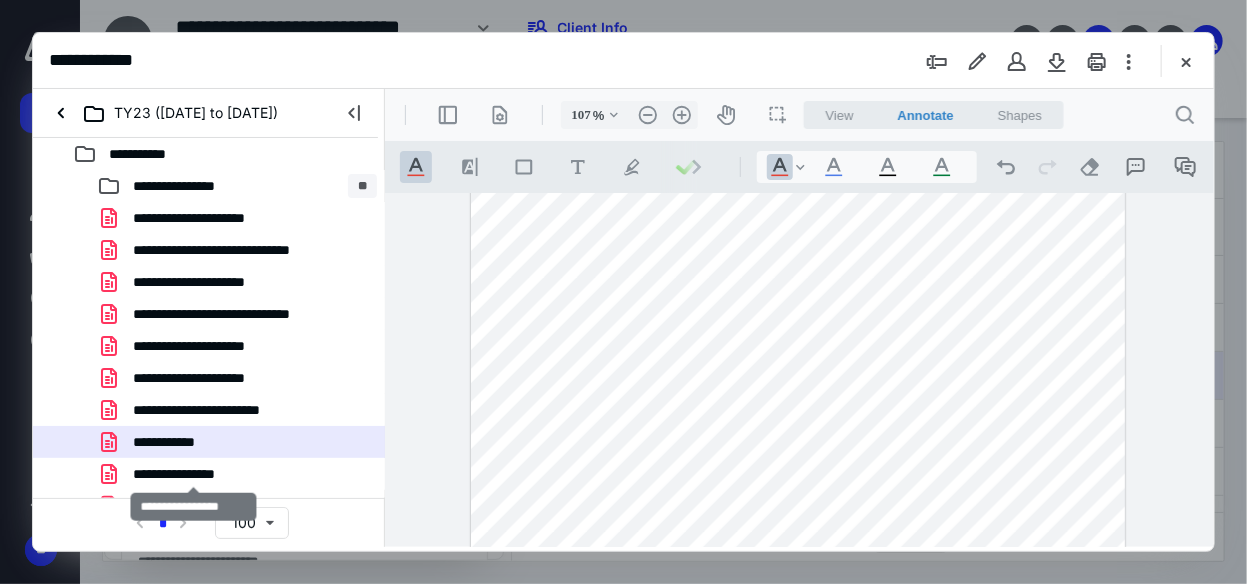 click on "**********" at bounding box center [194, 474] 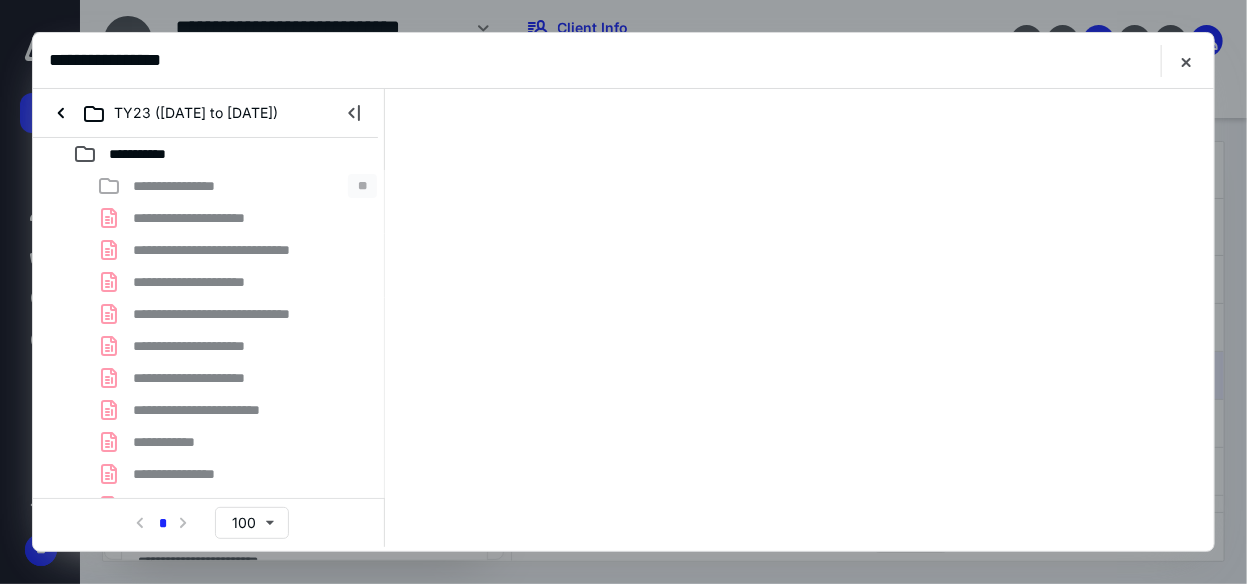 click on "**********" at bounding box center [209, 570] 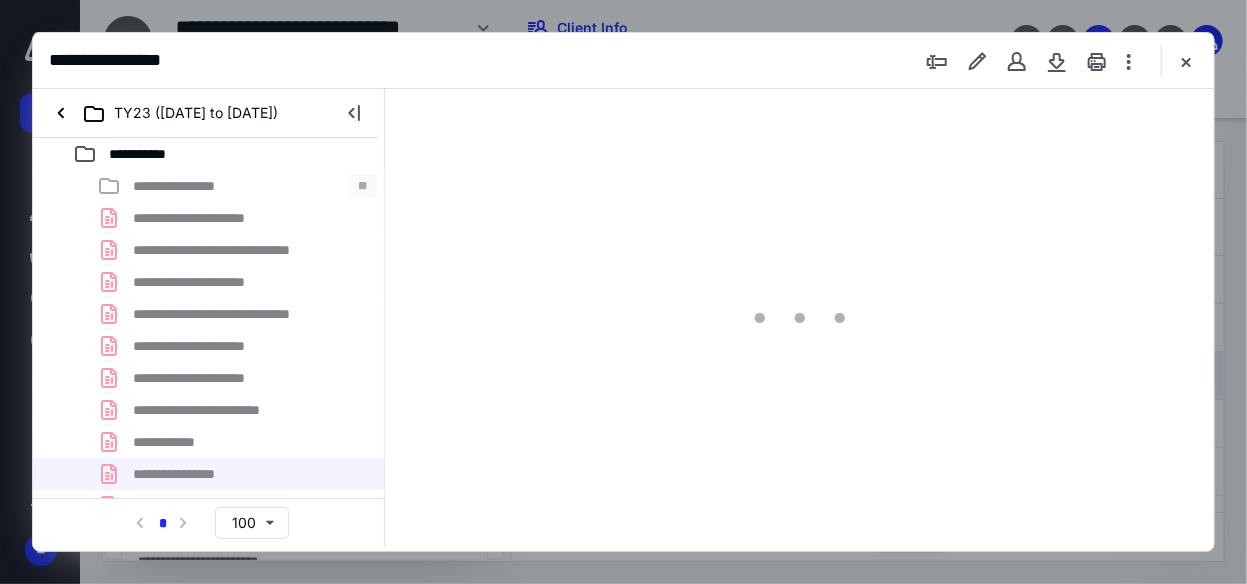 scroll, scrollTop: 105, scrollLeft: 0, axis: vertical 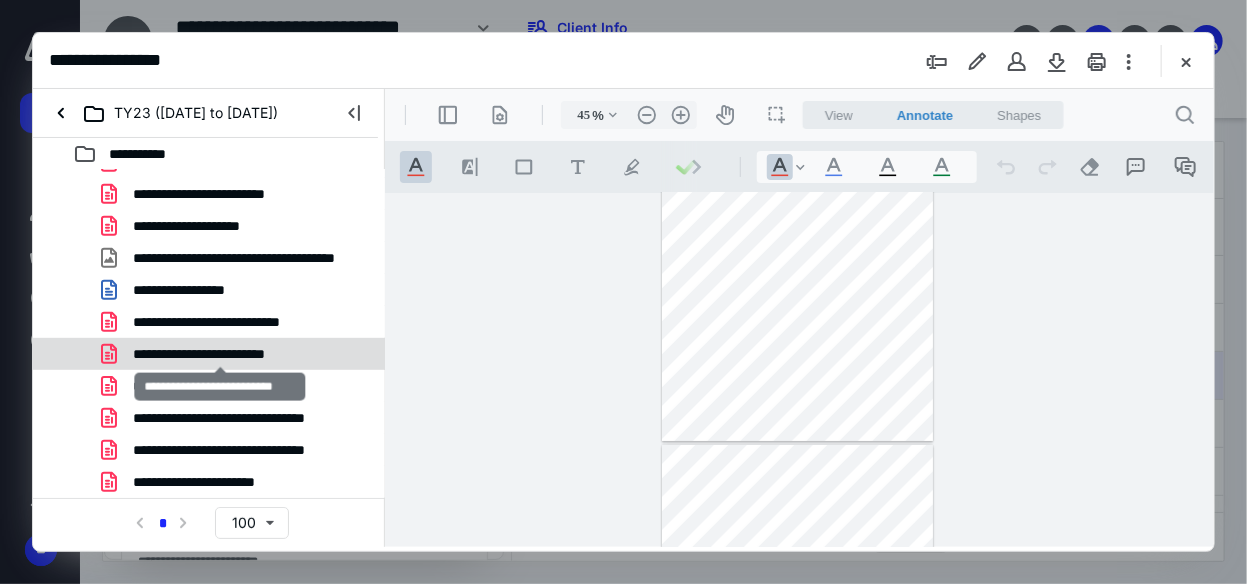 click on "**********" at bounding box center [220, 354] 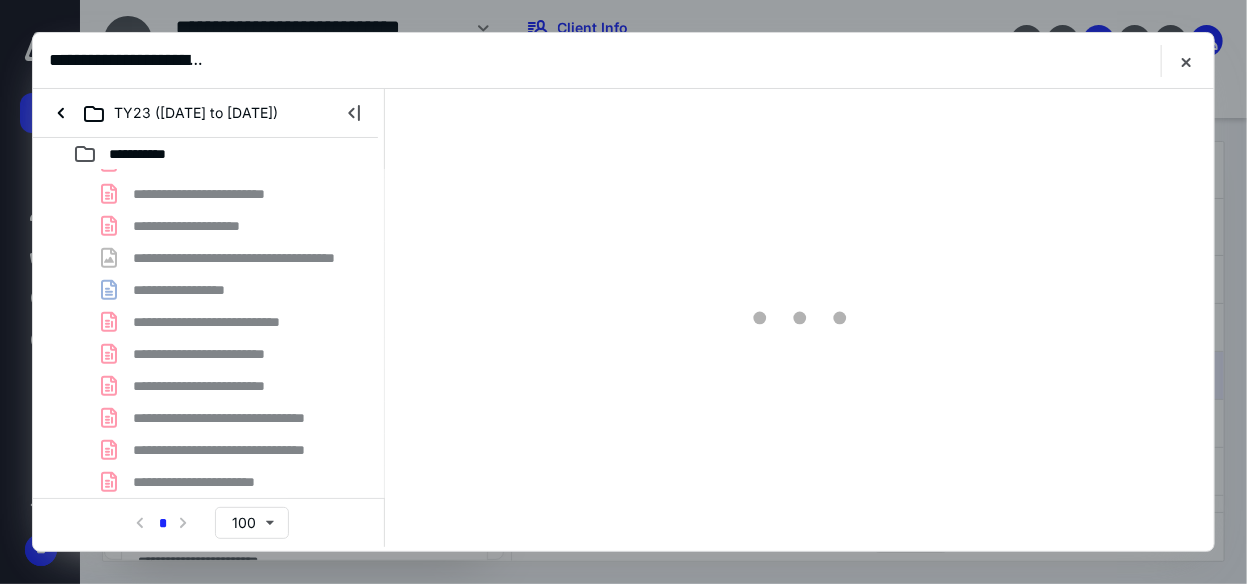 click on "**********" at bounding box center (209, 130) 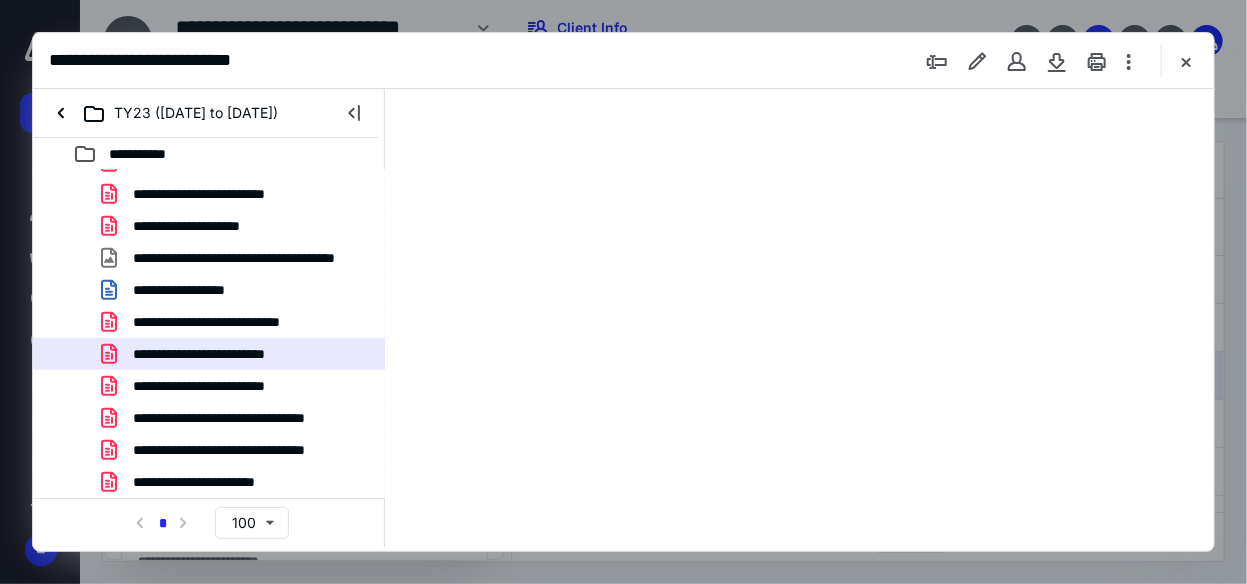 scroll, scrollTop: 0, scrollLeft: 0, axis: both 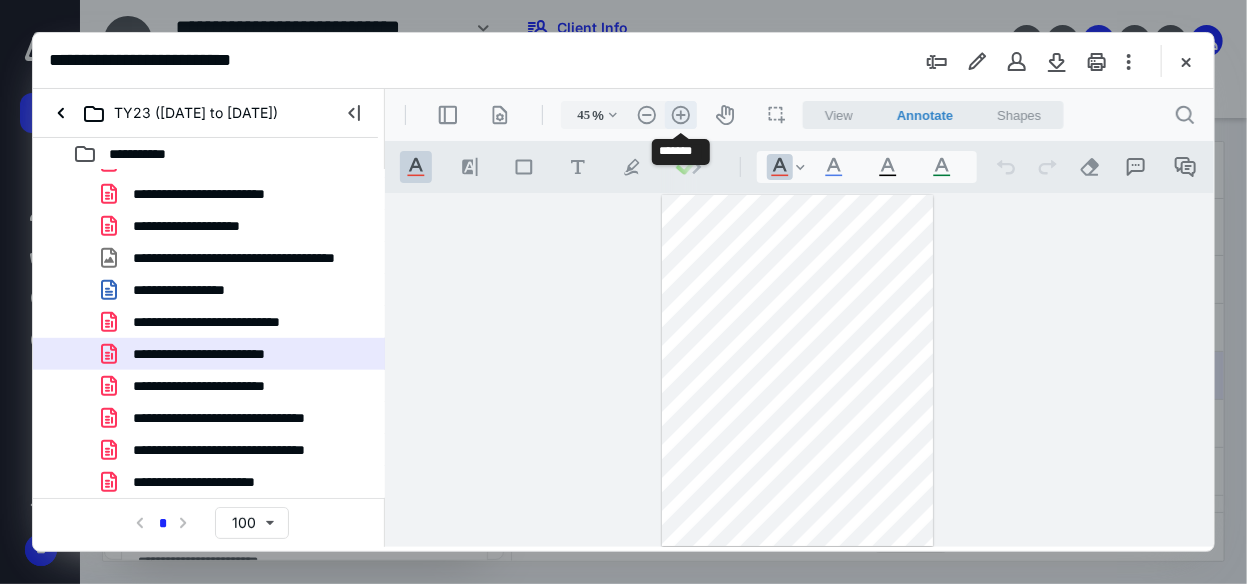 click on ".cls-1{fill:#abb0c4;} icon - header - zoom - in - line" at bounding box center (680, 114) 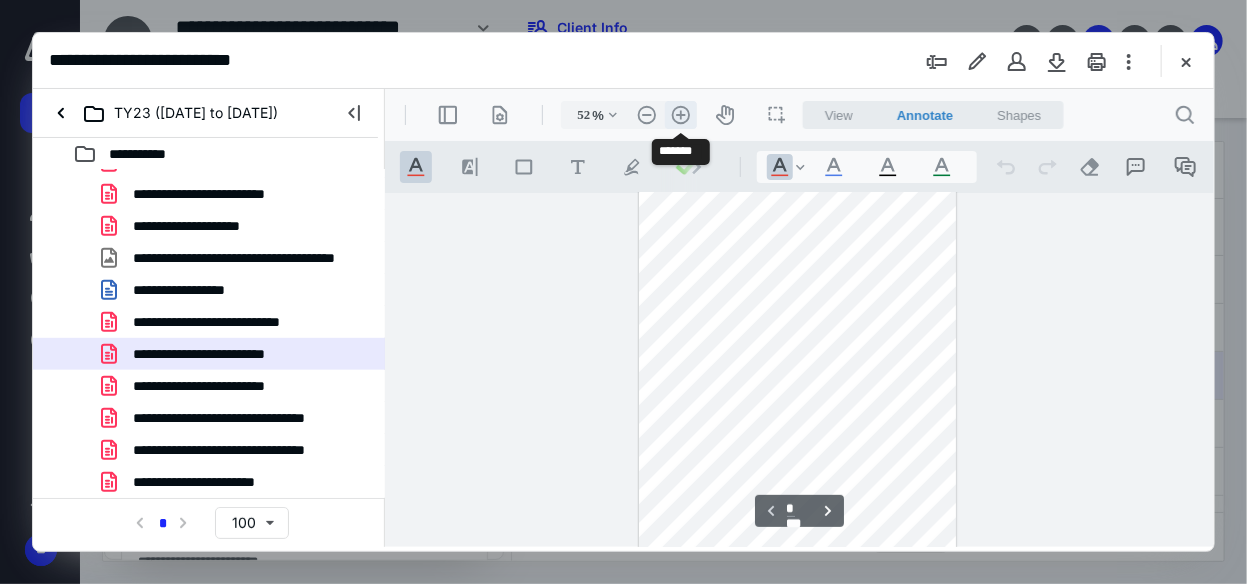 click on ".cls-1{fill:#abb0c4;} icon - header - zoom - in - line" at bounding box center (680, 114) 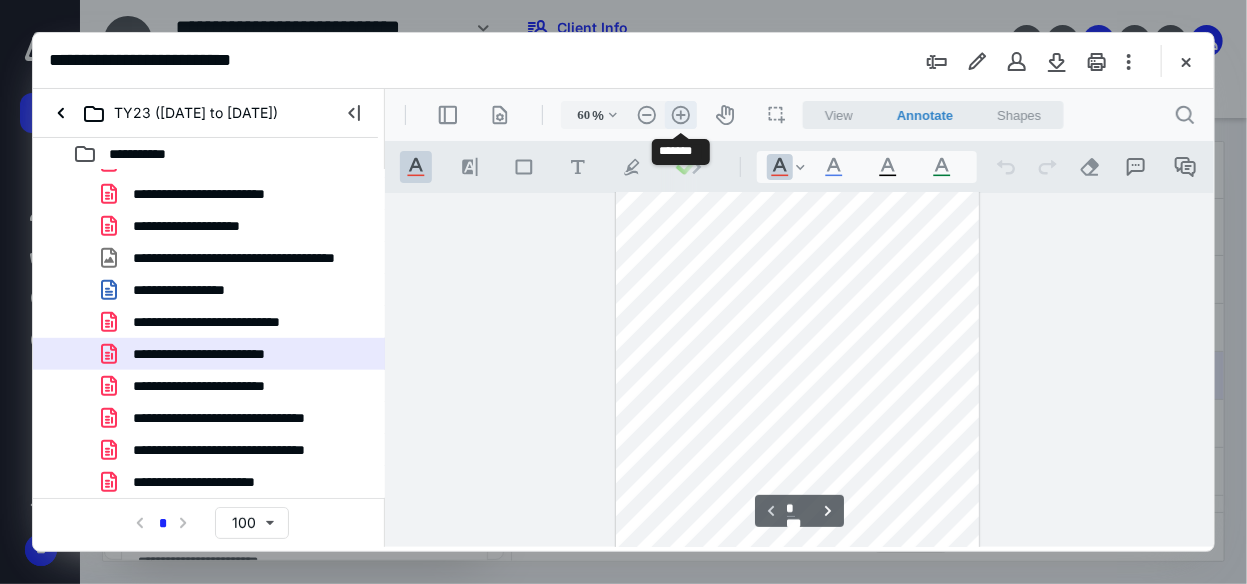 click on ".cls-1{fill:#abb0c4;} icon - header - zoom - in - line" at bounding box center (680, 114) 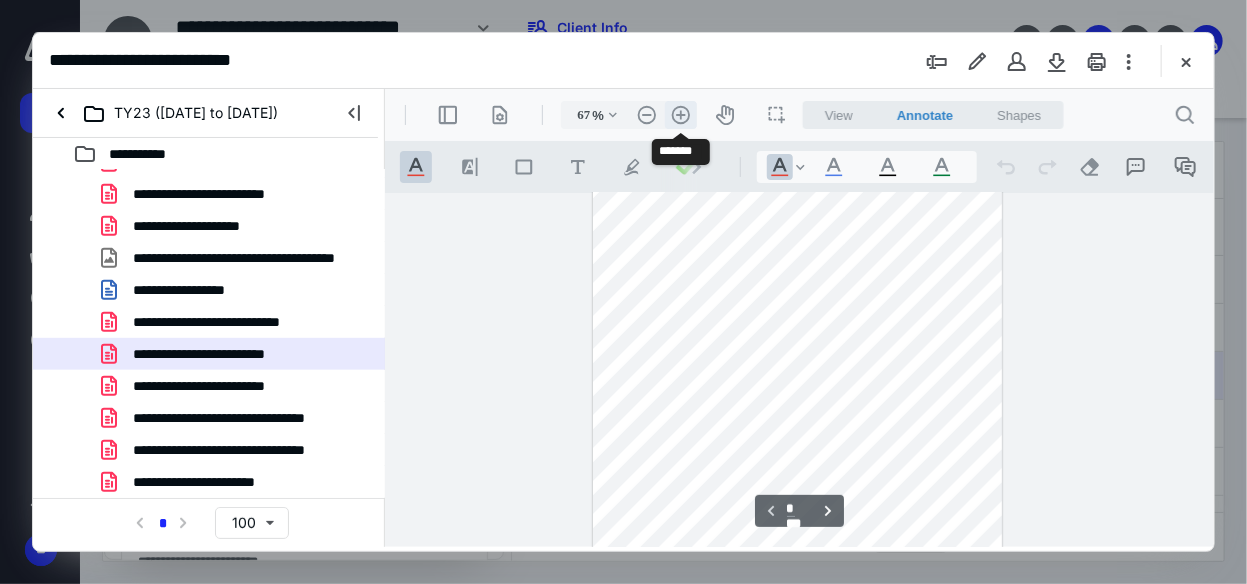 click on ".cls-1{fill:#abb0c4;} icon - header - zoom - in - line" at bounding box center [680, 114] 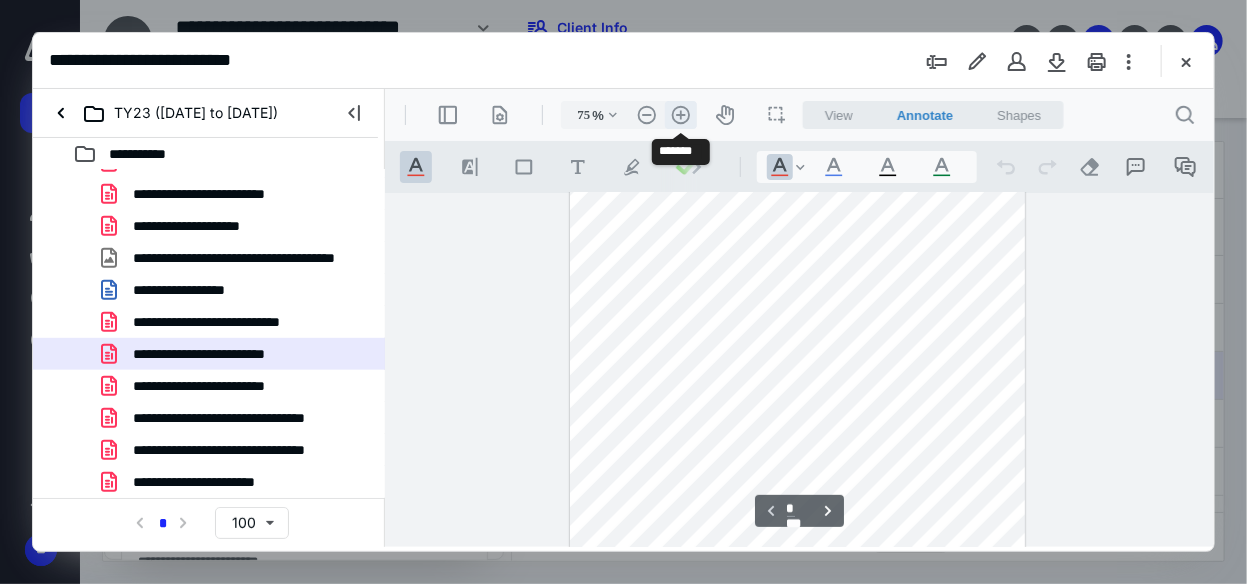 click on ".cls-1{fill:#abb0c4;} icon - header - zoom - in - line" at bounding box center (680, 114) 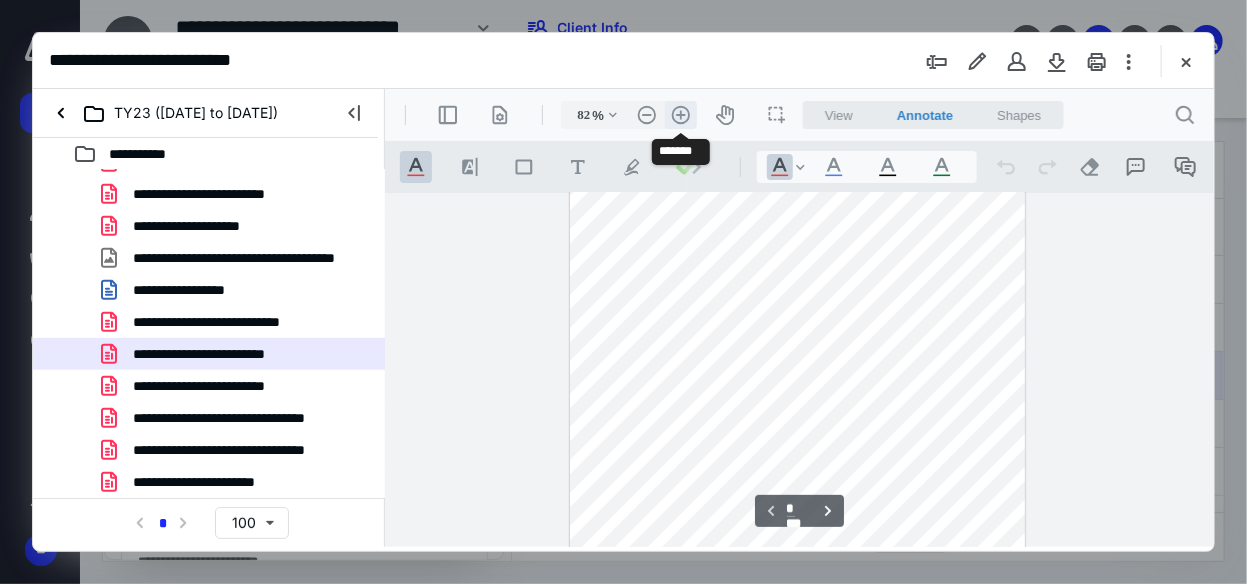 scroll, scrollTop: 107, scrollLeft: 0, axis: vertical 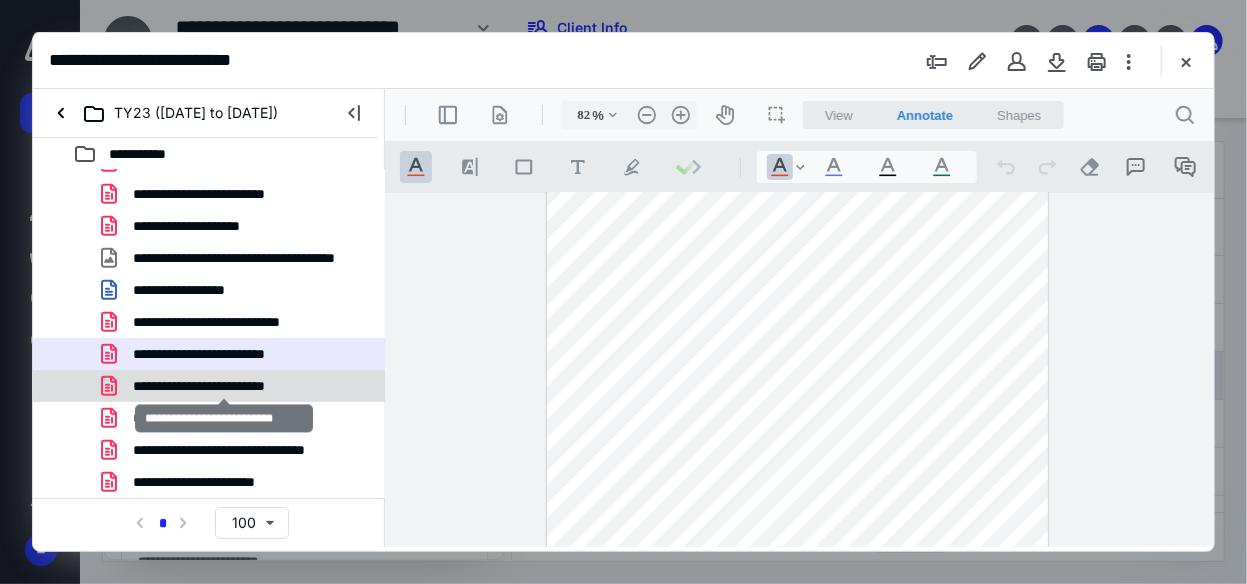 click on "**********" at bounding box center (224, 386) 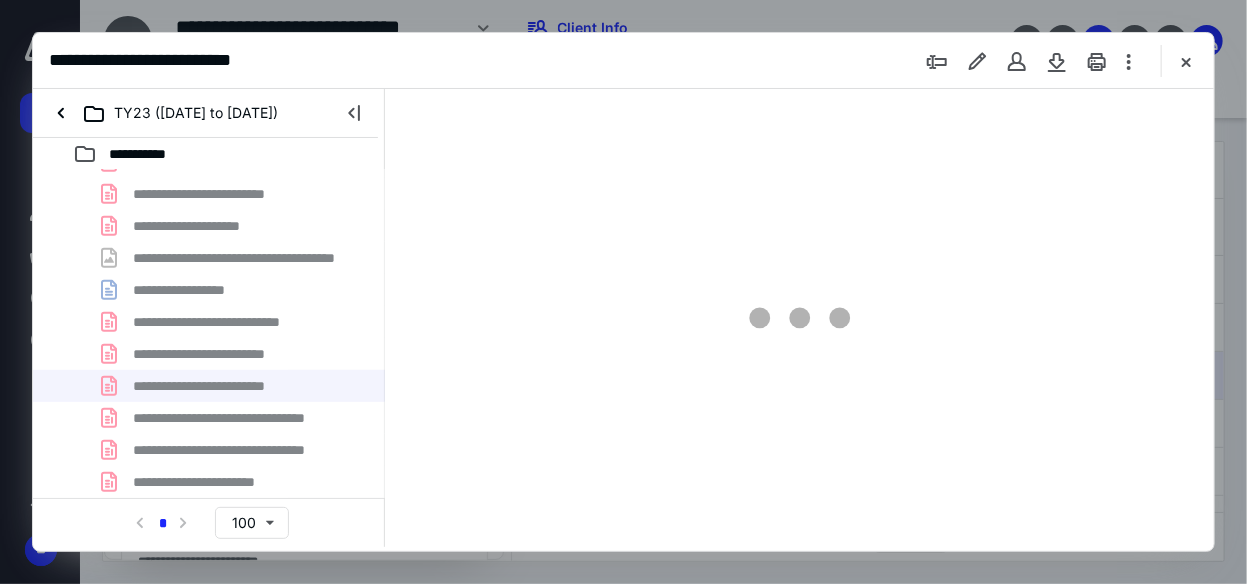 click on "**********" at bounding box center (209, 130) 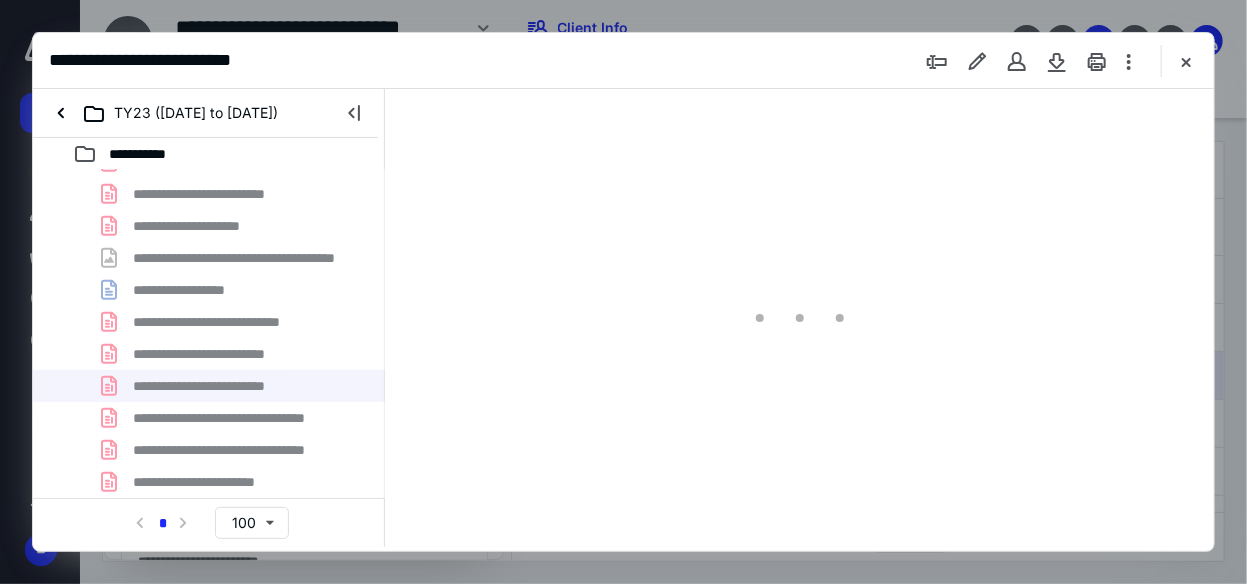 scroll, scrollTop: 105, scrollLeft: 0, axis: vertical 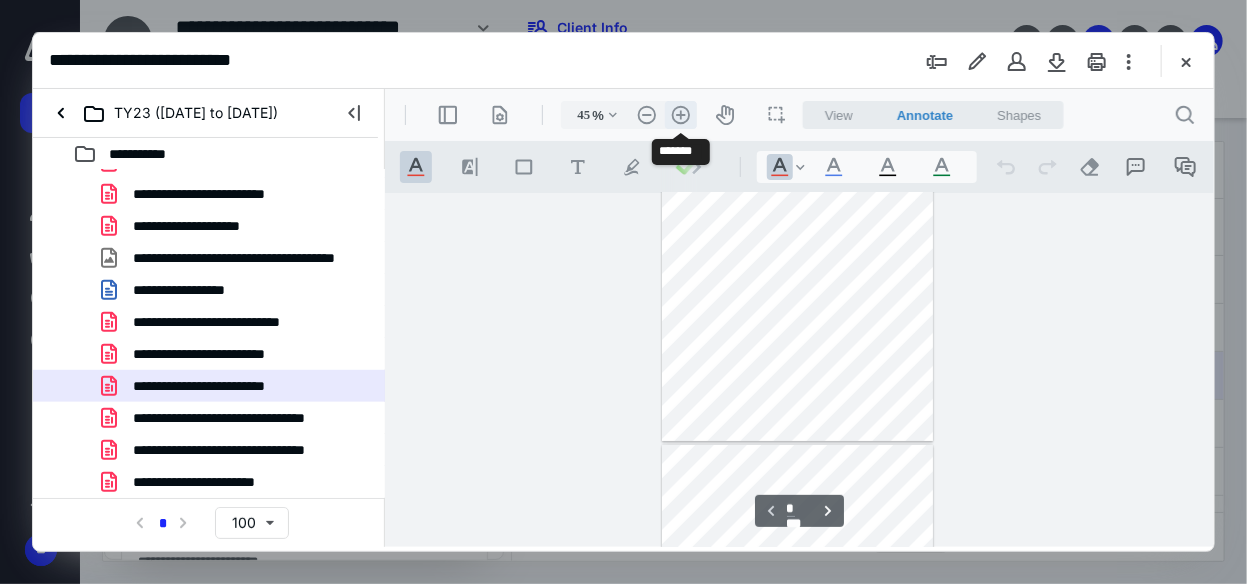 click on ".cls-1{fill:#abb0c4;} icon - header - zoom - in - line" at bounding box center [680, 114] 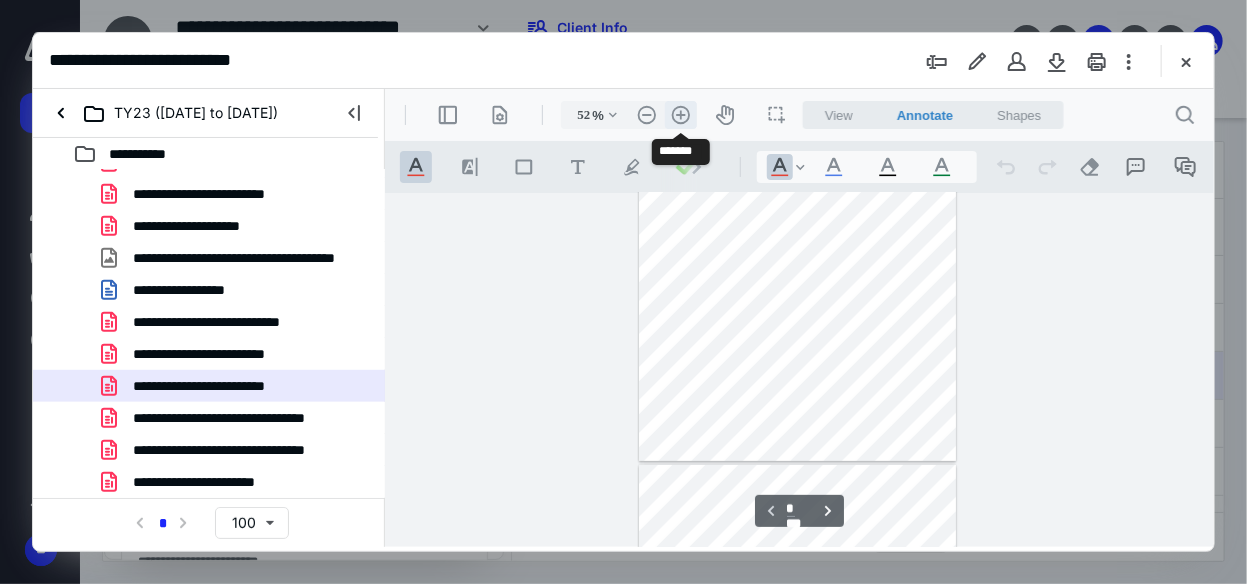 click on ".cls-1{fill:#abb0c4;} icon - header - zoom - in - line" at bounding box center [680, 114] 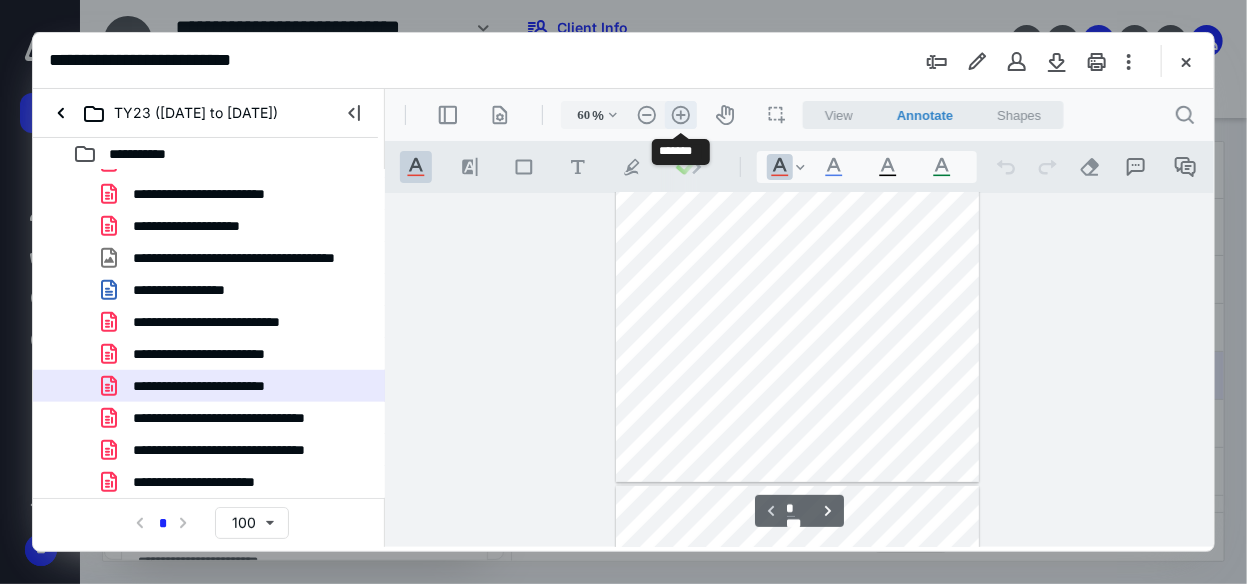 click on ".cls-1{fill:#abb0c4;} icon - header - zoom - in - line" at bounding box center [680, 114] 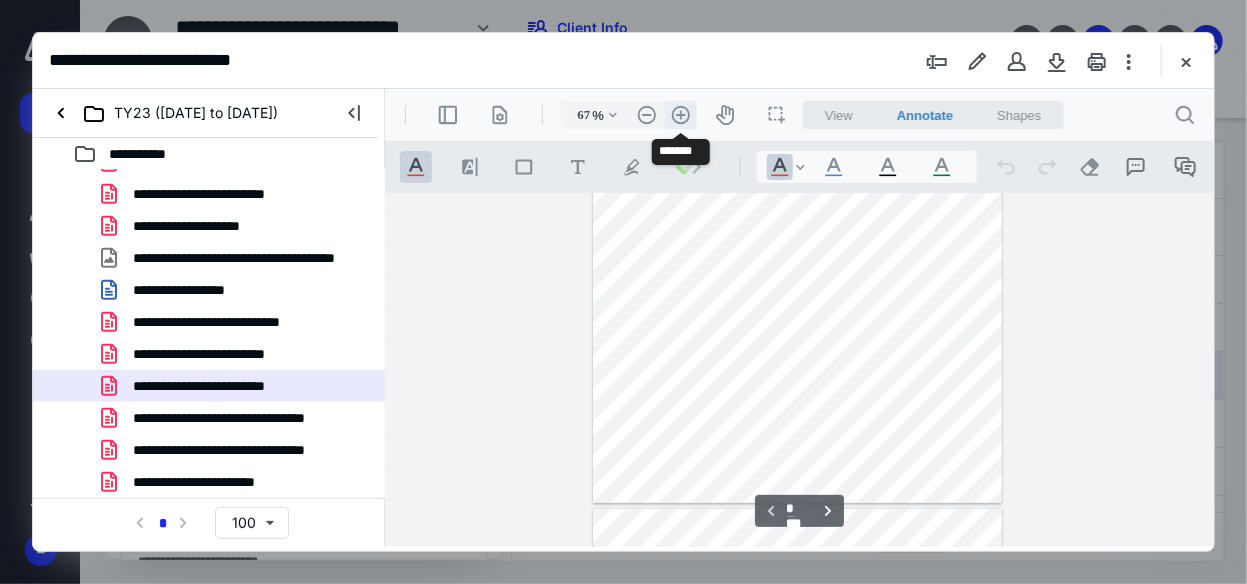 click on ".cls-1{fill:#abb0c4;} icon - header - zoom - in - line" at bounding box center [680, 114] 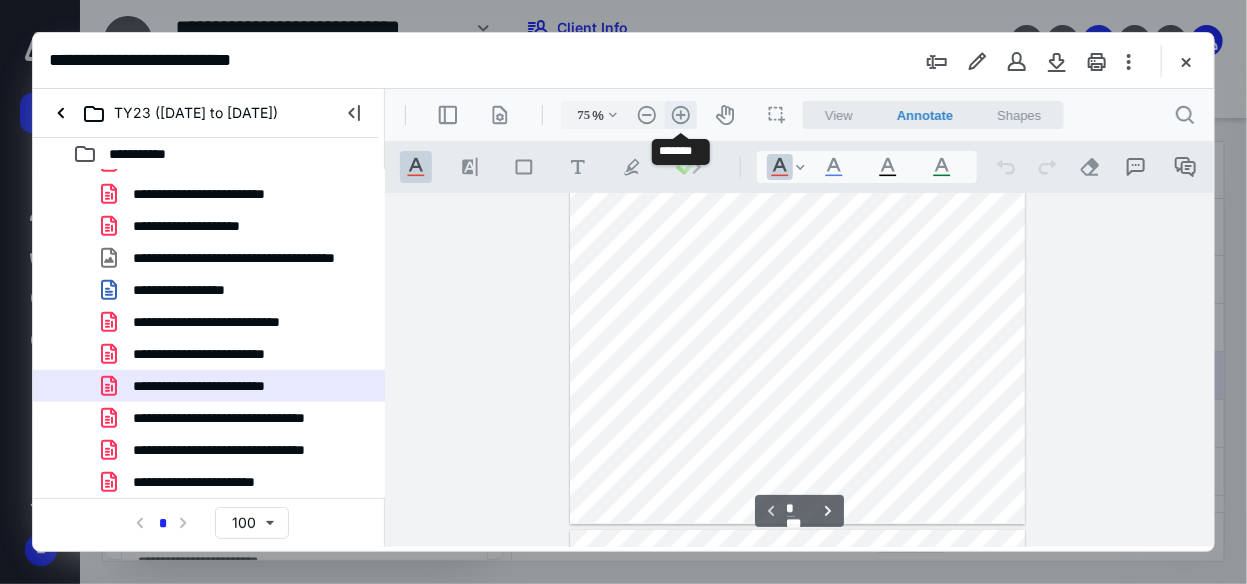 click on ".cls-1{fill:#abb0c4;} icon - header - zoom - in - line" at bounding box center (680, 114) 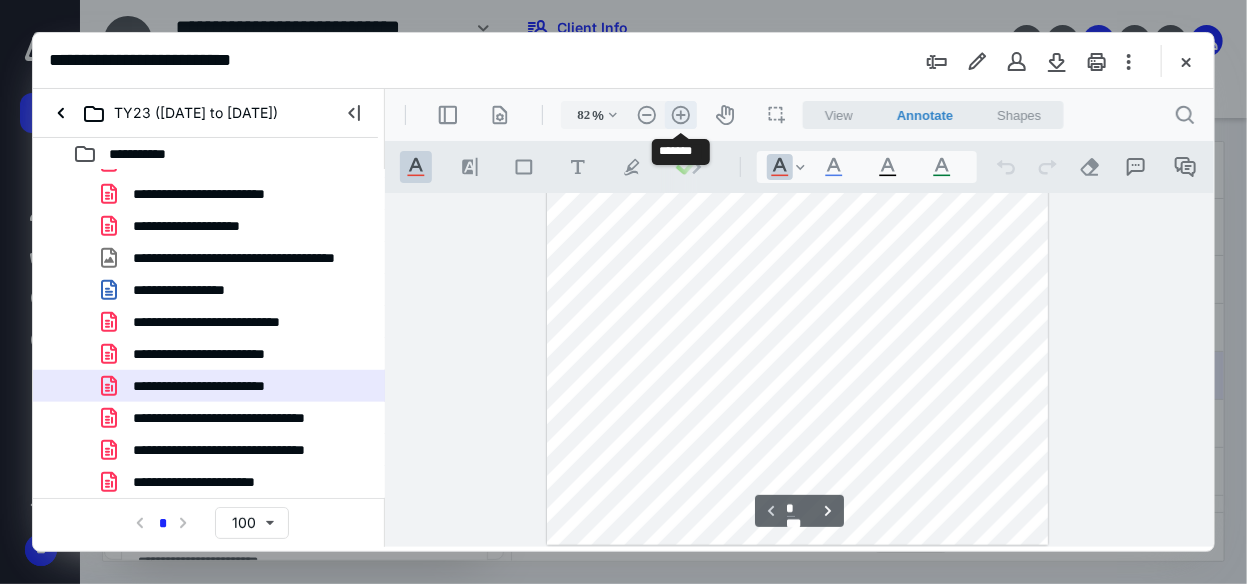 click on ".cls-1{fill:#abb0c4;} icon - header - zoom - in - line" at bounding box center [680, 114] 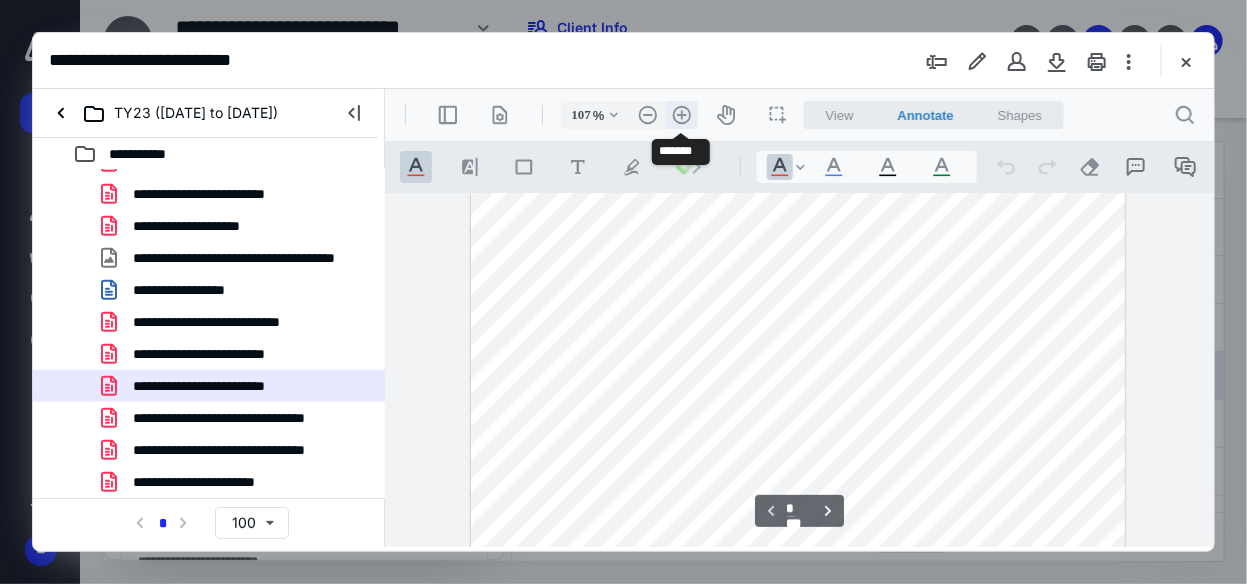 click on ".cls-1{fill:#abb0c4;} icon - header - zoom - in - line" at bounding box center [681, 114] 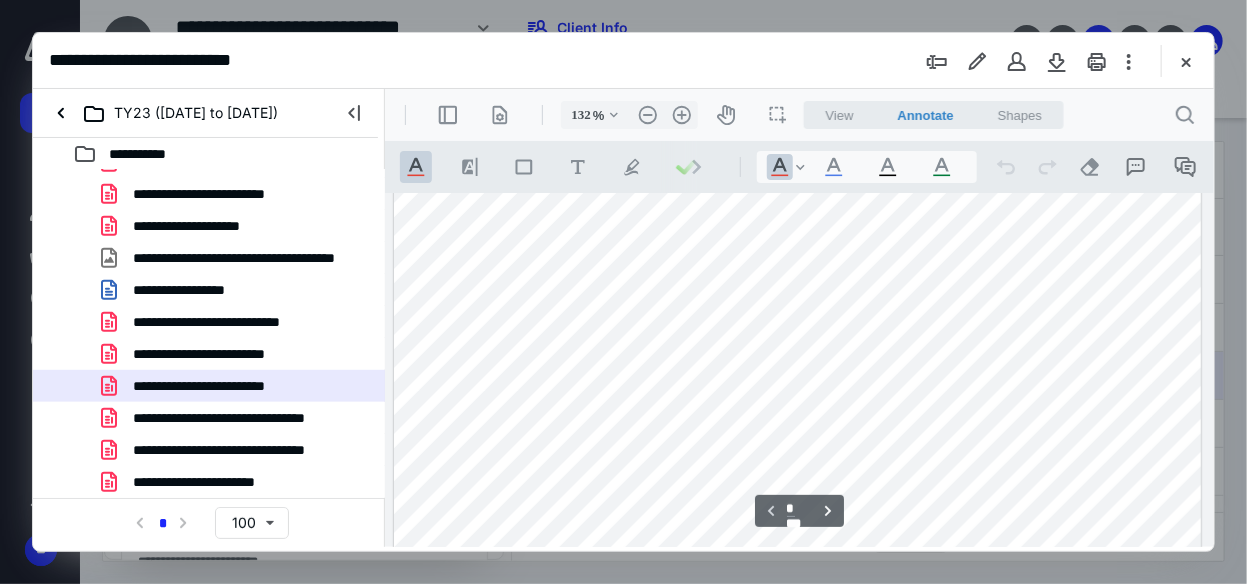 scroll, scrollTop: 621, scrollLeft: 0, axis: vertical 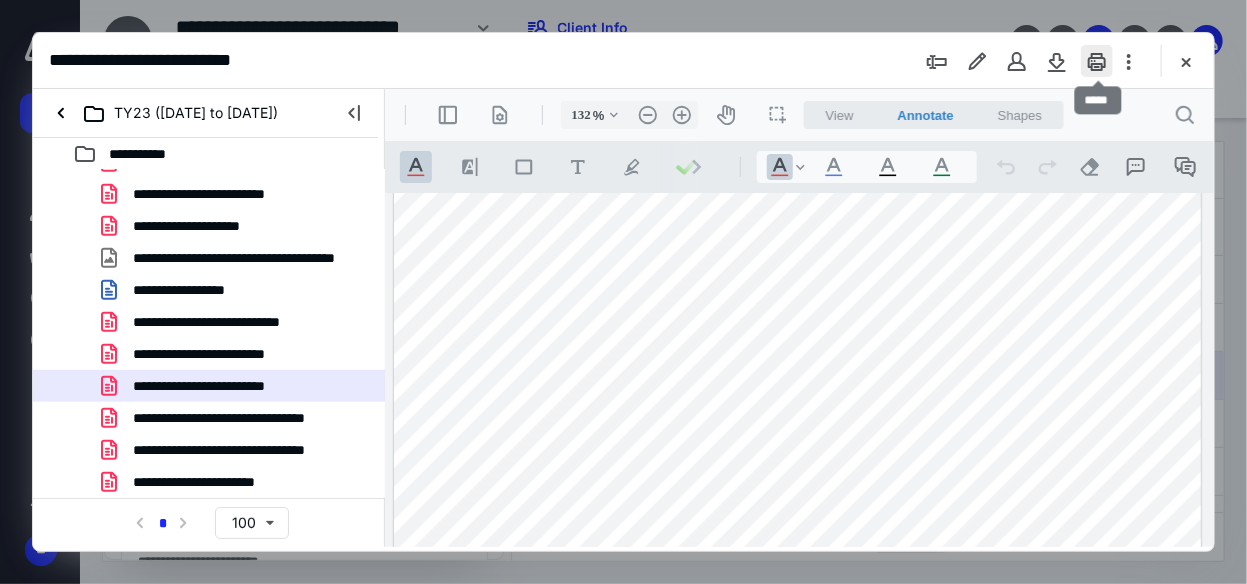 click at bounding box center (1097, 61) 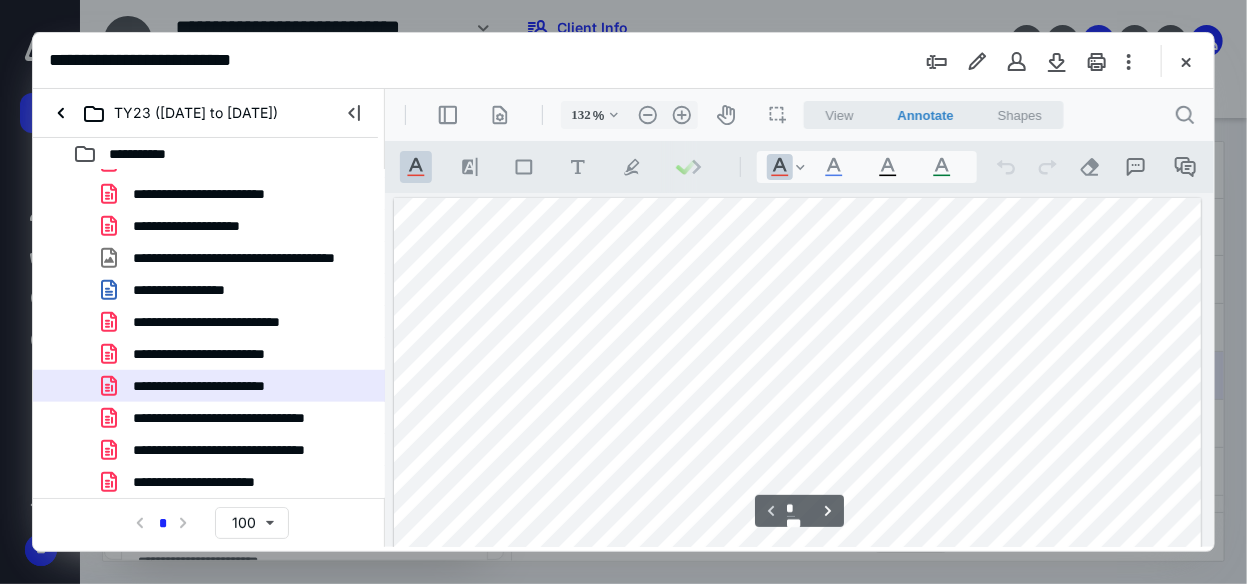 scroll, scrollTop: 311, scrollLeft: 0, axis: vertical 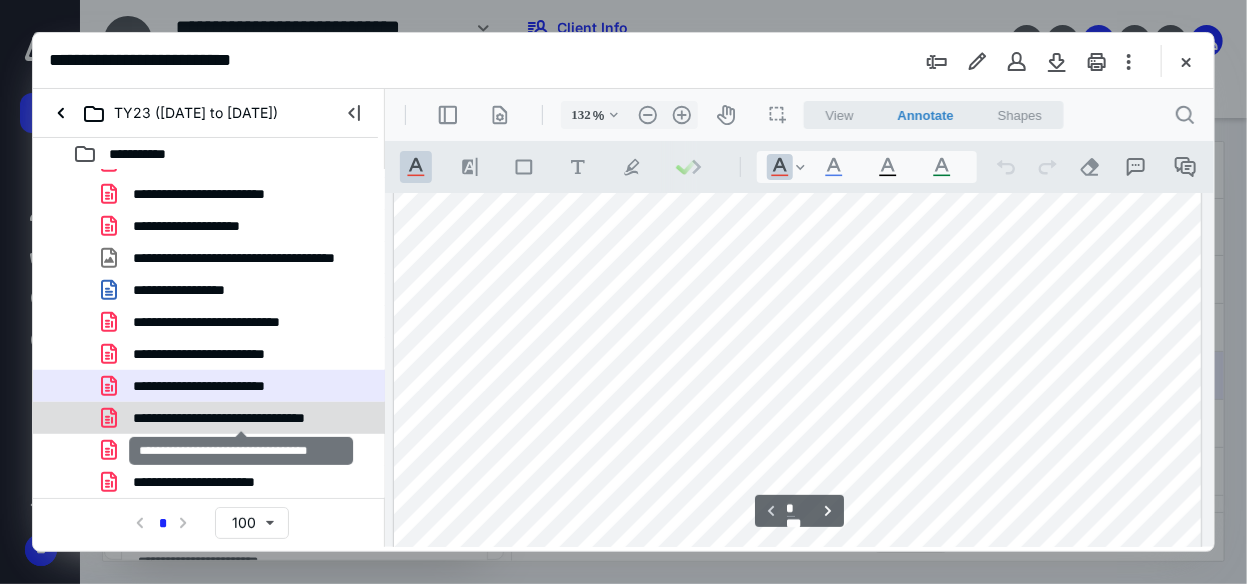 click on "**********" at bounding box center [241, 418] 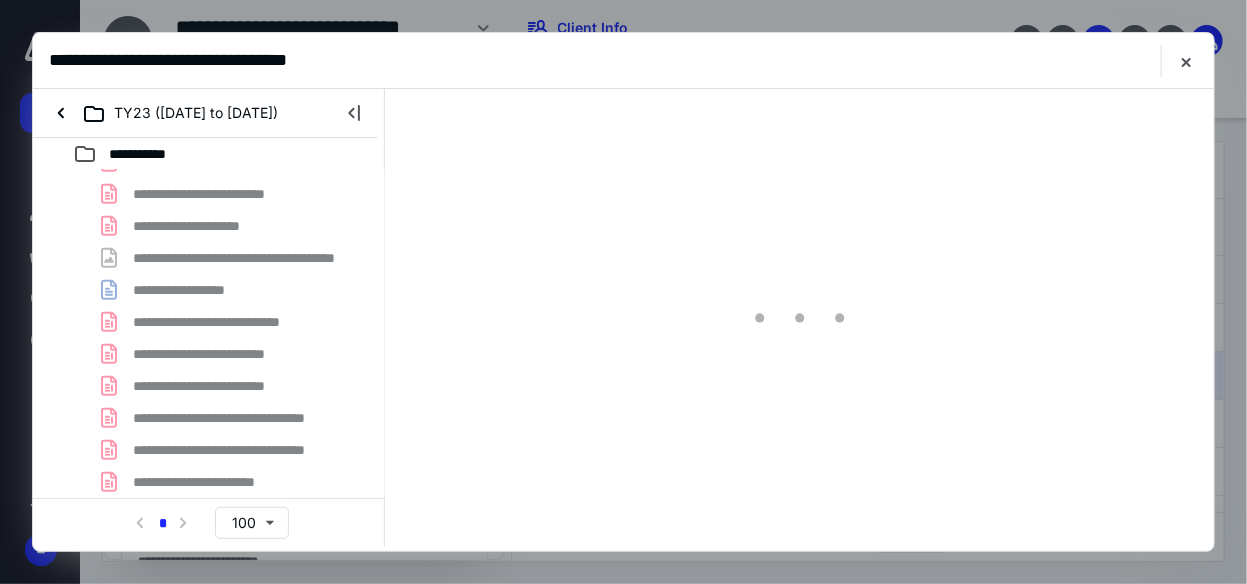 click on "**********" at bounding box center (209, 130) 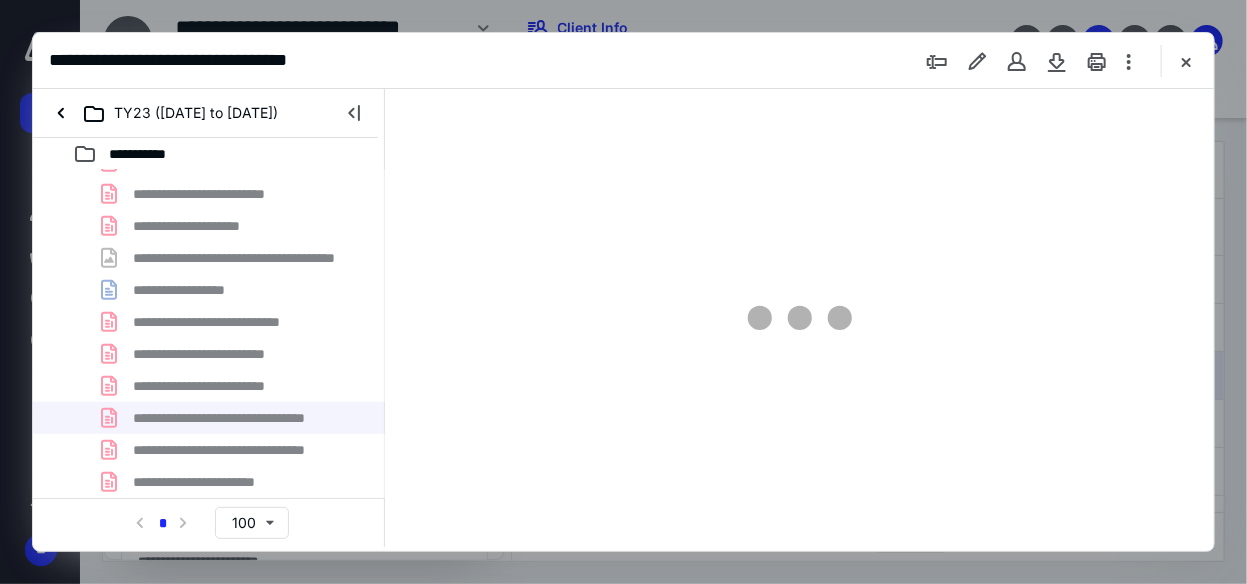 scroll, scrollTop: 0, scrollLeft: 0, axis: both 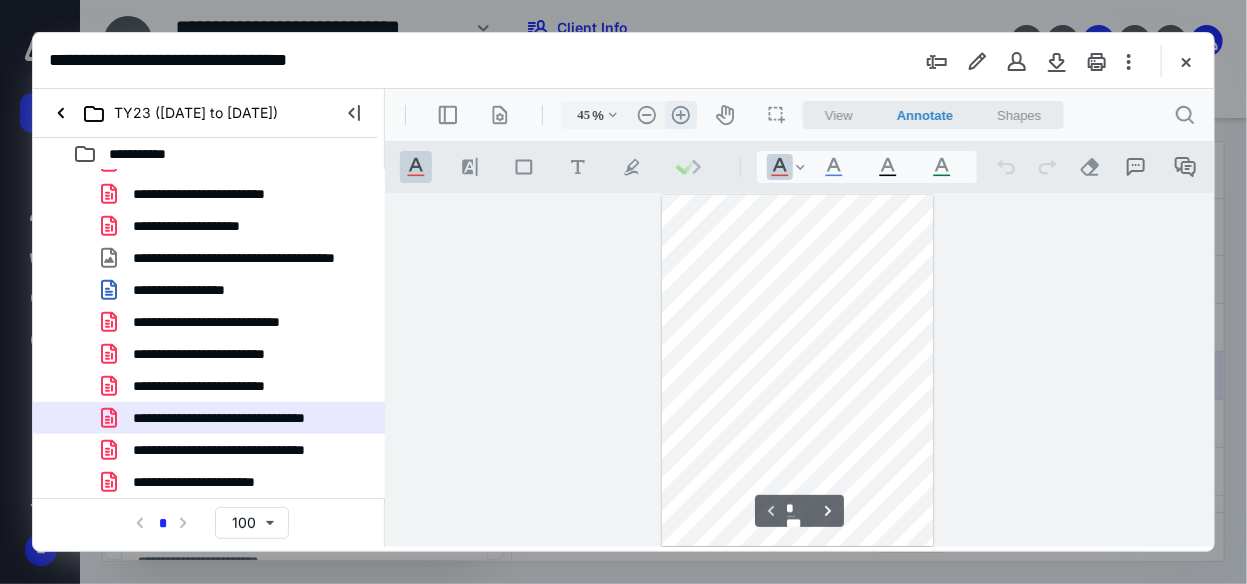 click on ".cls-1{fill:#abb0c4;} icon - header - zoom - in - line" at bounding box center [680, 114] 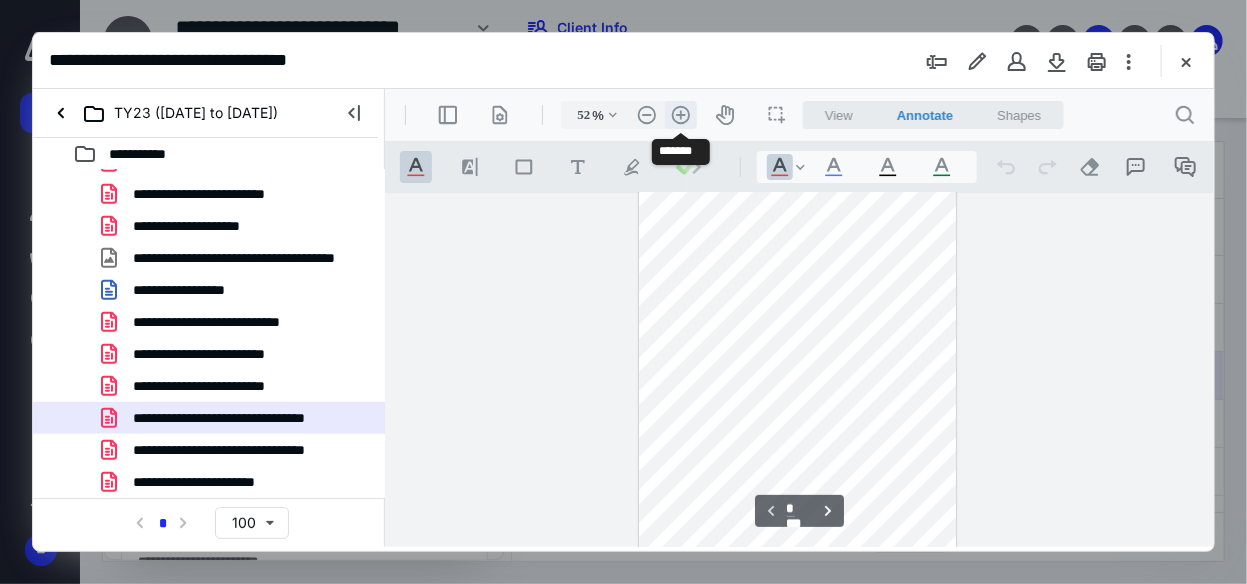 click on ".cls-1{fill:#abb0c4;} icon - header - zoom - in - line" at bounding box center (680, 114) 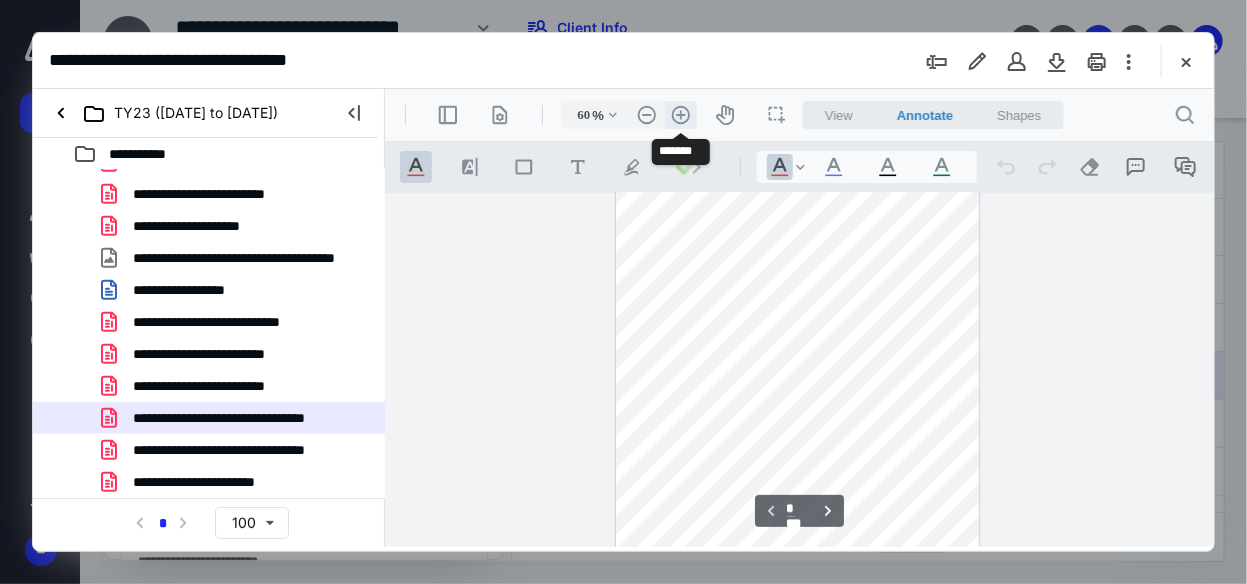 click on ".cls-1{fill:#abb0c4;} icon - header - zoom - in - line" at bounding box center (680, 114) 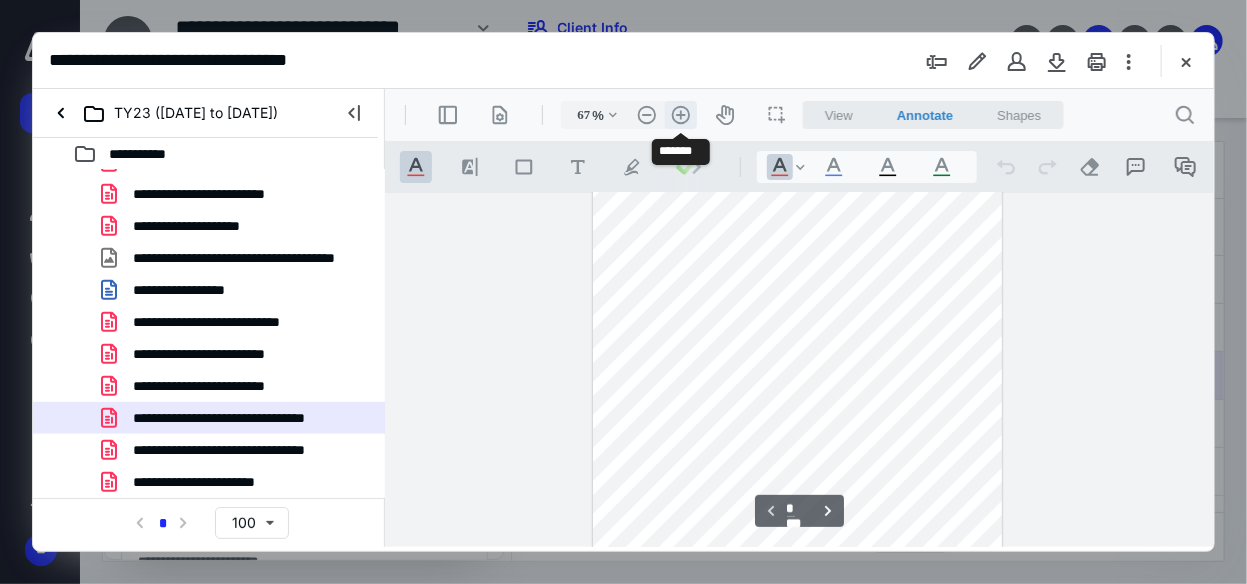 click on ".cls-1{fill:#abb0c4;} icon - header - zoom - in - line" at bounding box center (680, 114) 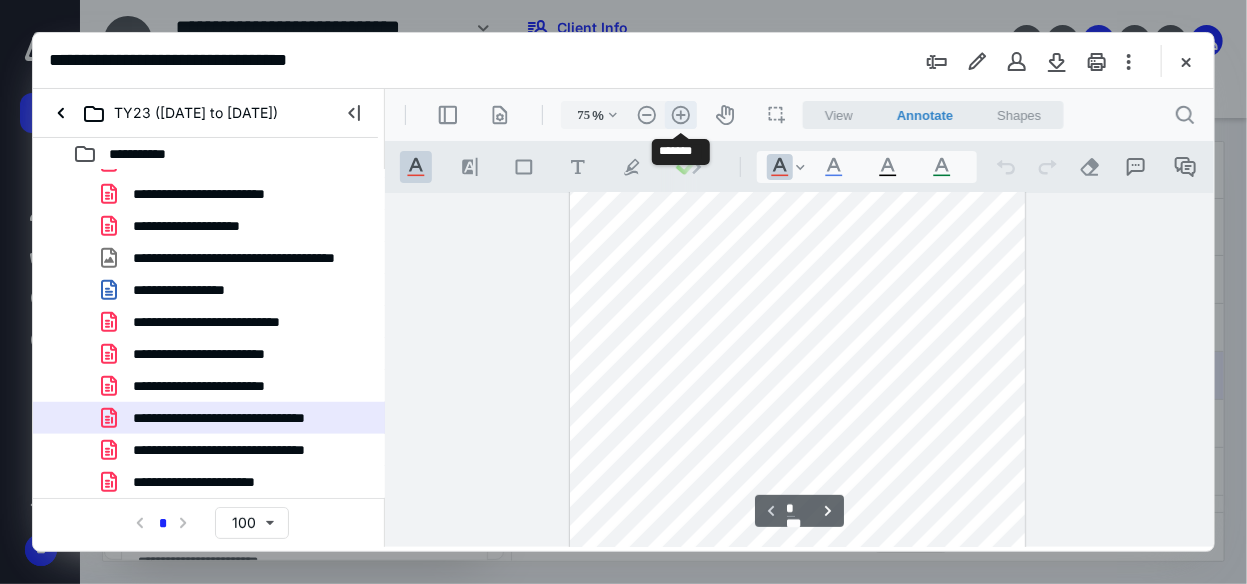 click on ".cls-1{fill:#abb0c4;} icon - header - zoom - in - line" at bounding box center [680, 114] 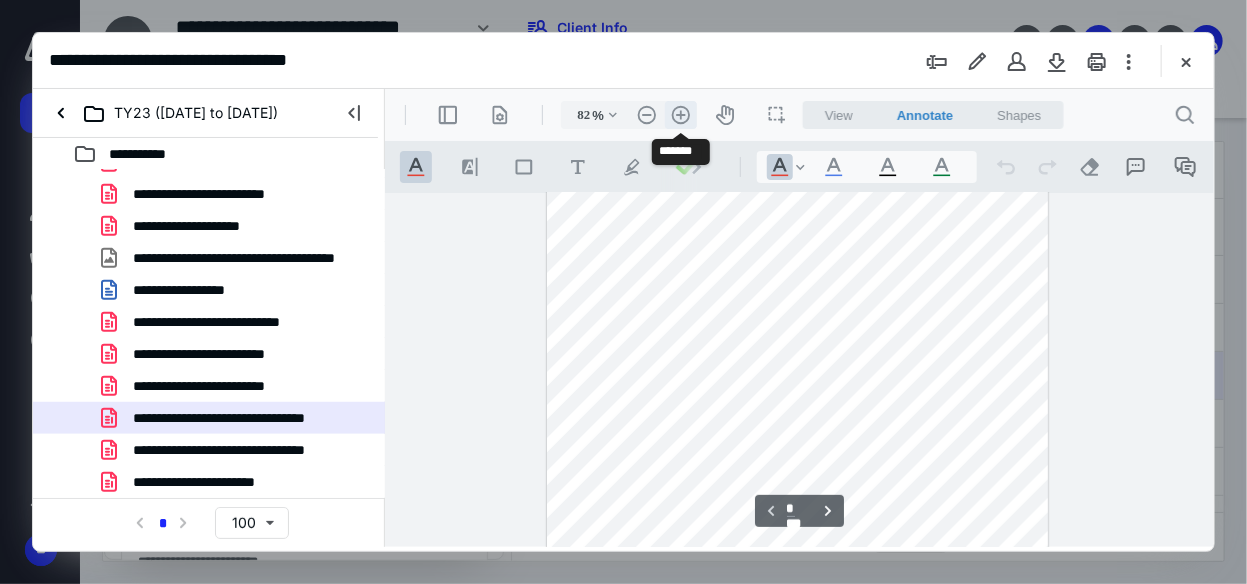 click on ".cls-1{fill:#abb0c4;} icon - header - zoom - in - line" at bounding box center (680, 114) 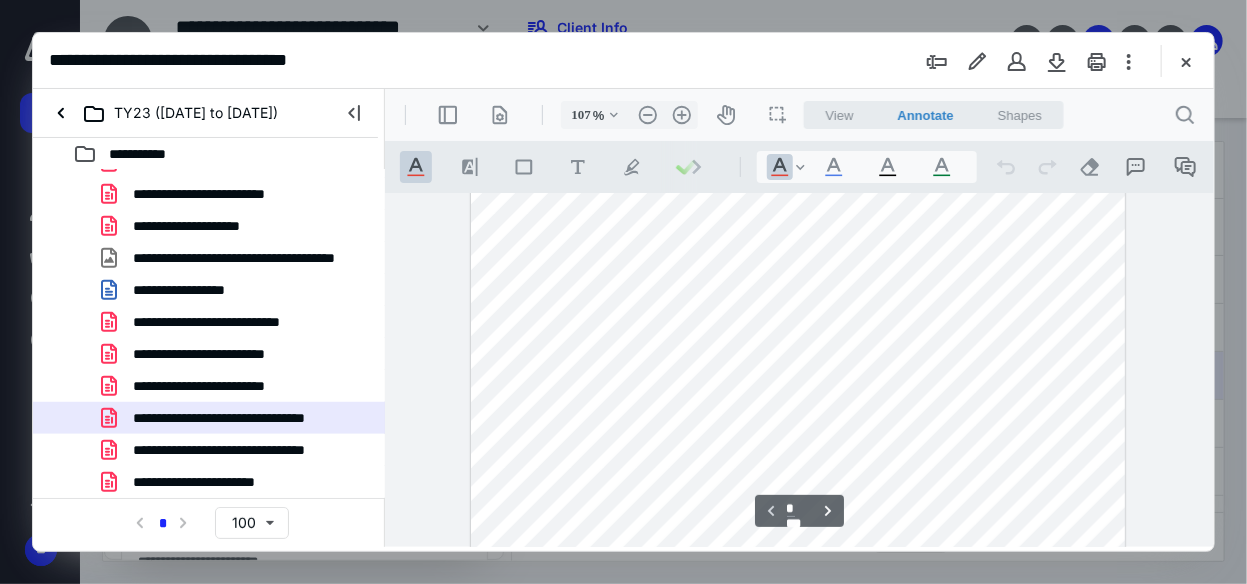 scroll, scrollTop: 177, scrollLeft: 0, axis: vertical 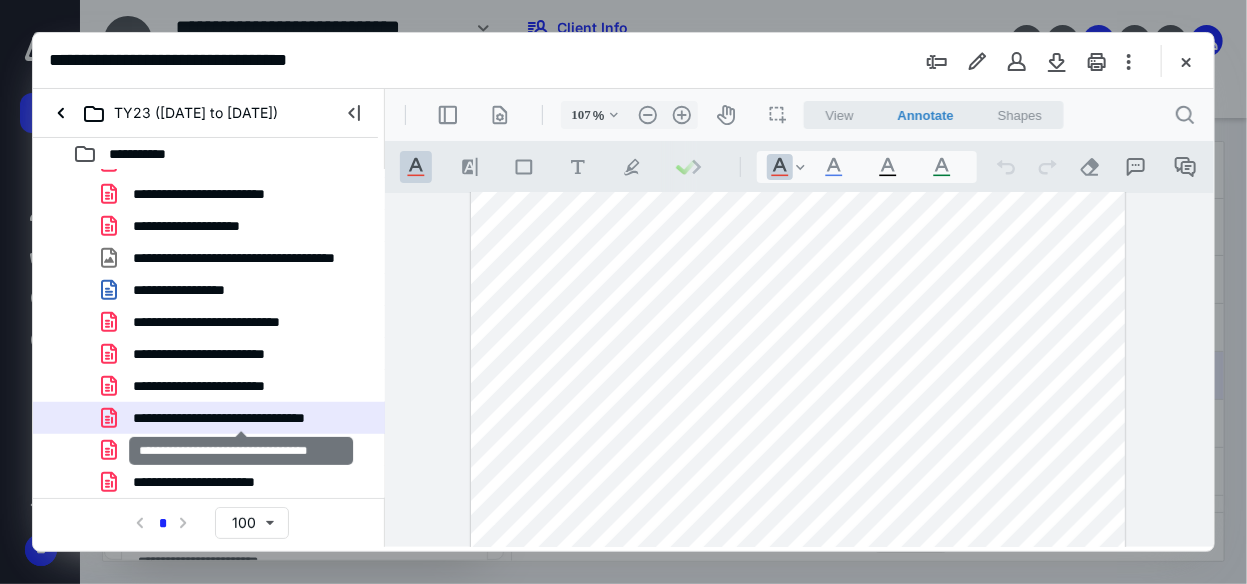 click on "**********" at bounding box center [241, 418] 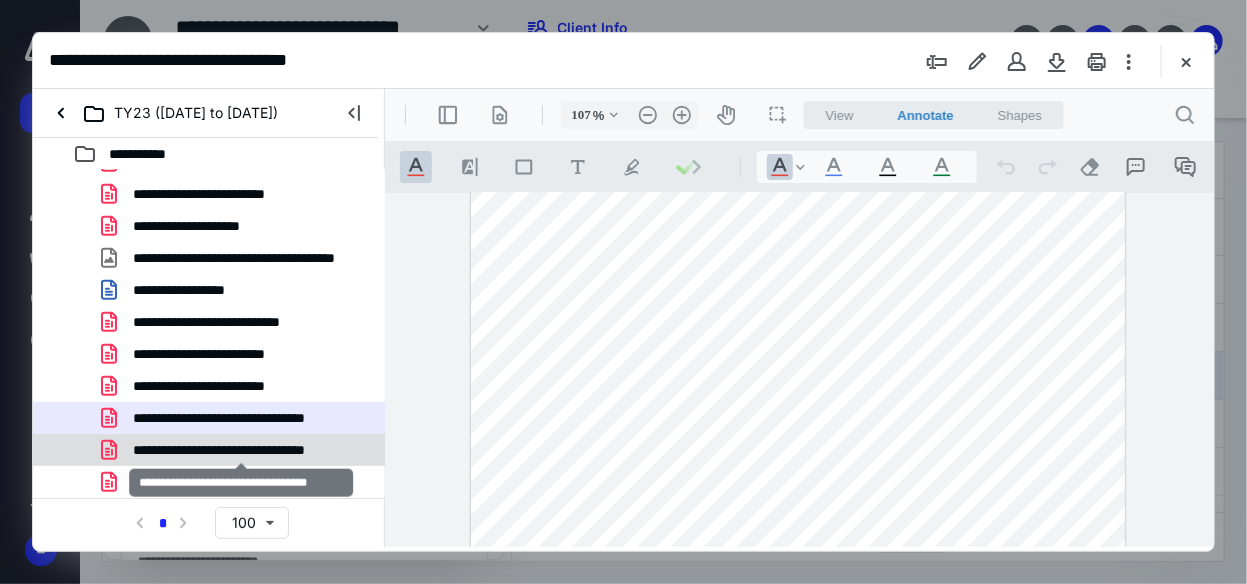 click on "**********" at bounding box center [241, 450] 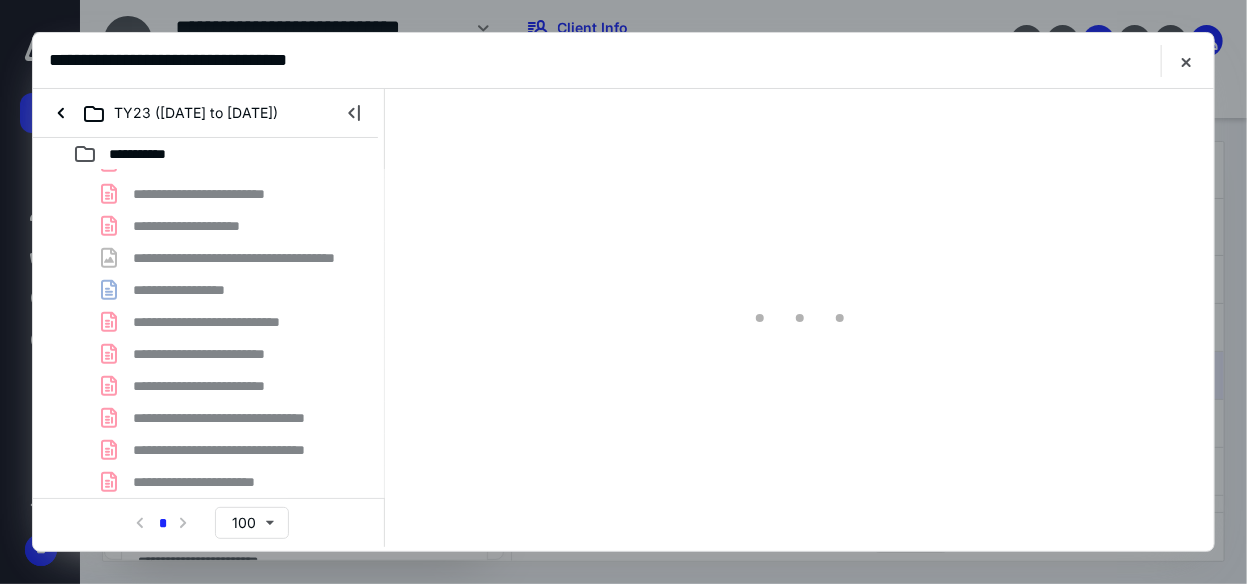 click on "**********" at bounding box center (209, 130) 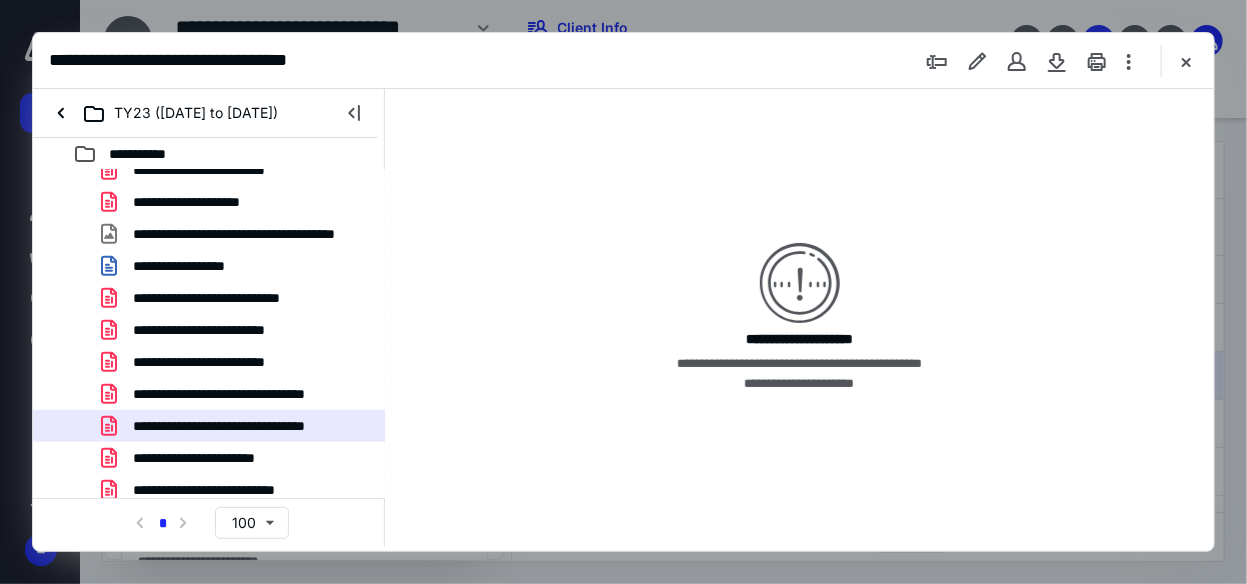 scroll, scrollTop: 469, scrollLeft: 0, axis: vertical 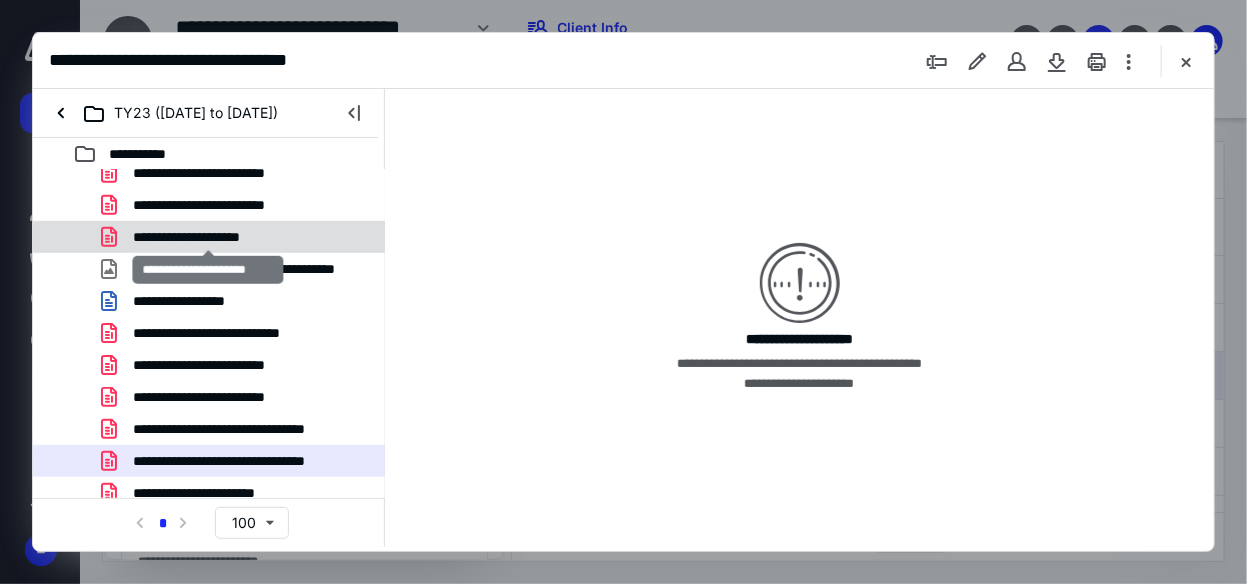 click on "**********" at bounding box center [208, 237] 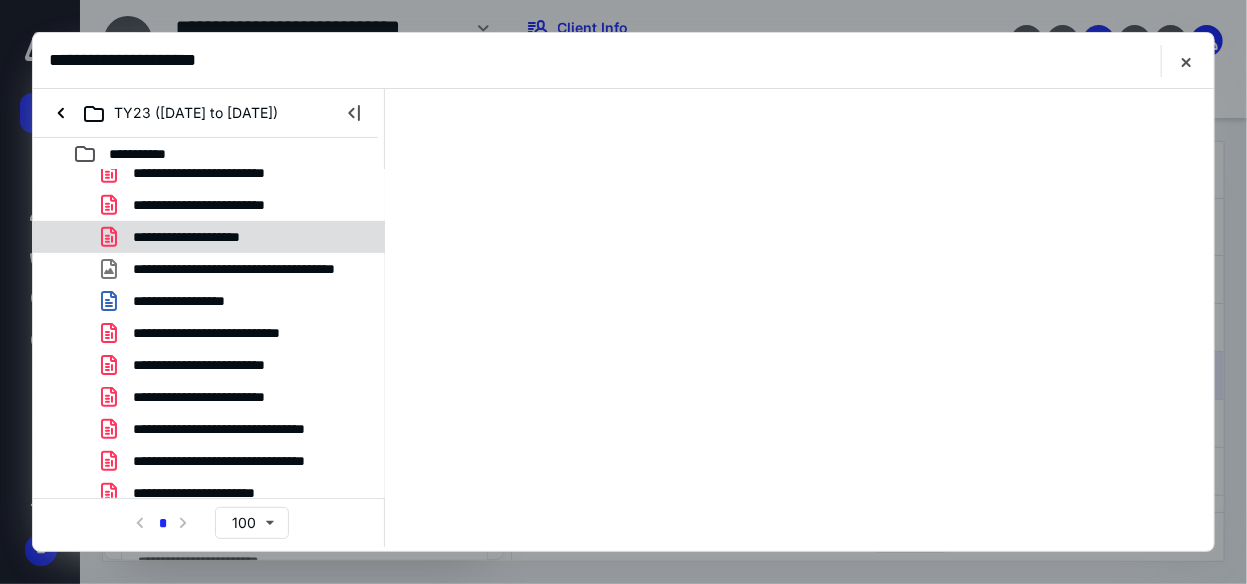 click on "**********" at bounding box center [208, 237] 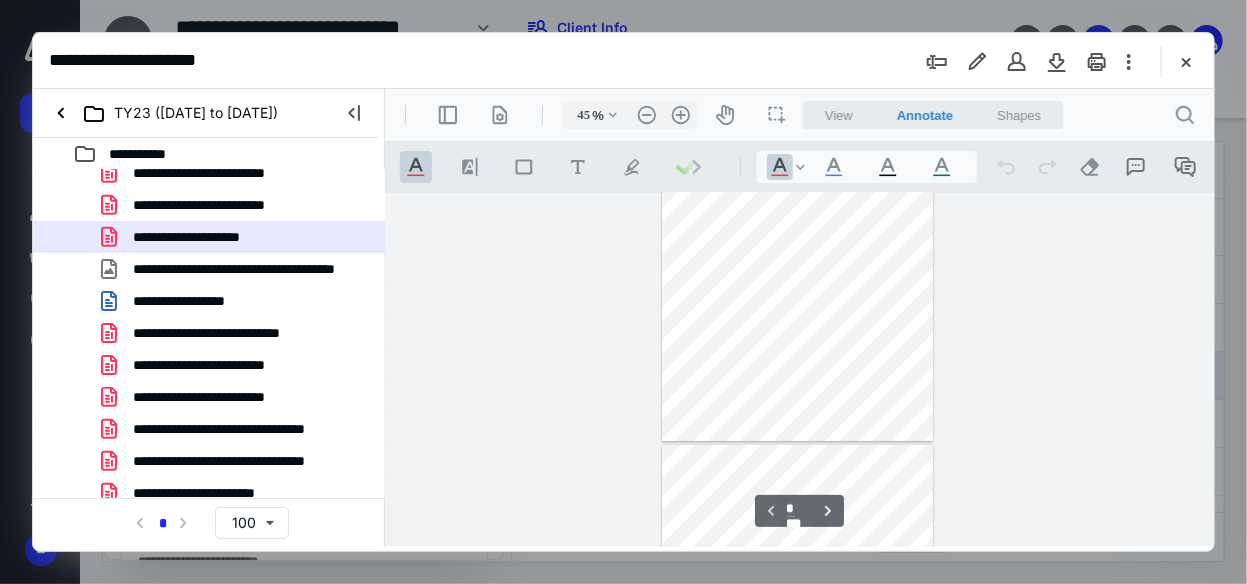 scroll, scrollTop: 0, scrollLeft: 0, axis: both 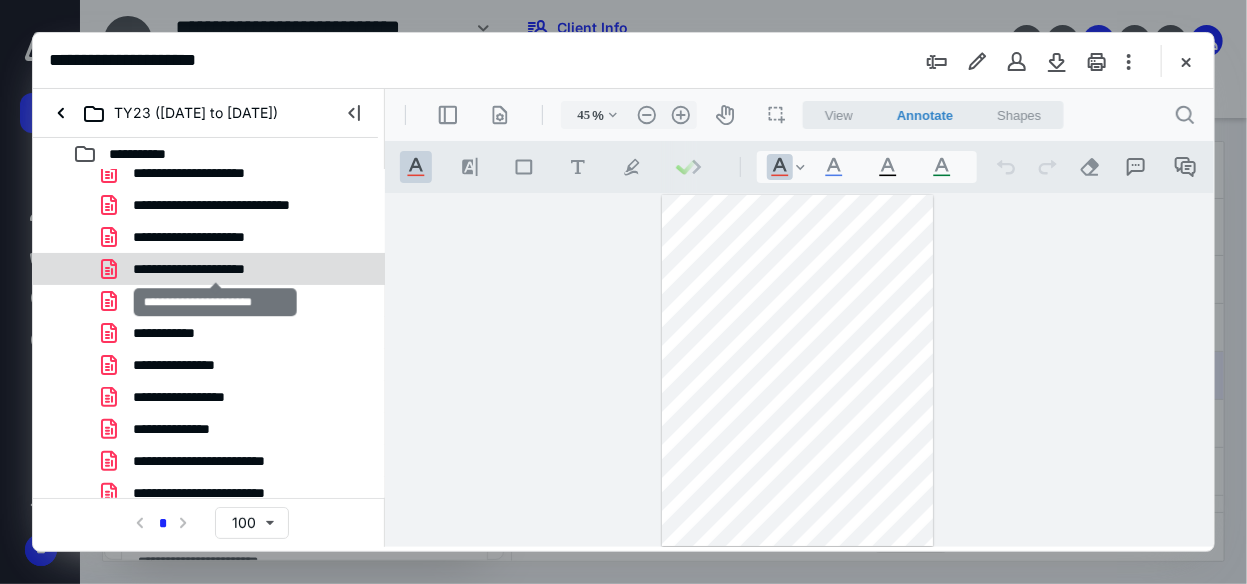 click on "**********" at bounding box center (216, 269) 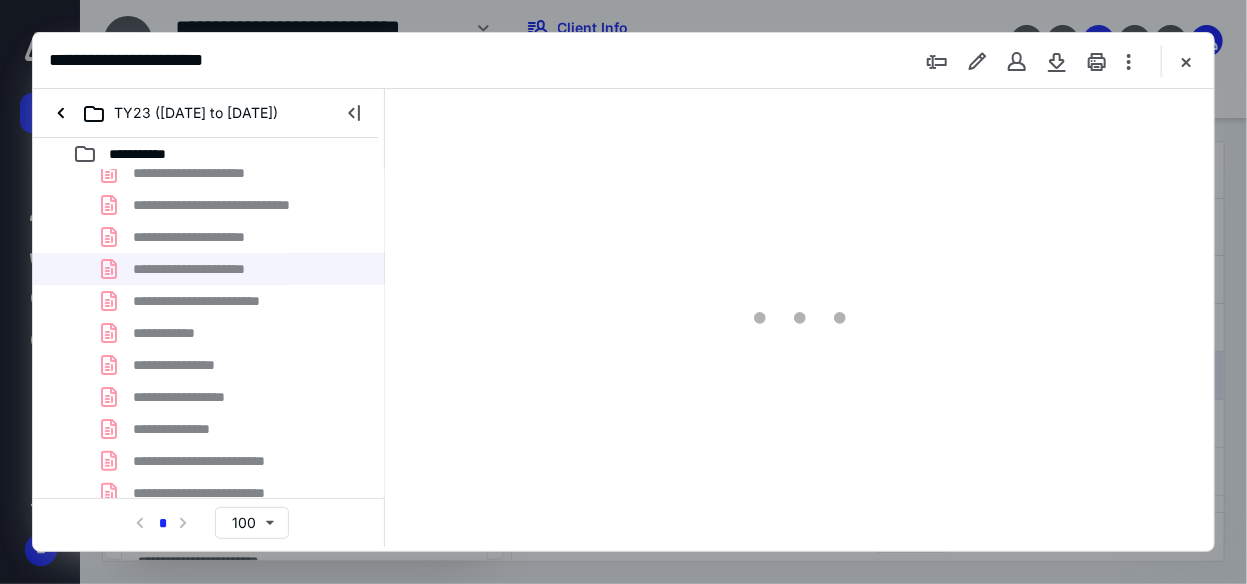 click on "**********" at bounding box center (209, 461) 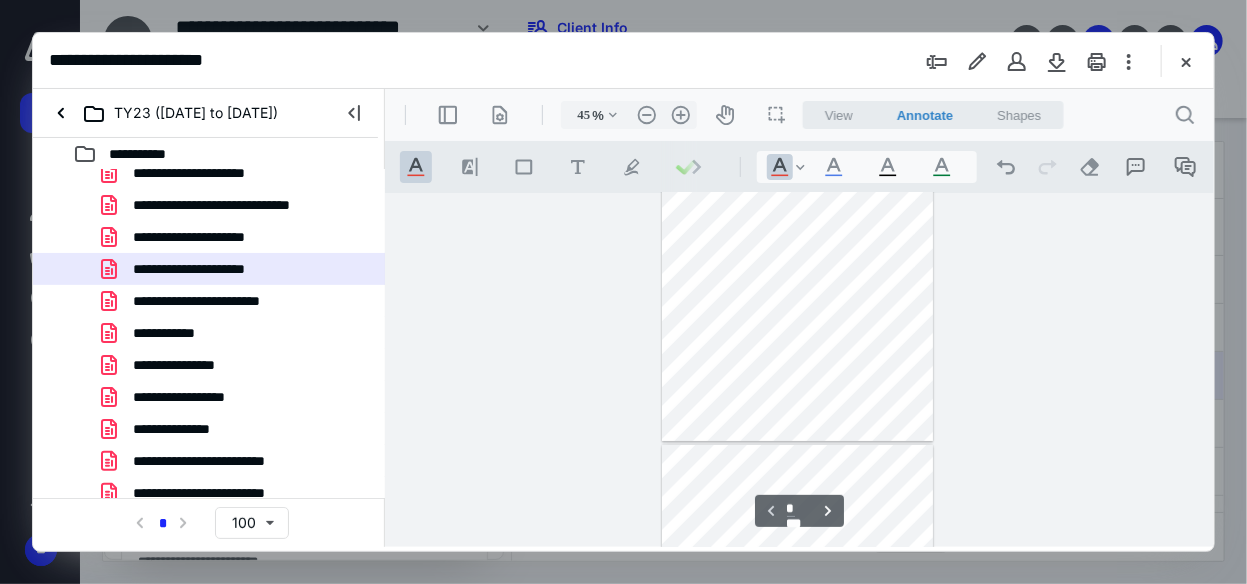 scroll, scrollTop: 0, scrollLeft: 0, axis: both 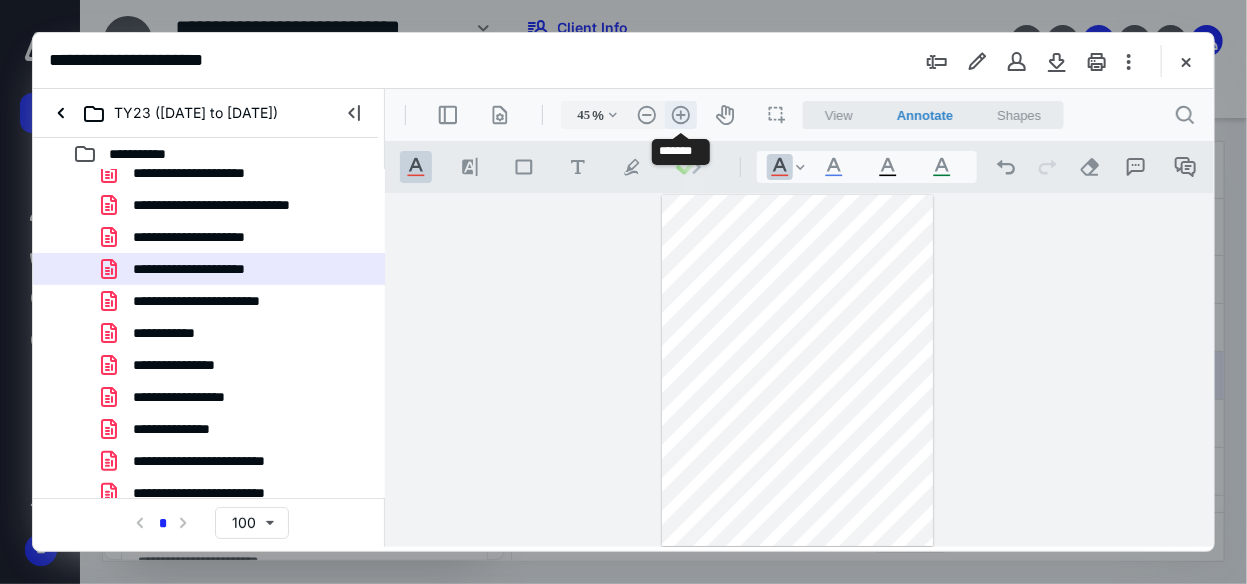 click on ".cls-1{fill:#abb0c4;} icon - header - zoom - in - line" at bounding box center (680, 114) 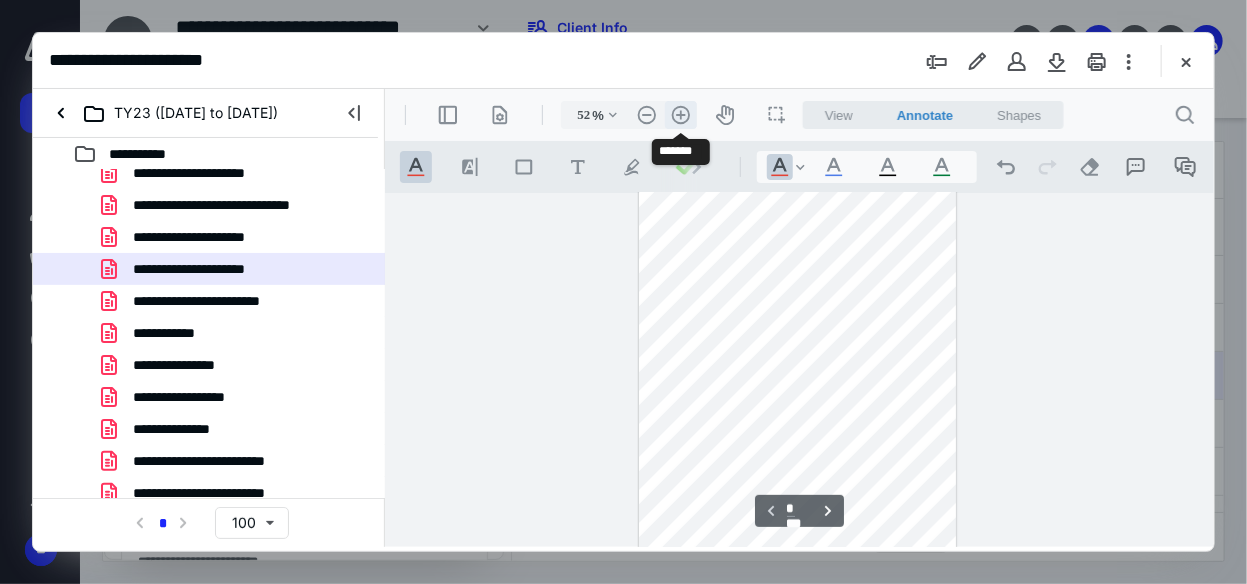 click on ".cls-1{fill:#abb0c4;} icon - header - zoom - in - line" at bounding box center (680, 114) 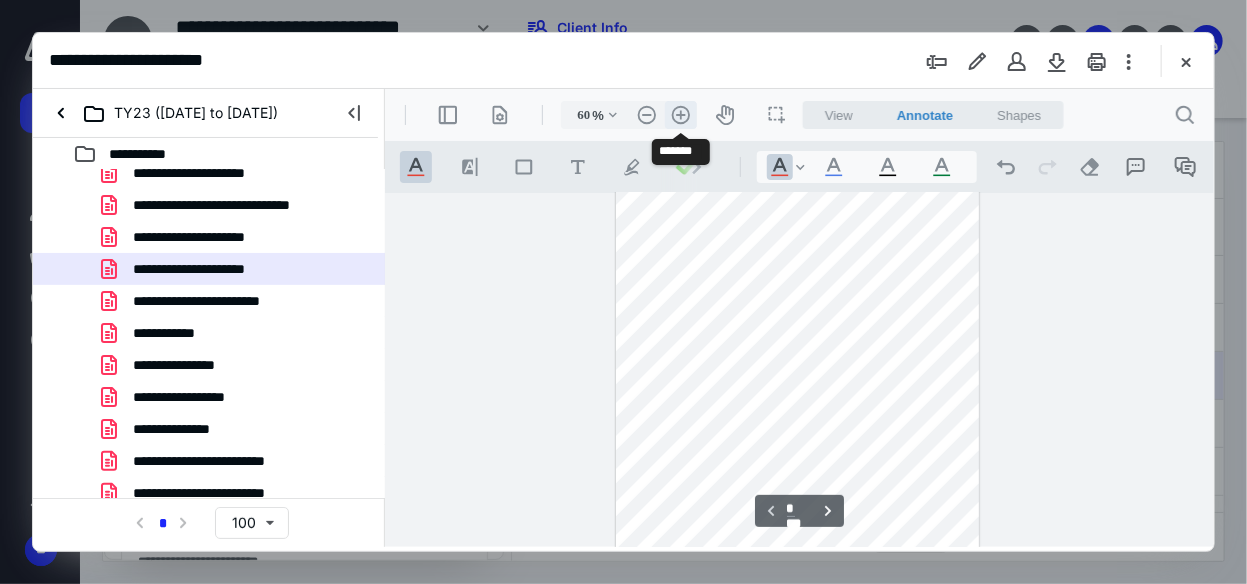 click on ".cls-1{fill:#abb0c4;} icon - header - zoom - in - line" at bounding box center [680, 114] 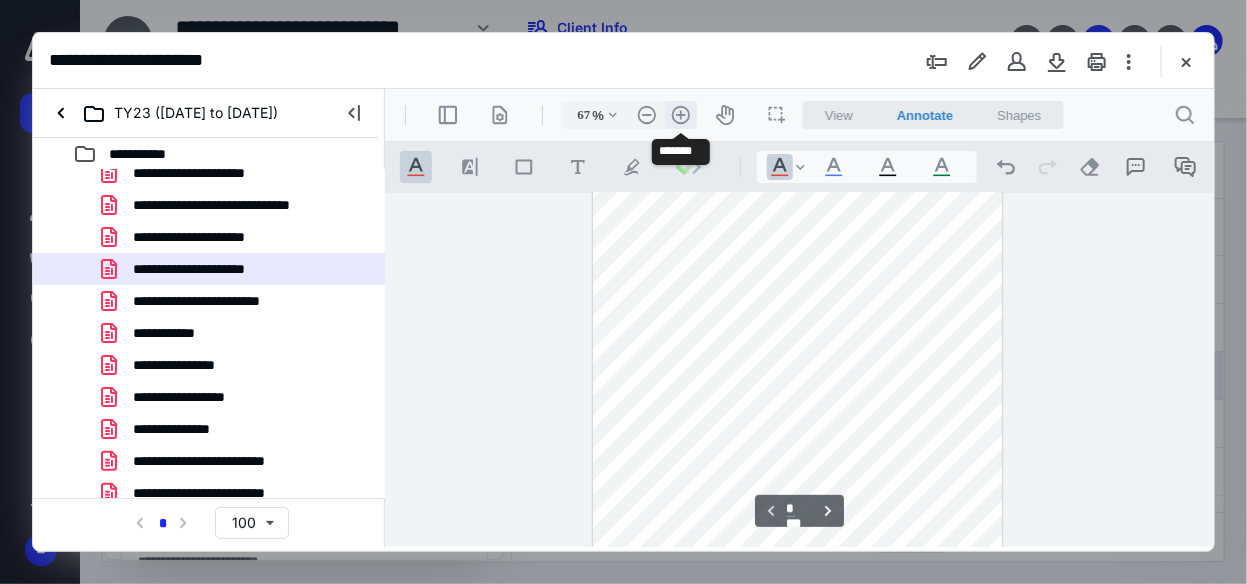 click on ".cls-1{fill:#abb0c4;} icon - header - zoom - in - line" at bounding box center [680, 114] 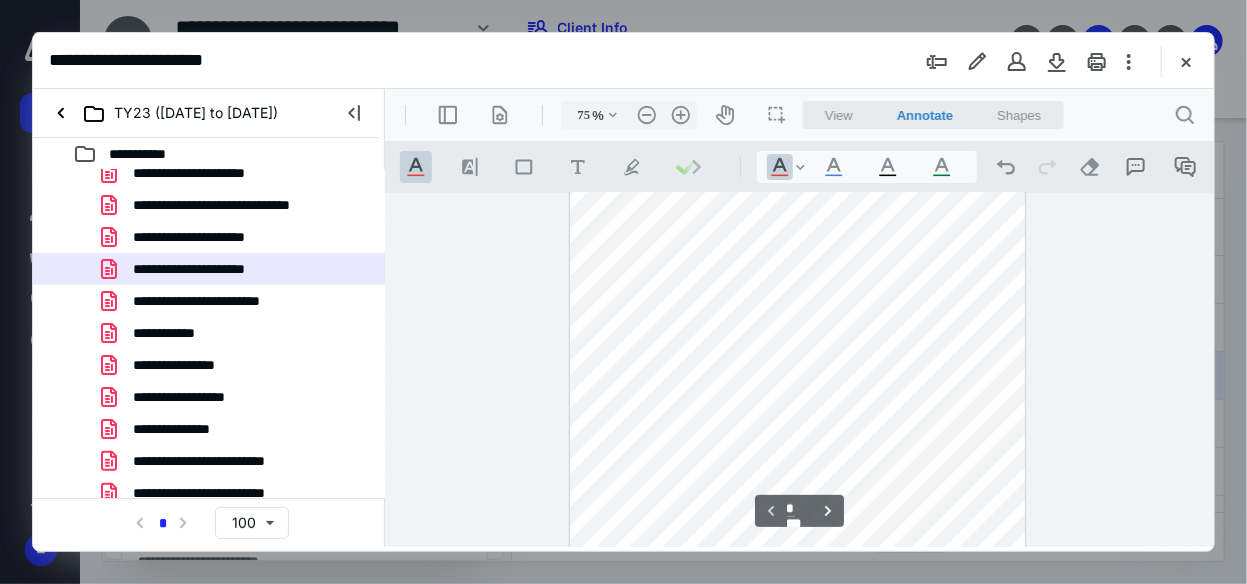 scroll, scrollTop: 0, scrollLeft: 0, axis: both 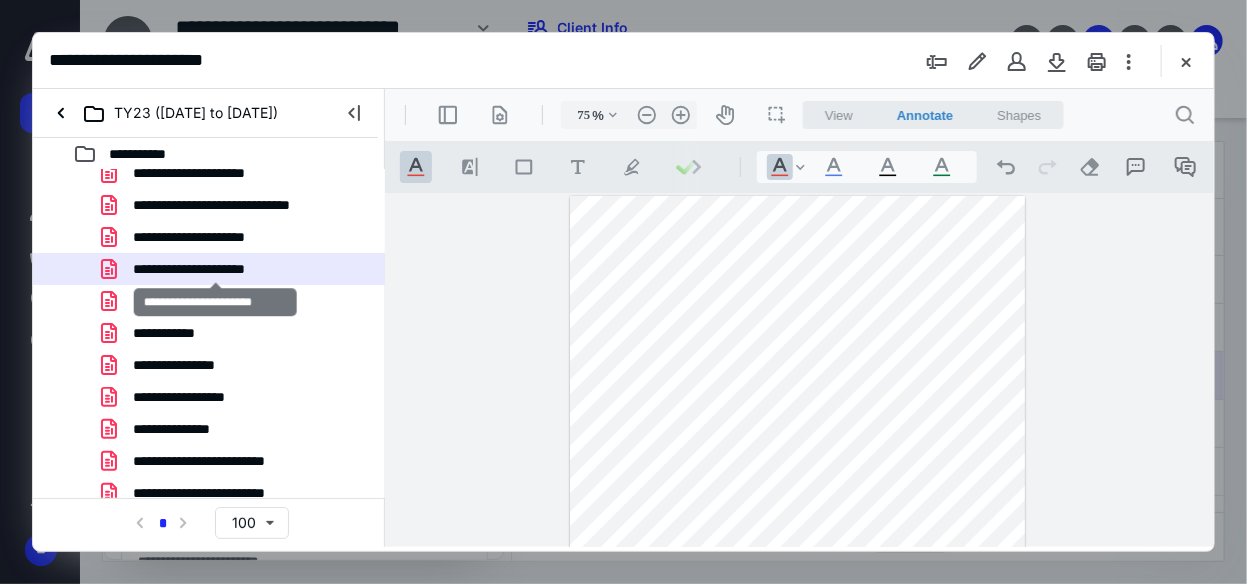 click on "**********" at bounding box center [216, 269] 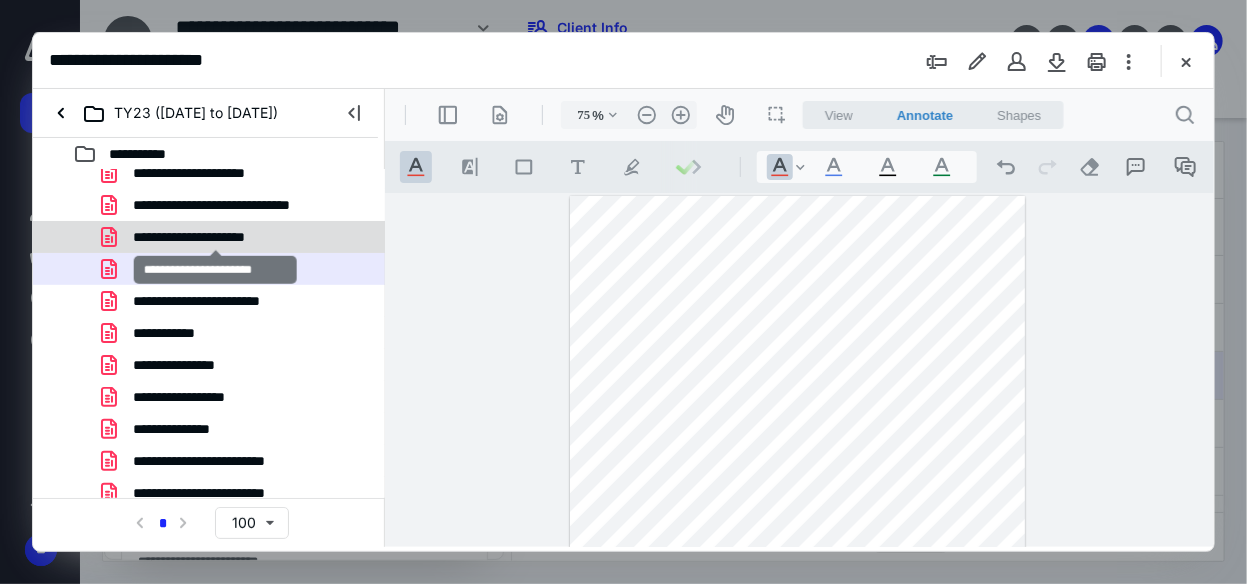 click on "**********" at bounding box center [216, 237] 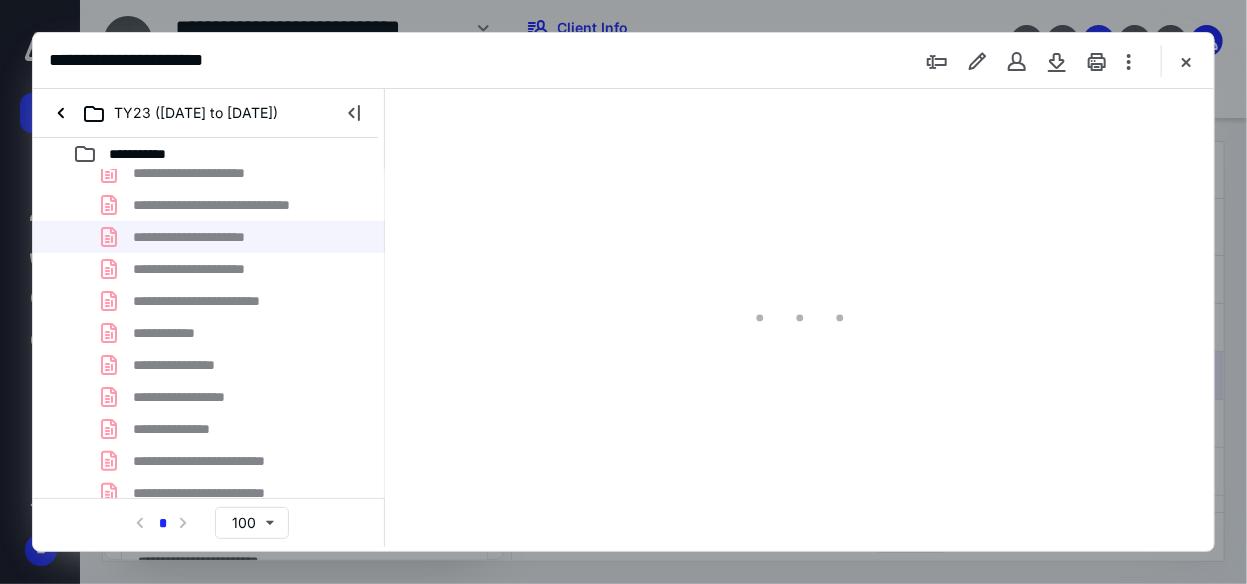 click on "**********" at bounding box center [209, 461] 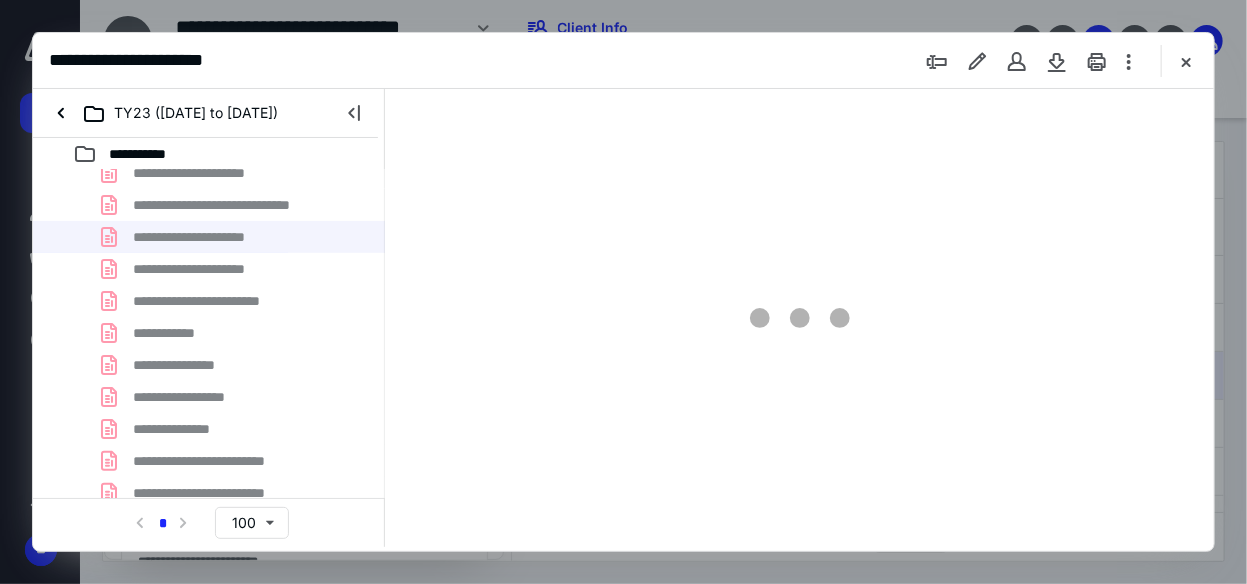 scroll, scrollTop: 105, scrollLeft: 0, axis: vertical 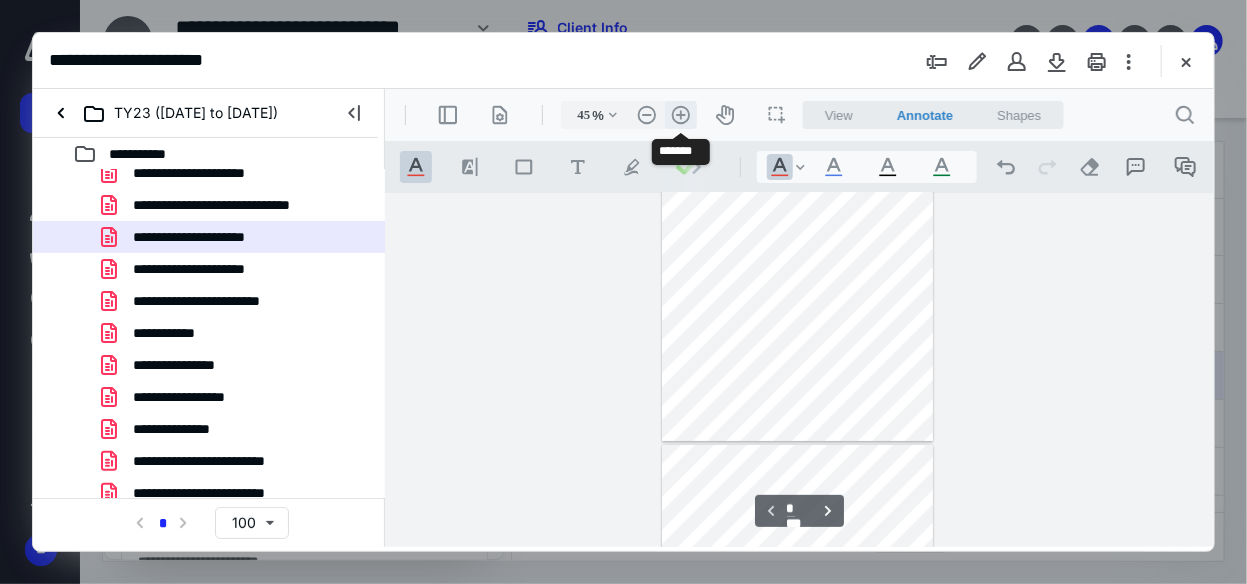 click on ".cls-1{fill:#abb0c4;} icon - header - zoom - in - line" at bounding box center [680, 114] 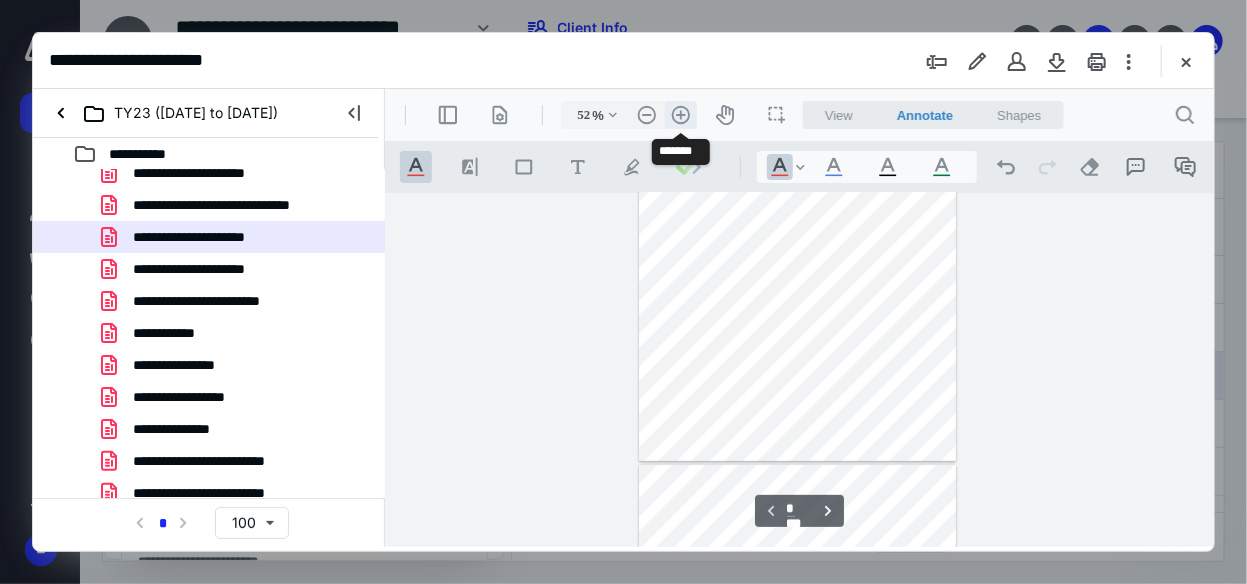 click on ".cls-1{fill:#abb0c4;} icon - header - zoom - in - line" at bounding box center [680, 114] 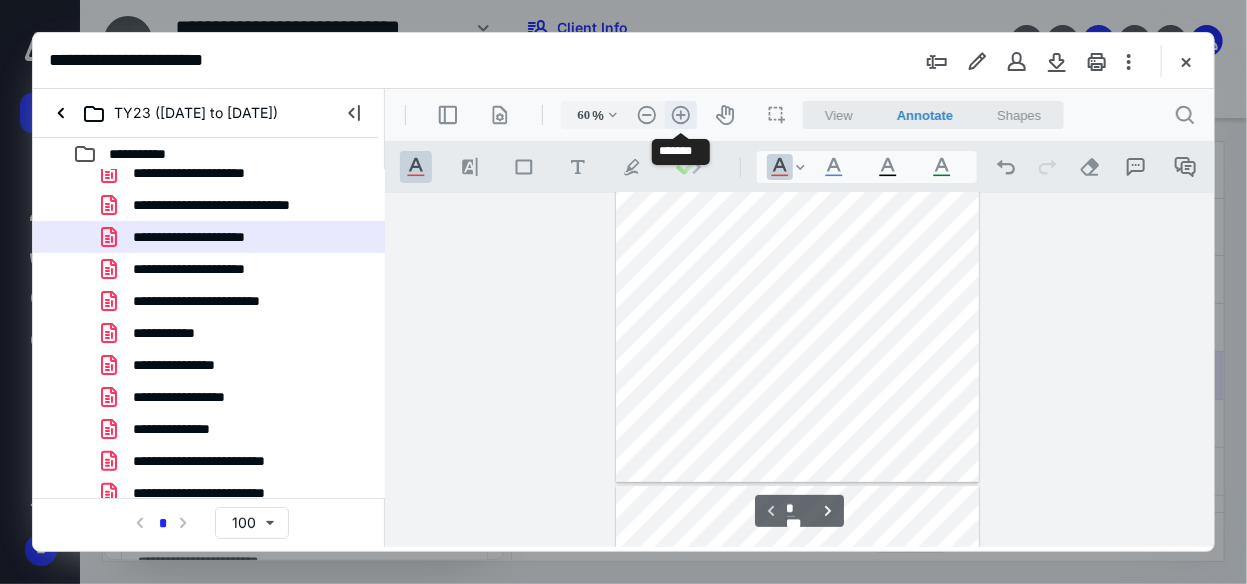 click on ".cls-1{fill:#abb0c4;} icon - header - zoom - in - line" at bounding box center (680, 114) 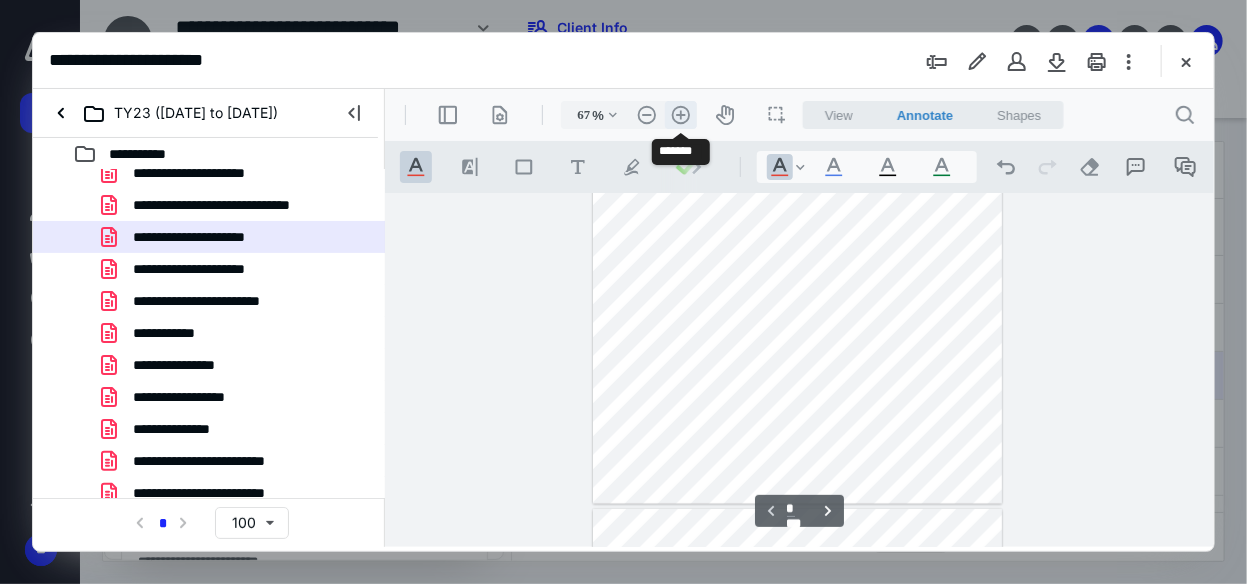 click on ".cls-1{fill:#abb0c4;} icon - header - zoom - in - line" at bounding box center [680, 114] 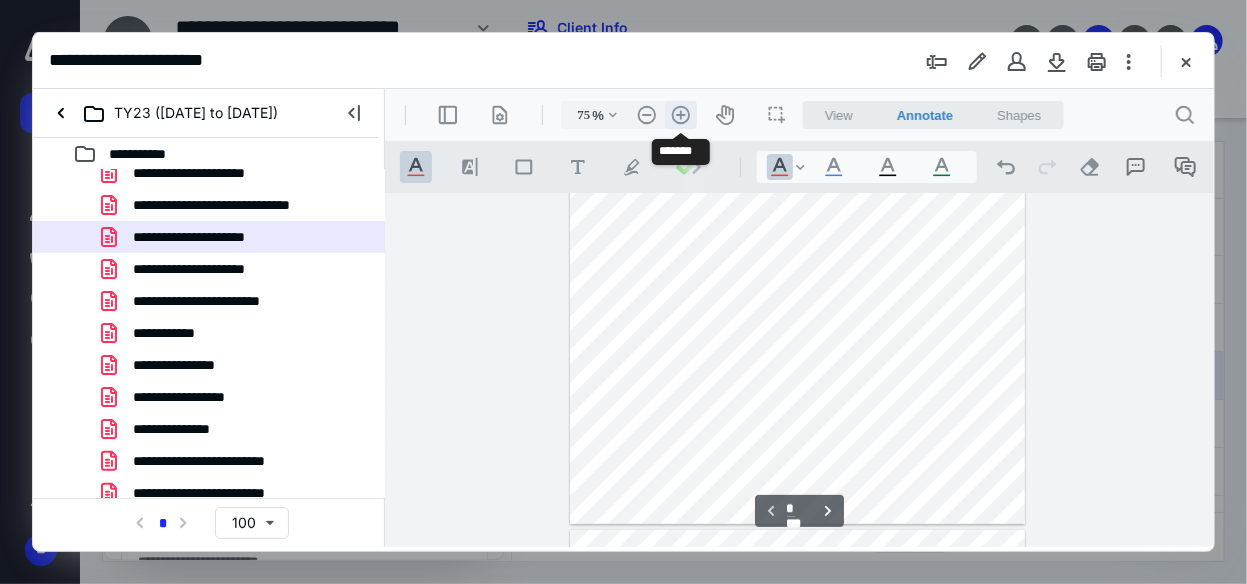 click on ".cls-1{fill:#abb0c4;} icon - header - zoom - in - line" at bounding box center (680, 114) 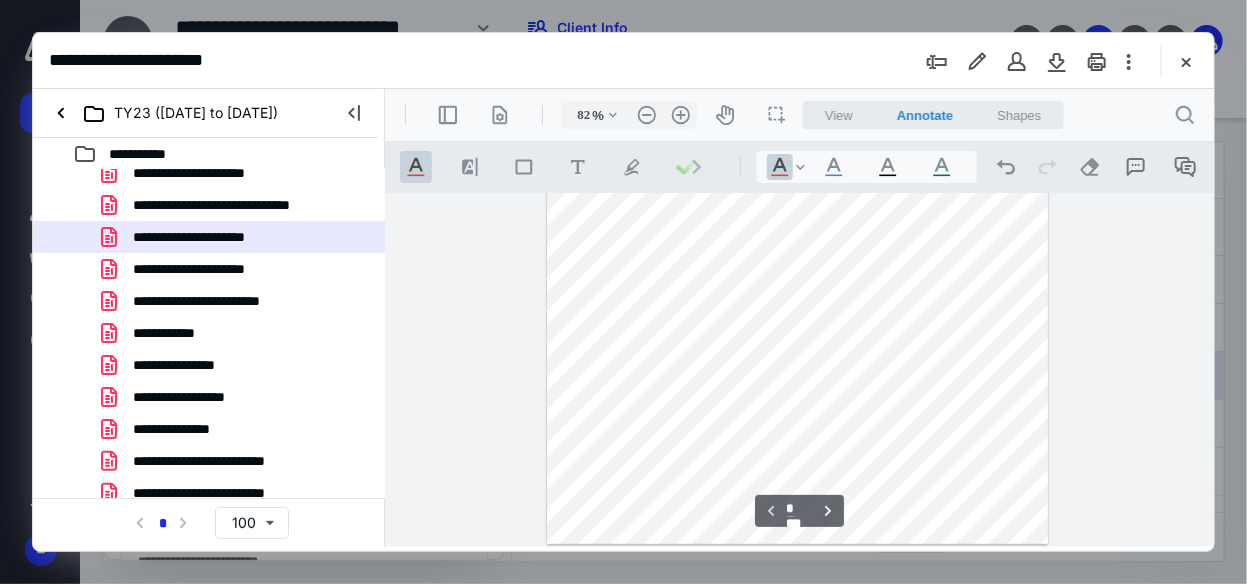 scroll, scrollTop: 0, scrollLeft: 0, axis: both 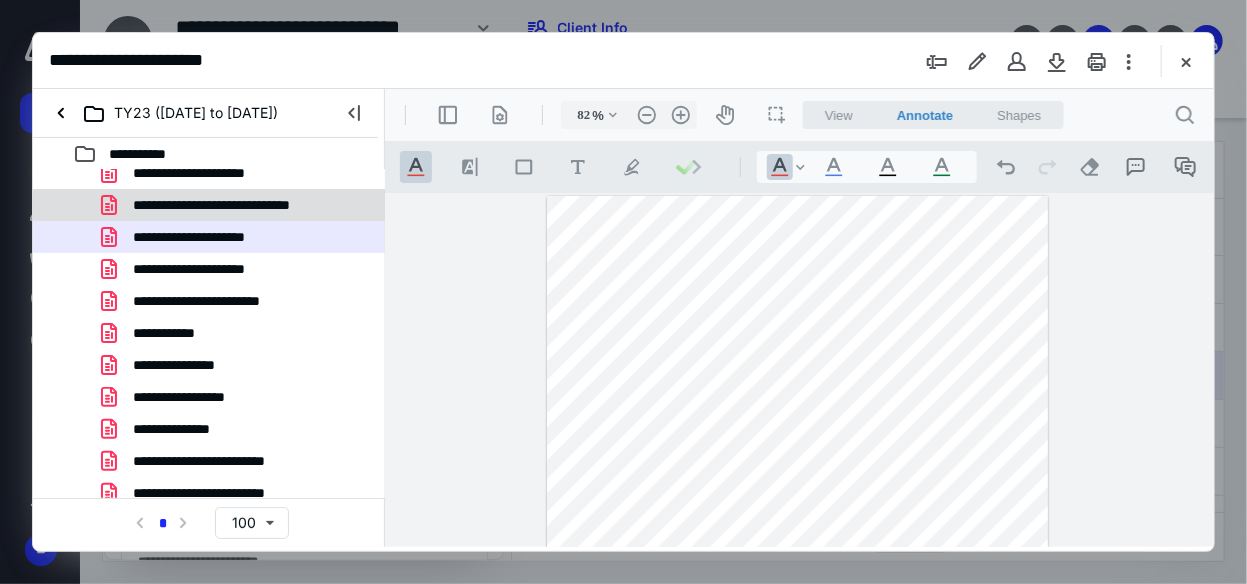 click on "**********" at bounding box center [241, 205] 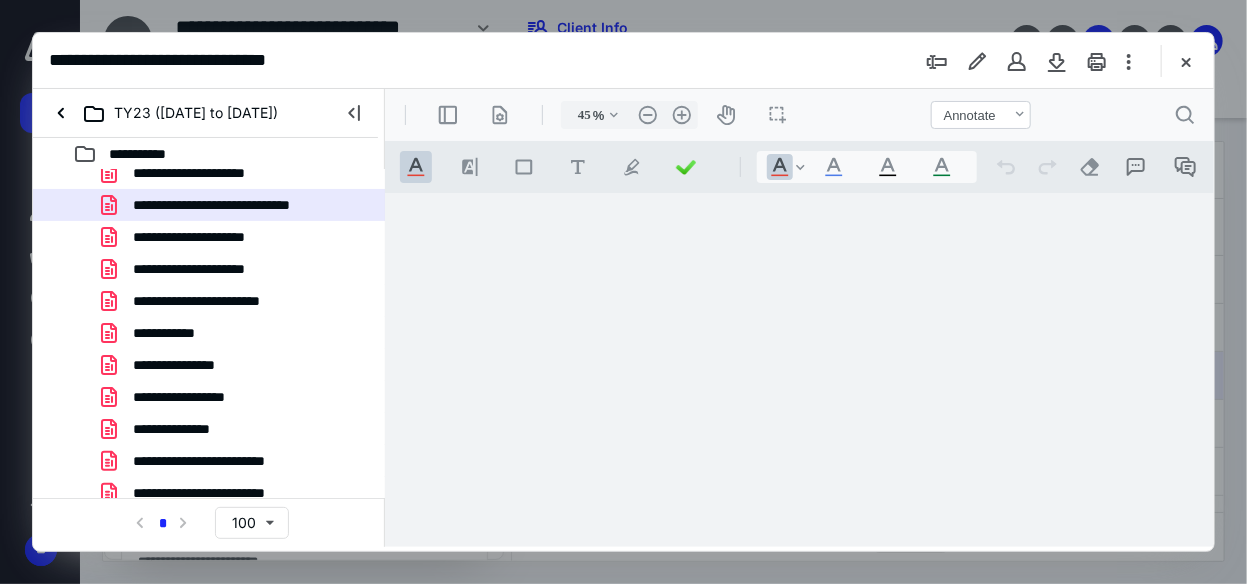click on "**********" at bounding box center (209, 461) 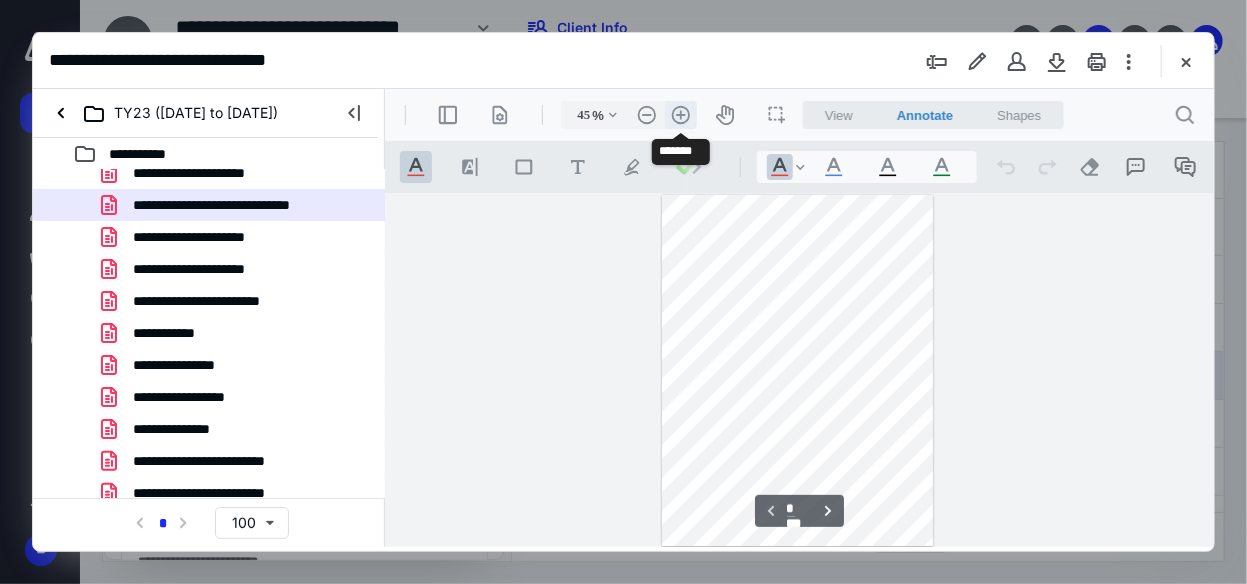 click on ".cls-1{fill:#abb0c4;} icon - header - zoom - in - line" at bounding box center (680, 114) 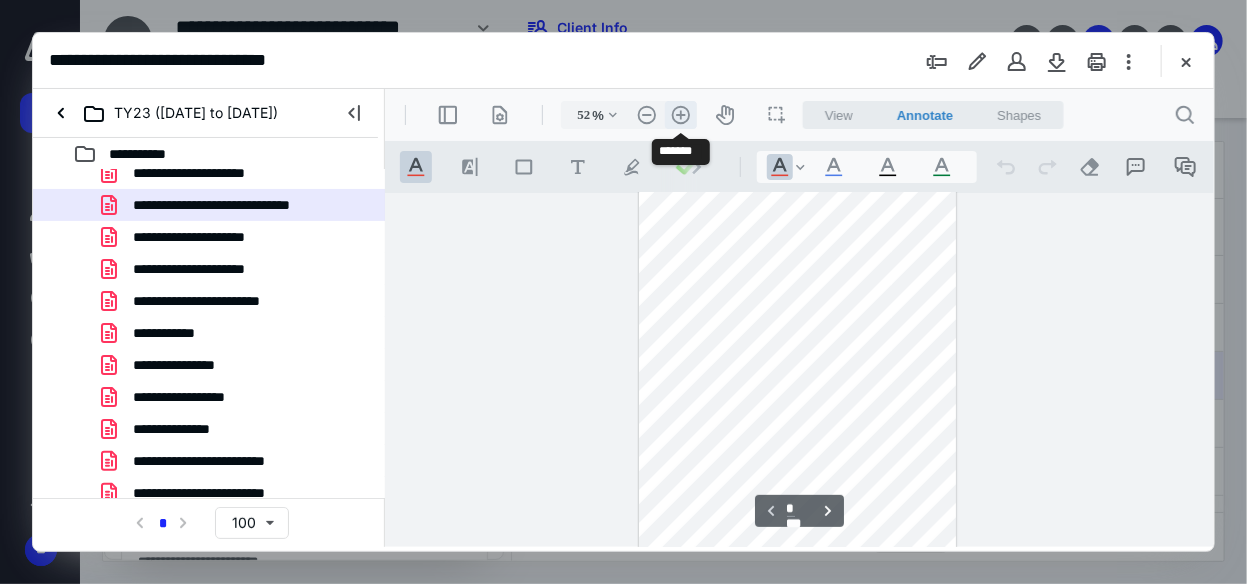 click on ".cls-1{fill:#abb0c4;} icon - header - zoom - in - line" at bounding box center (680, 114) 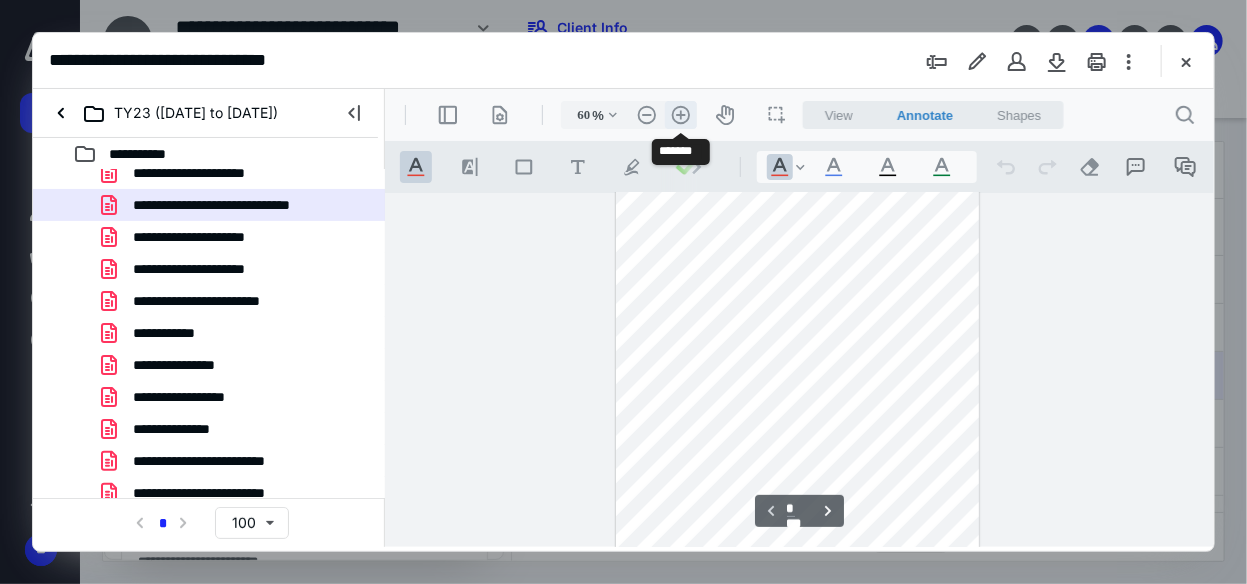 click on ".cls-1{fill:#abb0c4;} icon - header - zoom - in - line" at bounding box center [680, 114] 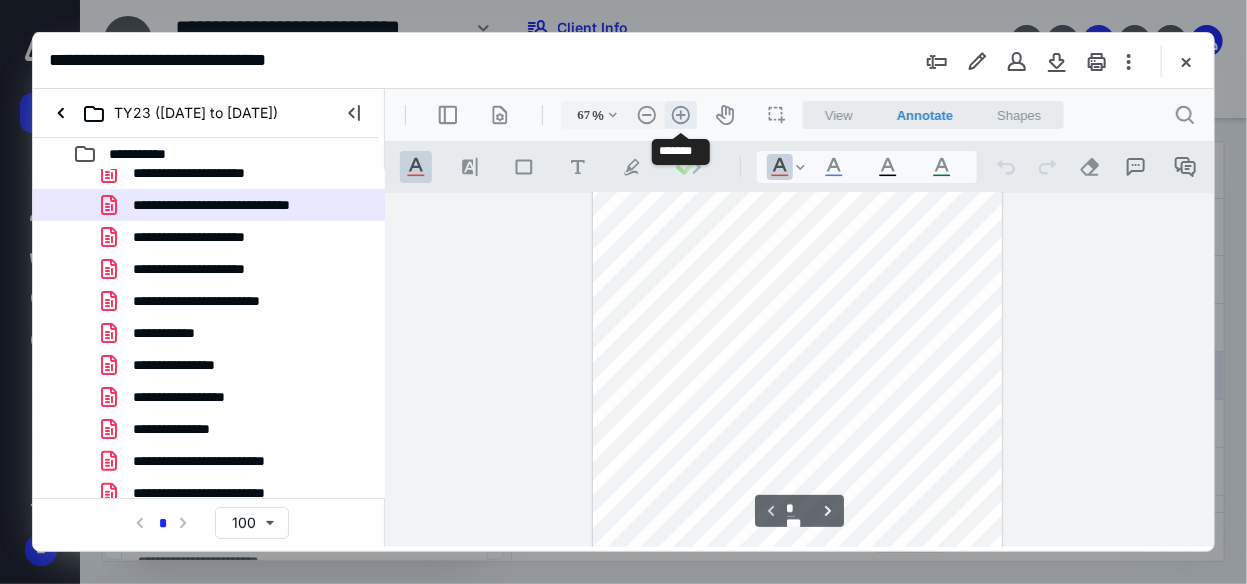 click on ".cls-1{fill:#abb0c4;} icon - header - zoom - in - line" at bounding box center [680, 114] 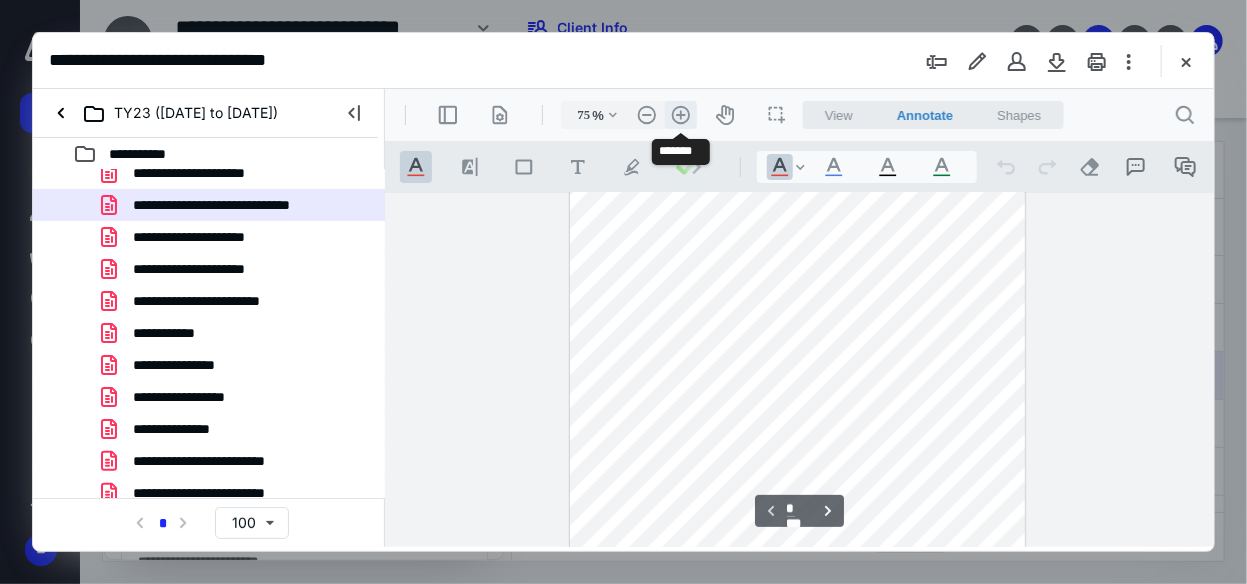click on ".cls-1{fill:#abb0c4;} icon - header - zoom - in - line" at bounding box center [680, 114] 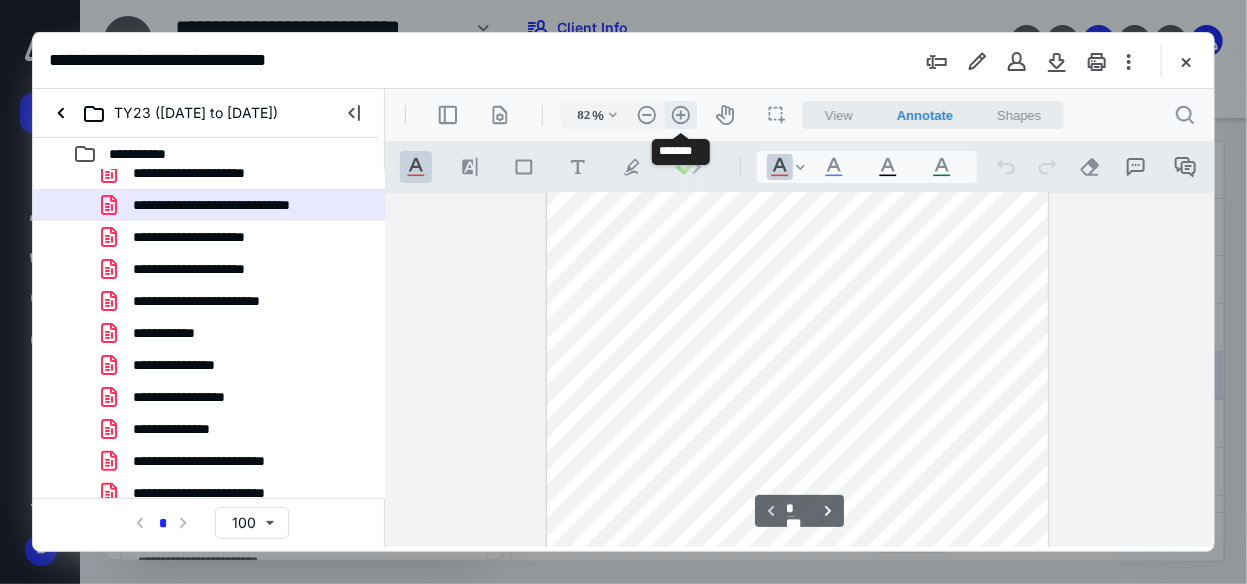 click on ".cls-1{fill:#abb0c4;} icon - header - zoom - in - line" at bounding box center (680, 114) 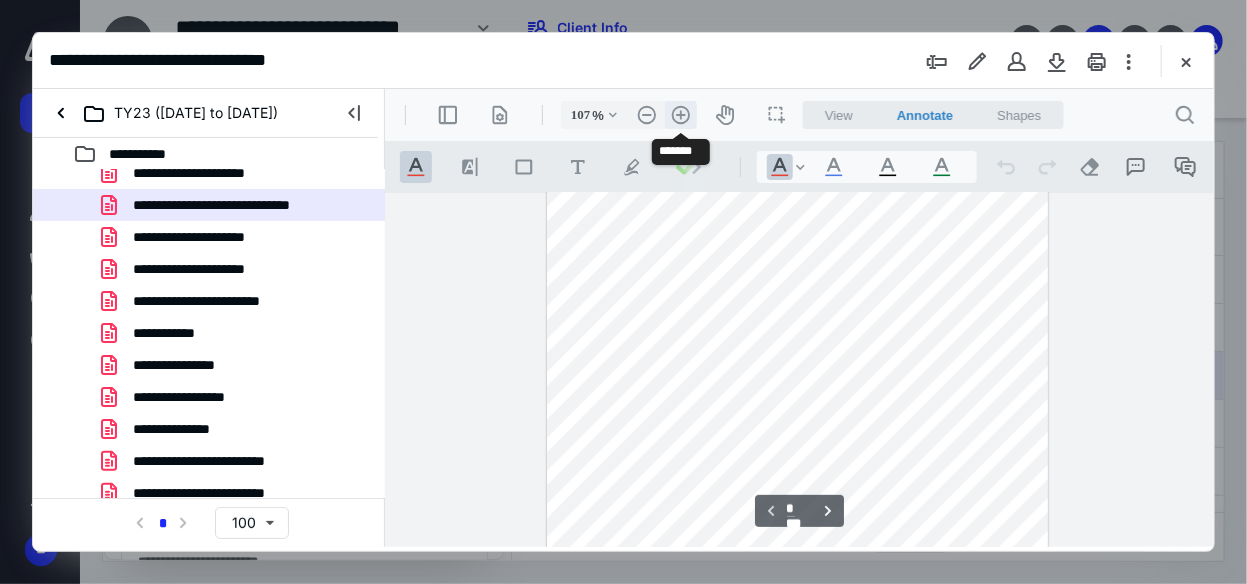scroll, scrollTop: 177, scrollLeft: 0, axis: vertical 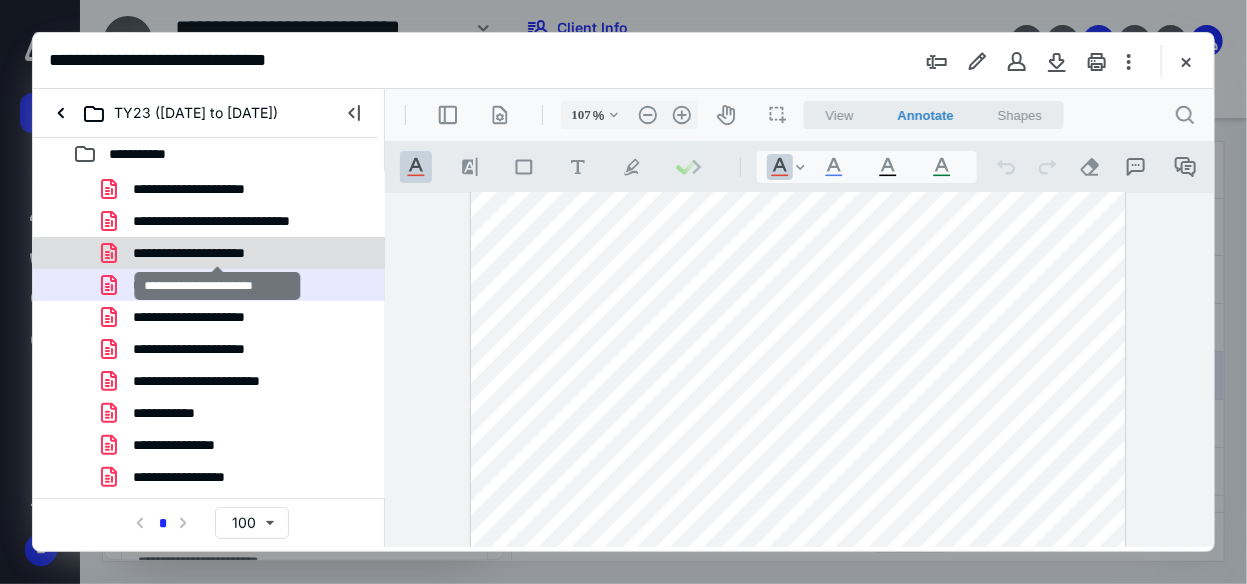 click on "**********" at bounding box center [217, 253] 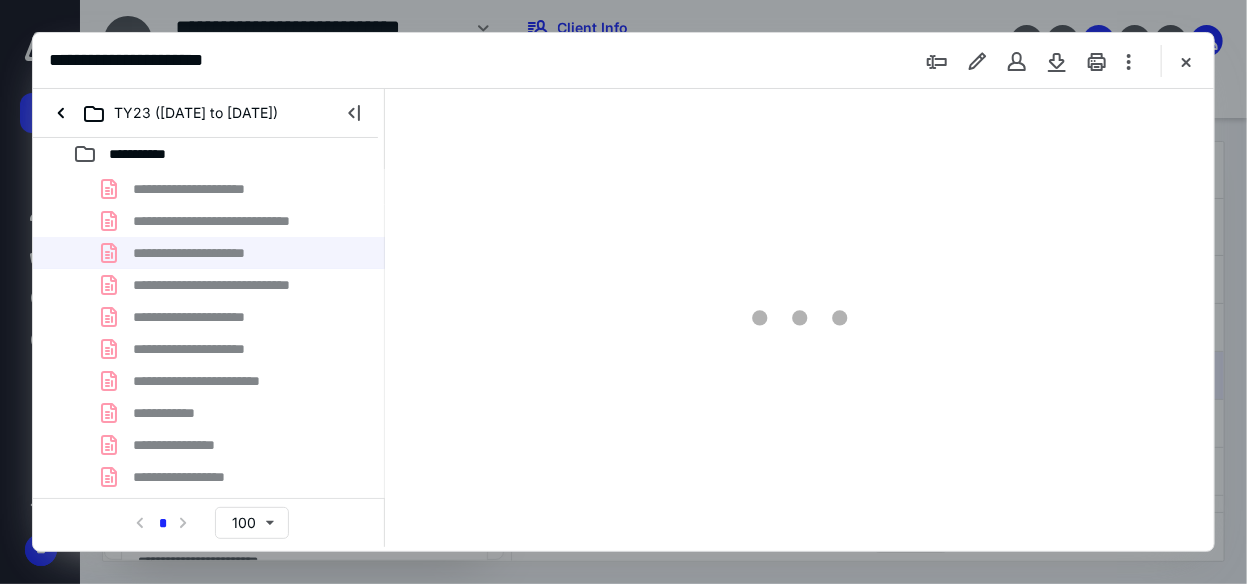 click on "**********" at bounding box center (209, 541) 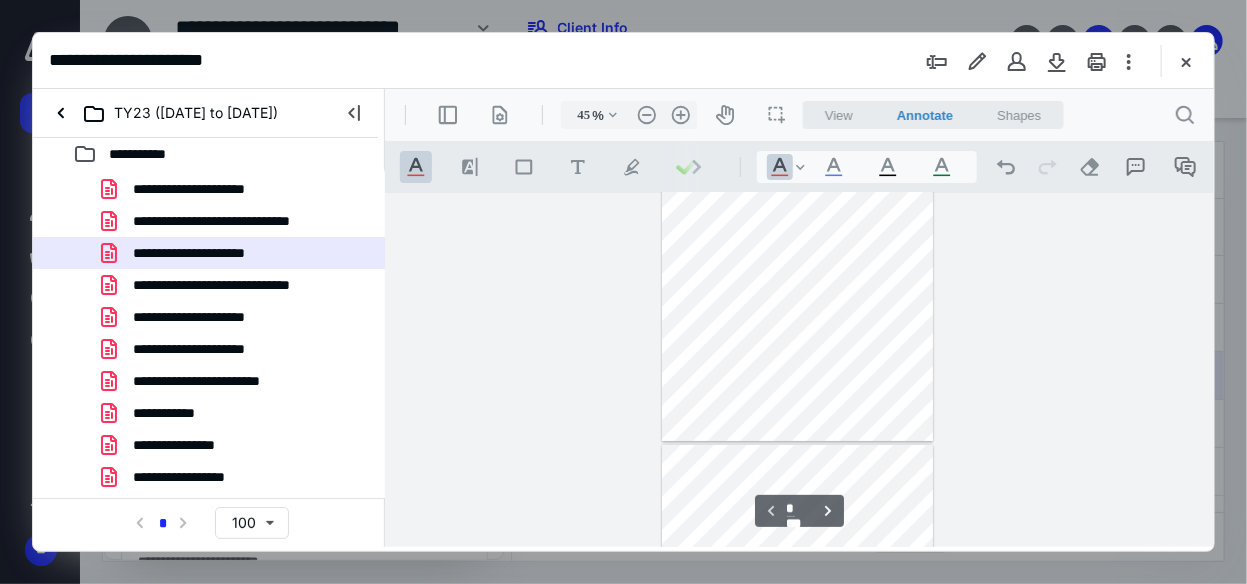scroll, scrollTop: 0, scrollLeft: 0, axis: both 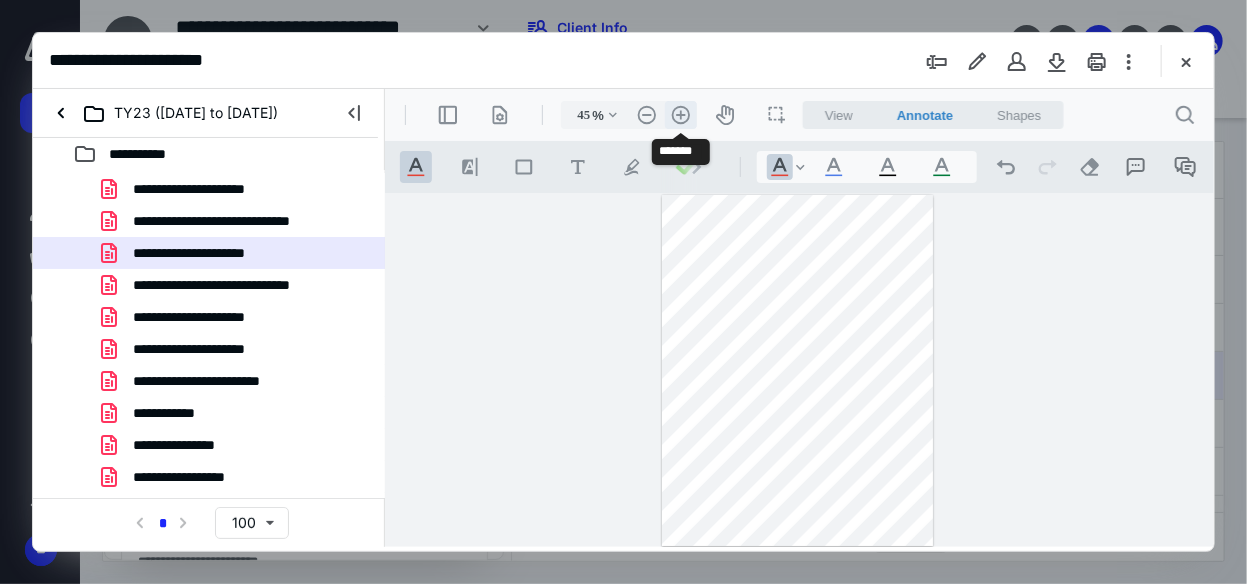 click on ".cls-1{fill:#abb0c4;} icon - header - zoom - in - line" at bounding box center (680, 114) 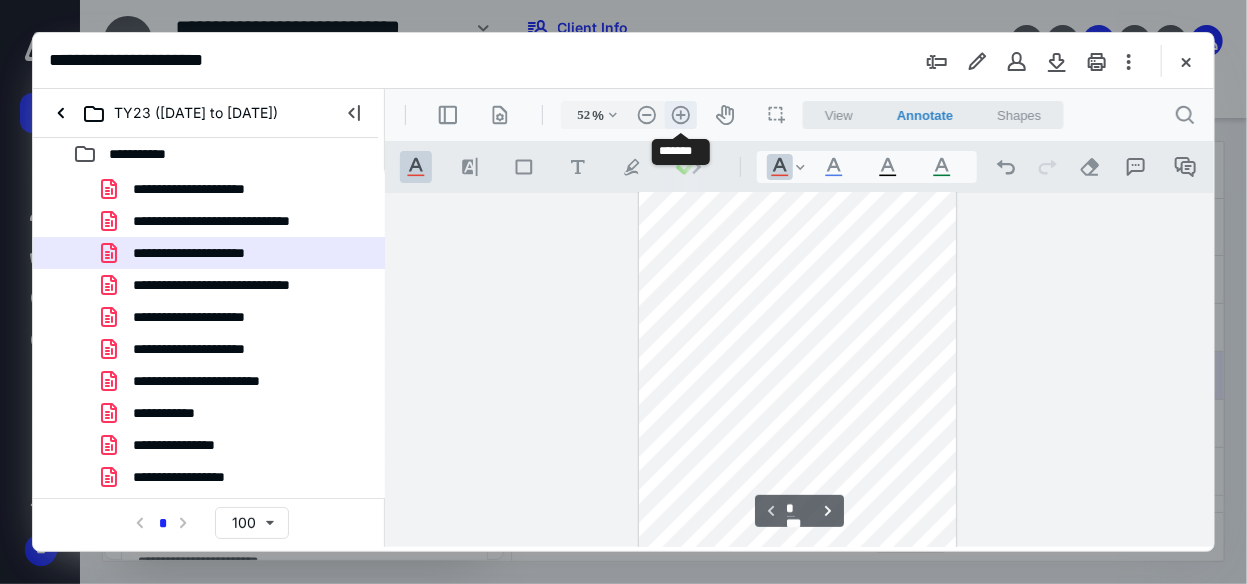 click on ".cls-1{fill:#abb0c4;} icon - header - zoom - in - line" at bounding box center [680, 114] 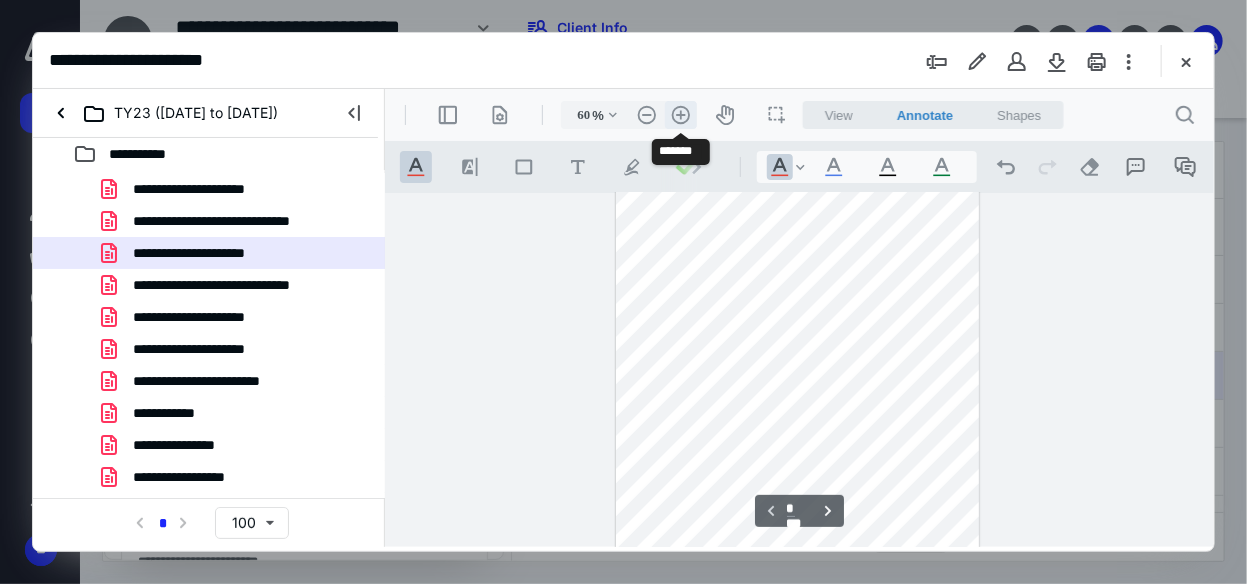 click on ".cls-1{fill:#abb0c4;} icon - header - zoom - in - line" at bounding box center [680, 114] 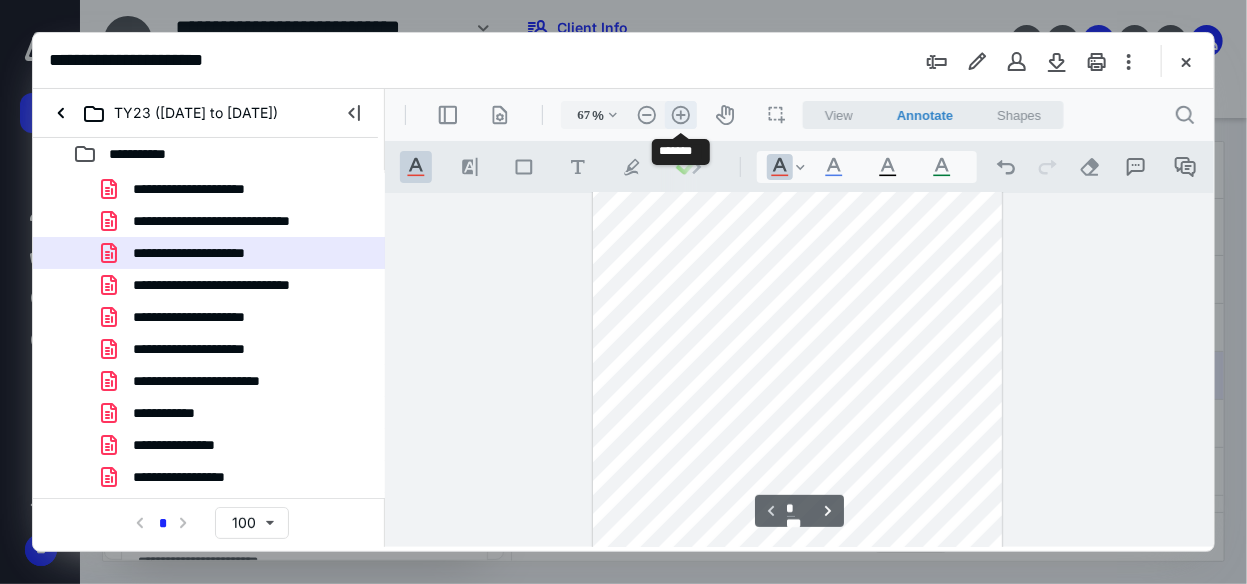 click on ".cls-1{fill:#abb0c4;} icon - header - zoom - in - line" at bounding box center [680, 114] 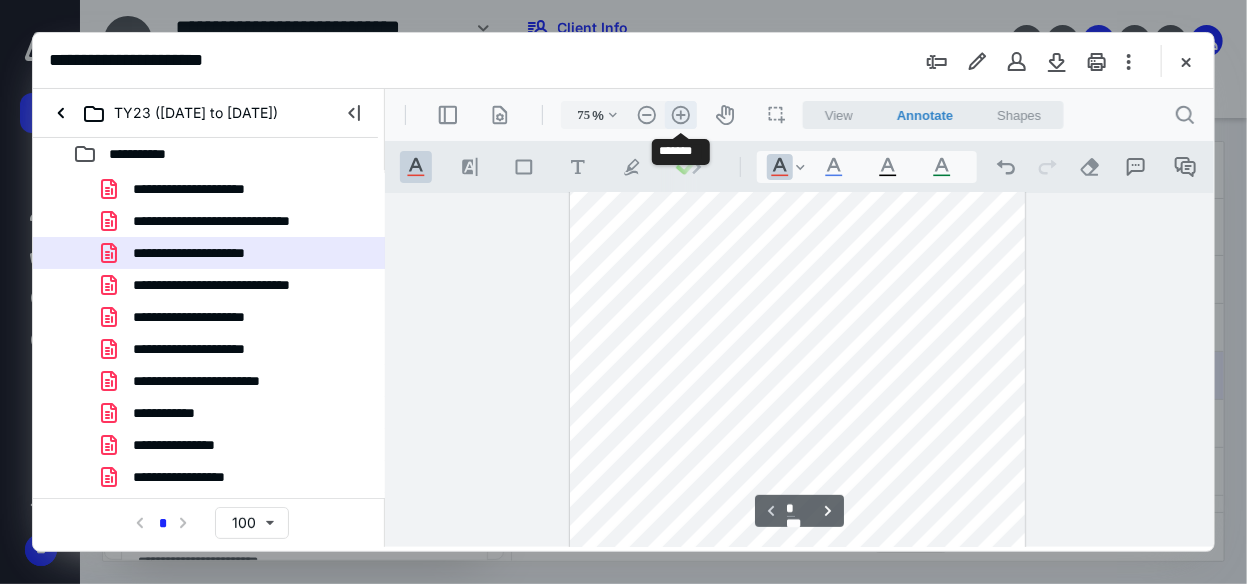 click on ".cls-1{fill:#abb0c4;} icon - header - zoom - in - line" at bounding box center [680, 114] 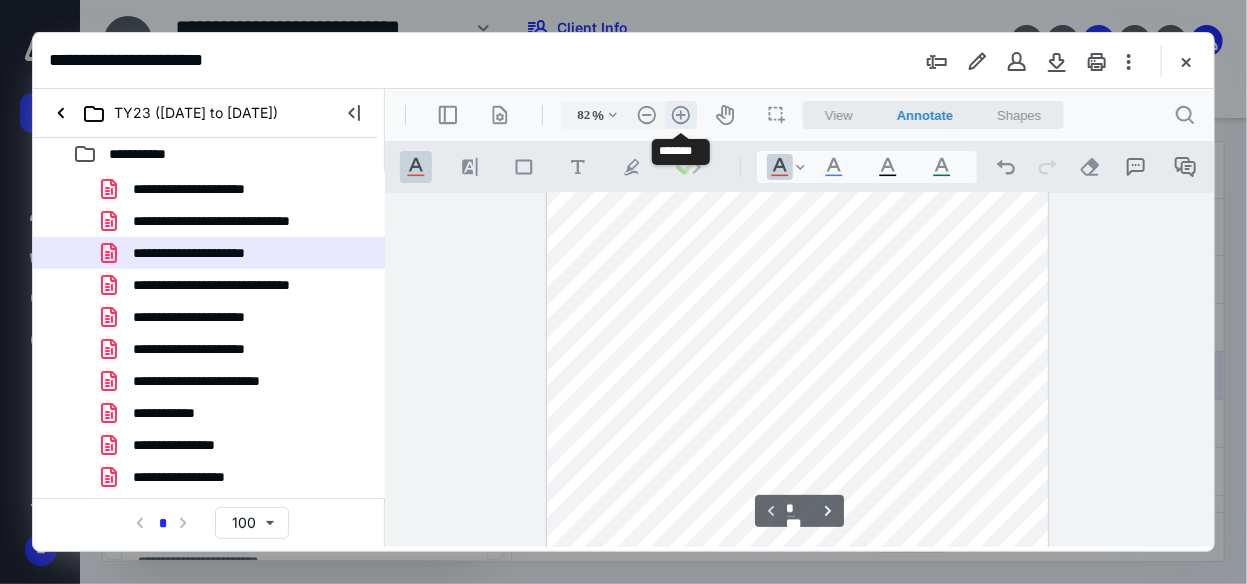 click on ".cls-1{fill:#abb0c4;} icon - header - zoom - in - line" at bounding box center (680, 114) 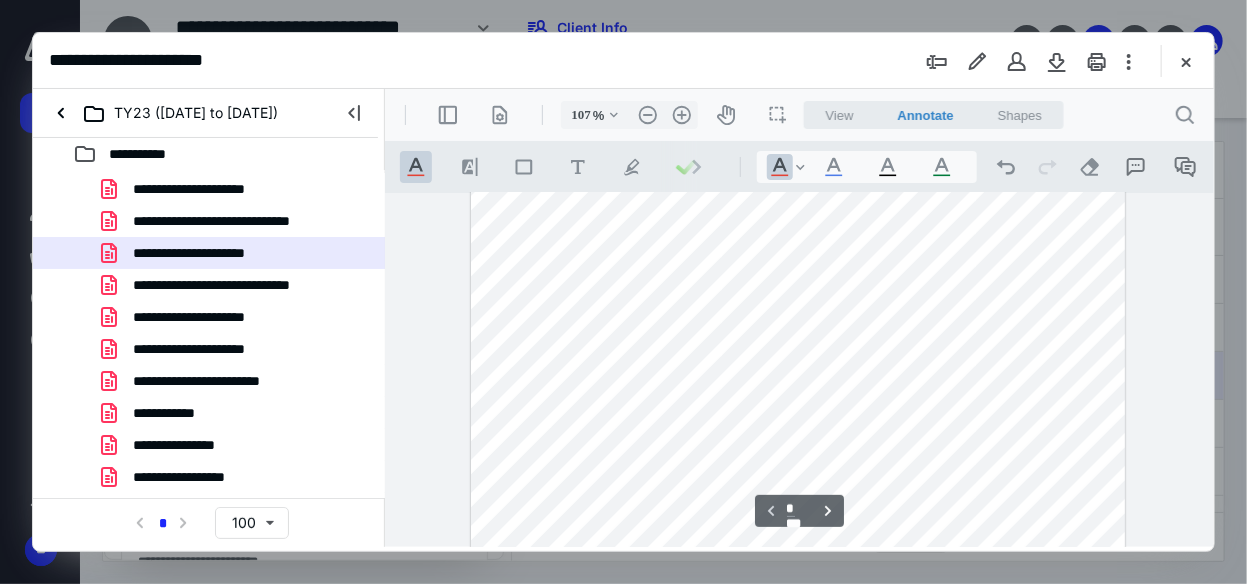 scroll, scrollTop: 0, scrollLeft: 0, axis: both 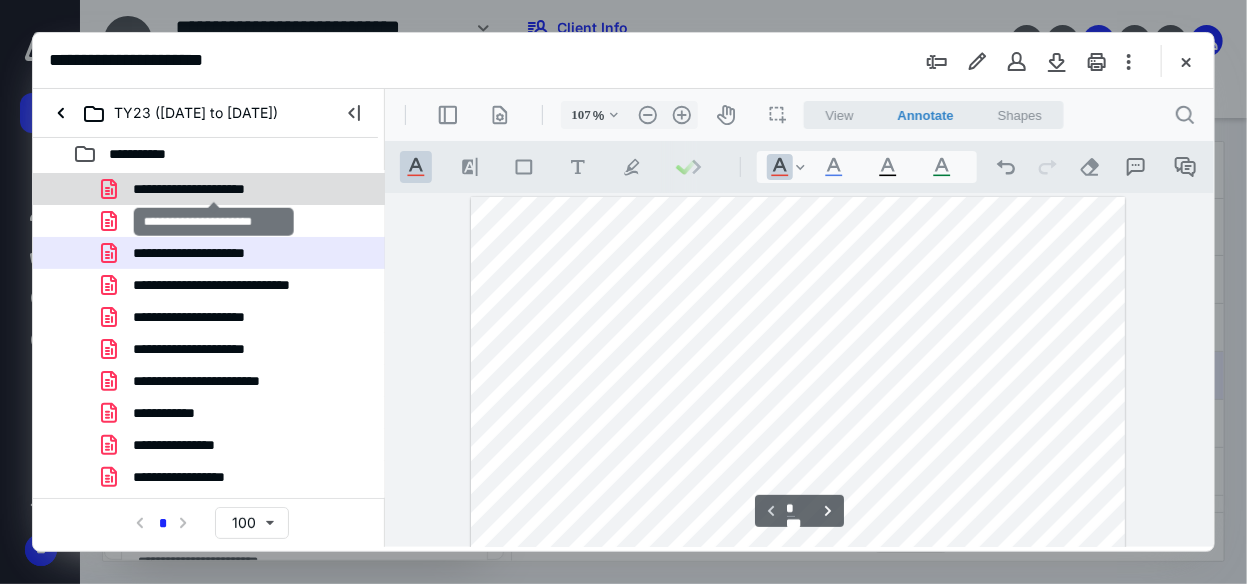click on "**********" at bounding box center [214, 189] 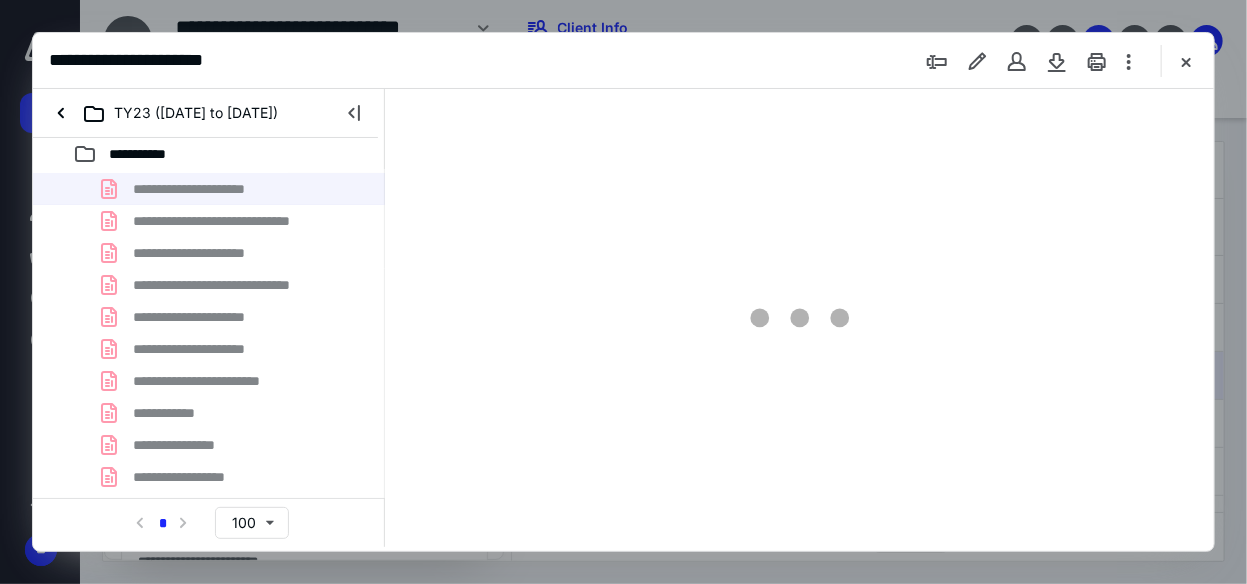 click on "**********" at bounding box center (209, 541) 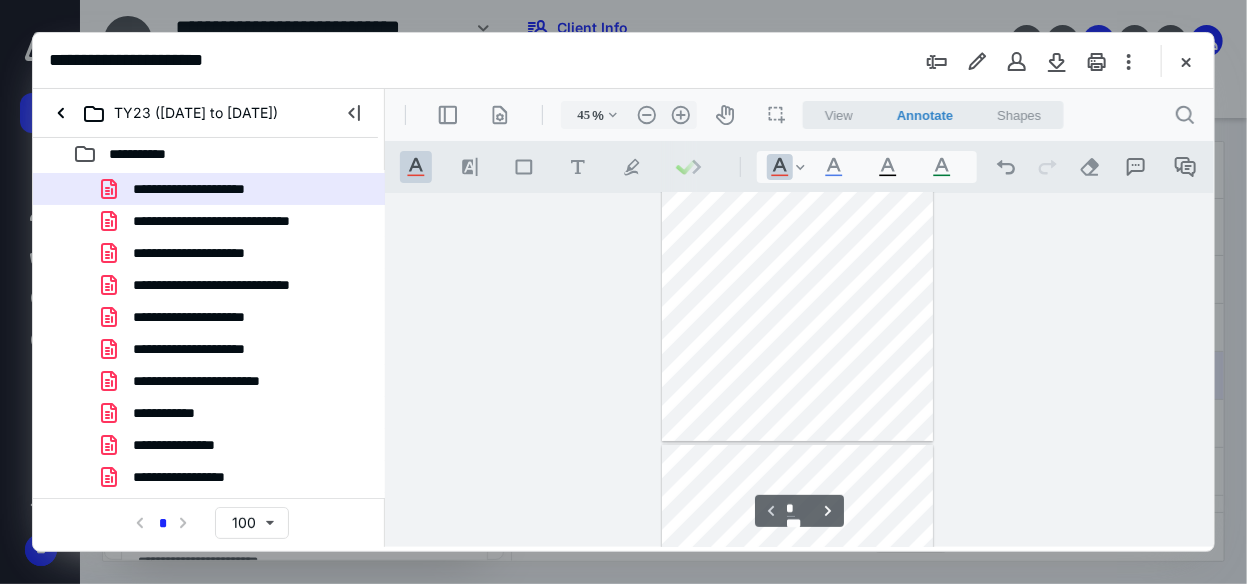 scroll, scrollTop: 0, scrollLeft: 0, axis: both 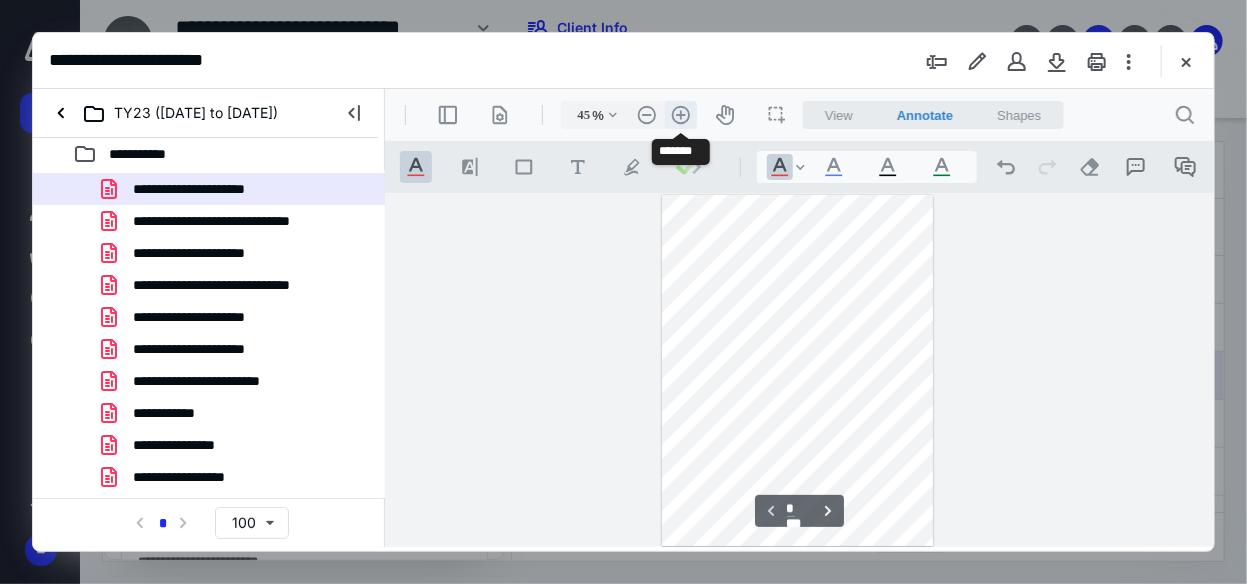 click on ".cls-1{fill:#abb0c4;} icon - header - zoom - in - line" at bounding box center (680, 114) 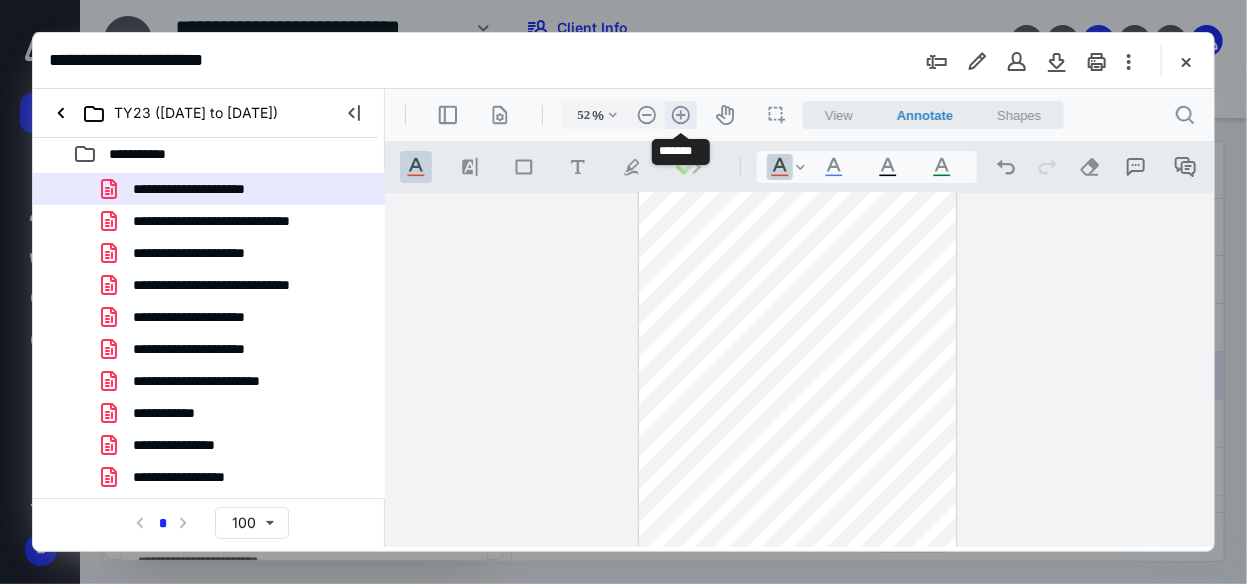 click on ".cls-1{fill:#abb0c4;} icon - header - zoom - in - line" at bounding box center [680, 114] 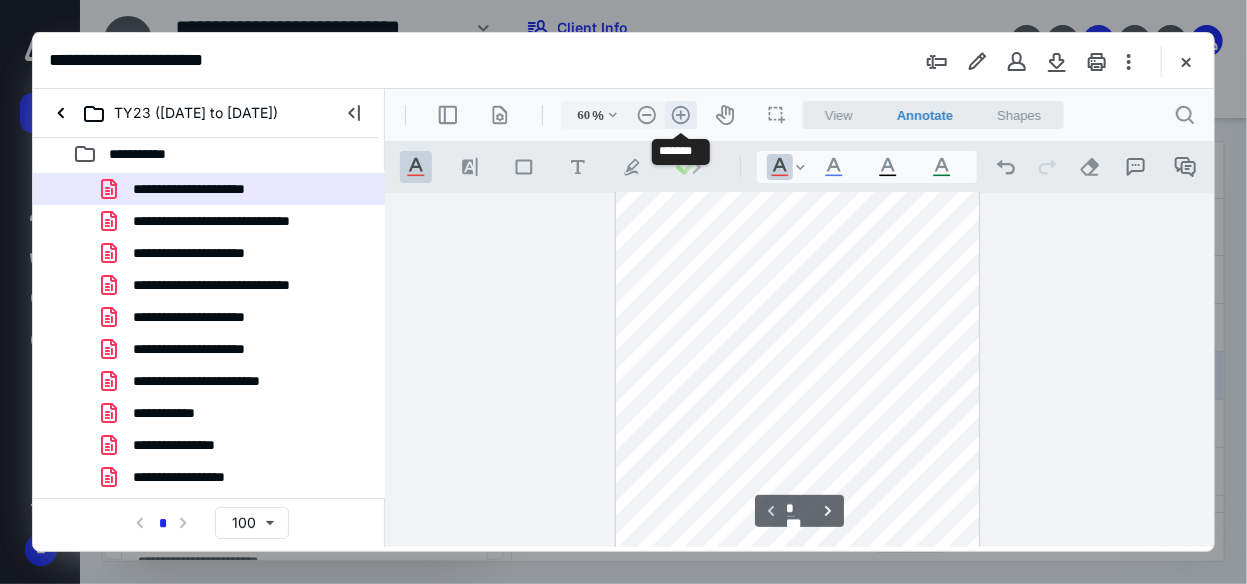 click on ".cls-1{fill:#abb0c4;} icon - header - zoom - in - line" at bounding box center (680, 114) 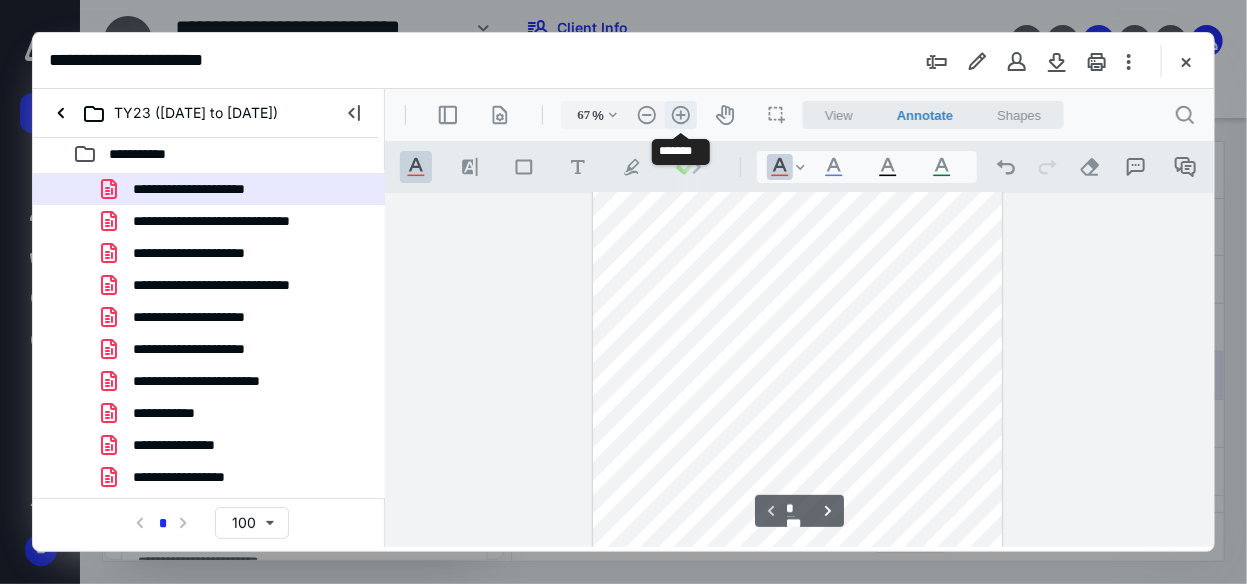 click on ".cls-1{fill:#abb0c4;} icon - header - zoom - in - line" at bounding box center (680, 114) 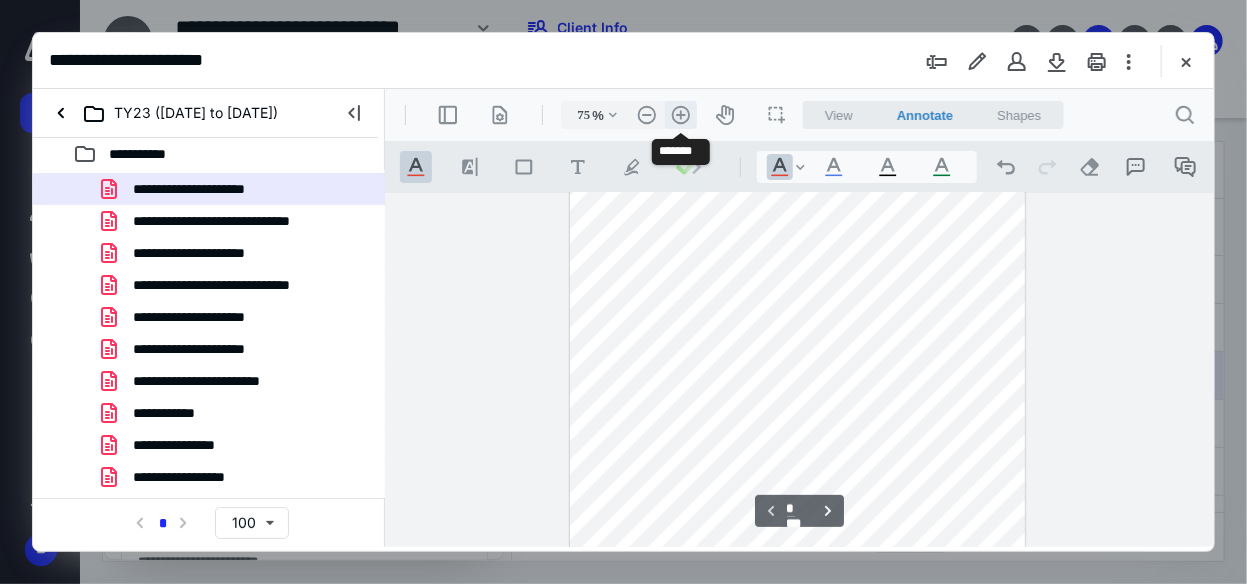 click on ".cls-1{fill:#abb0c4;} icon - header - zoom - in - line" at bounding box center (680, 114) 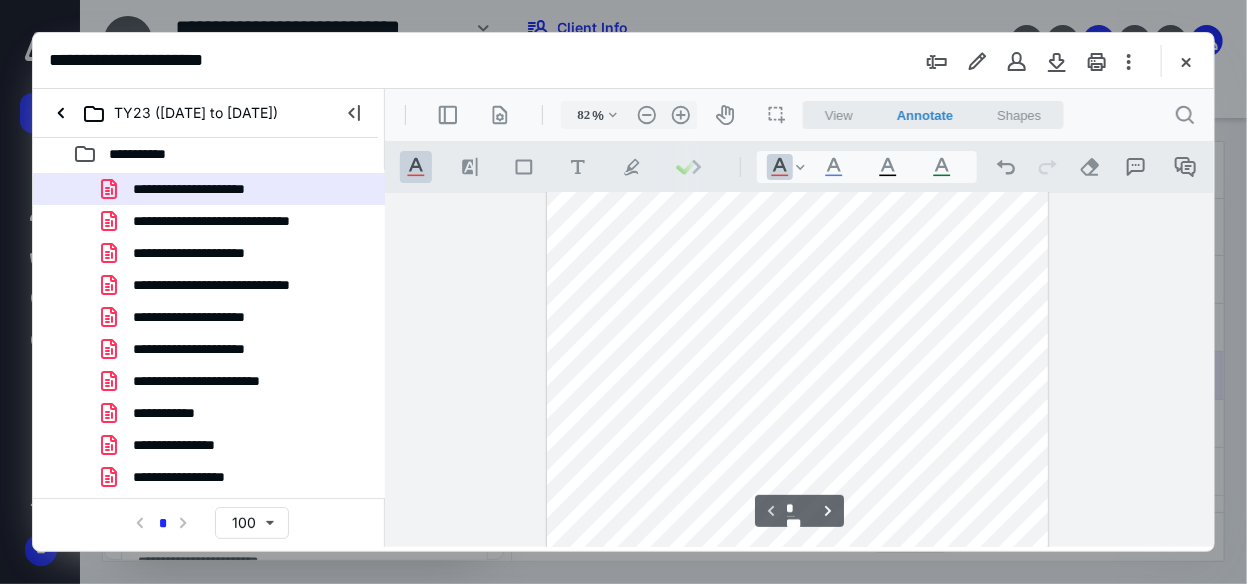 scroll, scrollTop: 0, scrollLeft: 0, axis: both 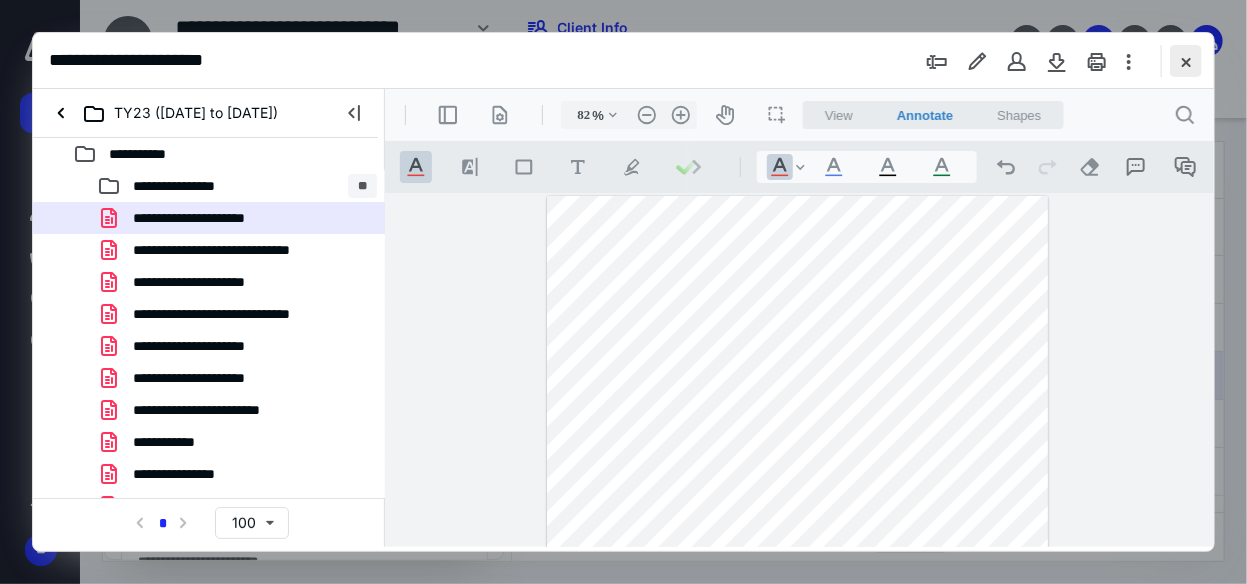 click at bounding box center [1186, 61] 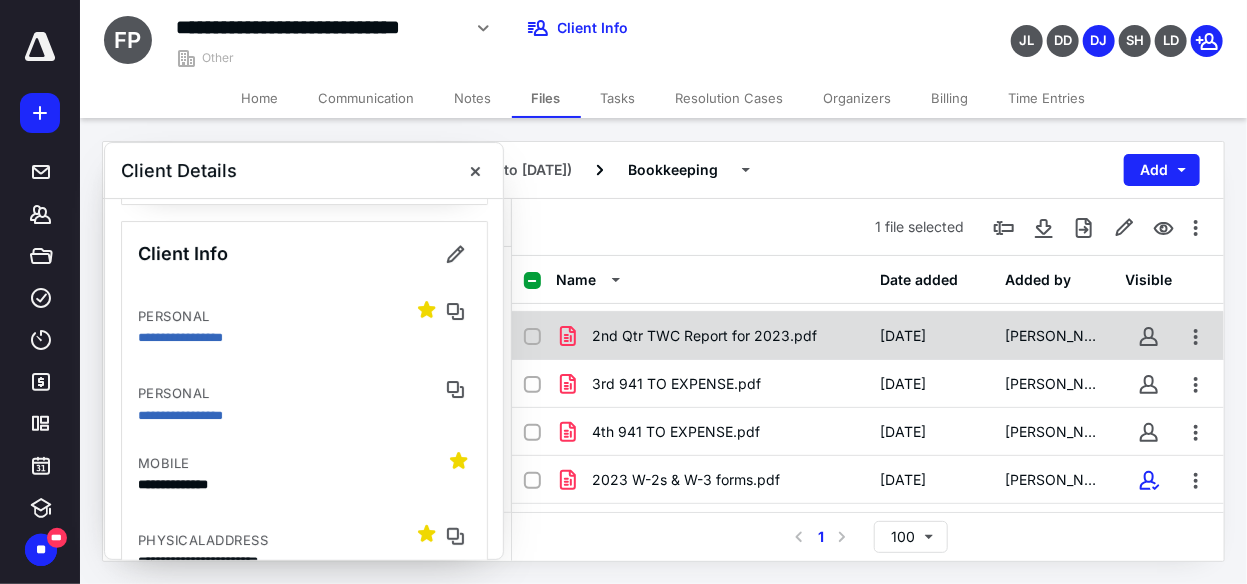 scroll, scrollTop: 0, scrollLeft: 0, axis: both 